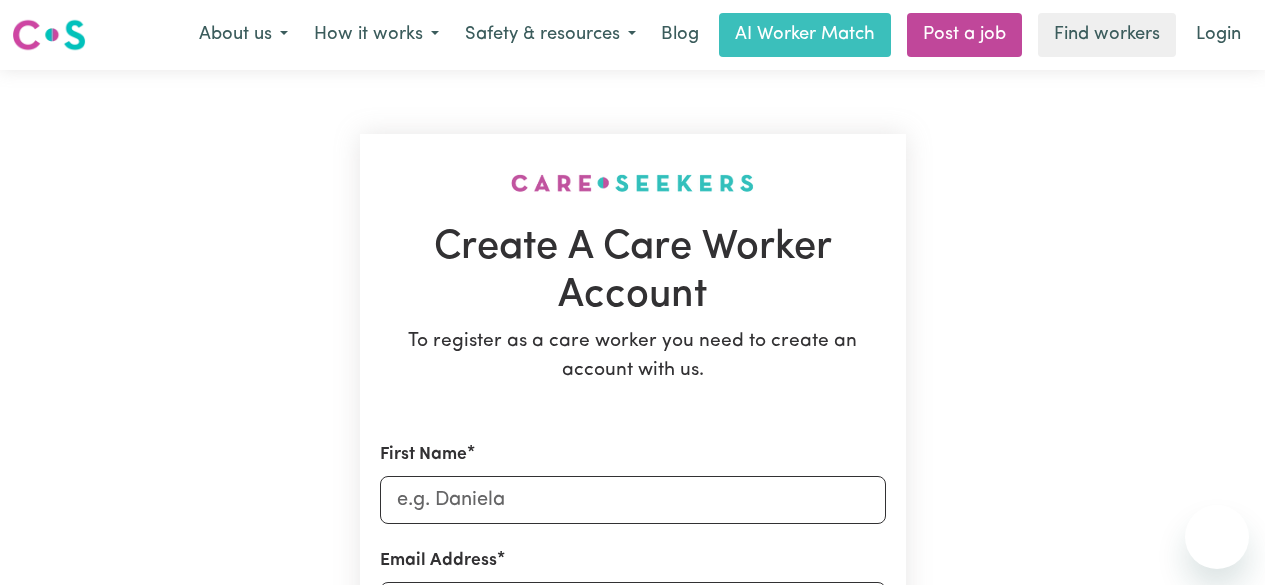 scroll, scrollTop: 300, scrollLeft: 0, axis: vertical 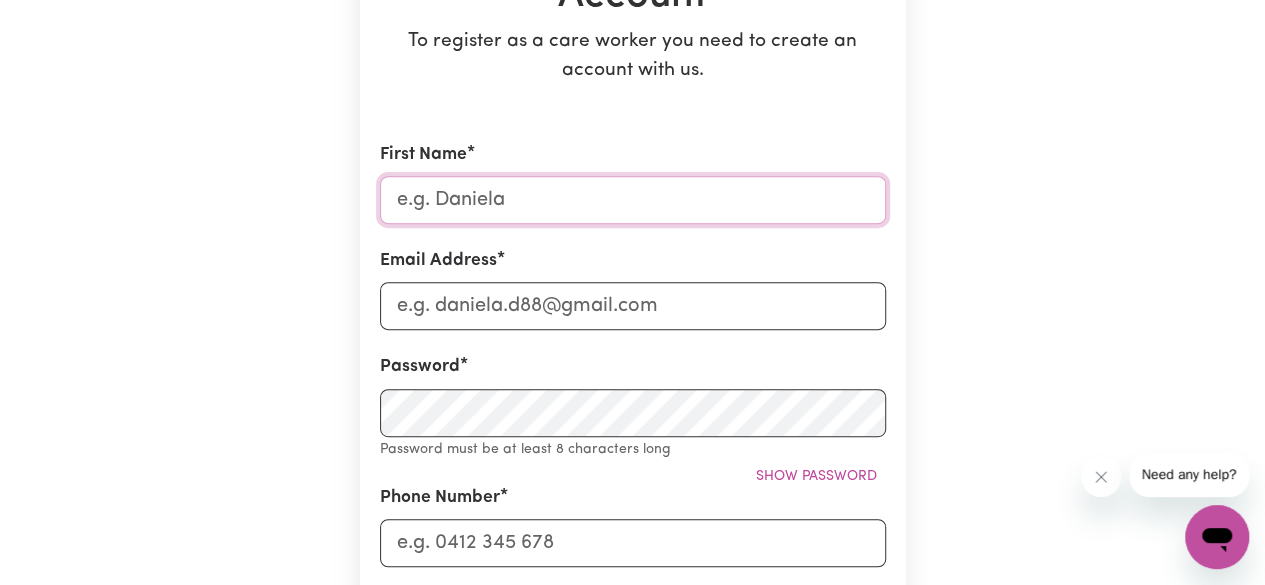 click on "First Name" at bounding box center (633, 200) 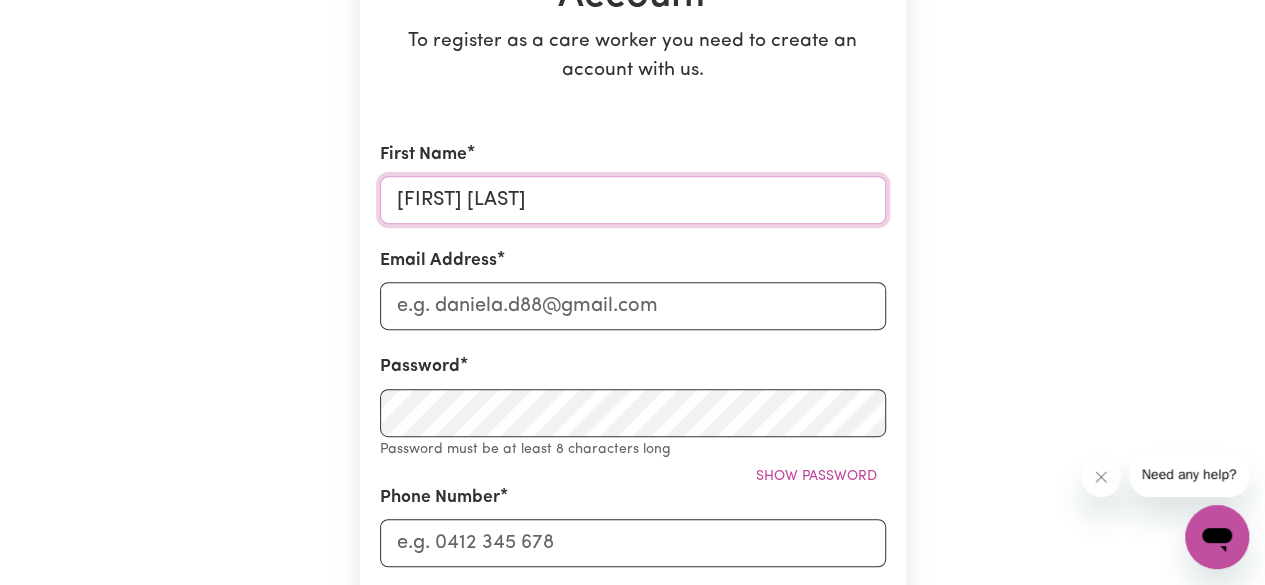 type on "[FIRST] [LAST]" 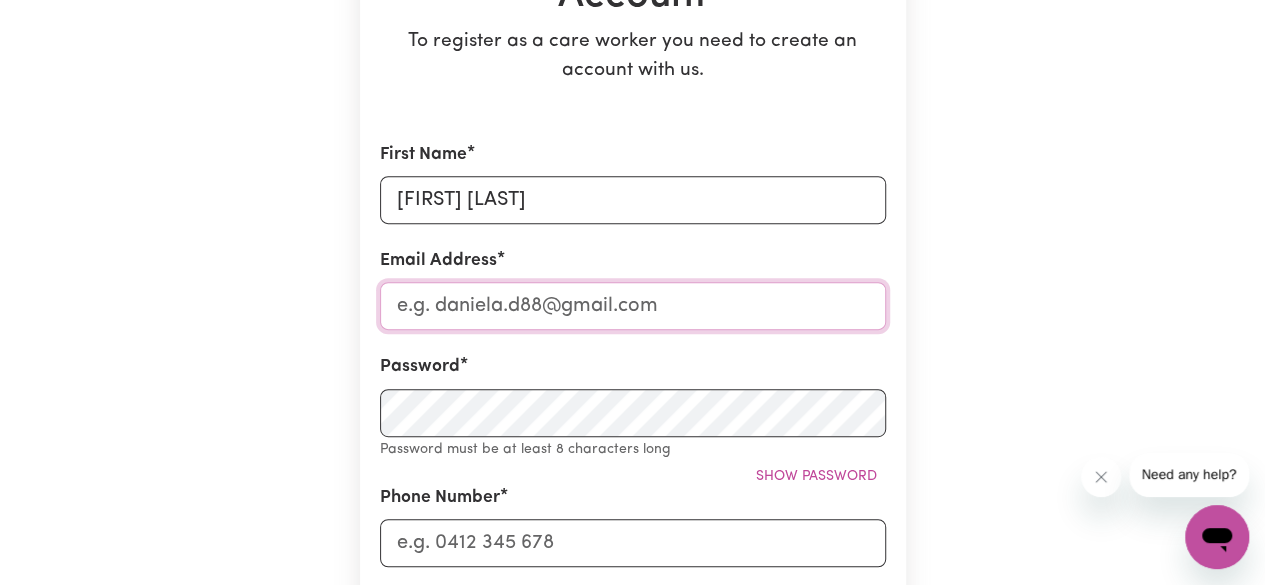 click on "Email Address" at bounding box center [633, 306] 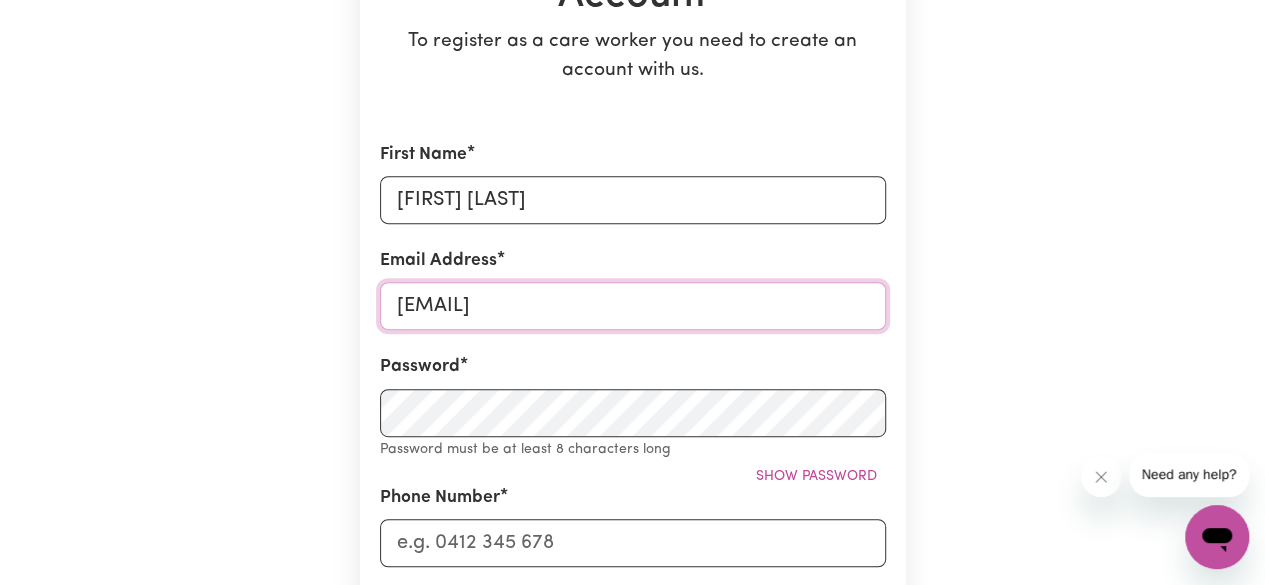 type on "[EMAIL]" 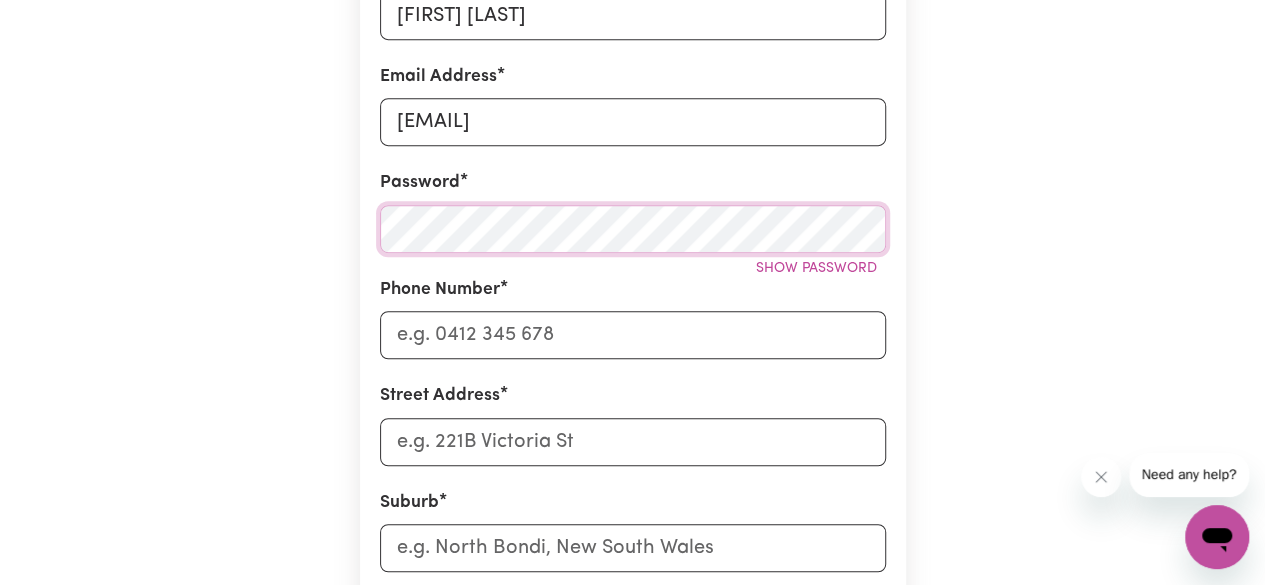 scroll, scrollTop: 500, scrollLeft: 0, axis: vertical 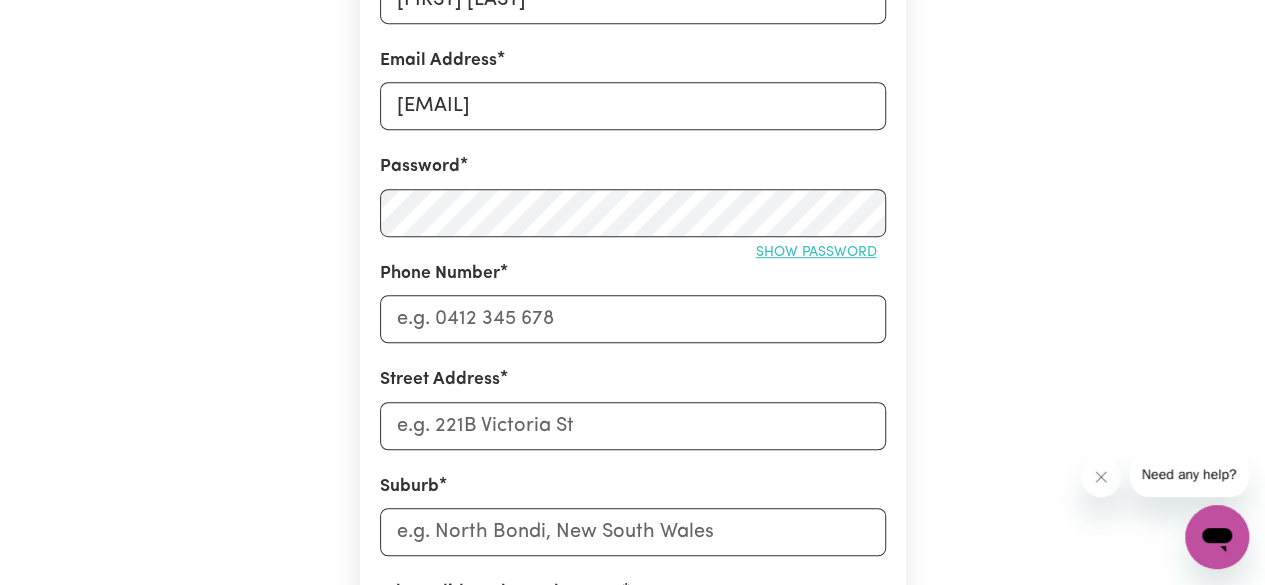 click on "Show password" at bounding box center [816, 252] 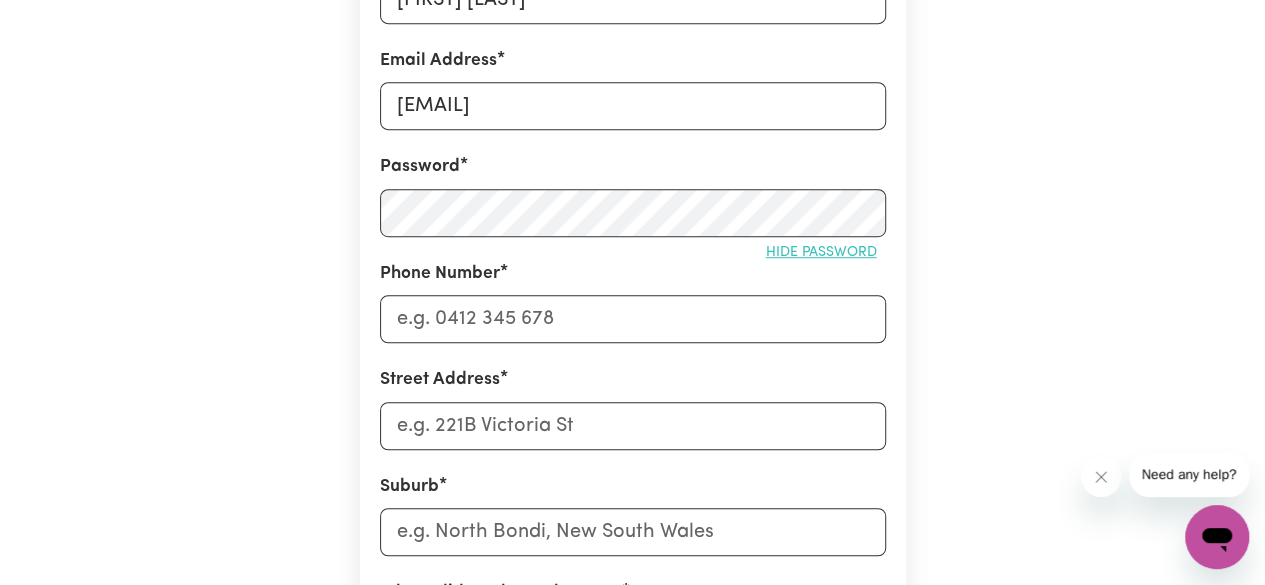 click on "Hide password" at bounding box center [821, 252] 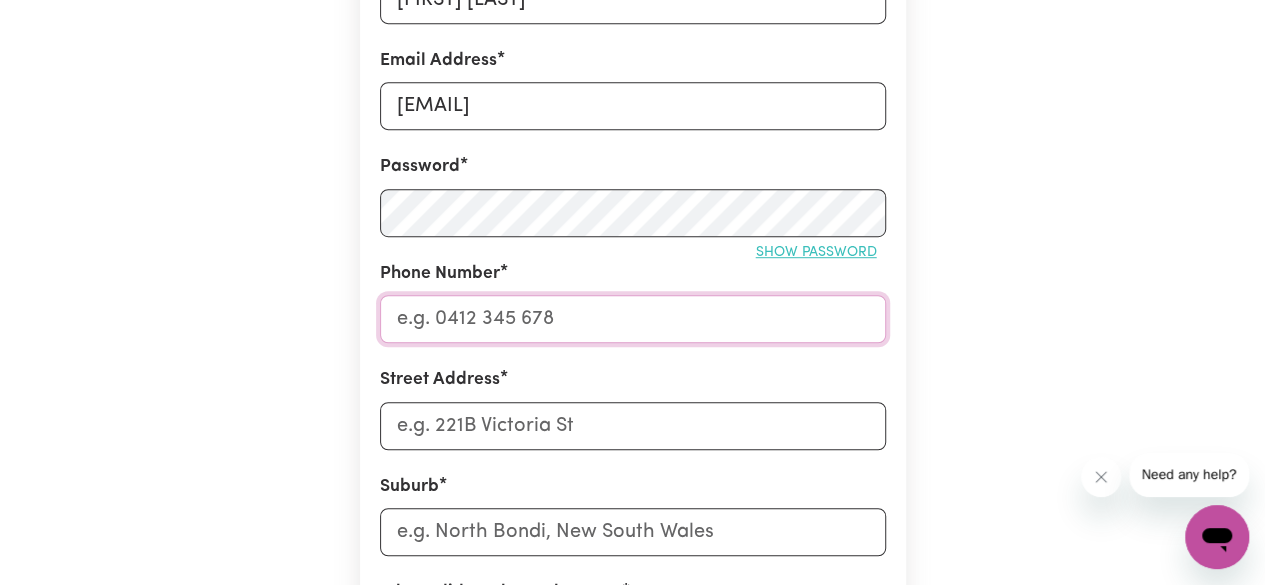 click on "Phone Number" at bounding box center (633, 319) 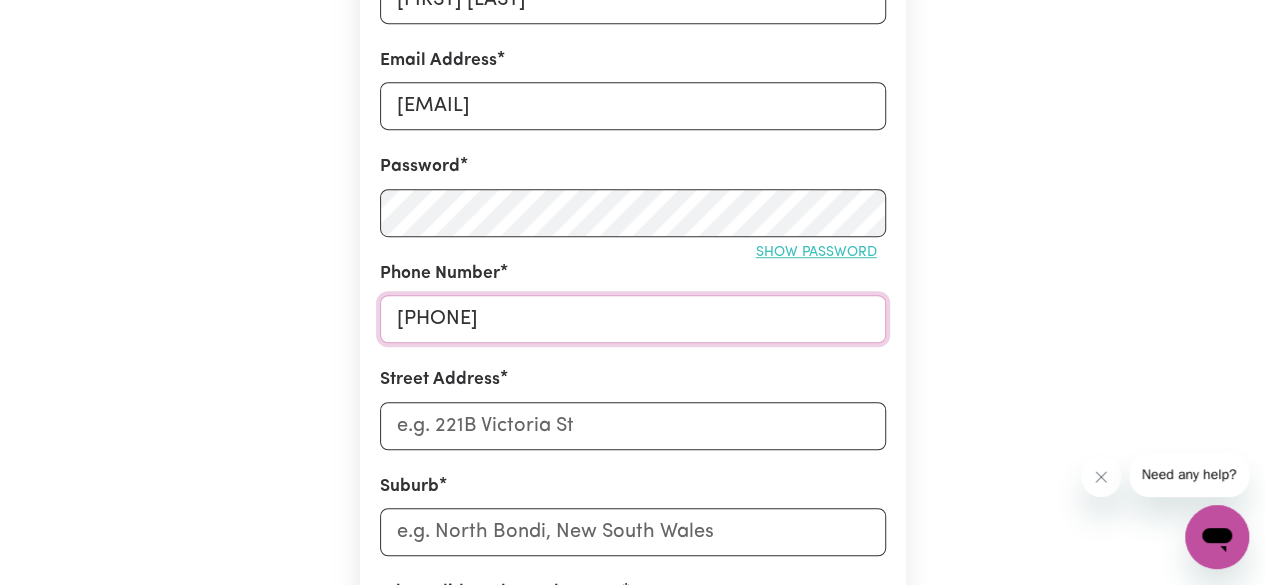 type on "[PHONE]" 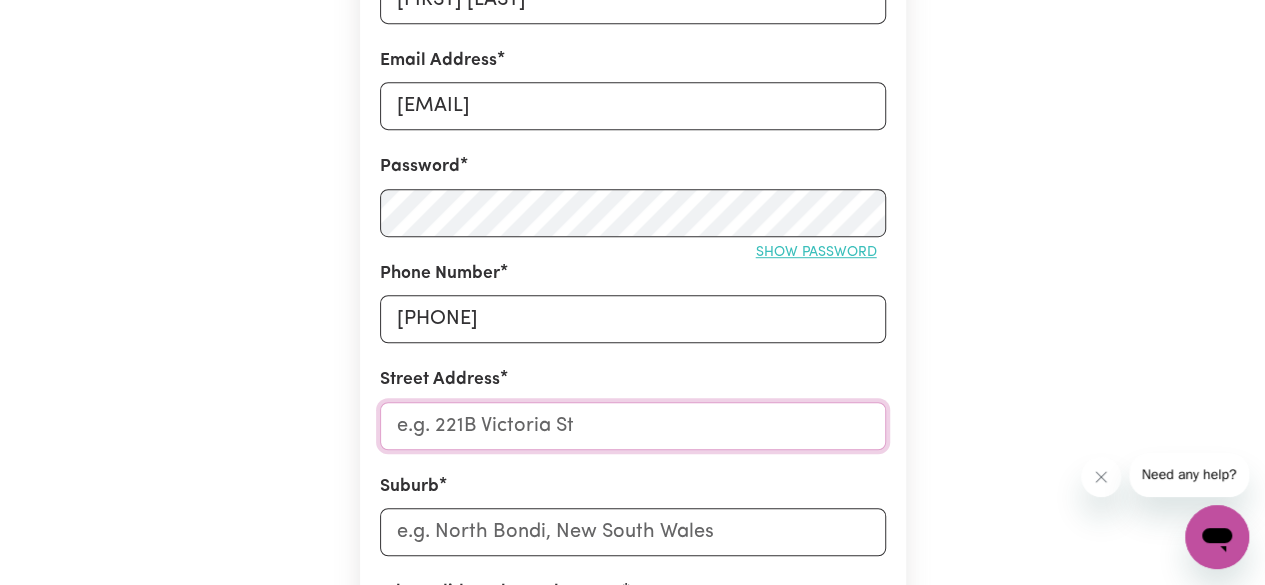 click on "Street Address" at bounding box center [633, 426] 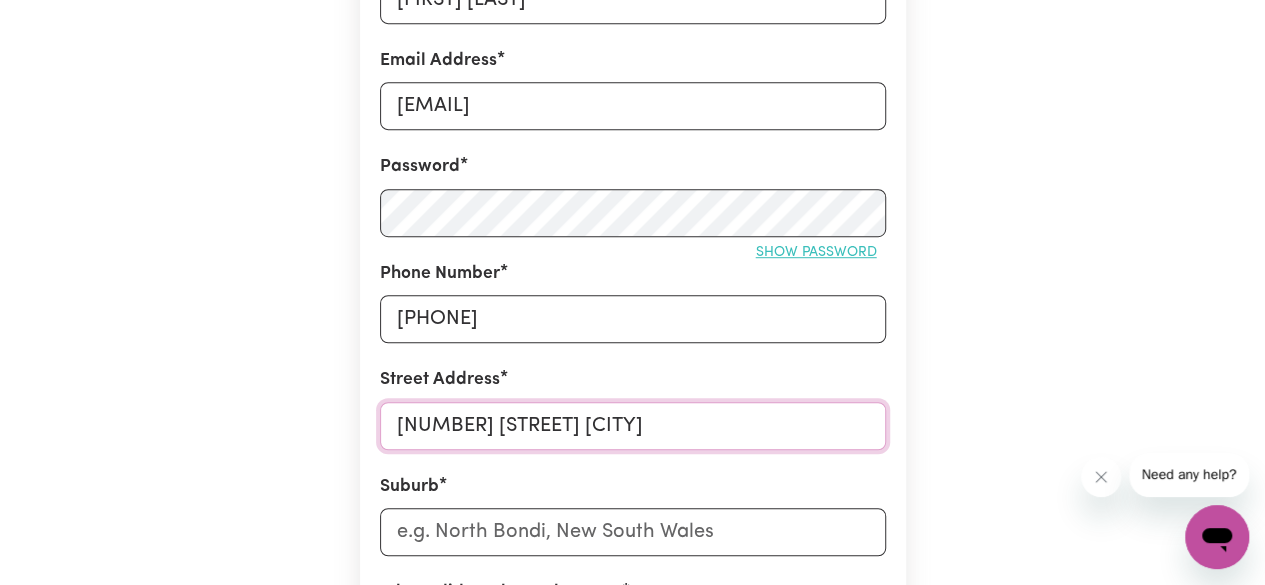 drag, startPoint x: 588, startPoint y: 426, endPoint x: 714, endPoint y: 425, distance: 126.00397 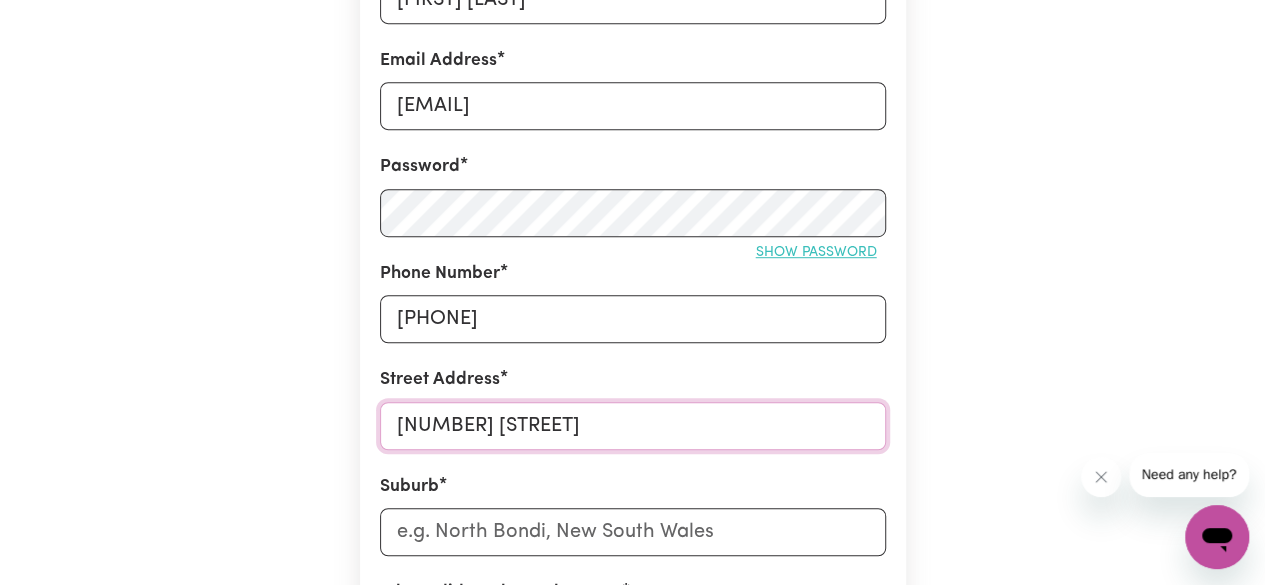 type on "[NUMBER] [STREET]" 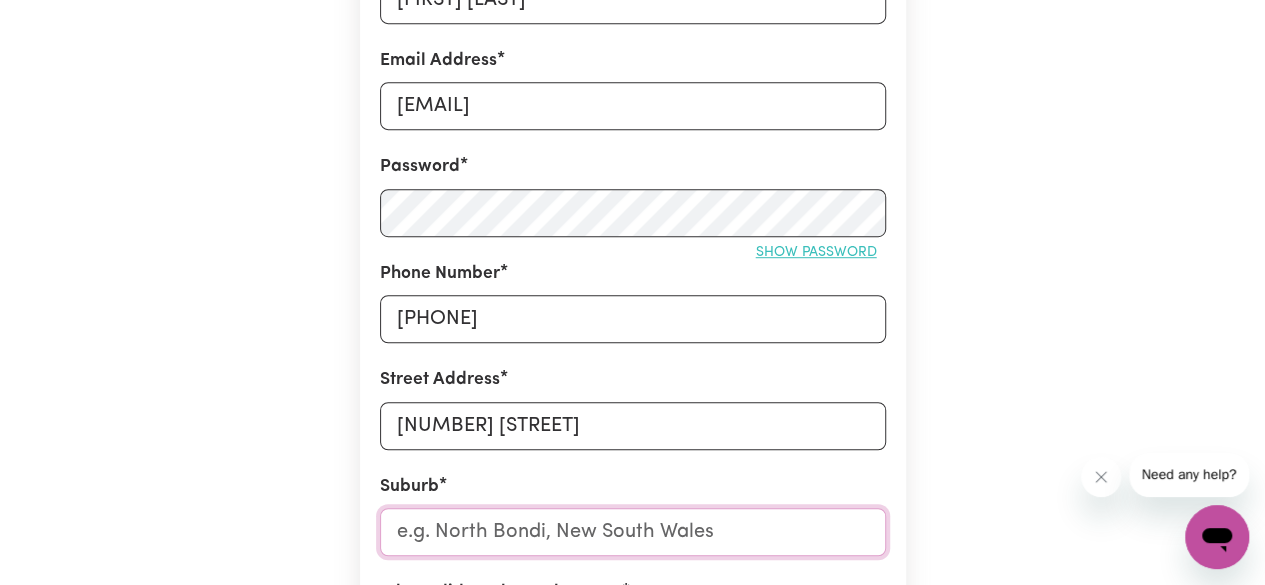 click at bounding box center [633, 532] 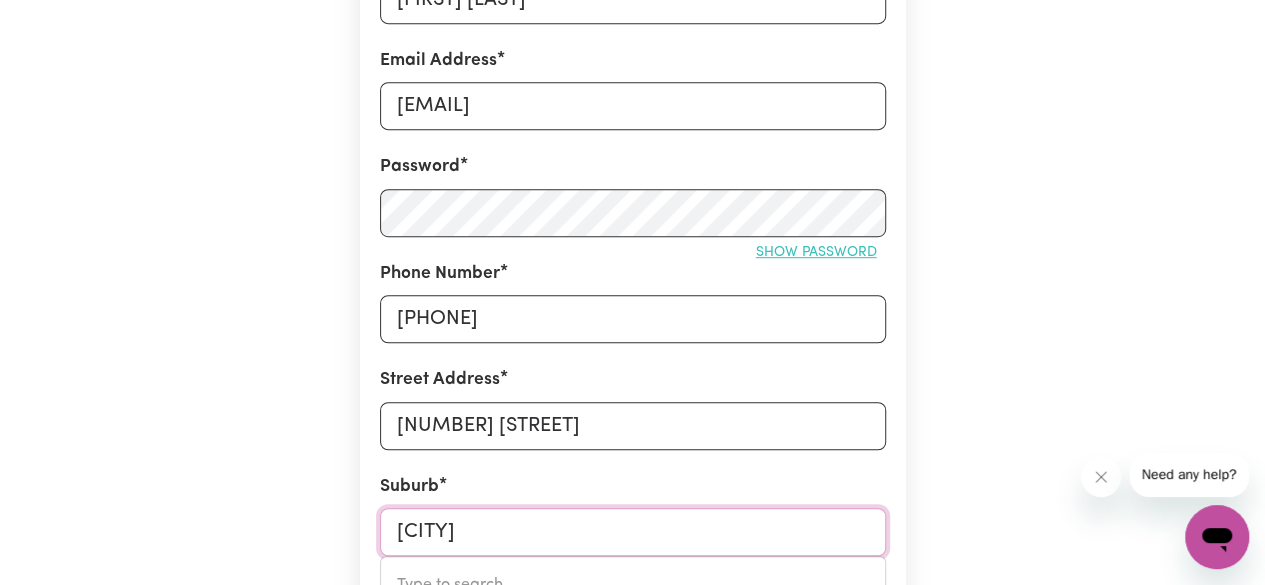 type on "[CITY], [STATE], [POSTAL_CODE]" 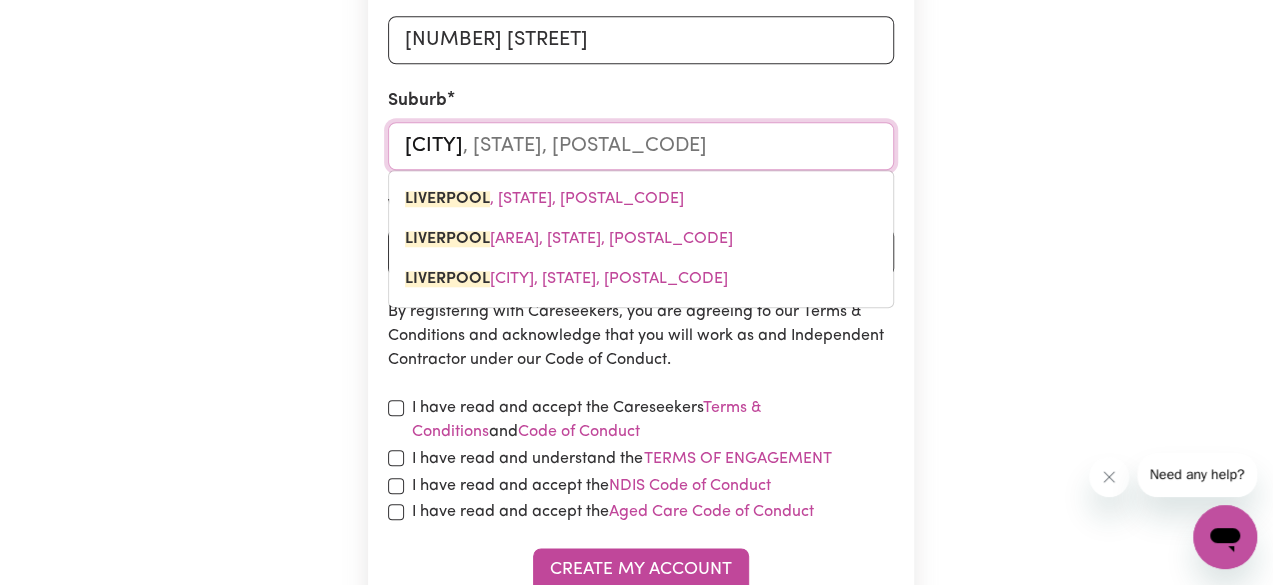 scroll, scrollTop: 900, scrollLeft: 0, axis: vertical 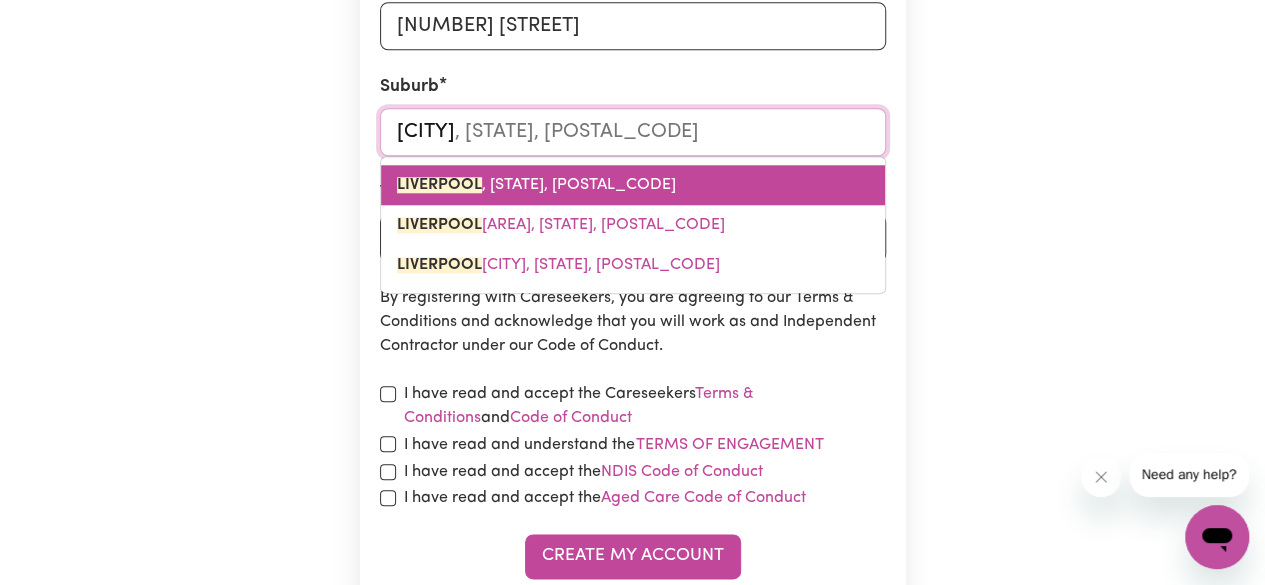 click on "[CITY], [STATE], [POSTAL_CODE]" at bounding box center [536, 185] 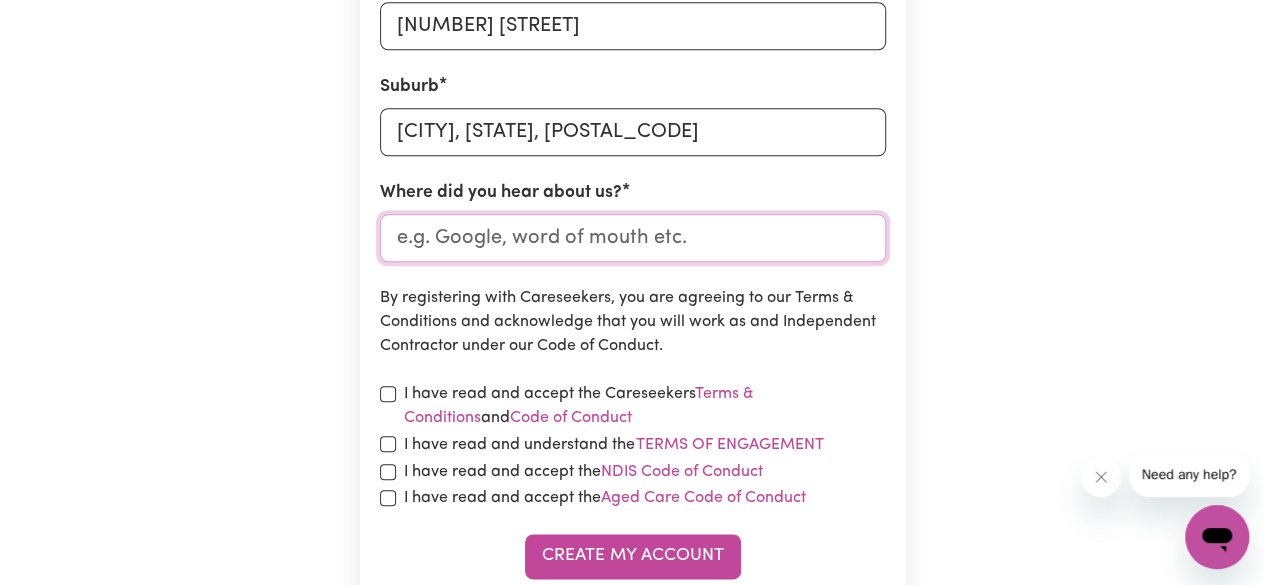 click on "Where did you hear about us?" at bounding box center (633, 238) 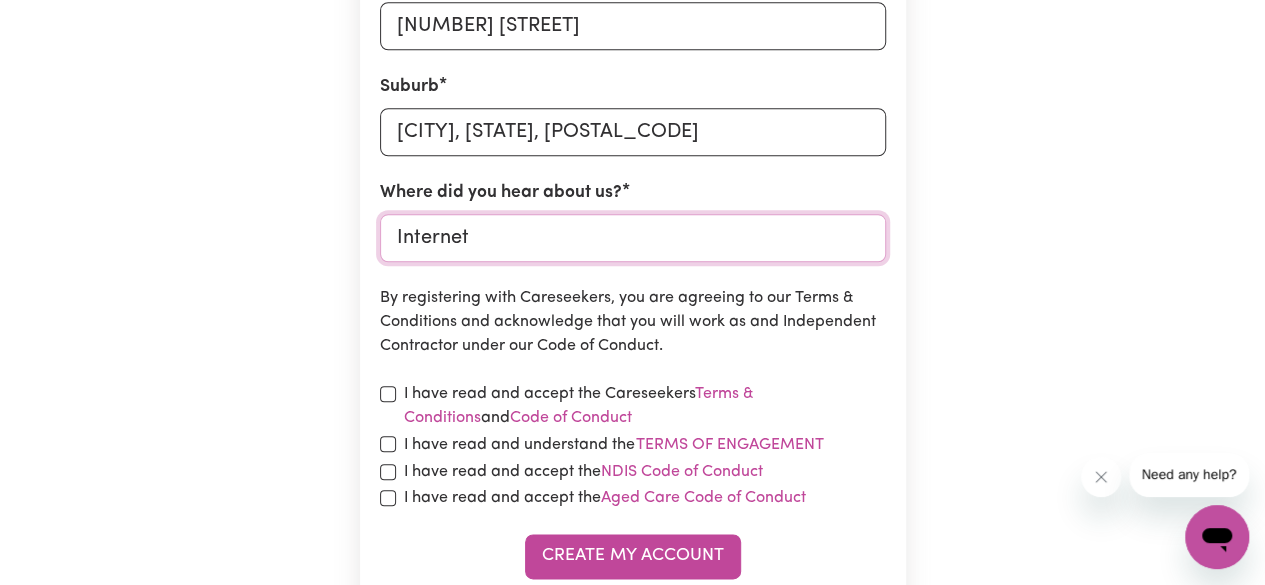 type on "Internet" 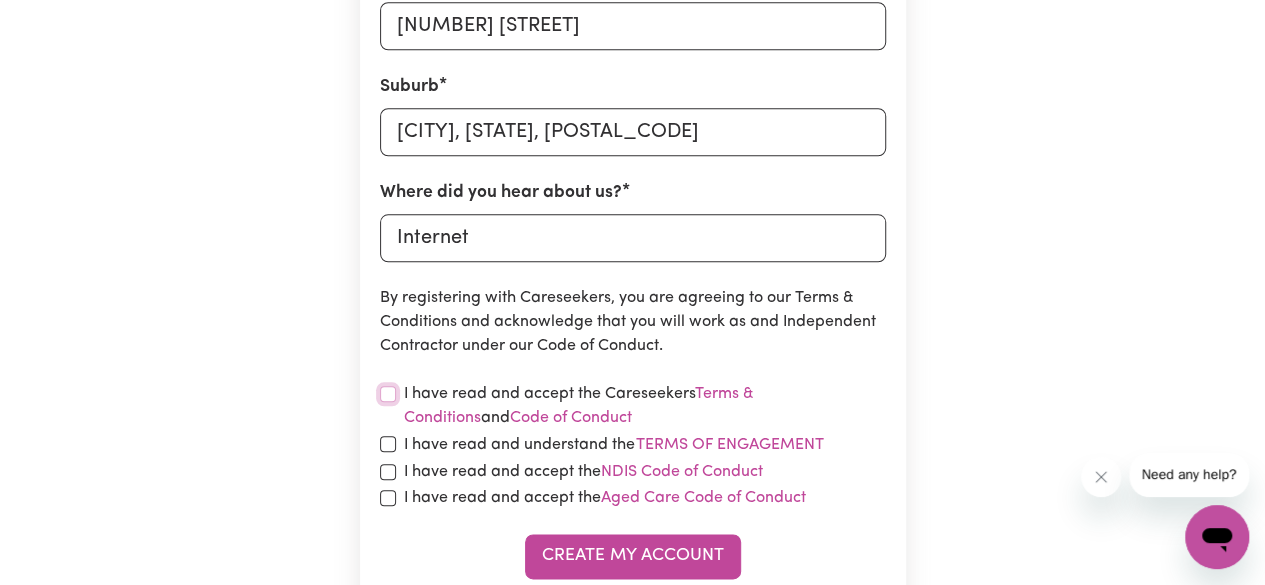 click at bounding box center [388, 394] 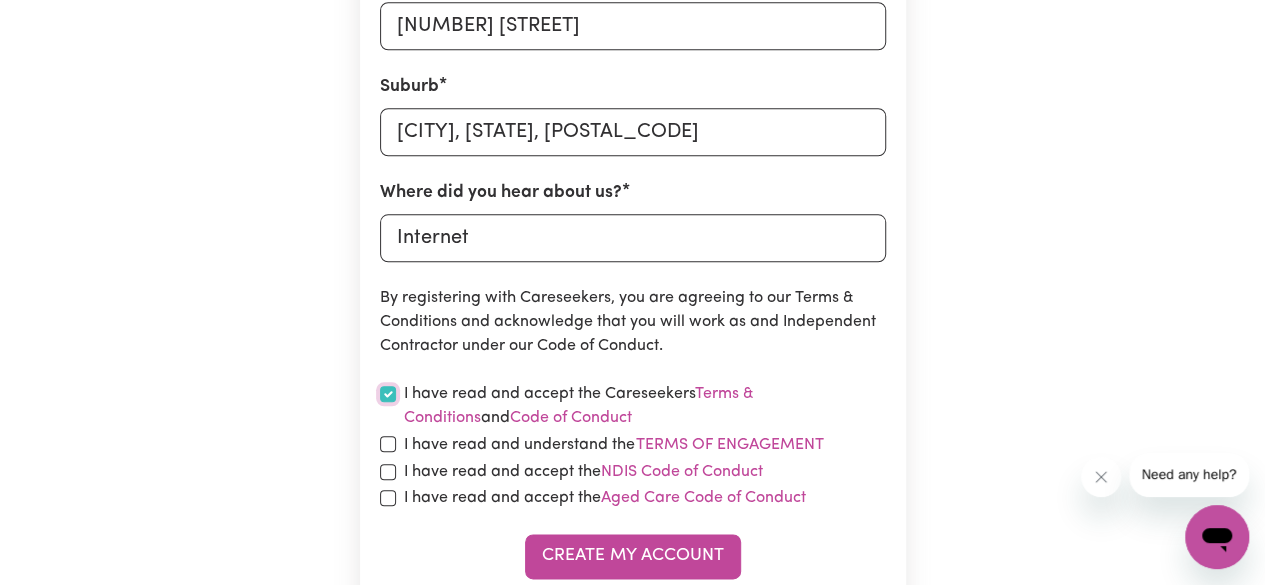 checkbox on "true" 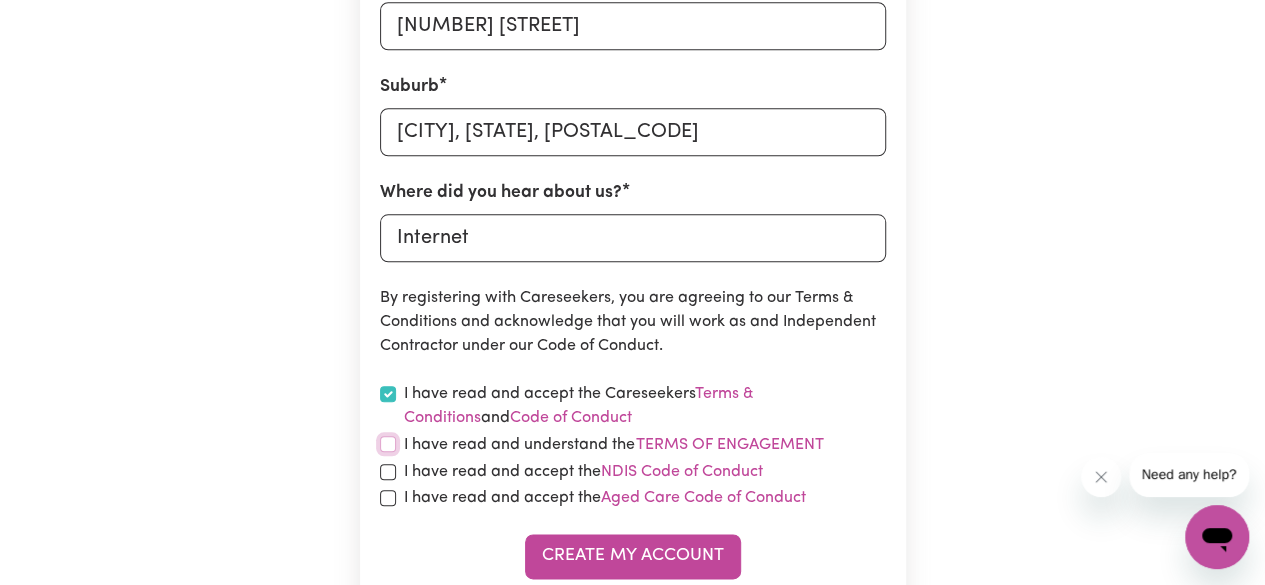 click at bounding box center (388, 444) 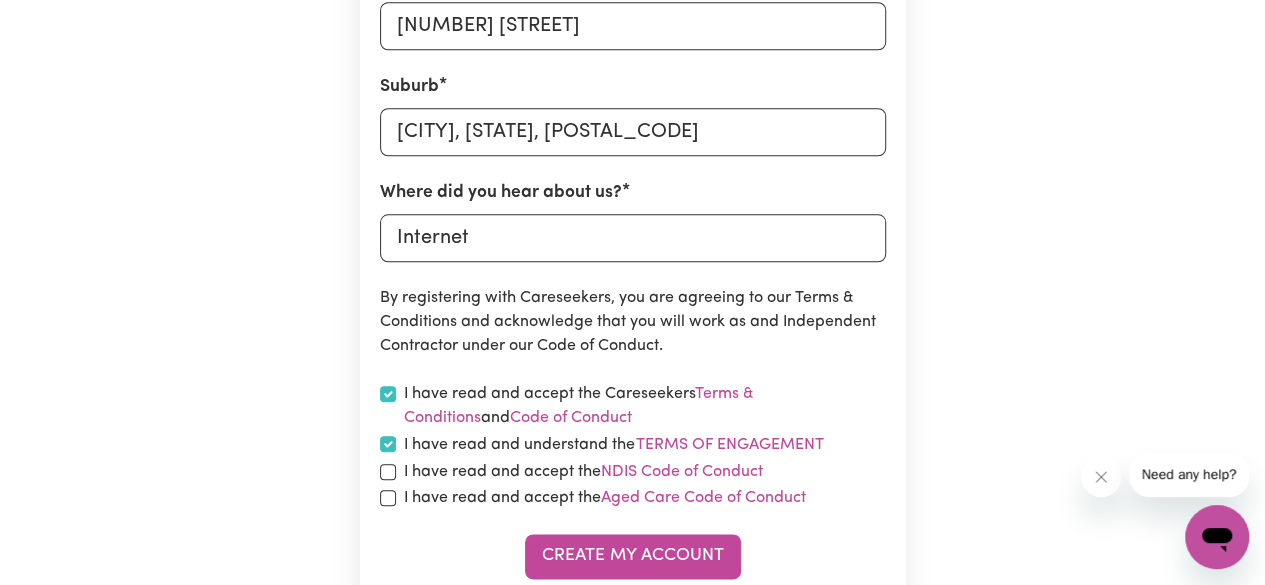 checkbox on "true" 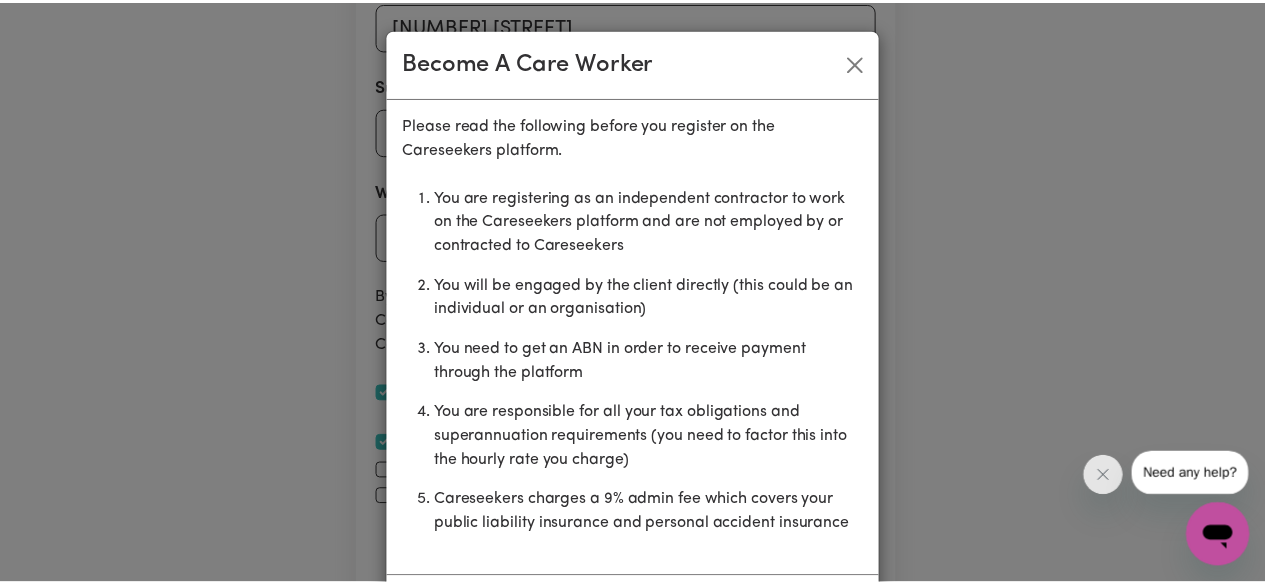 scroll, scrollTop: 90, scrollLeft: 0, axis: vertical 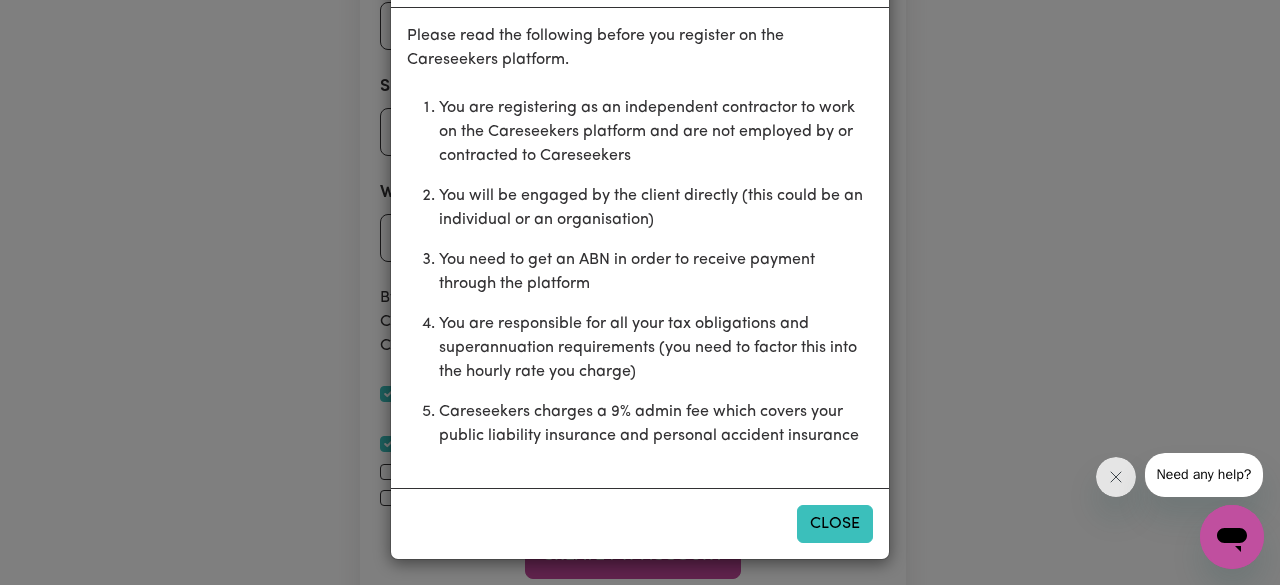 click on "Close" at bounding box center [835, 524] 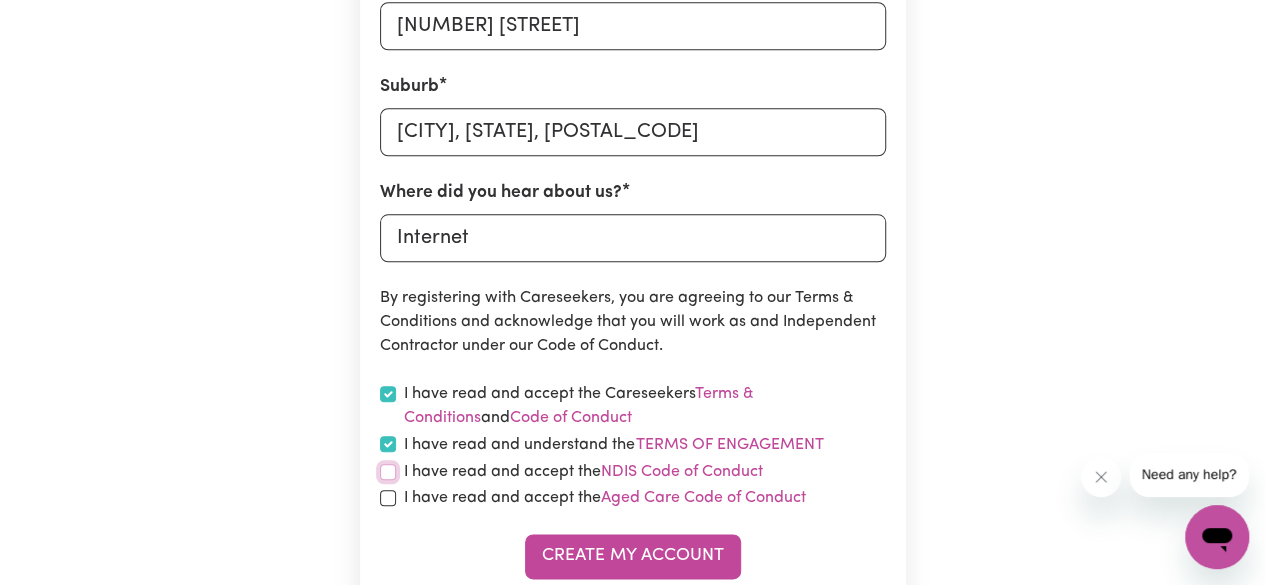 click at bounding box center [388, 472] 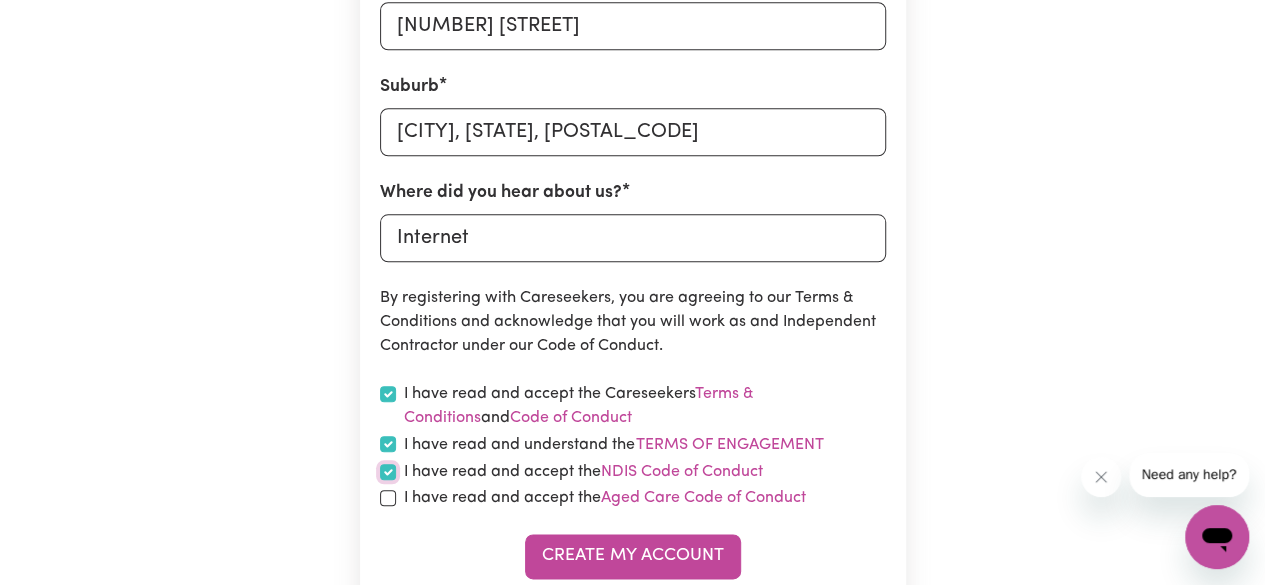 checkbox on "true" 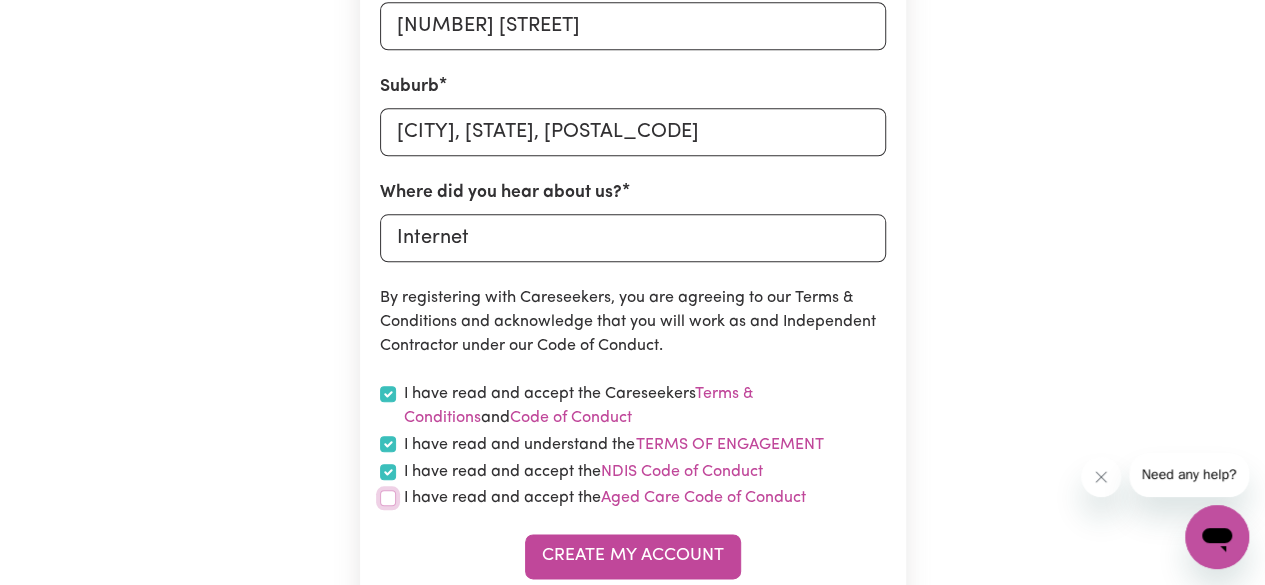 click at bounding box center [388, 498] 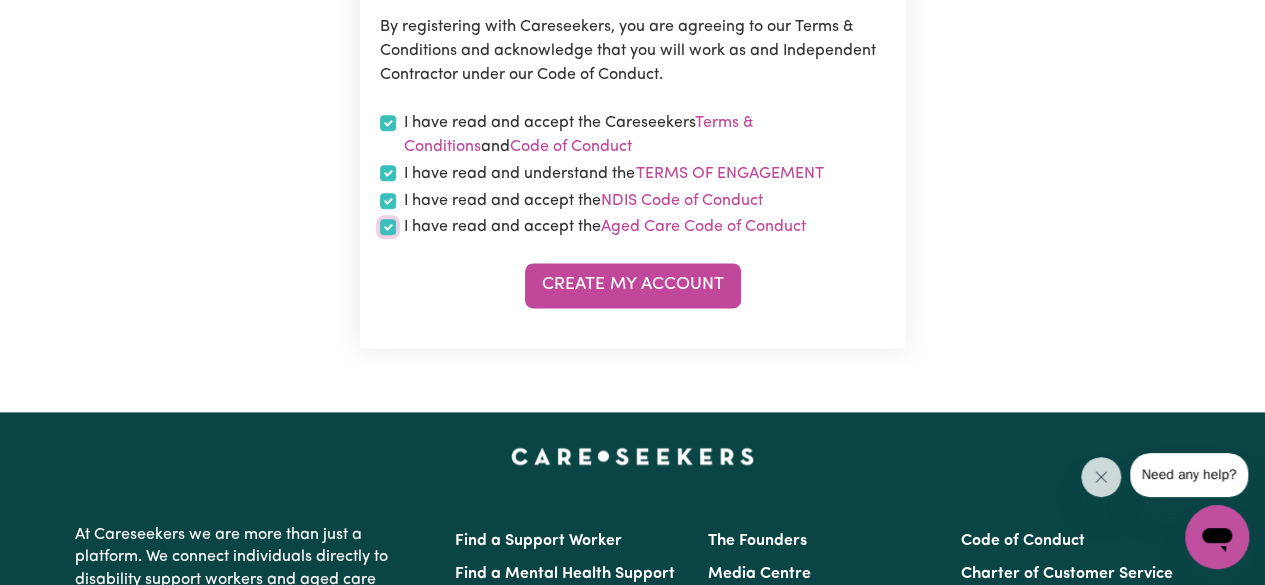 scroll, scrollTop: 1200, scrollLeft: 0, axis: vertical 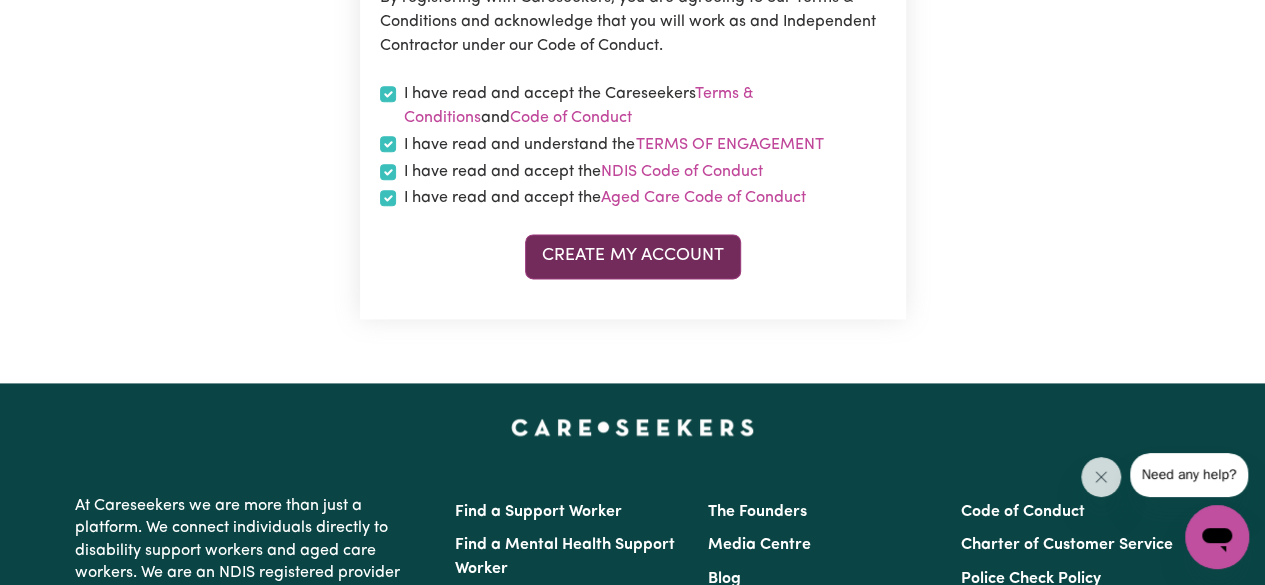 click on "Create My Account" at bounding box center (633, 256) 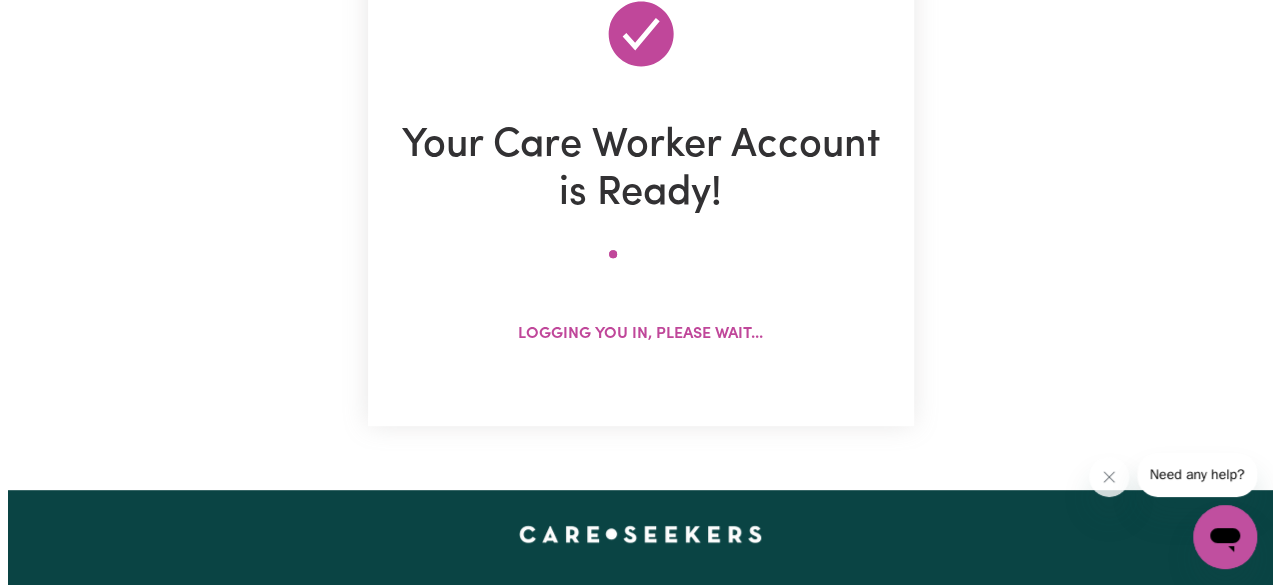 scroll, scrollTop: 200, scrollLeft: 0, axis: vertical 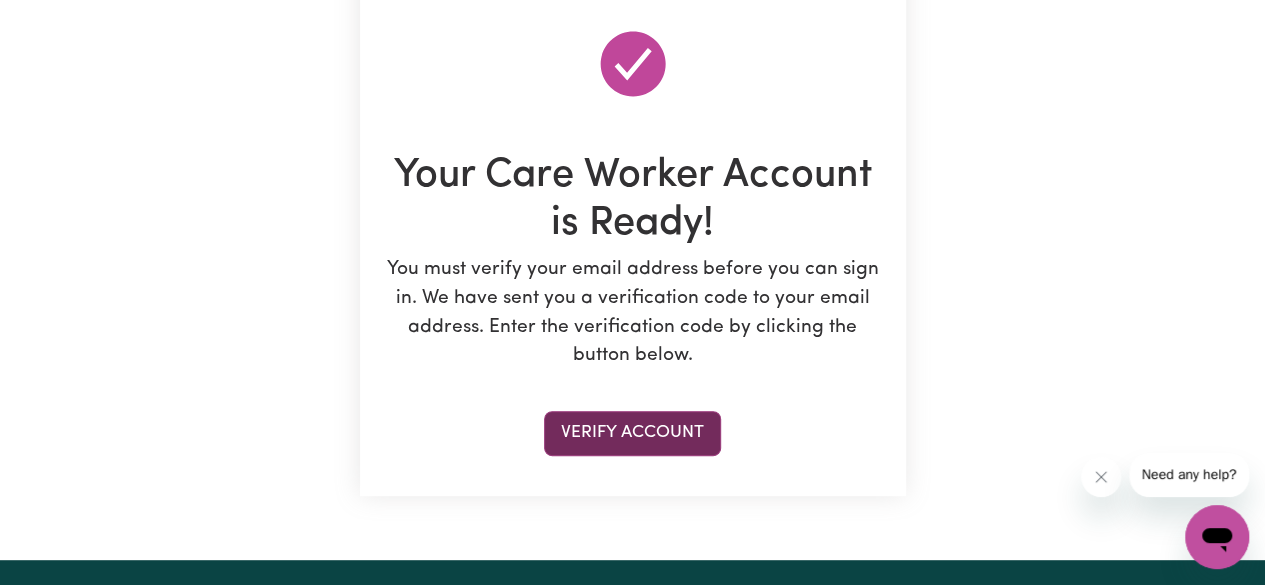 click on "Verify Account" at bounding box center (632, 433) 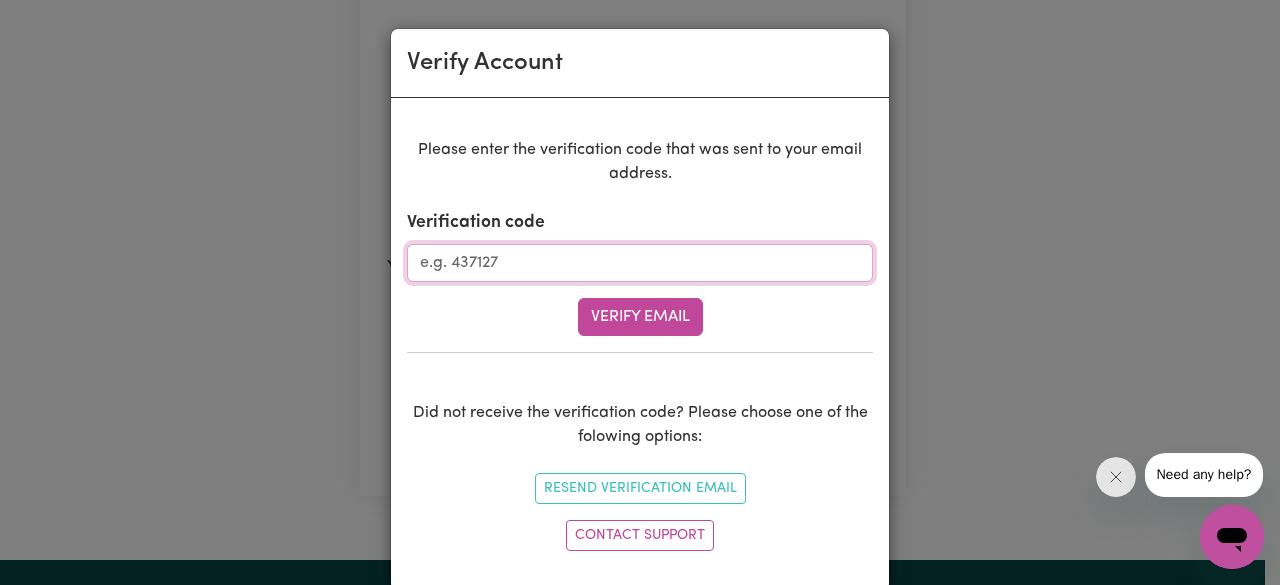 click on "Verification code" at bounding box center (640, 263) 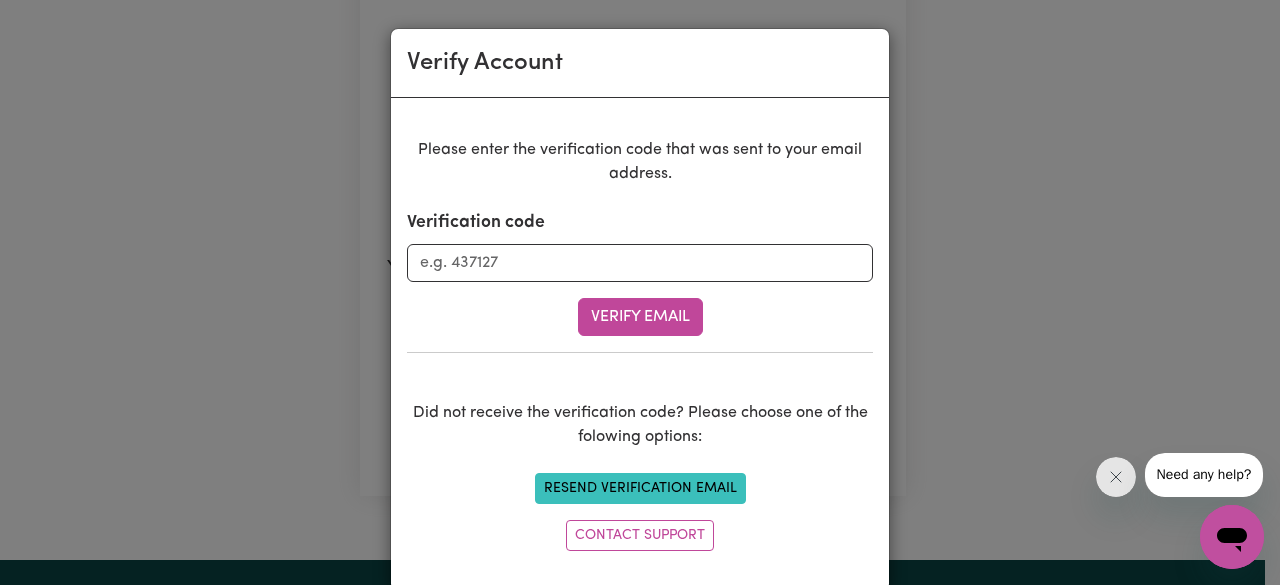 click on "Resend Verification Email" at bounding box center (640, 488) 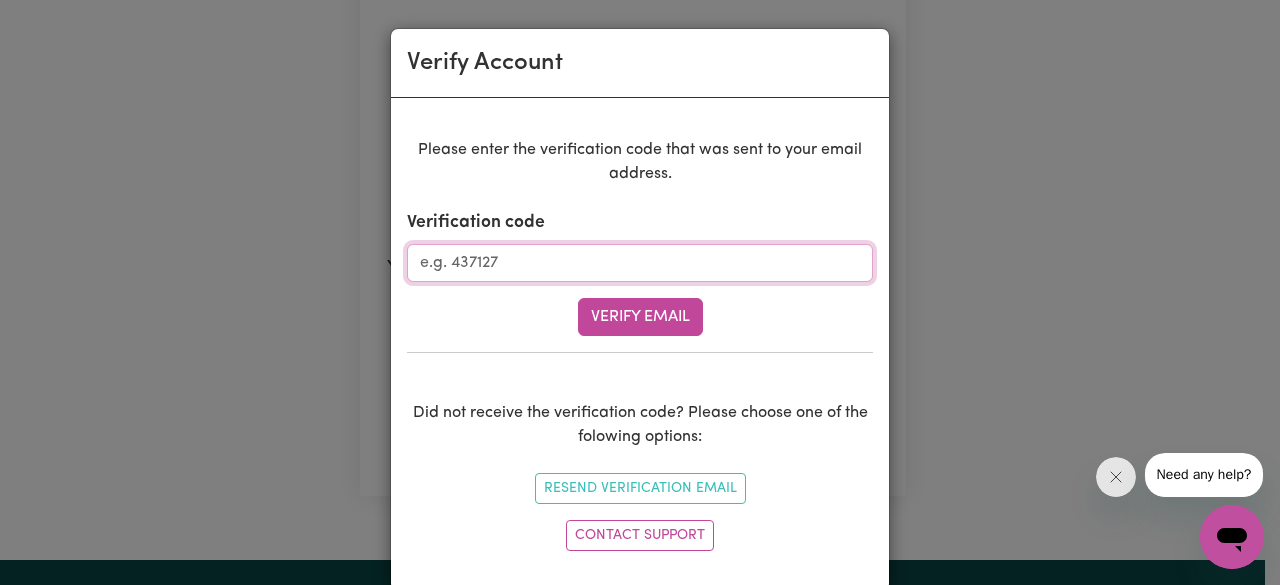 click on "Verification code" at bounding box center [640, 263] 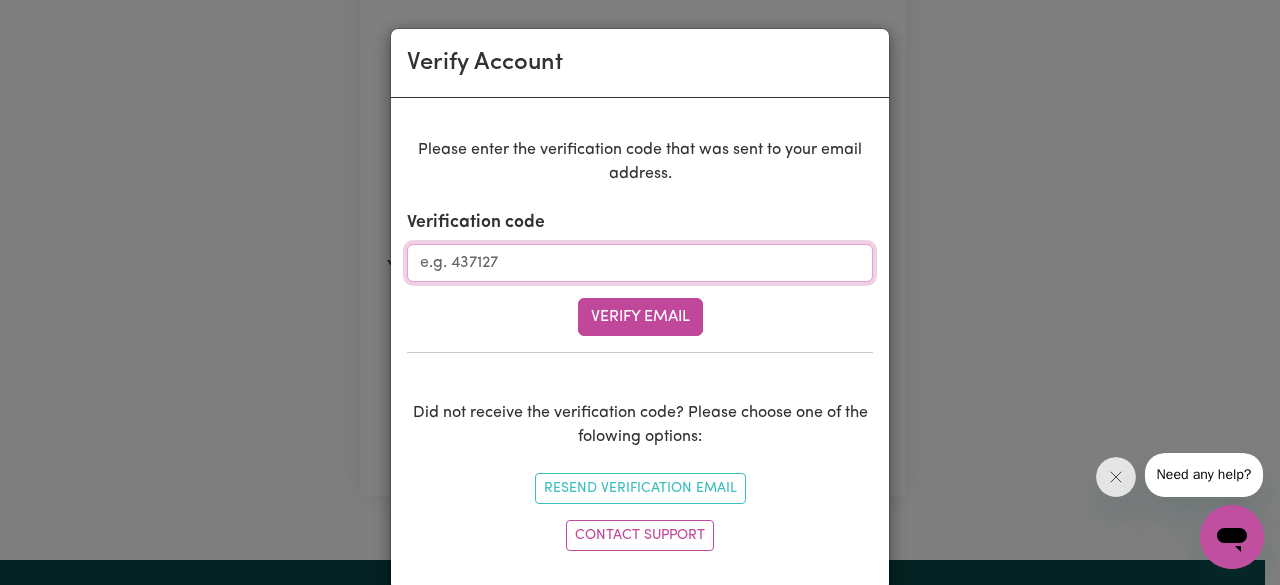 paste on "469036" 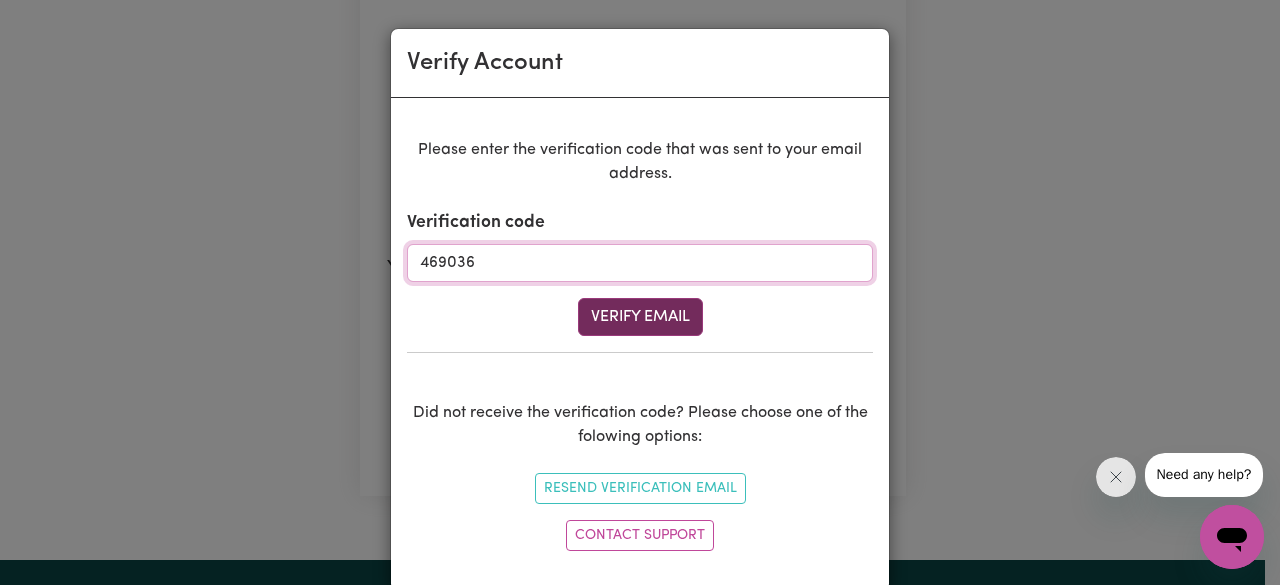 type on "469036" 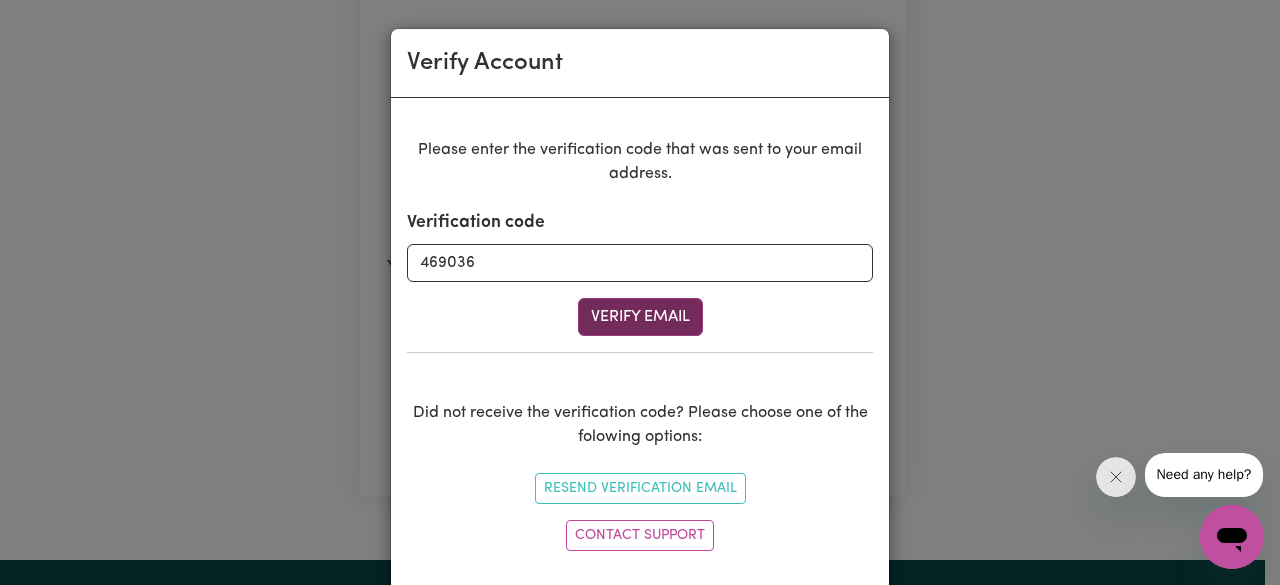 click on "Verify Email" at bounding box center [640, 317] 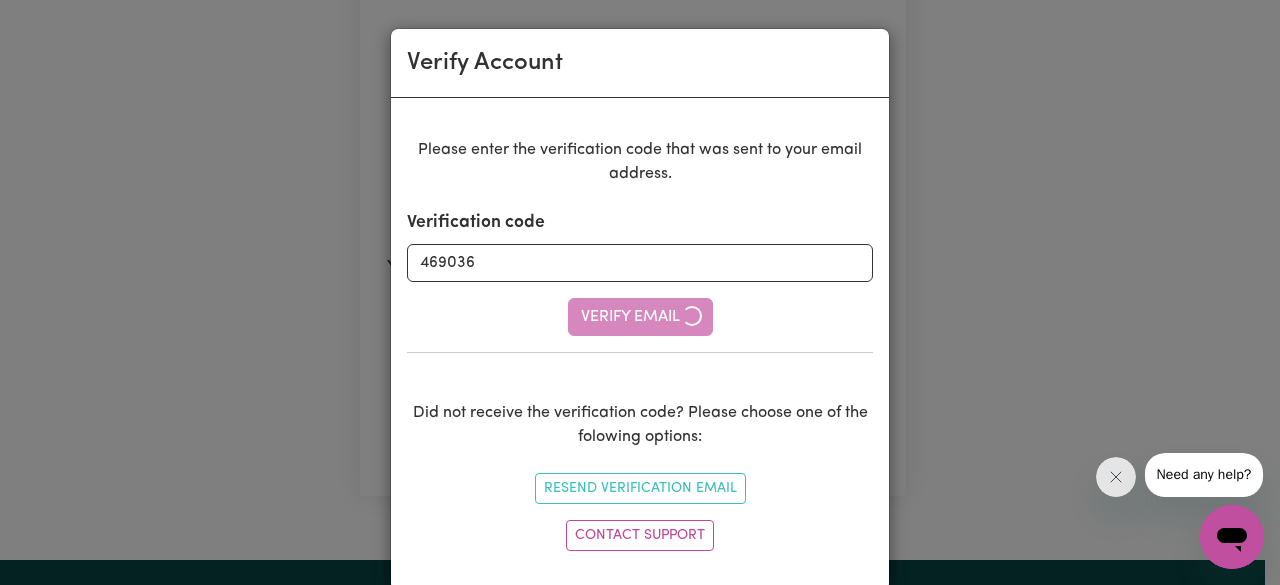 type 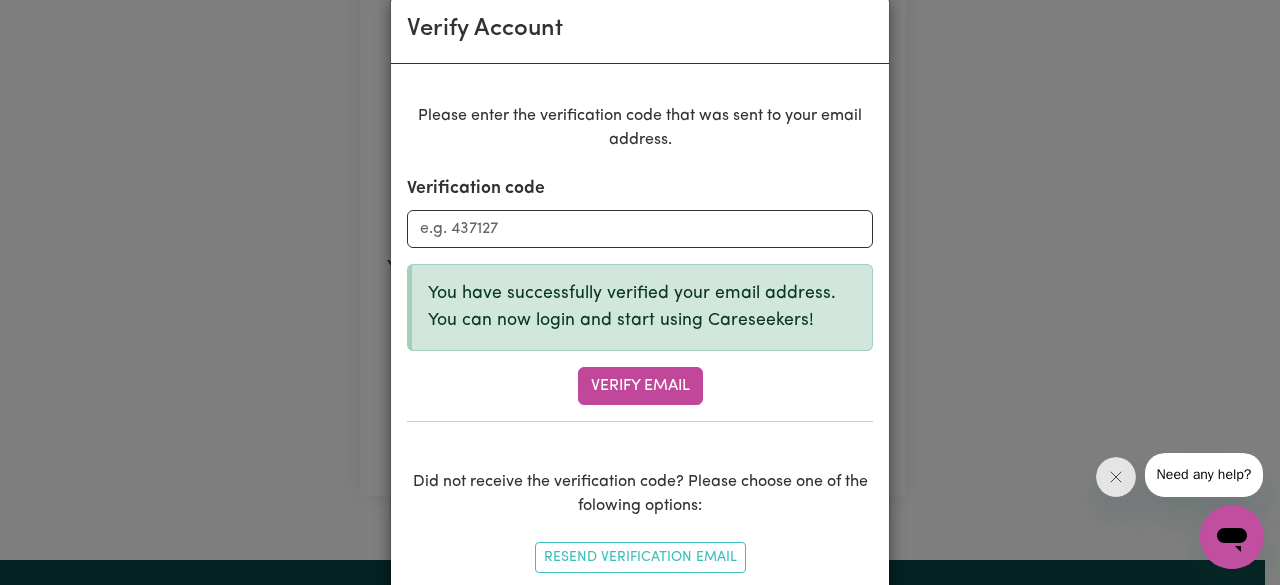 scroll, scrollTop: 133, scrollLeft: 0, axis: vertical 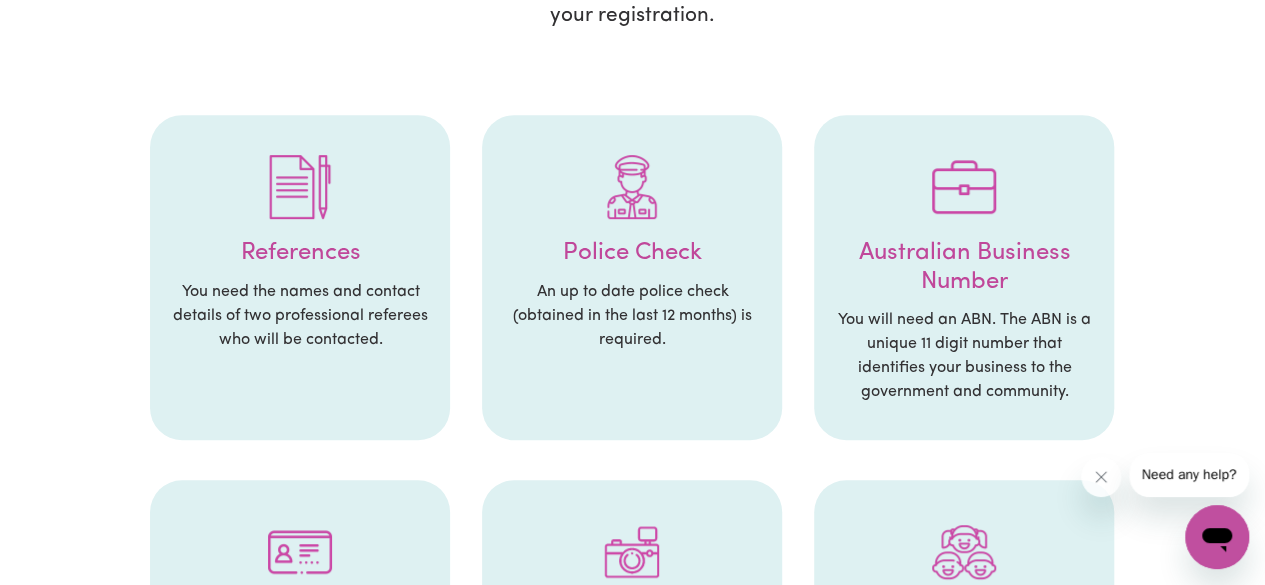 click on "References" at bounding box center (300, 253) 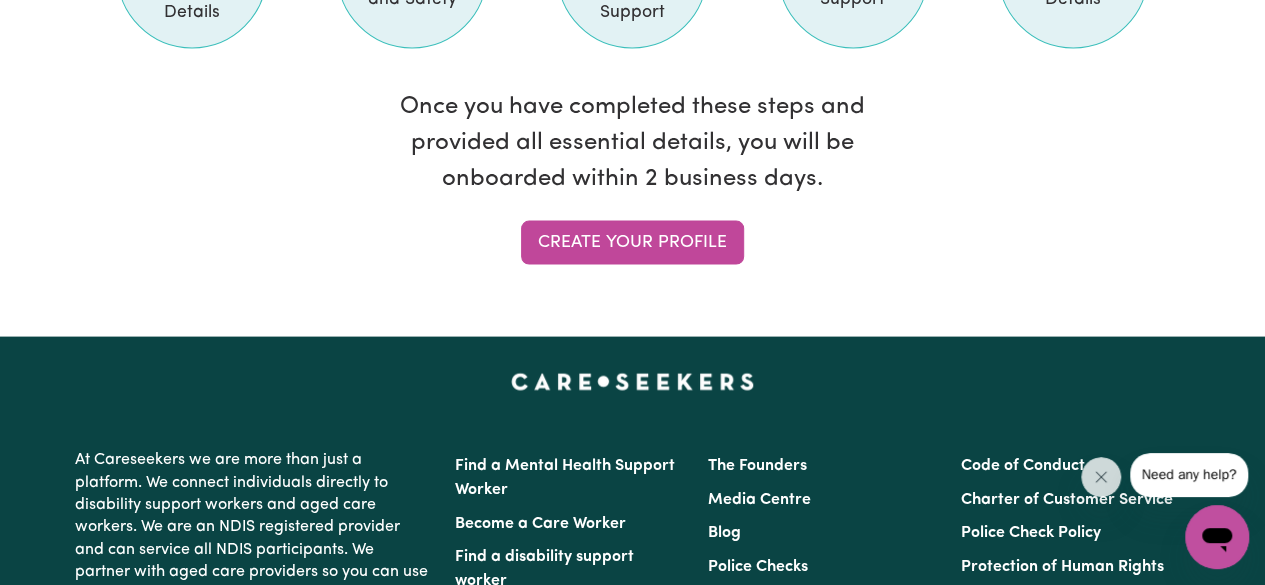 scroll, scrollTop: 1630, scrollLeft: 0, axis: vertical 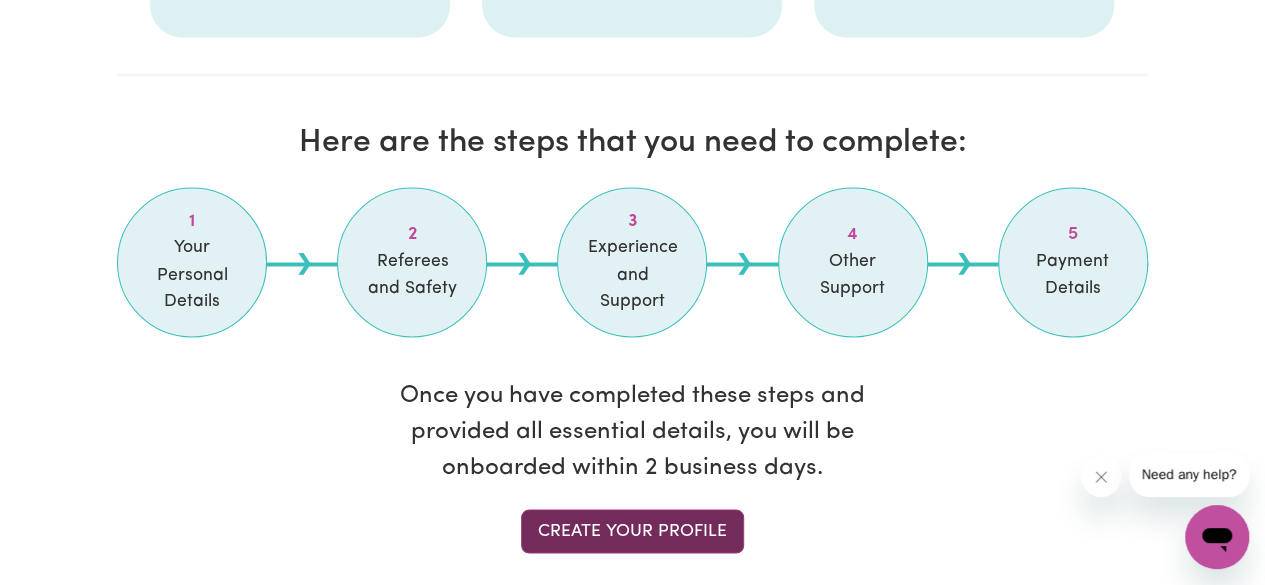 click on "Create your profile" at bounding box center (632, 531) 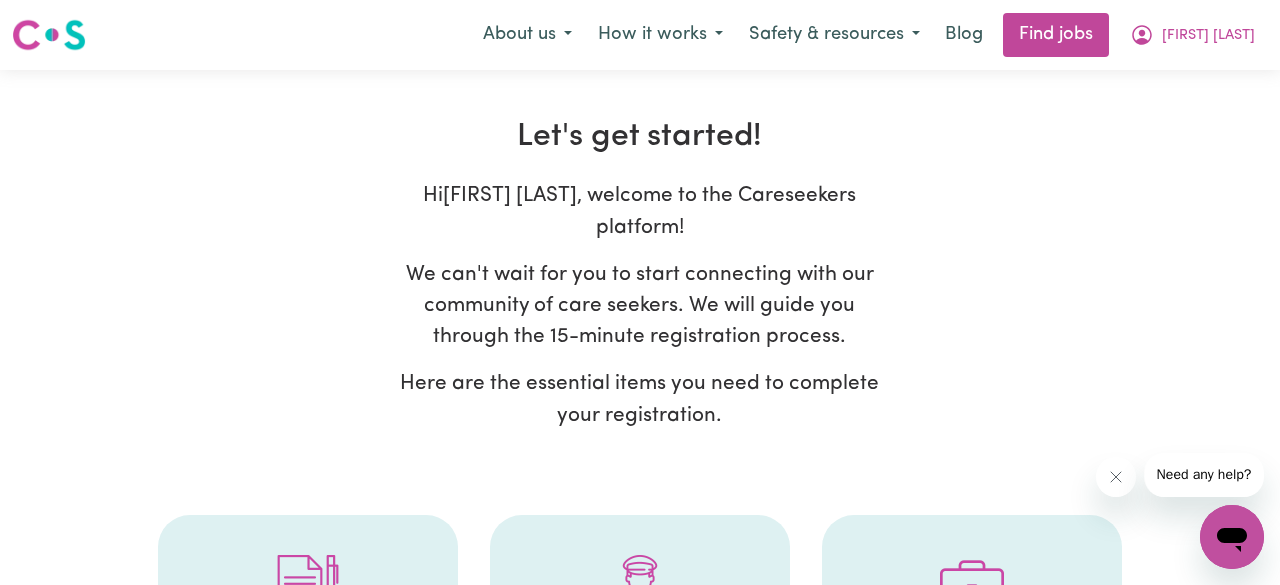 select on "Studying a healthcare related degree or qualification" 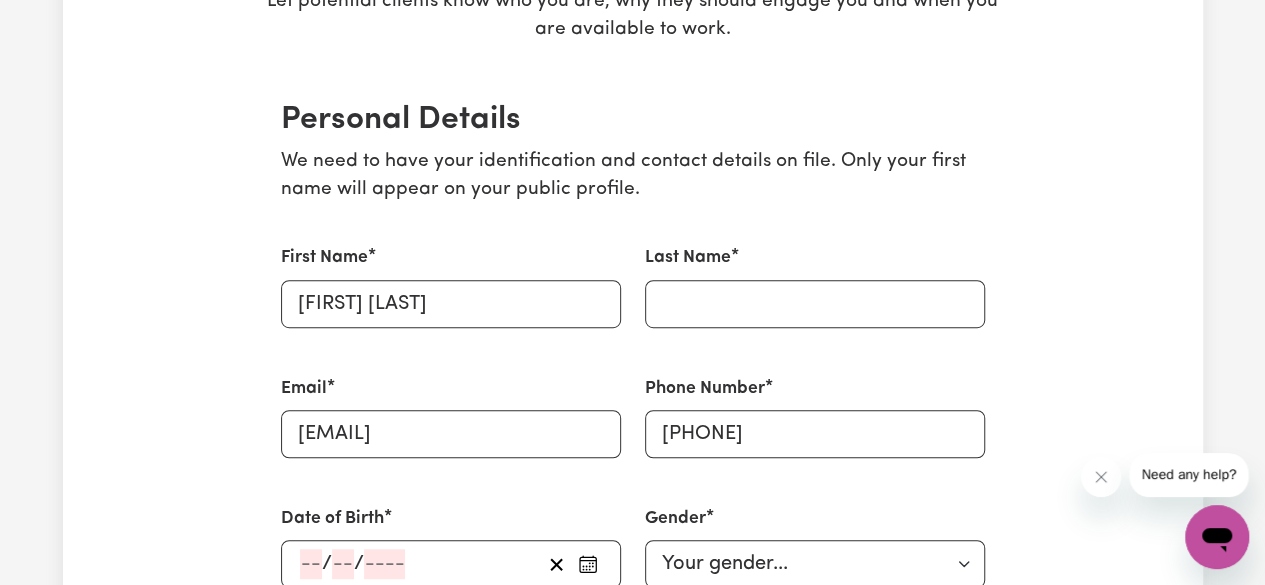 scroll, scrollTop: 400, scrollLeft: 0, axis: vertical 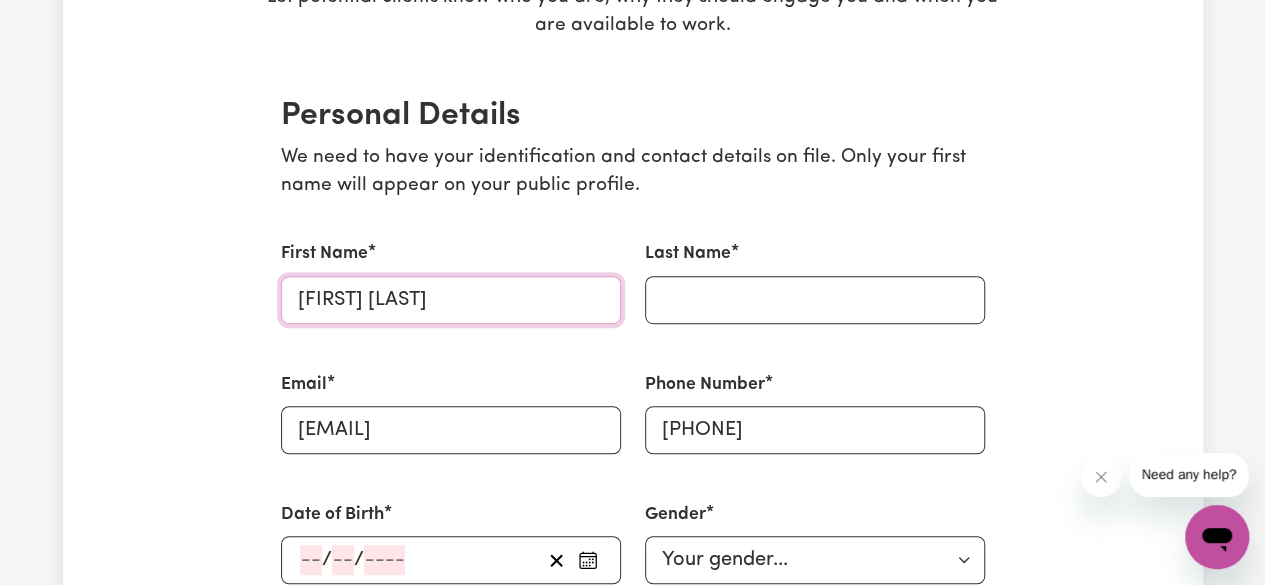 drag, startPoint x: 508, startPoint y: 301, endPoint x: 373, endPoint y: 309, distance: 135.23683 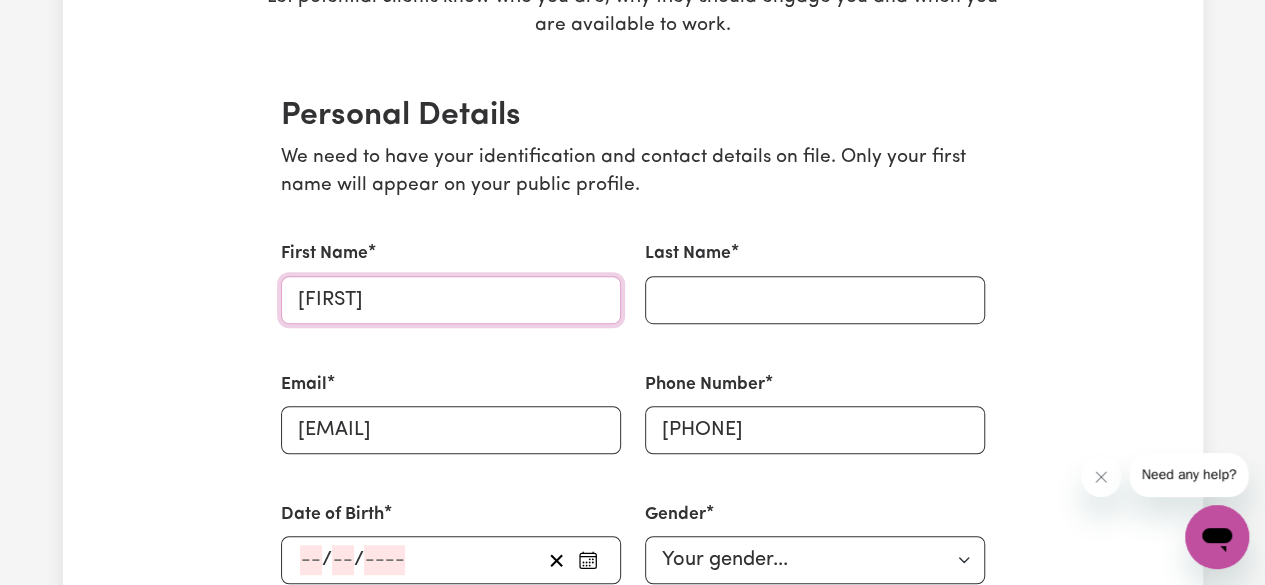 type on "[FIRST]" 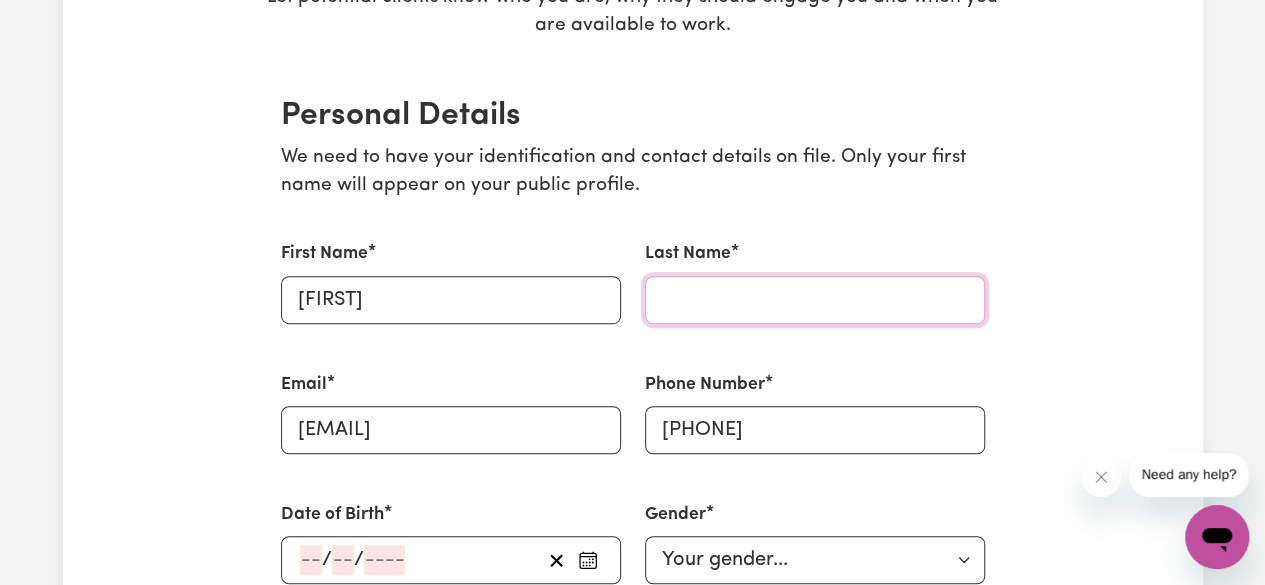 click on "Last Name" at bounding box center [815, 300] 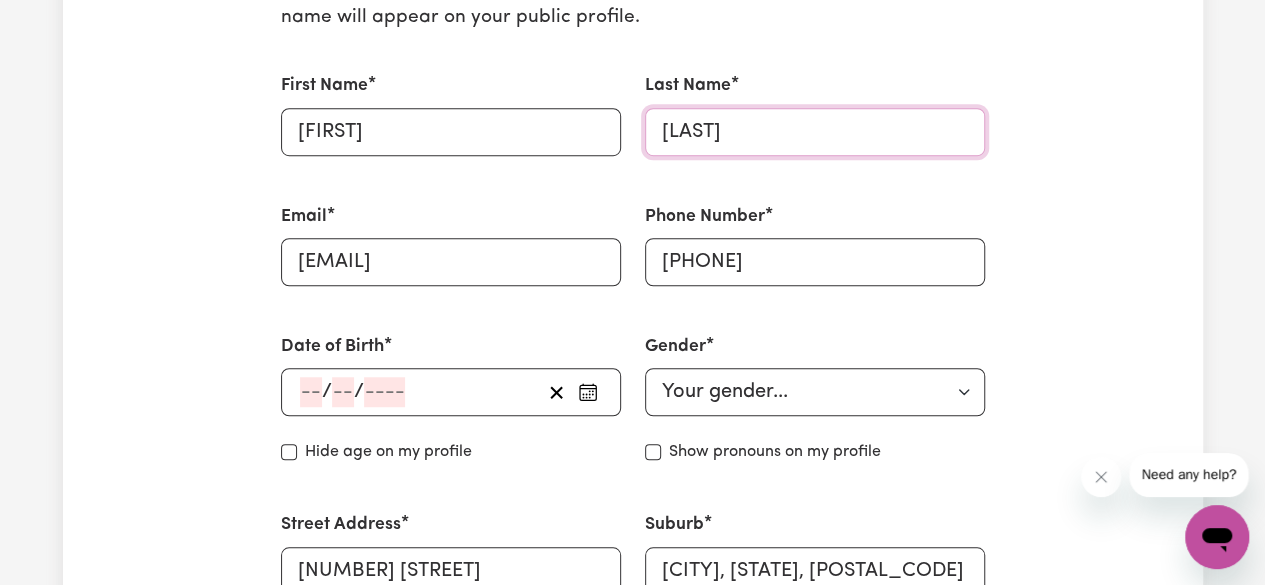 scroll, scrollTop: 600, scrollLeft: 0, axis: vertical 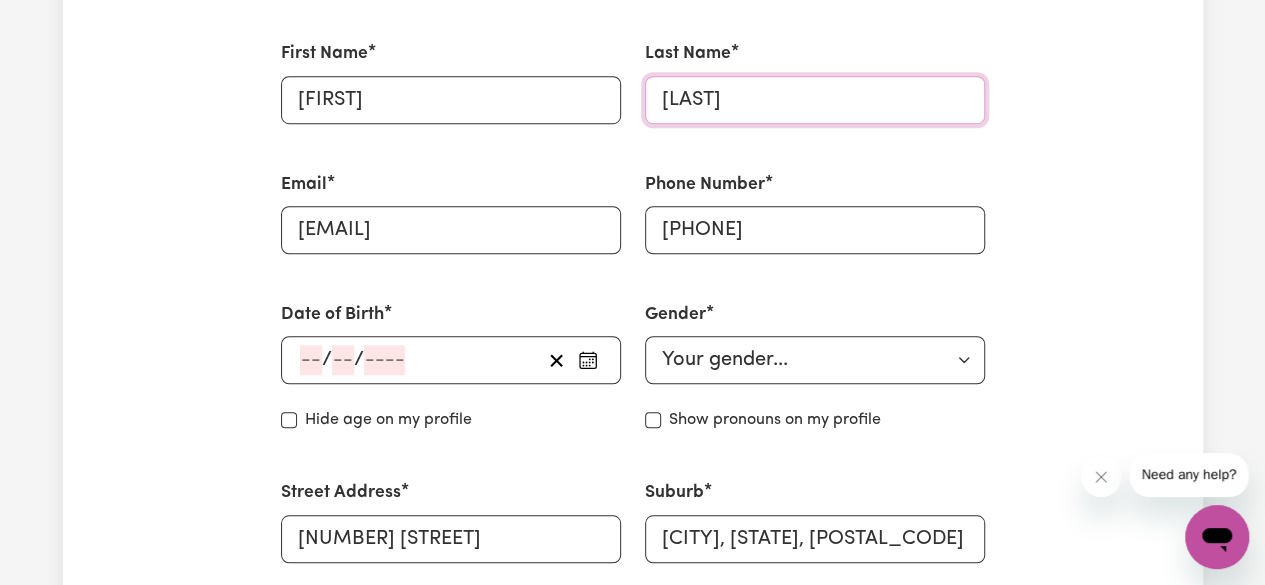 type on "[LAST]" 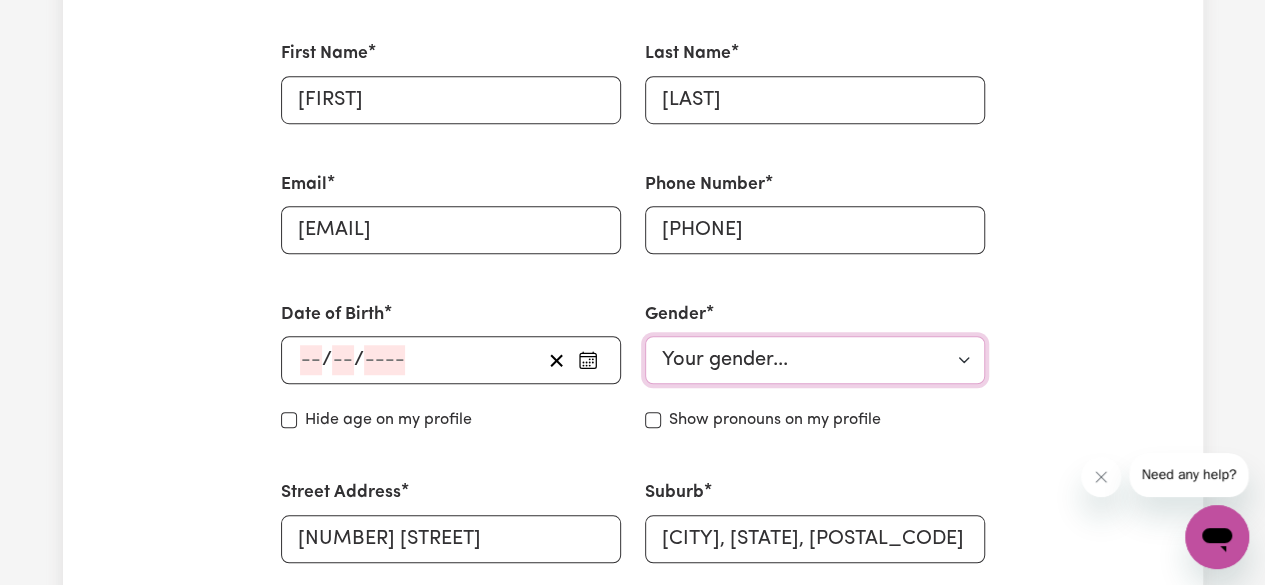 click on "Your gender... Female Male Non-binary Other Prefer not to say" at bounding box center (815, 360) 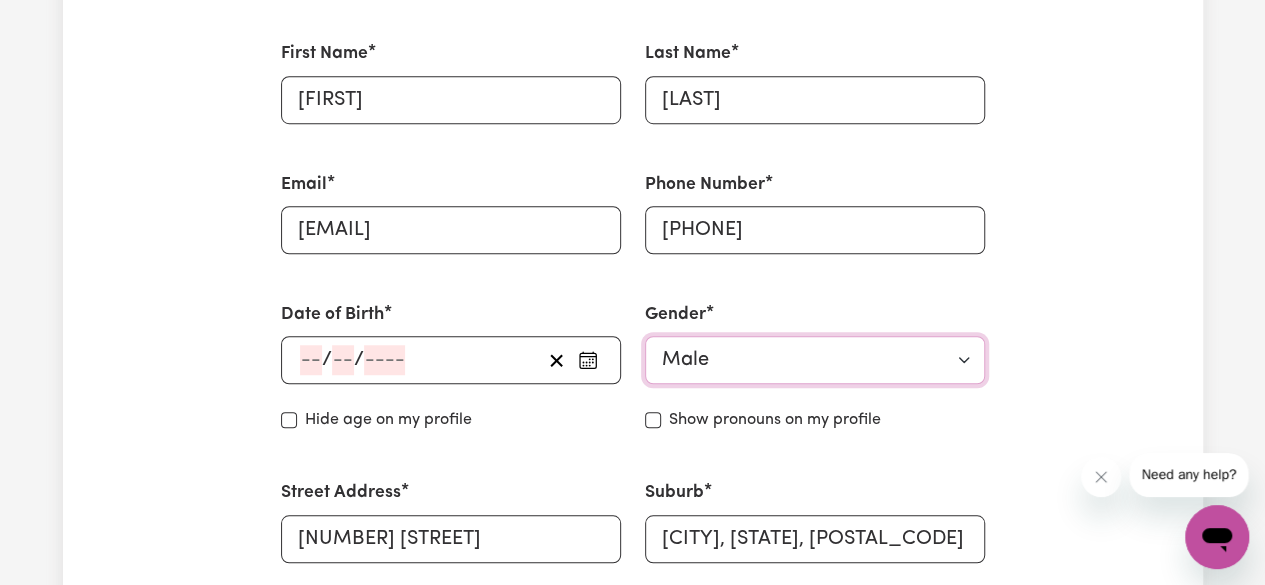 click on "Your gender... Female Male Non-binary Other Prefer not to say" at bounding box center (815, 360) 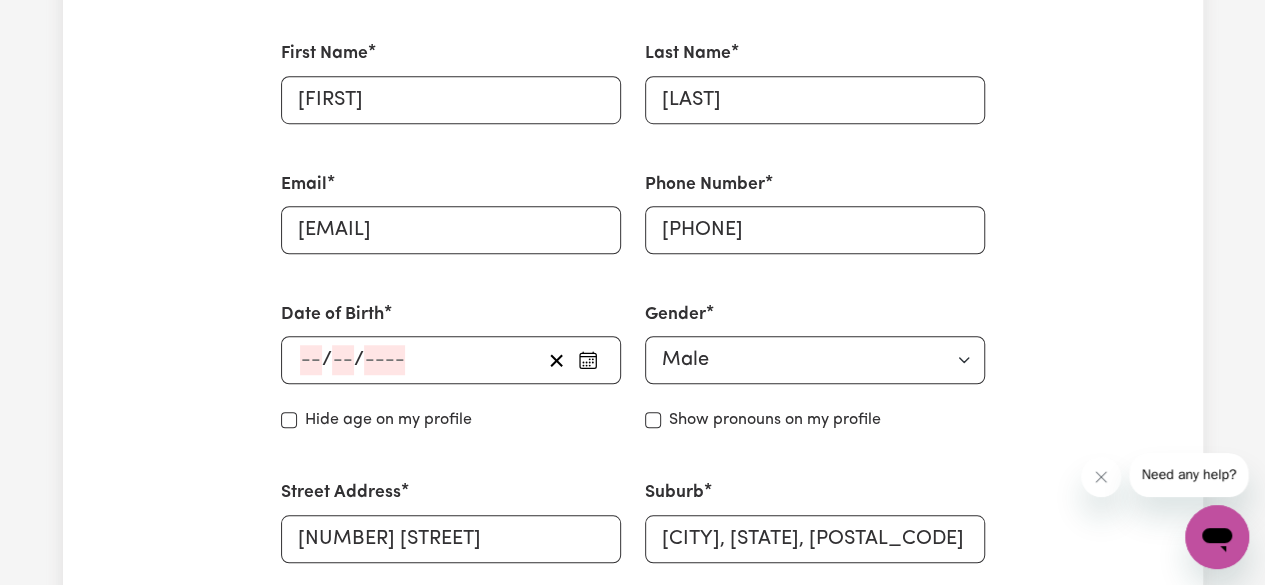 click 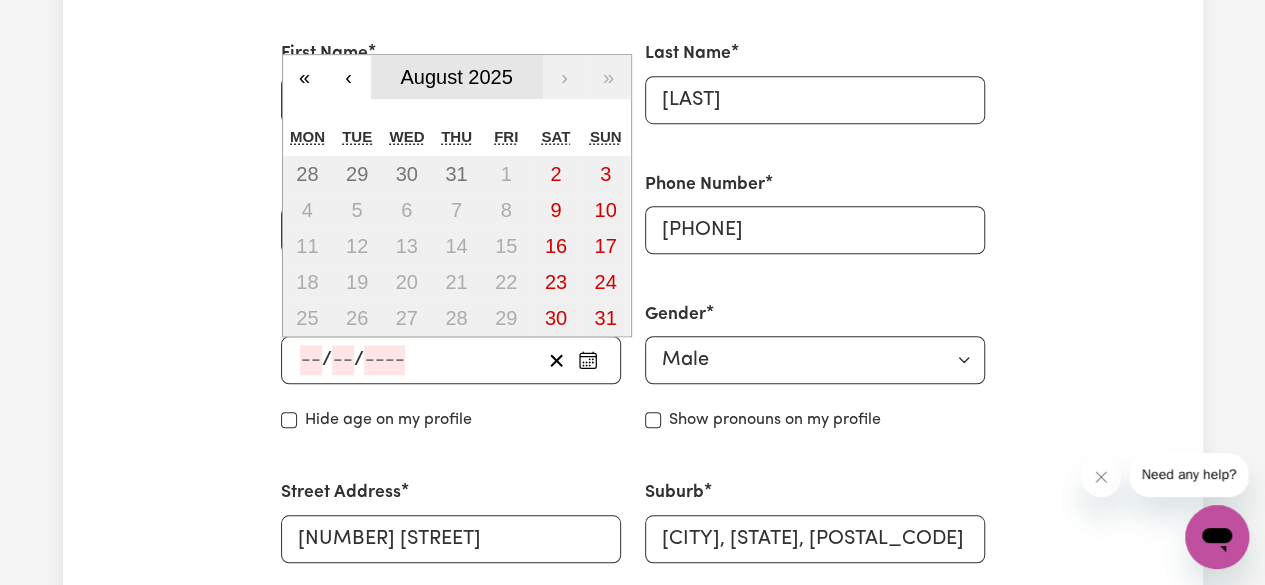 click on "August 2025" at bounding box center [456, 77] 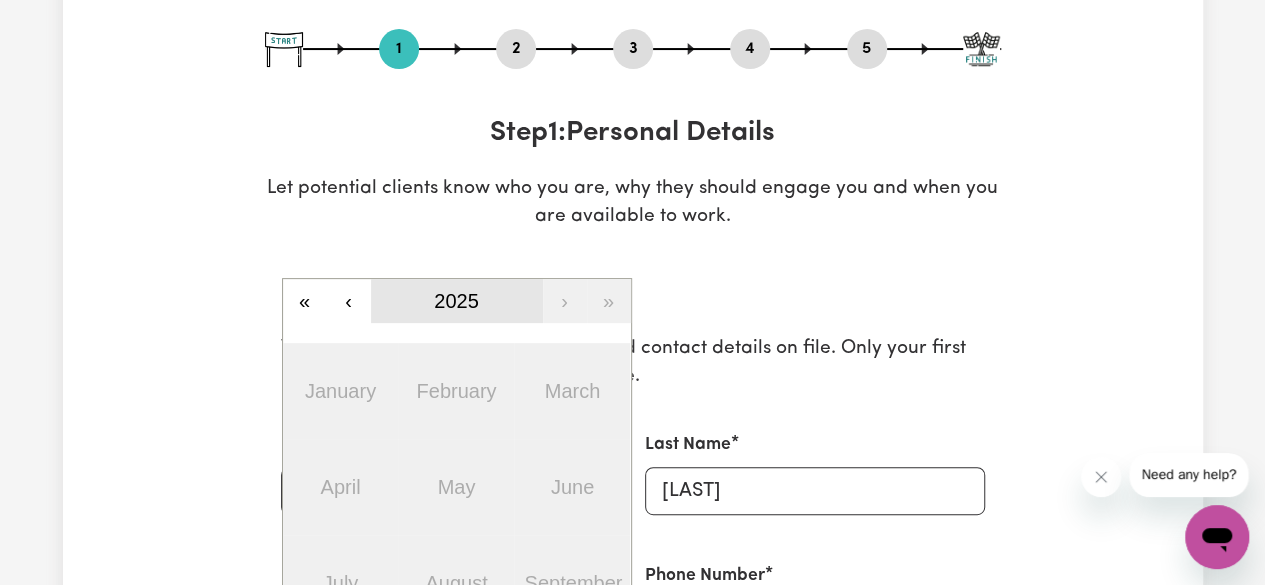 scroll, scrollTop: 200, scrollLeft: 0, axis: vertical 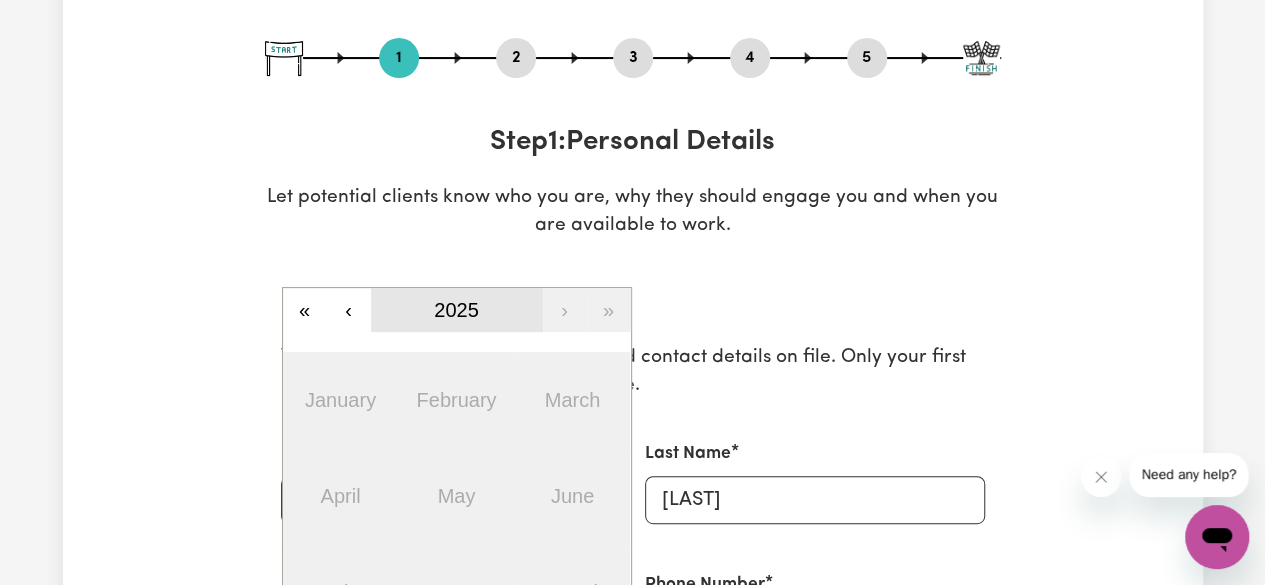 click on "2025" at bounding box center (456, 310) 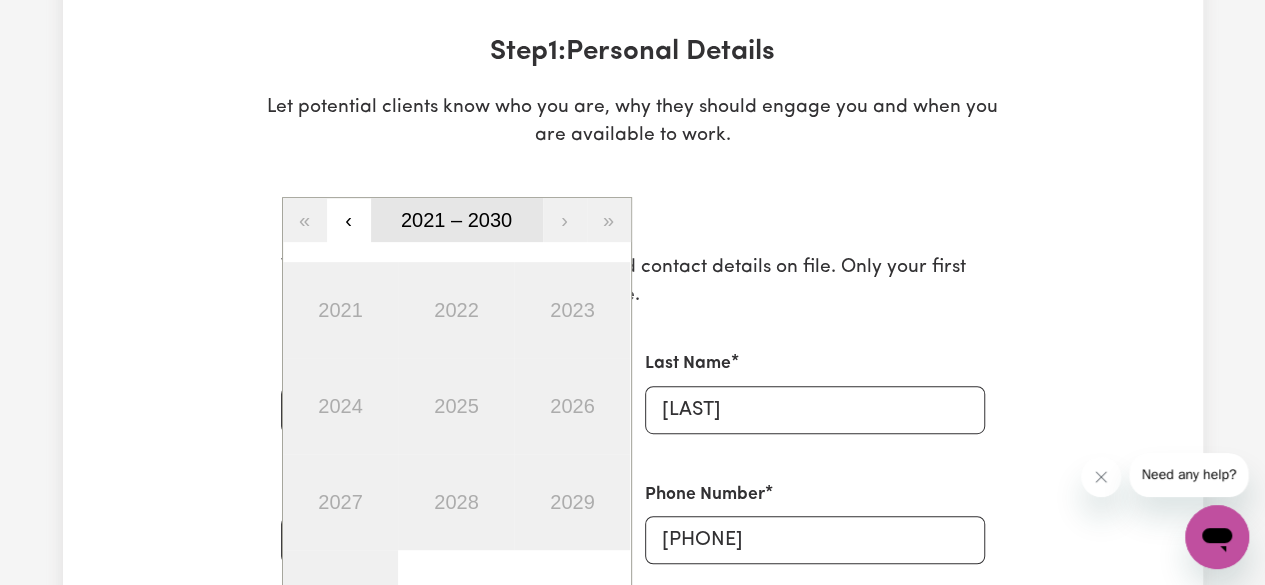 scroll, scrollTop: 300, scrollLeft: 0, axis: vertical 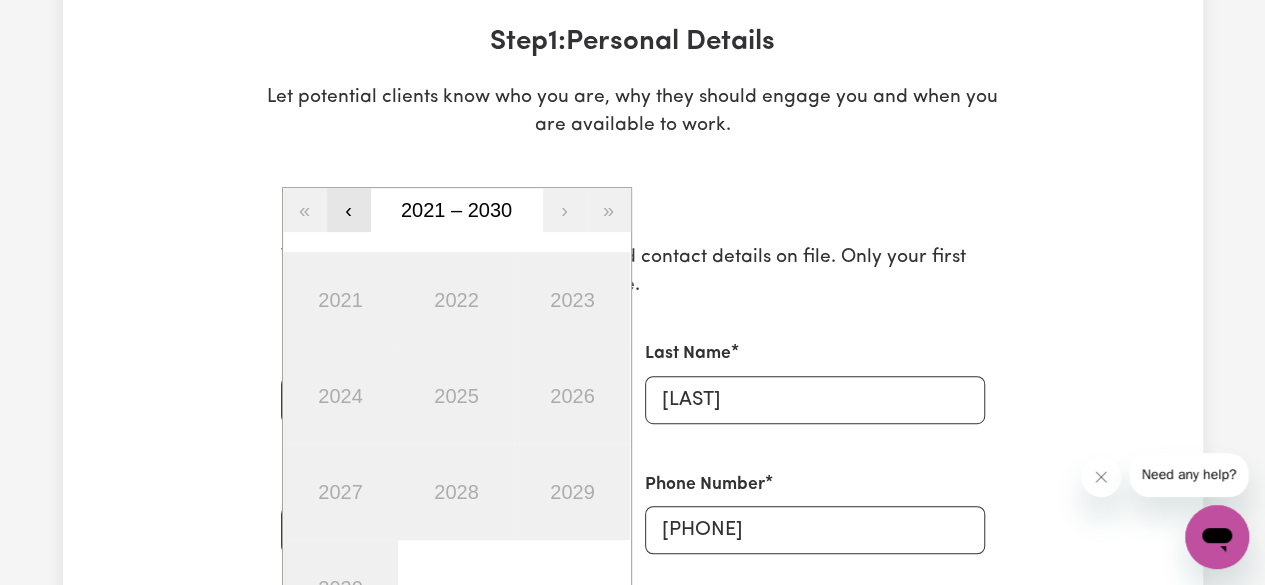 click on "‹" at bounding box center [349, 210] 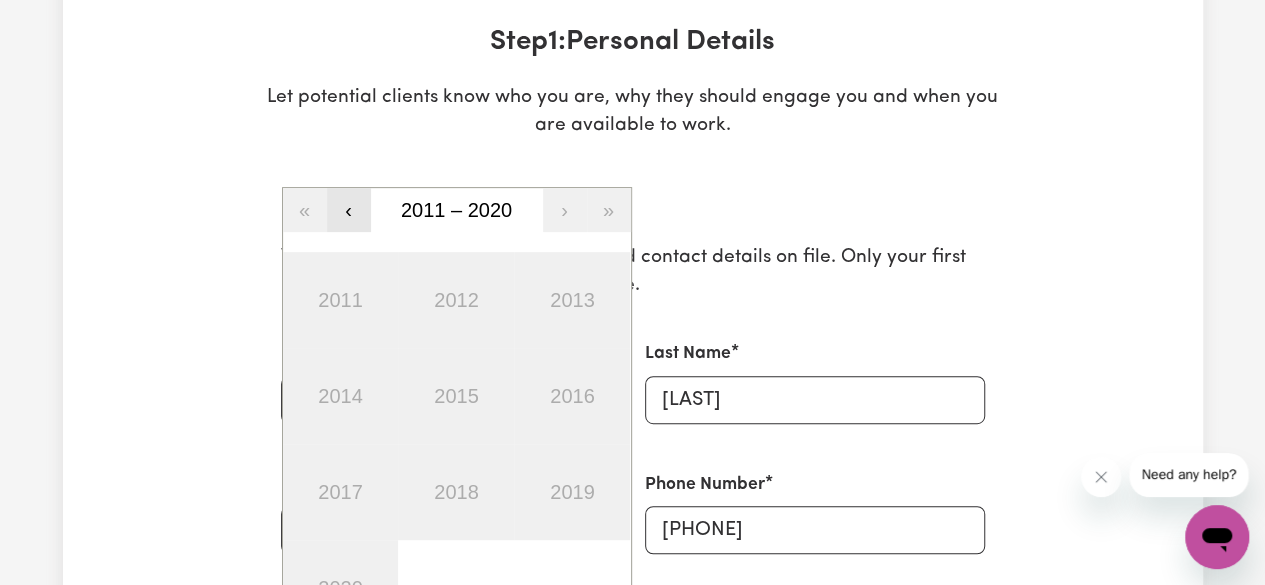 click on "‹" at bounding box center (349, 210) 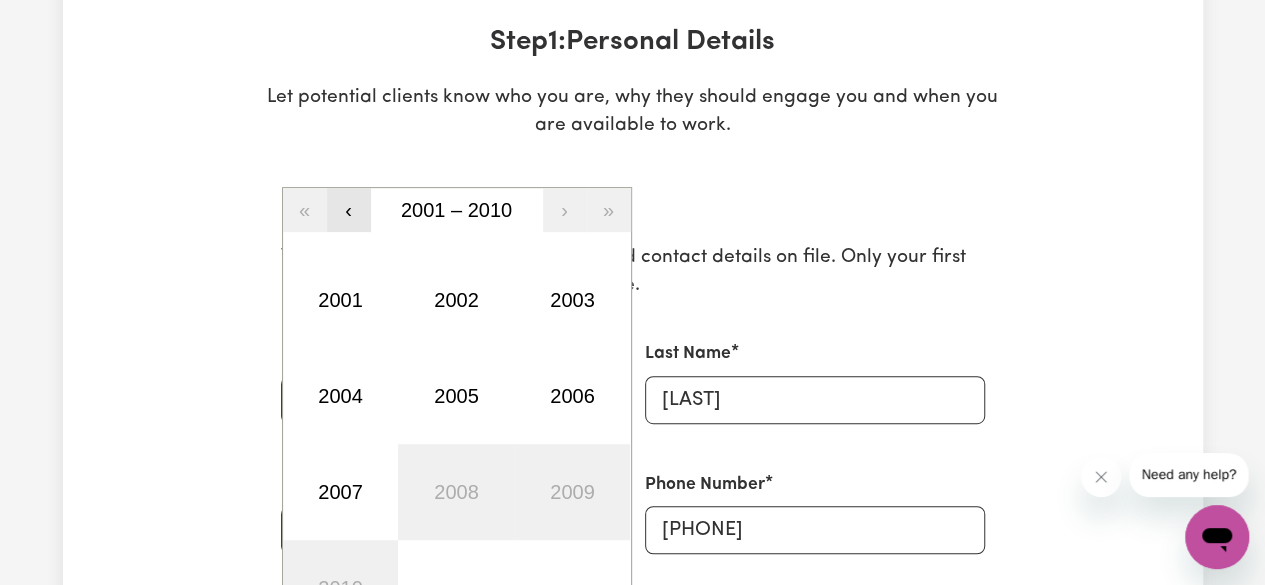 click on "‹" at bounding box center [349, 210] 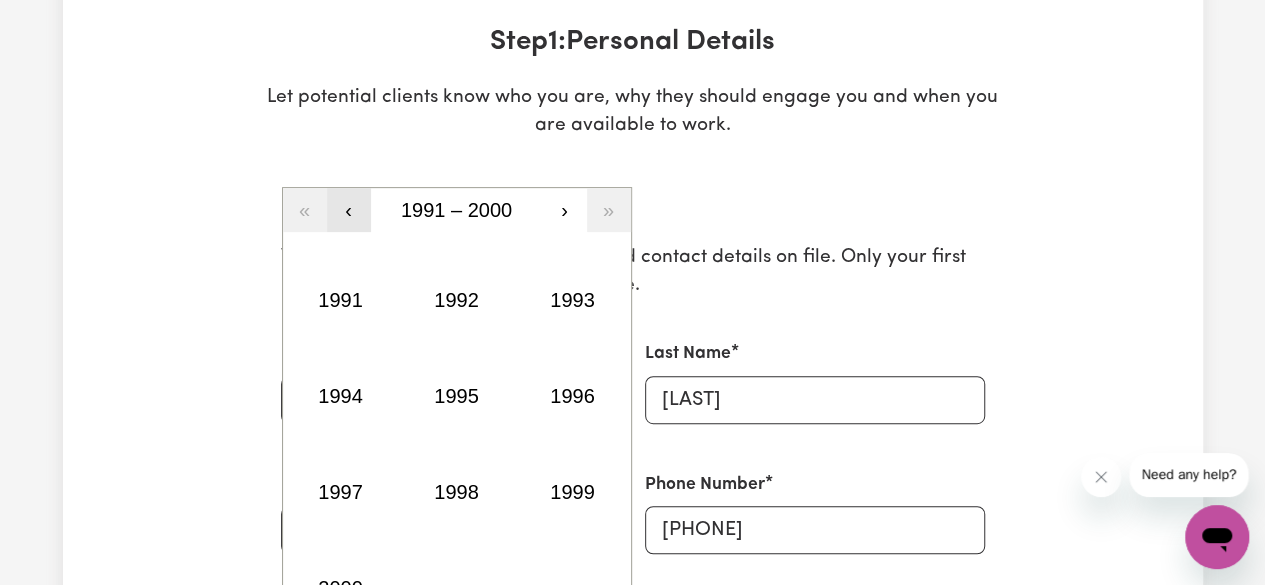 click on "‹" at bounding box center [349, 210] 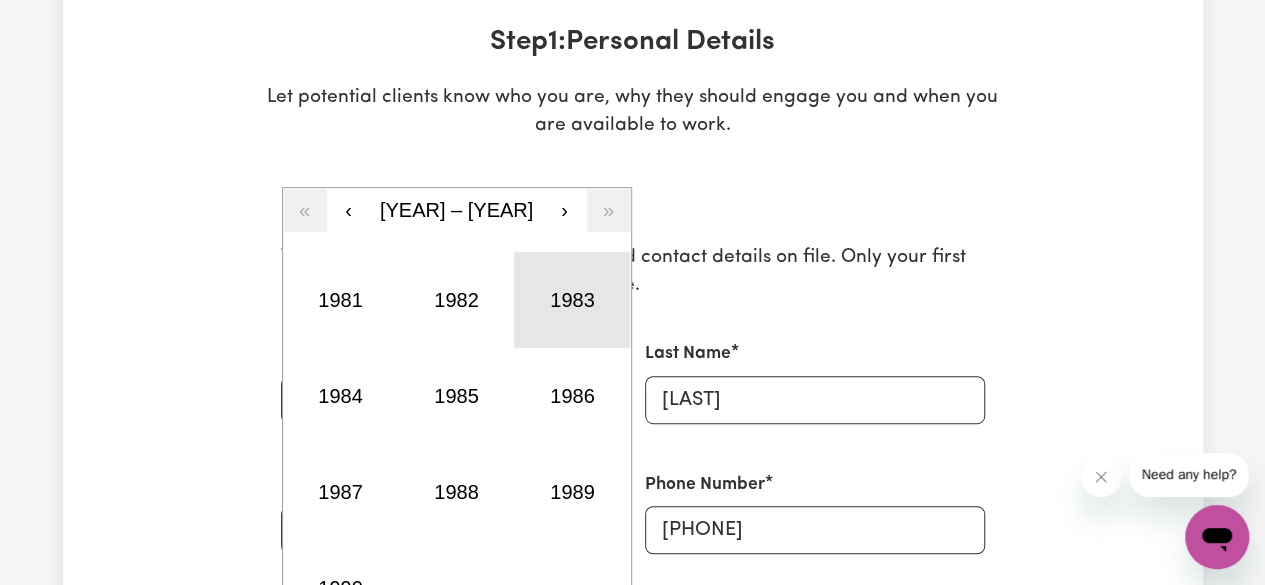 click on "1983" at bounding box center [572, 300] 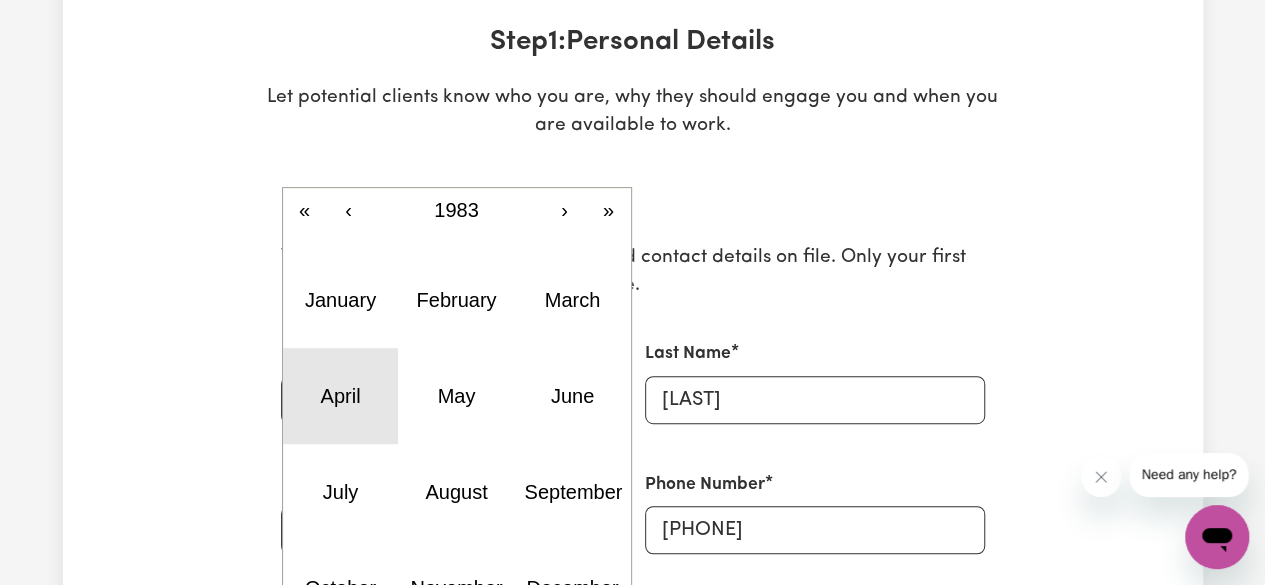 click on "April" at bounding box center [341, 396] 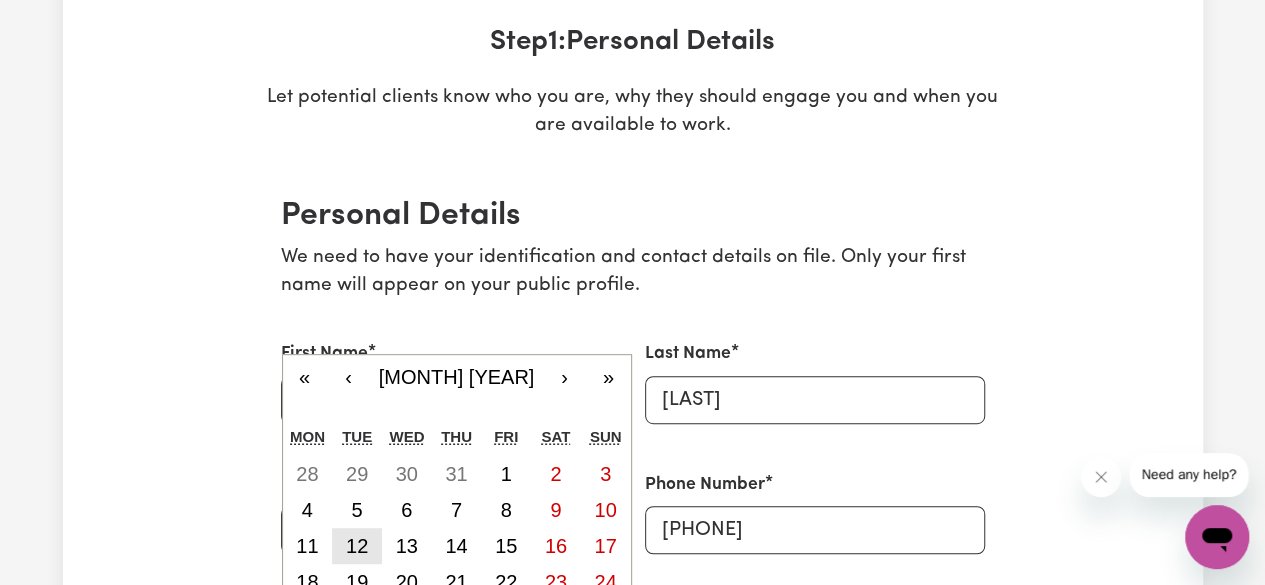 click on "12" at bounding box center (357, 546) 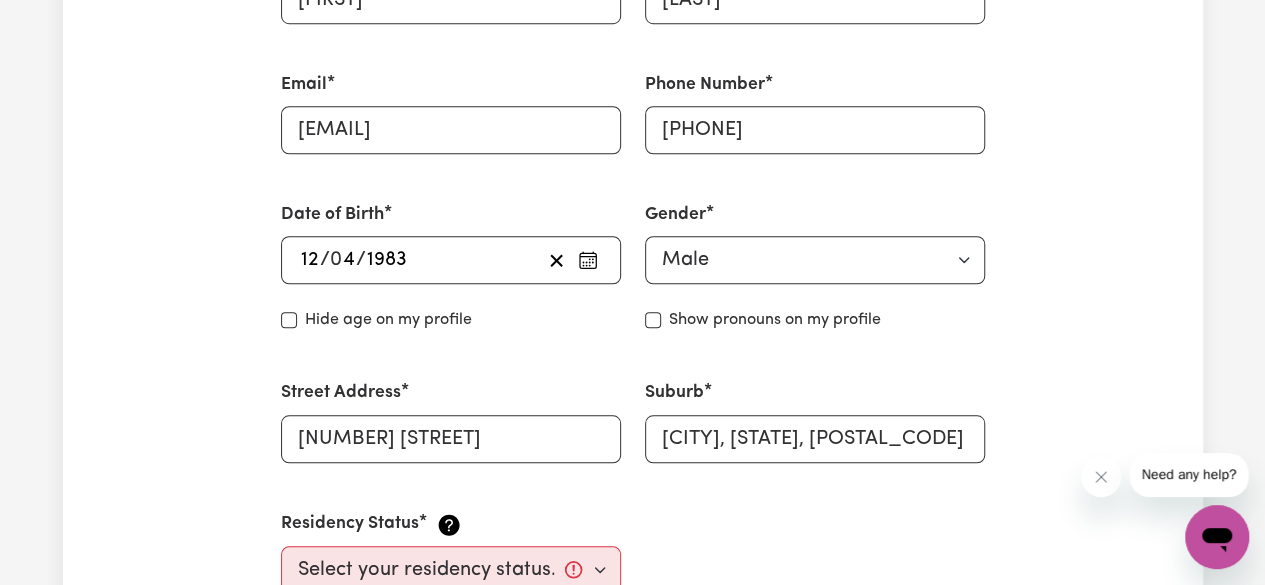 scroll, scrollTop: 1000, scrollLeft: 0, axis: vertical 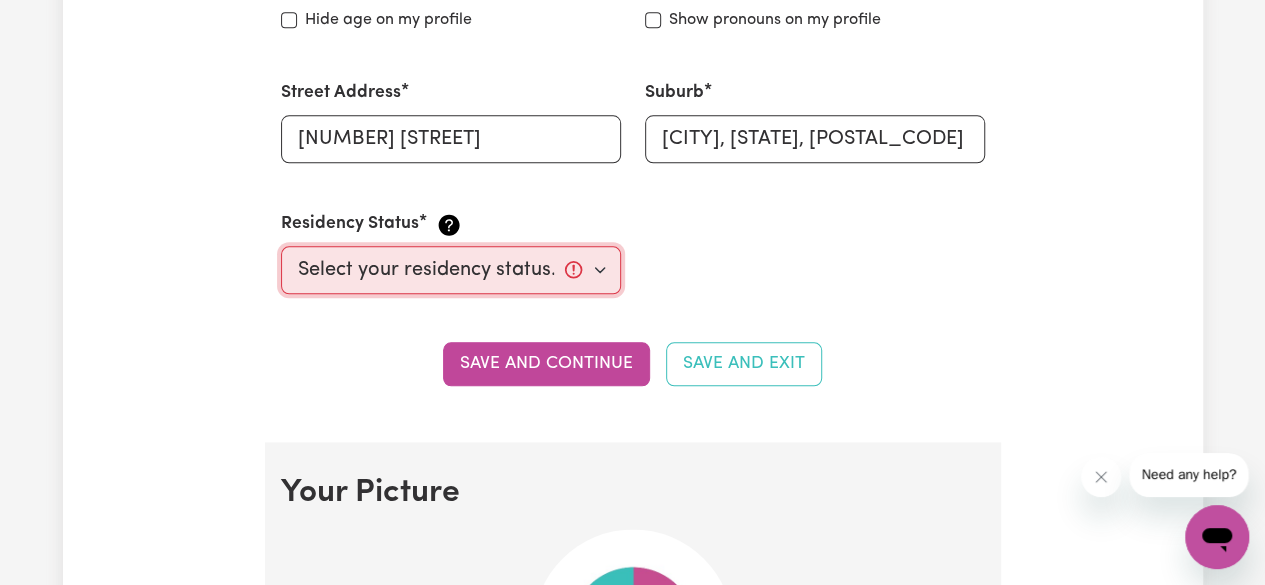 click on "Select your residency status... Australian citizen Australian PR Temporary Work Visa Student Visa" at bounding box center [451, 270] 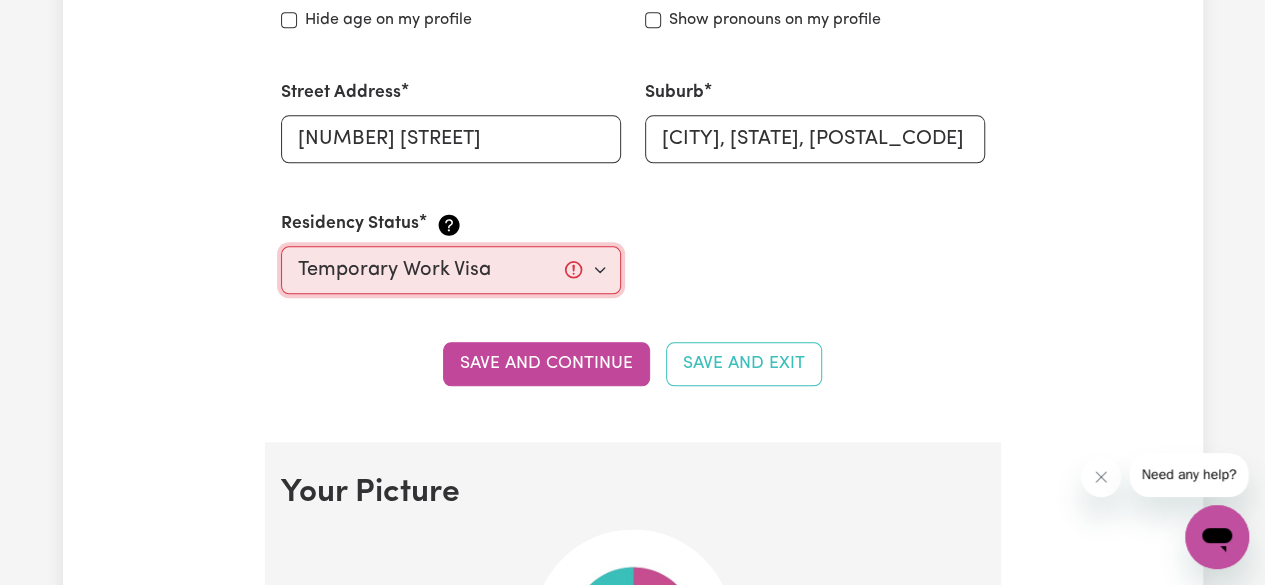 click on "Select your residency status... Australian citizen Australian PR Temporary Work Visa Student Visa" at bounding box center (451, 270) 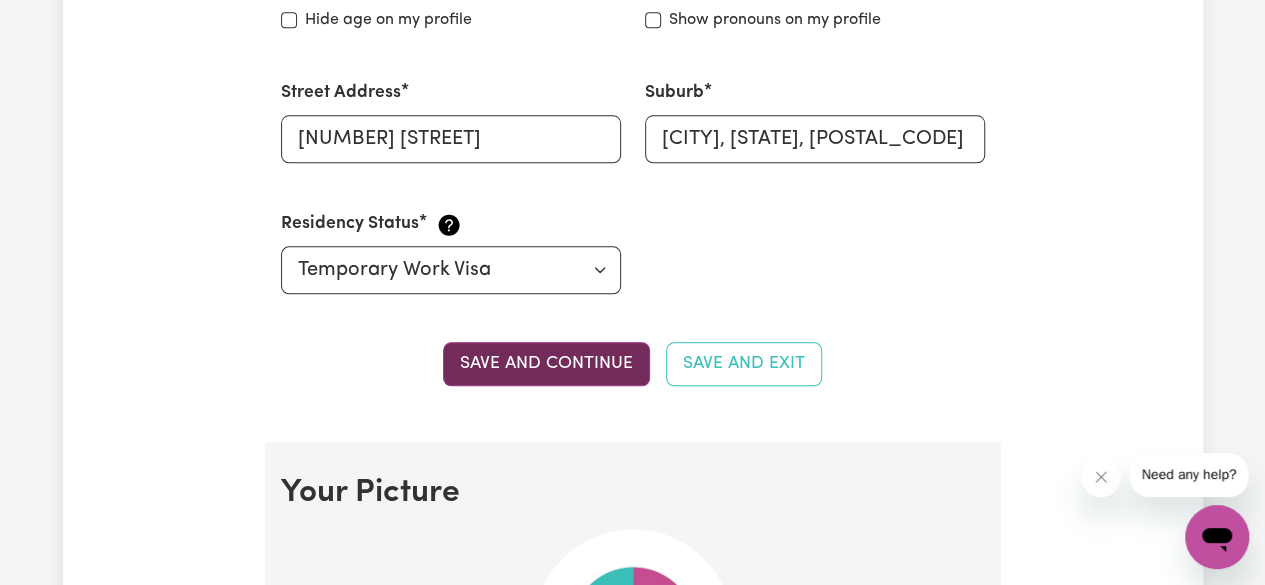 click on "Save and continue" at bounding box center (546, 364) 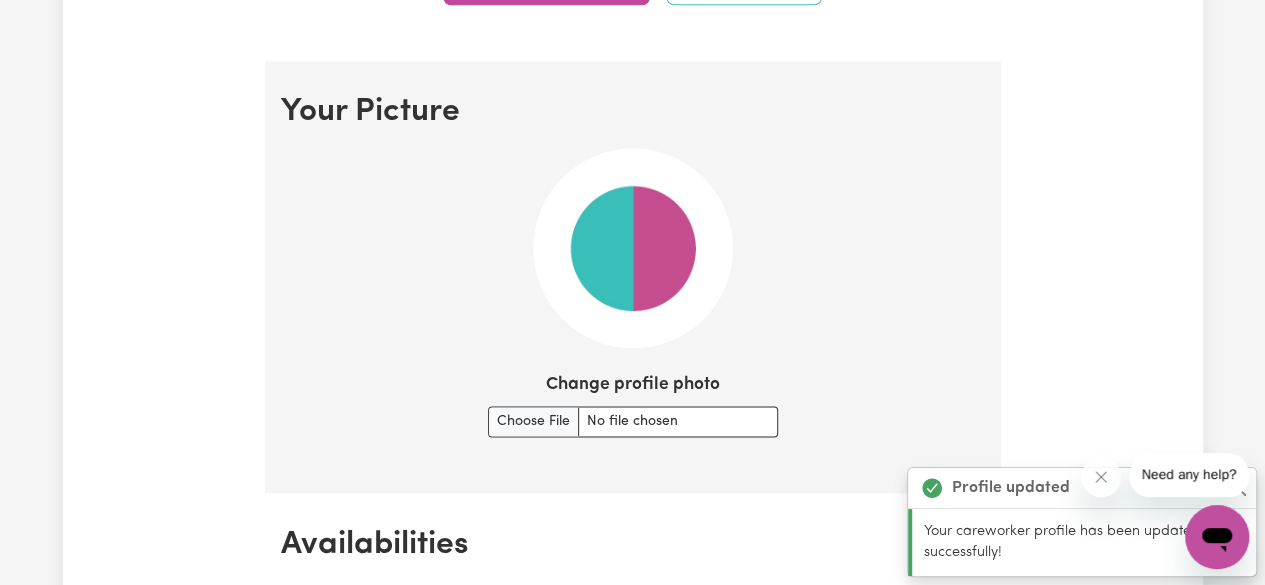 scroll, scrollTop: 1440, scrollLeft: 0, axis: vertical 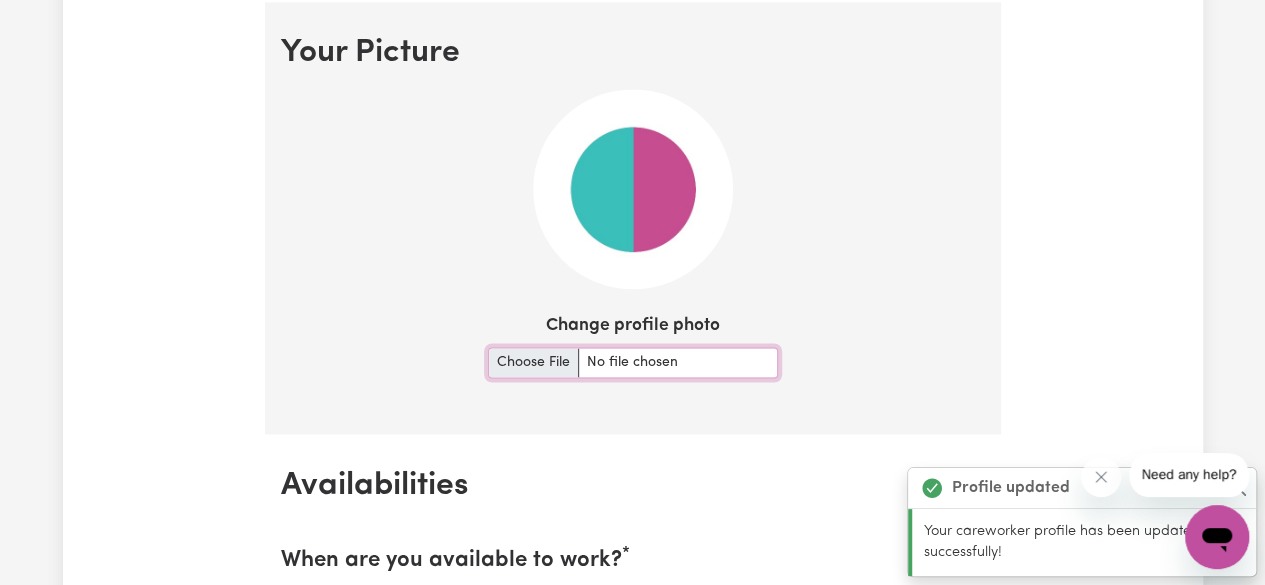 click on "Change profile photo" at bounding box center (633, 362) 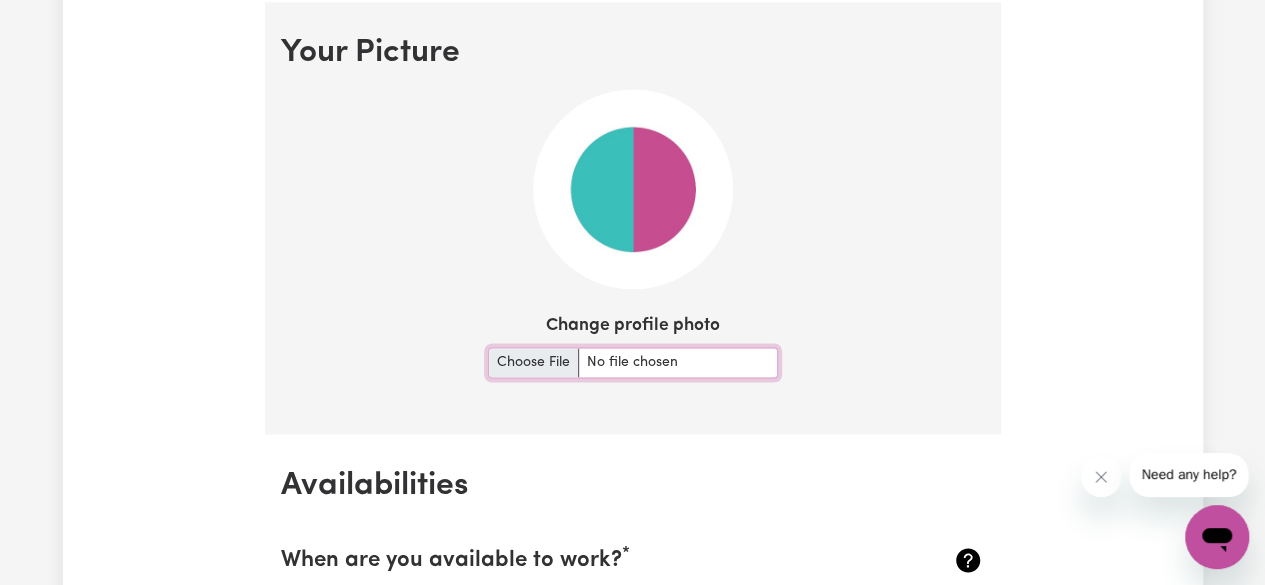 type on "C:\fakepath\[DATE].jpg" 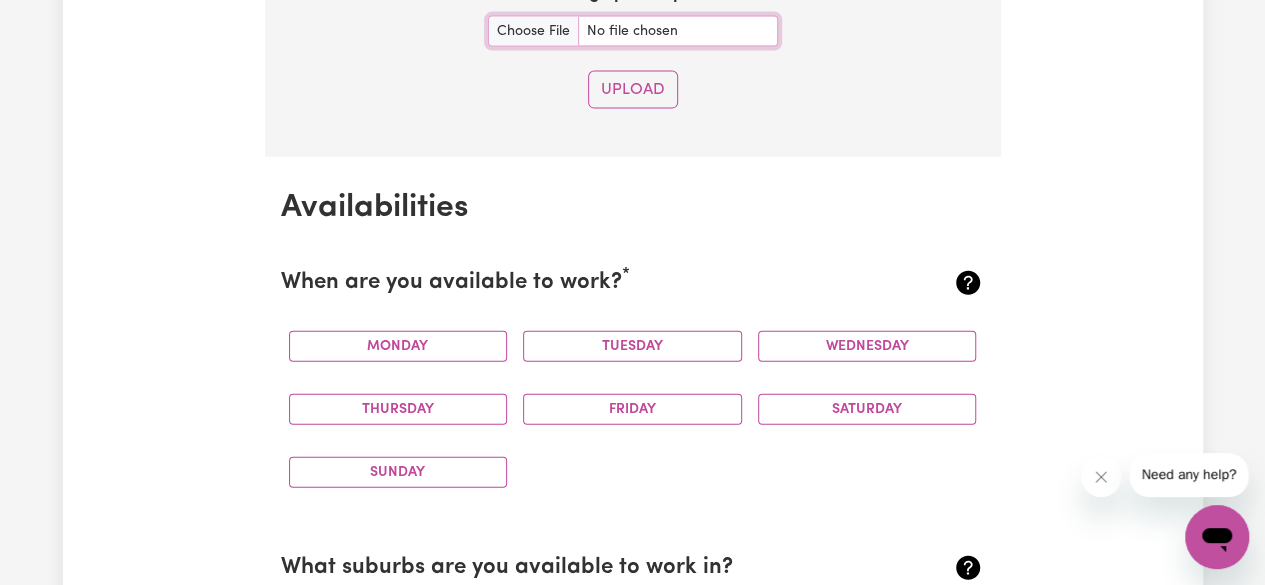 scroll, scrollTop: 2240, scrollLeft: 0, axis: vertical 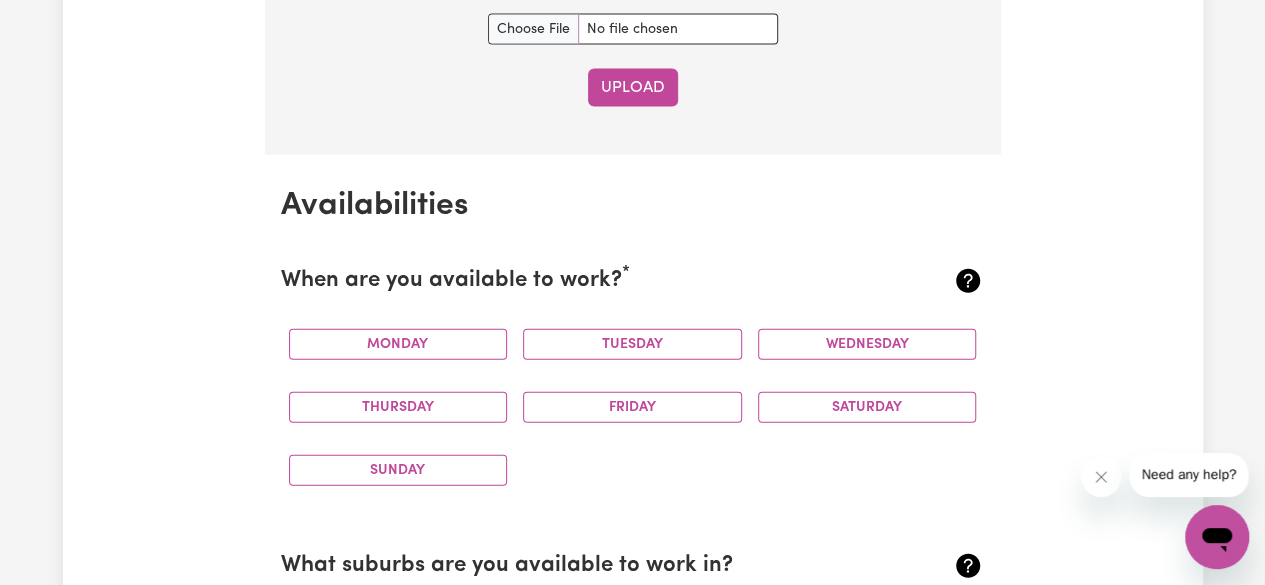 click on "Upload" at bounding box center [633, 88] 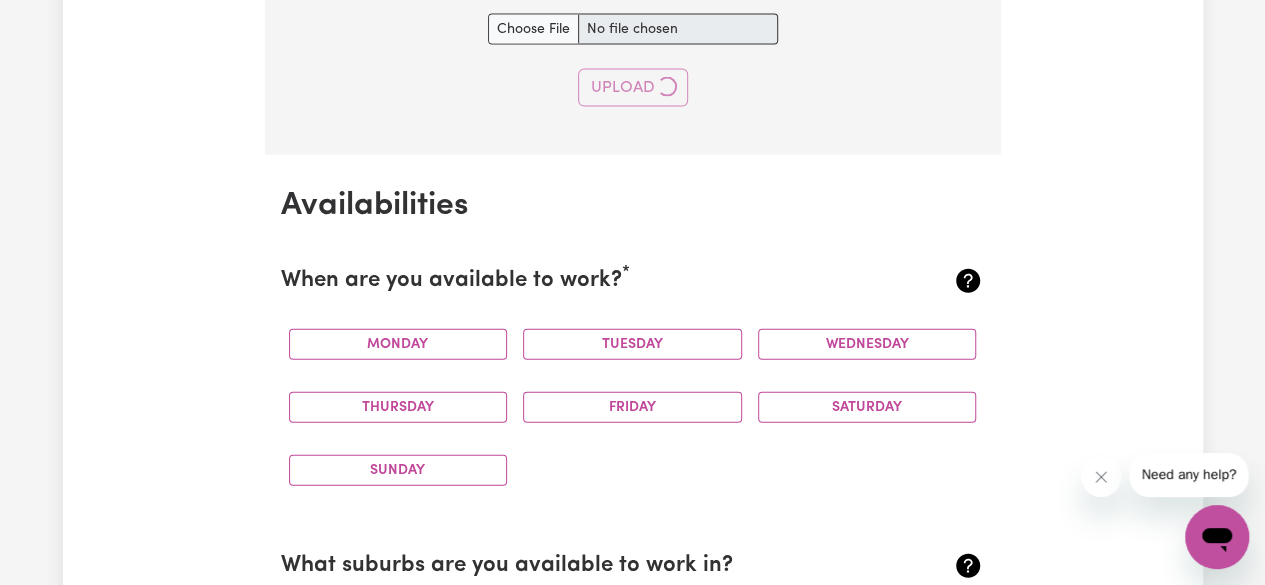 type 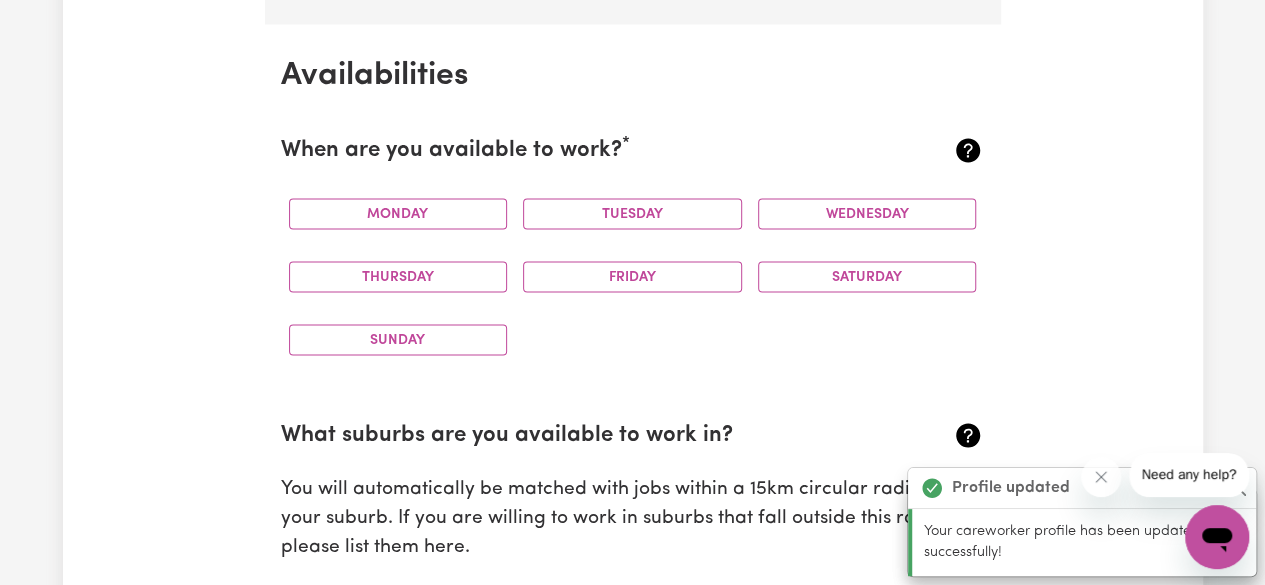 scroll, scrollTop: 1872, scrollLeft: 0, axis: vertical 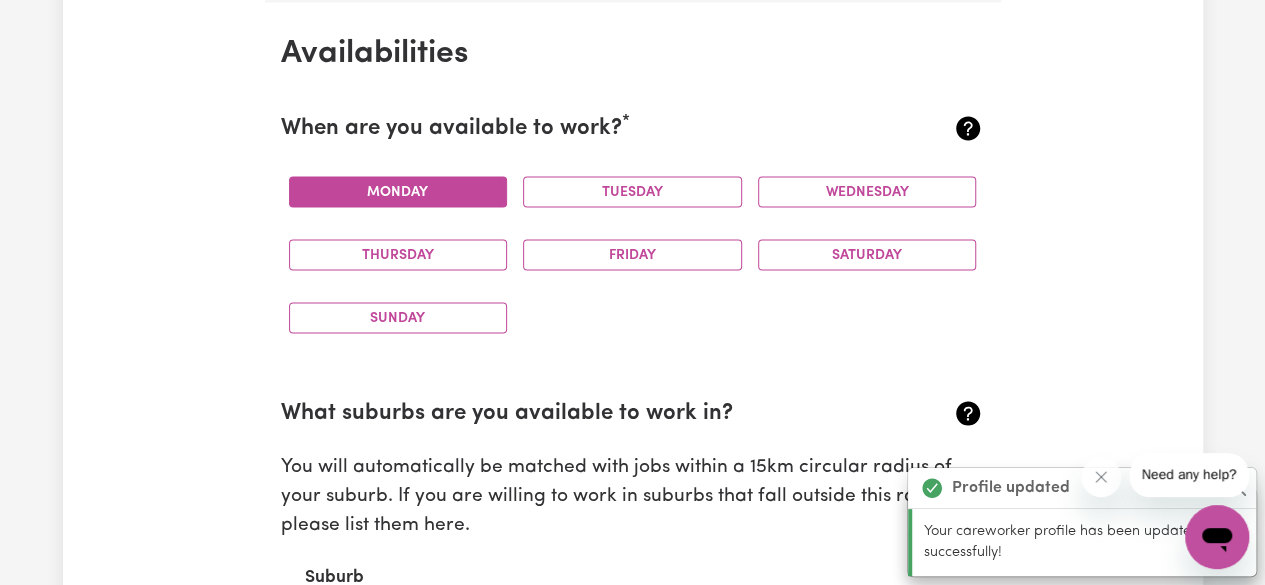 click on "Monday" at bounding box center [398, 191] 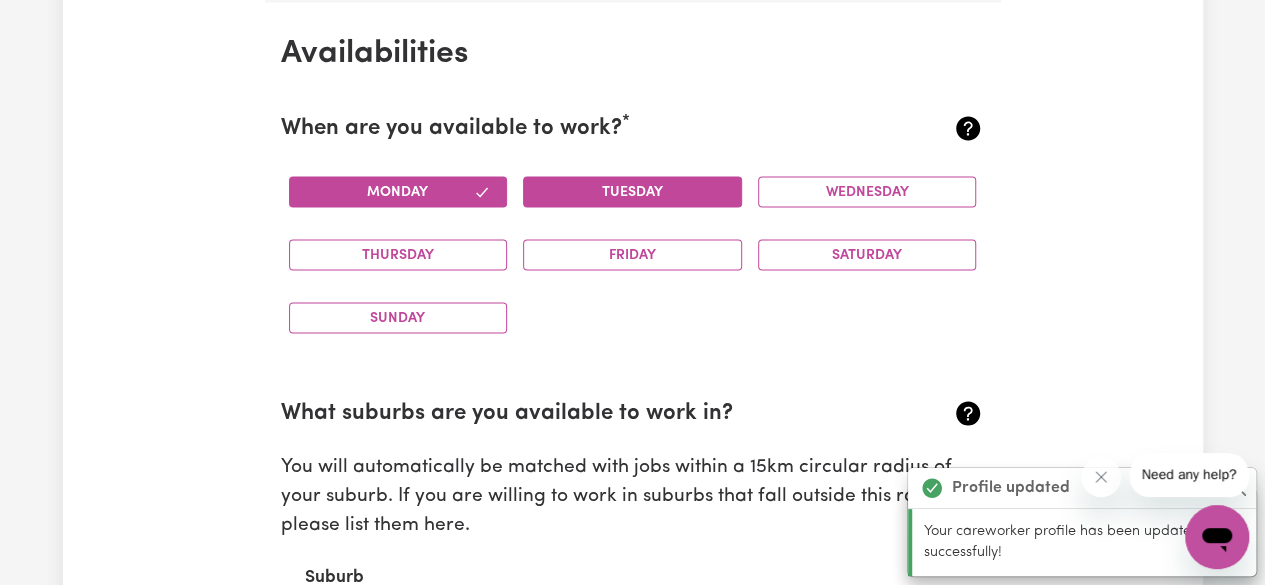 click on "Tuesday" at bounding box center [632, 191] 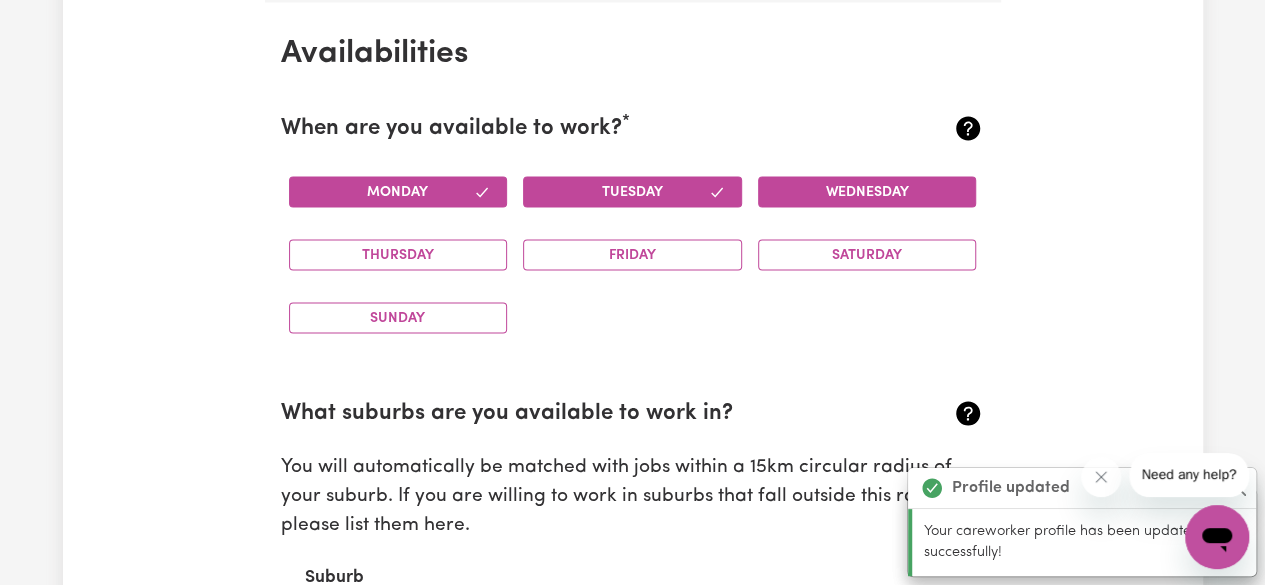 click on "Wednesday" at bounding box center (867, 191) 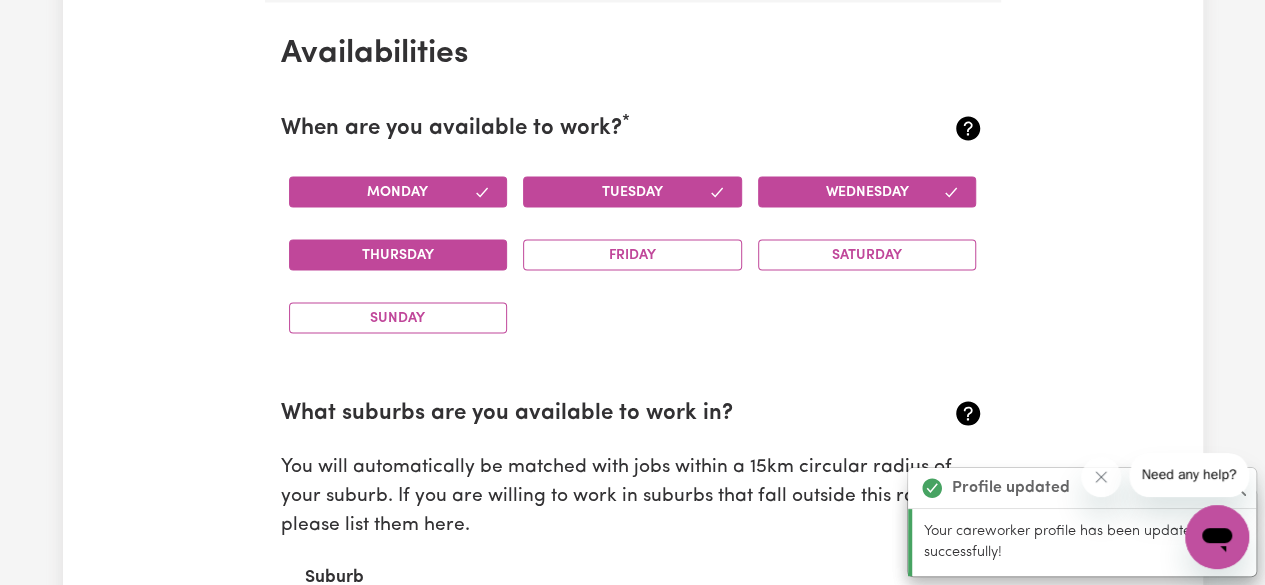 drag, startPoint x: 470, startPoint y: 263, endPoint x: 529, endPoint y: 264, distance: 59.008472 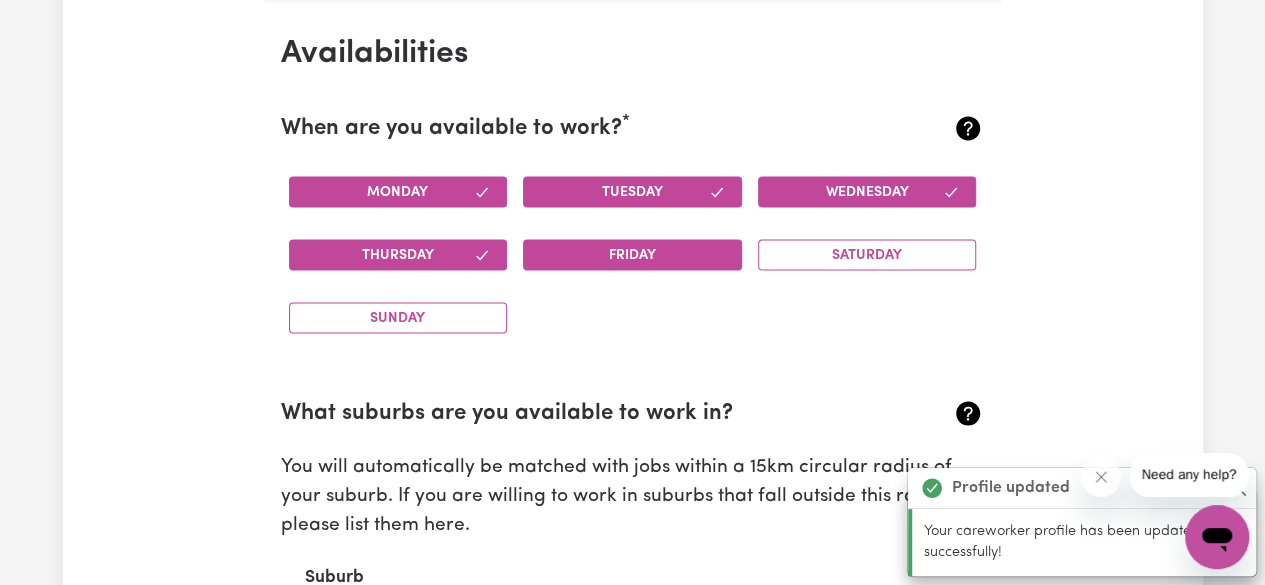 click on "Friday" at bounding box center [632, 254] 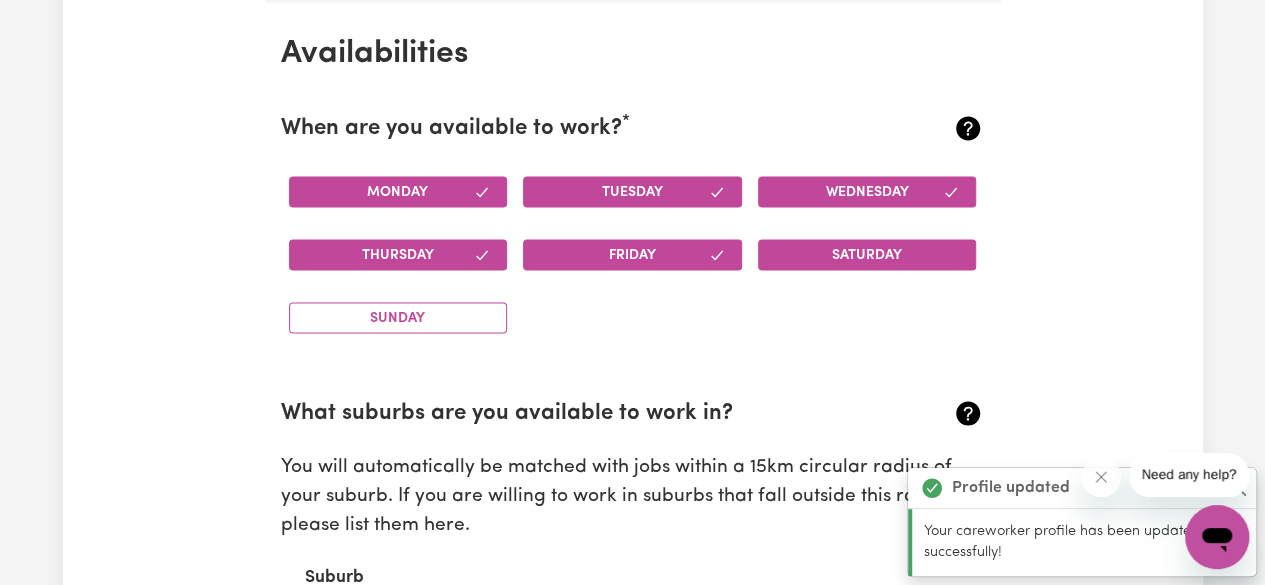 click on "Saturday" at bounding box center [867, 254] 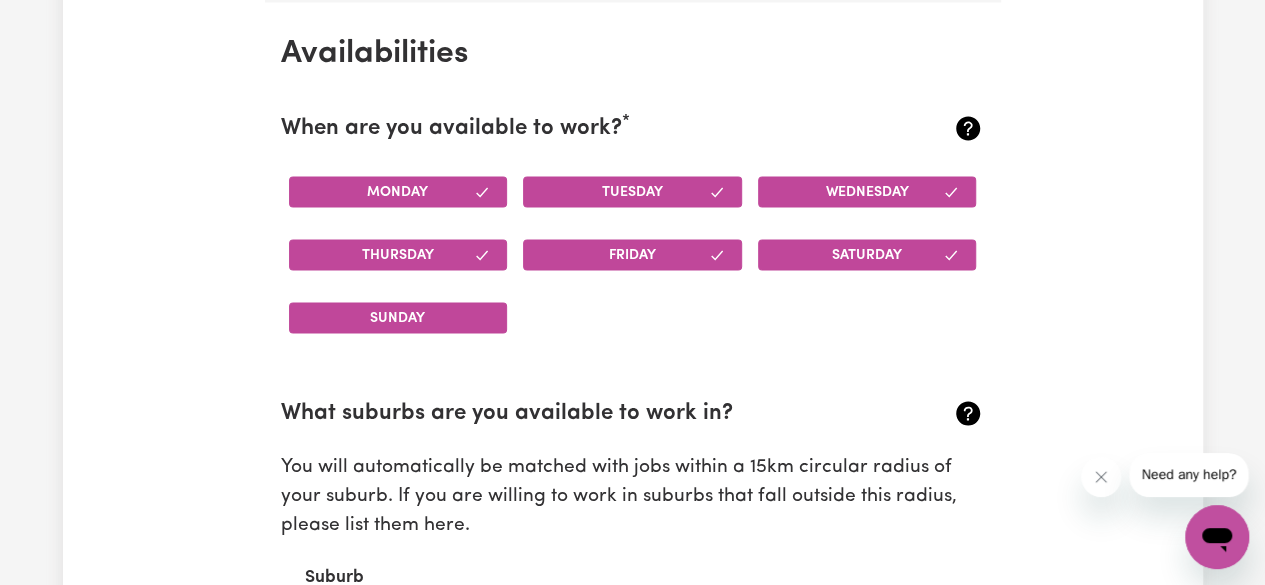 click on "Sunday" at bounding box center [398, 317] 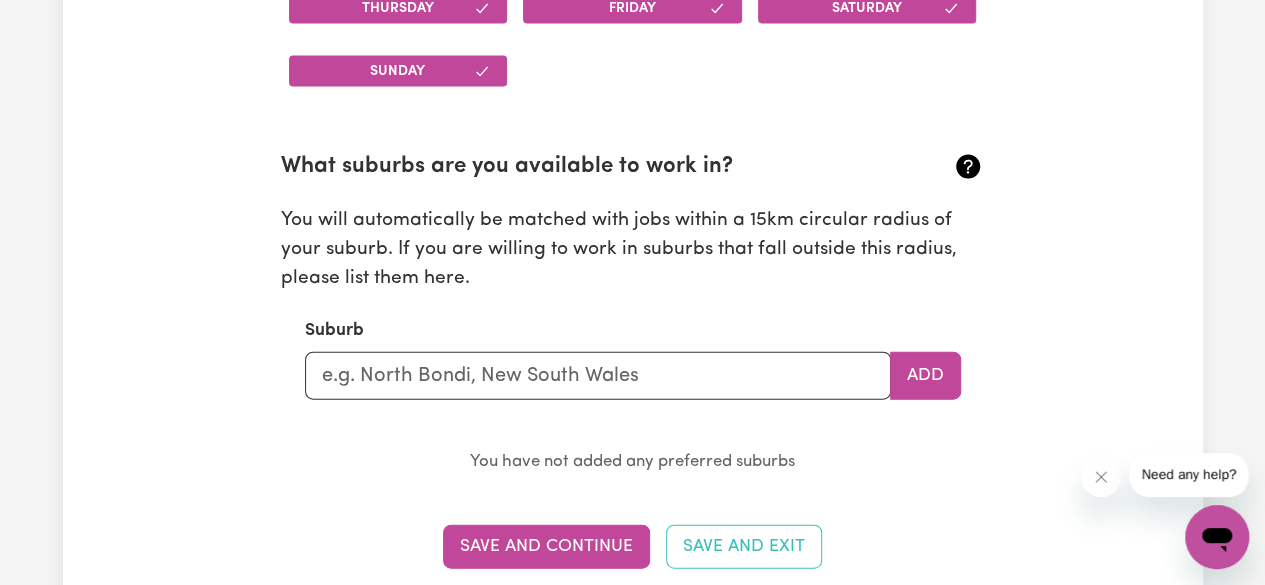 scroll, scrollTop: 2172, scrollLeft: 0, axis: vertical 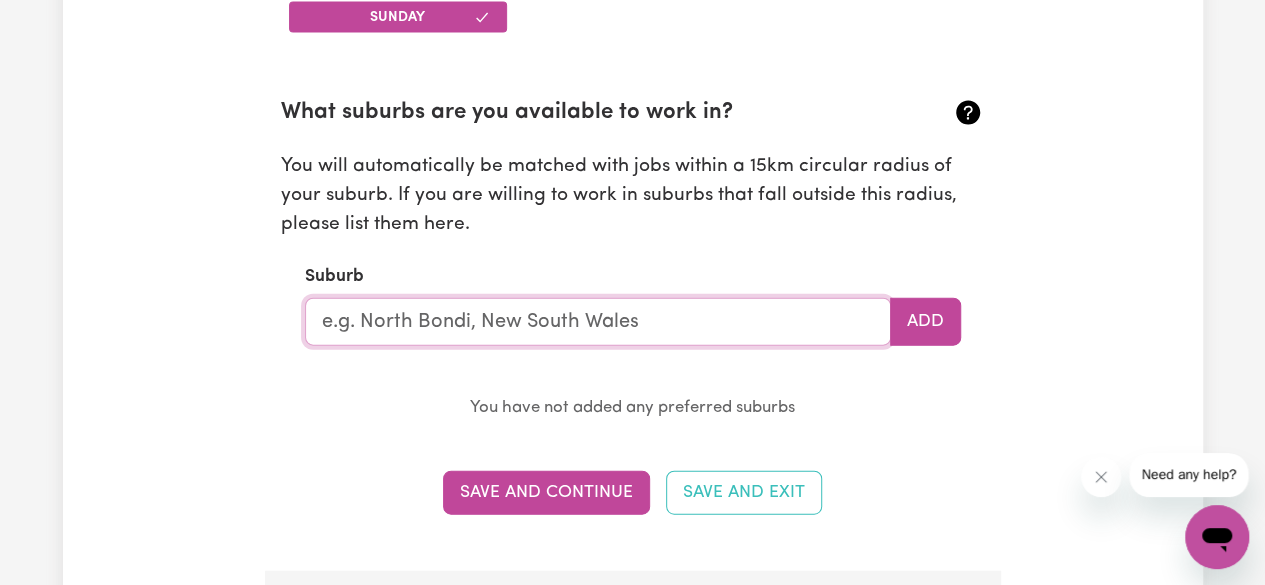 click at bounding box center [598, 322] 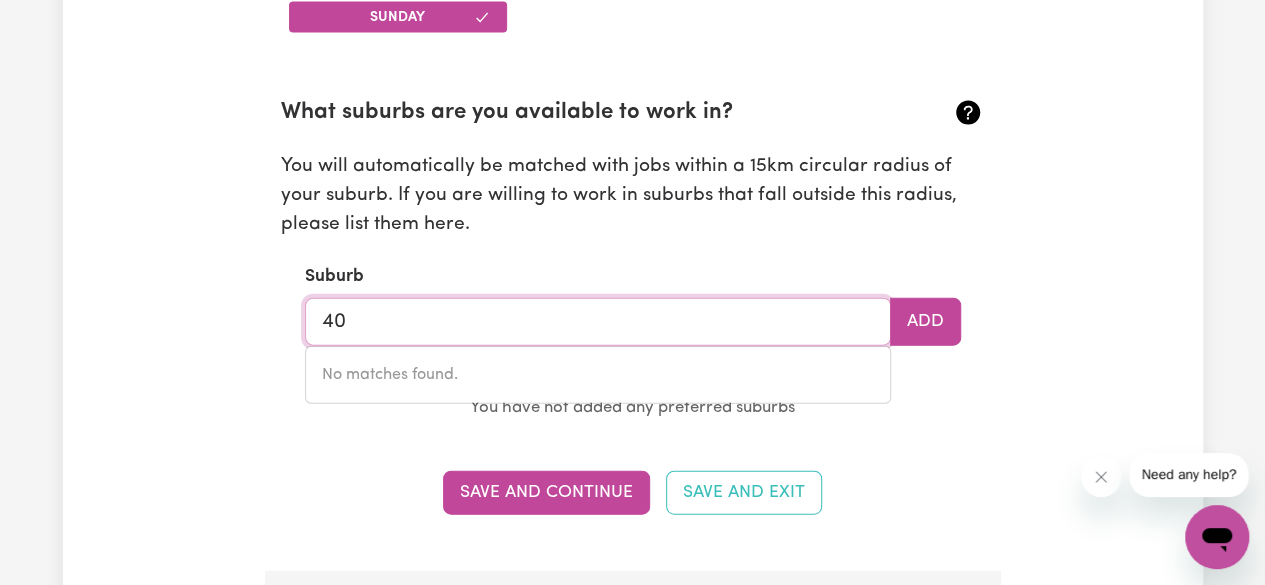 type on "4" 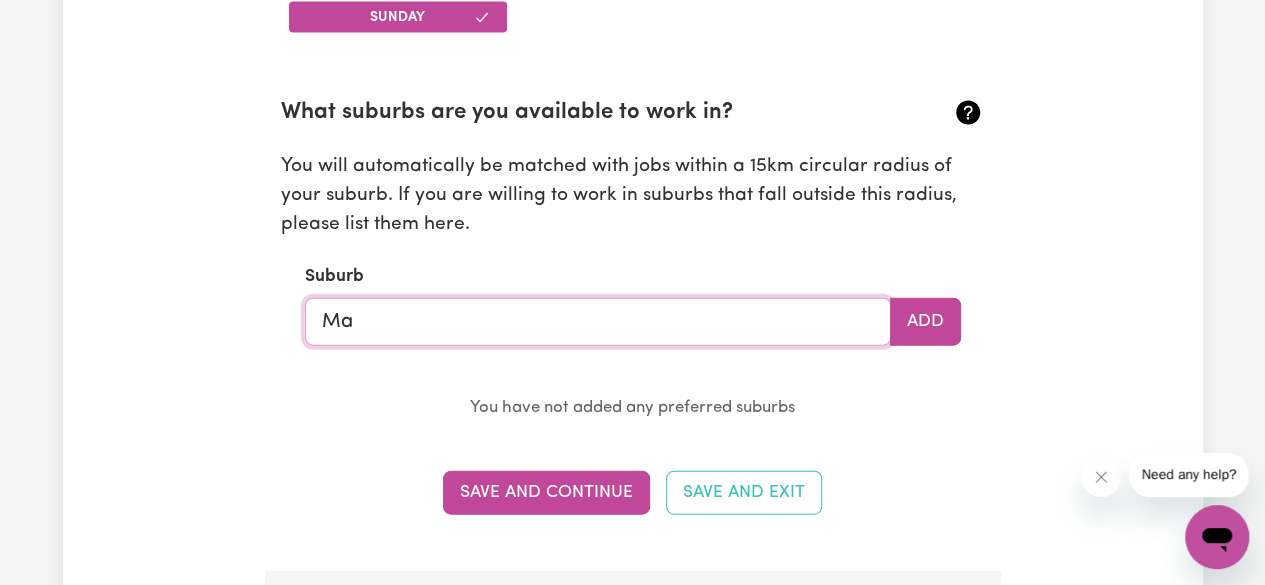 type on "Mac" 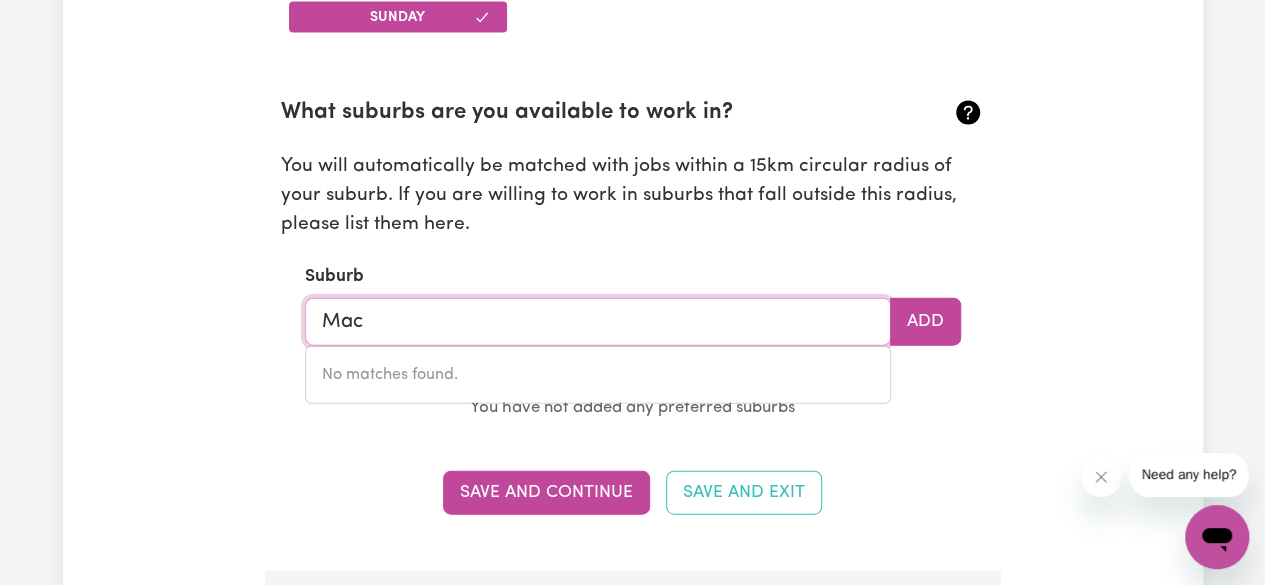 type on "[AREA], [STATE], [POSTAL_CODE]" 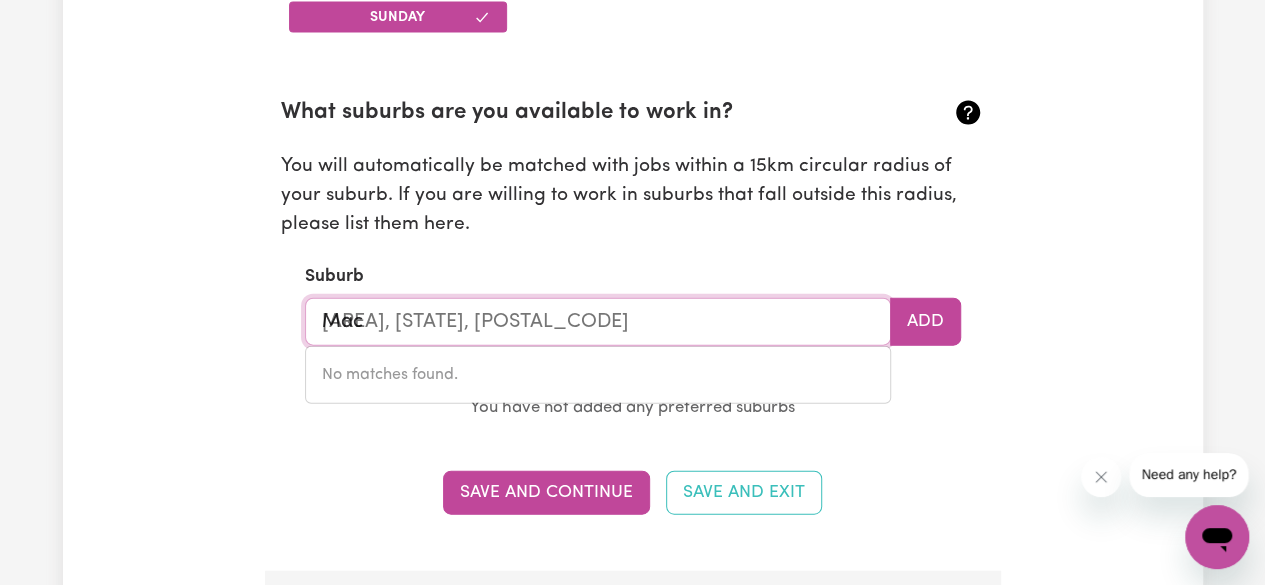 type on "Maco" 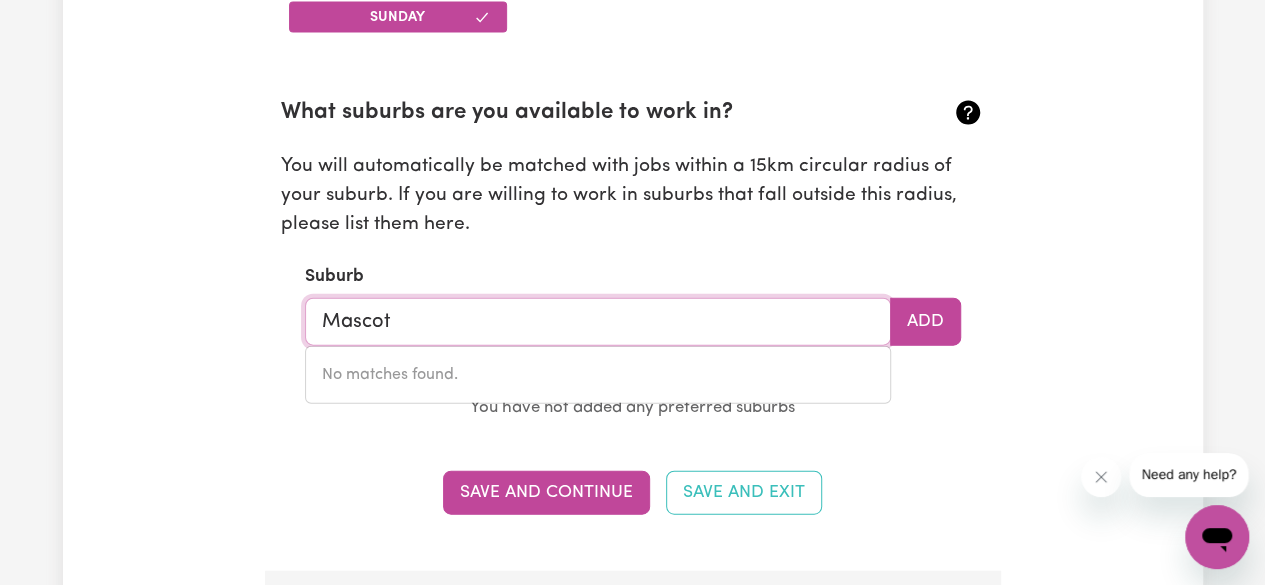 type on "Mascot" 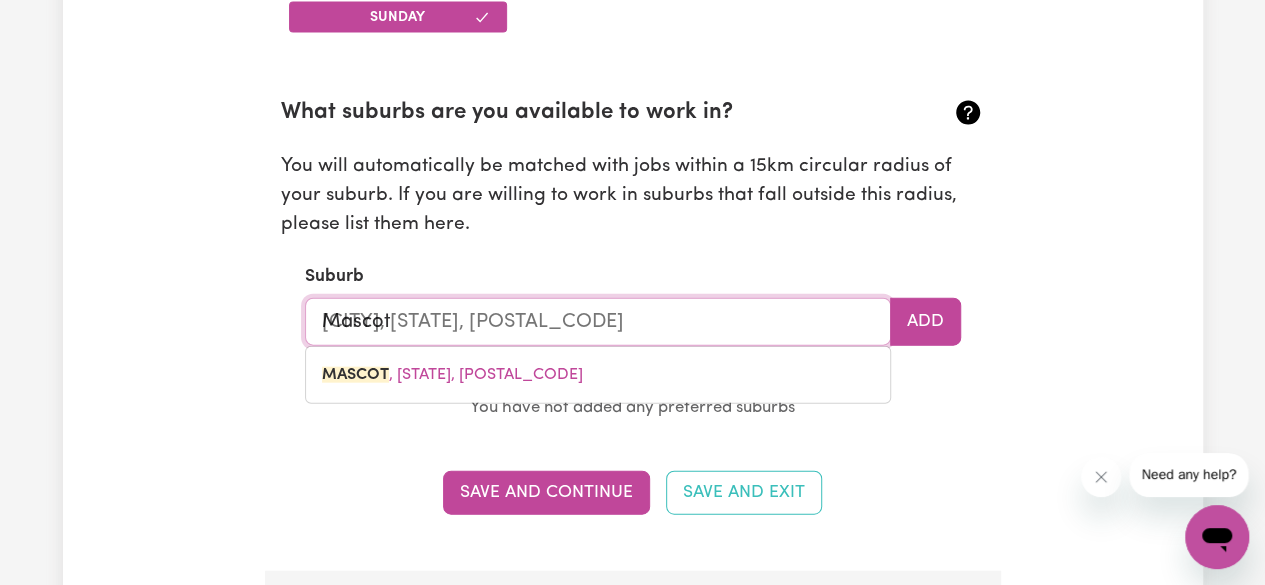 type on "Masco" 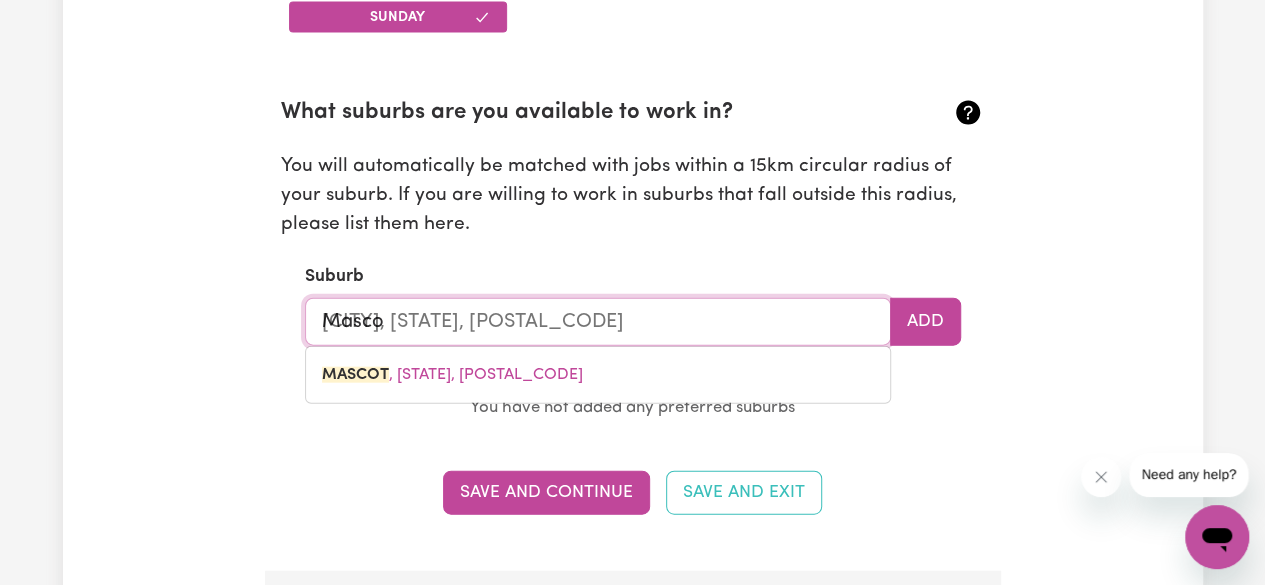 type on "Masc" 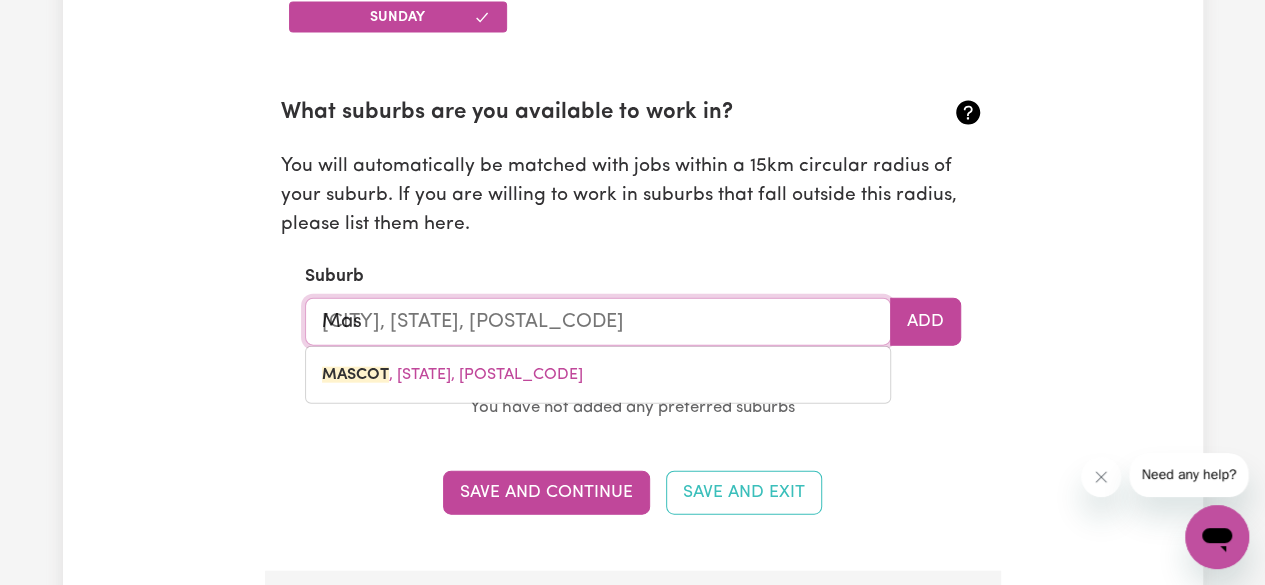type on "Ma" 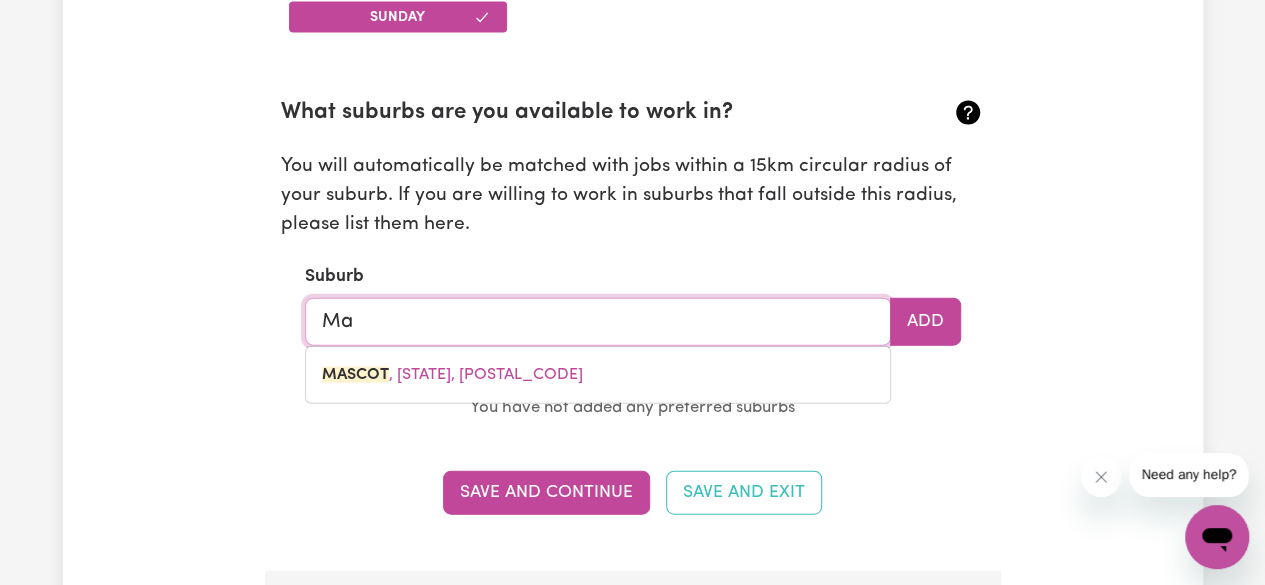 type on "M" 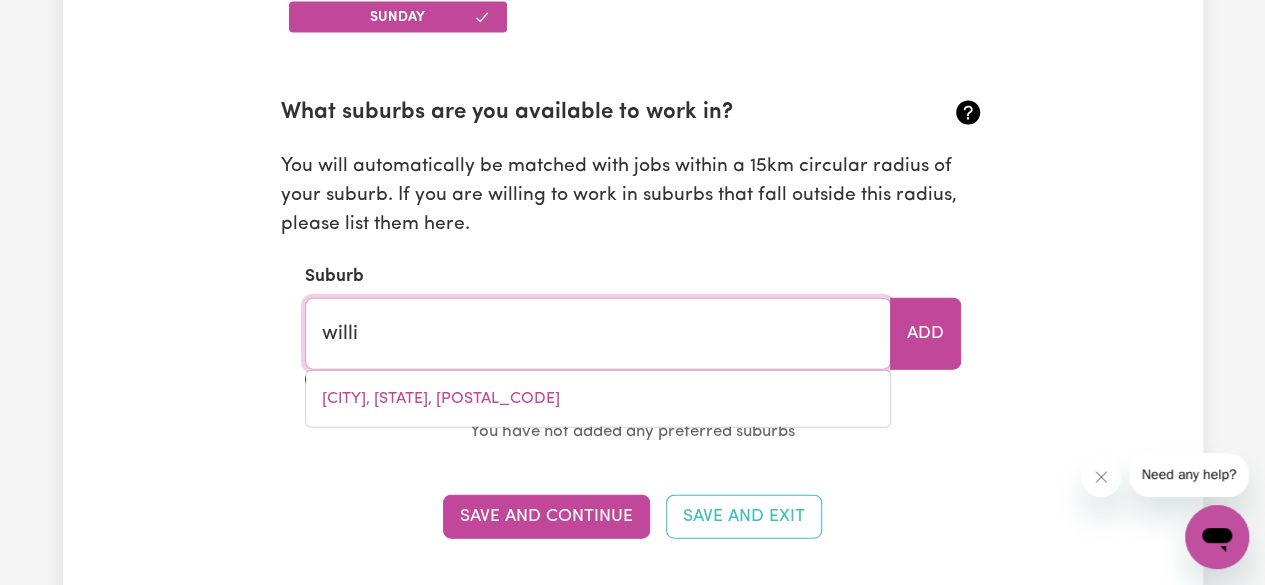 type on "willin" 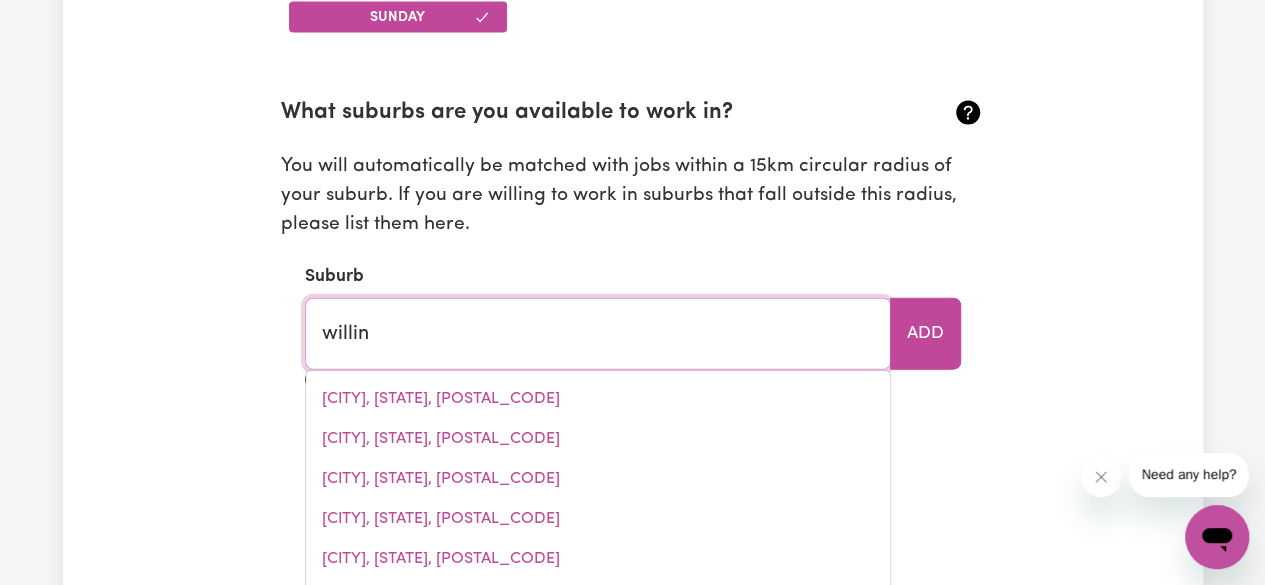 type on "[CITY], [STATE], [POSTAL_CODE]" 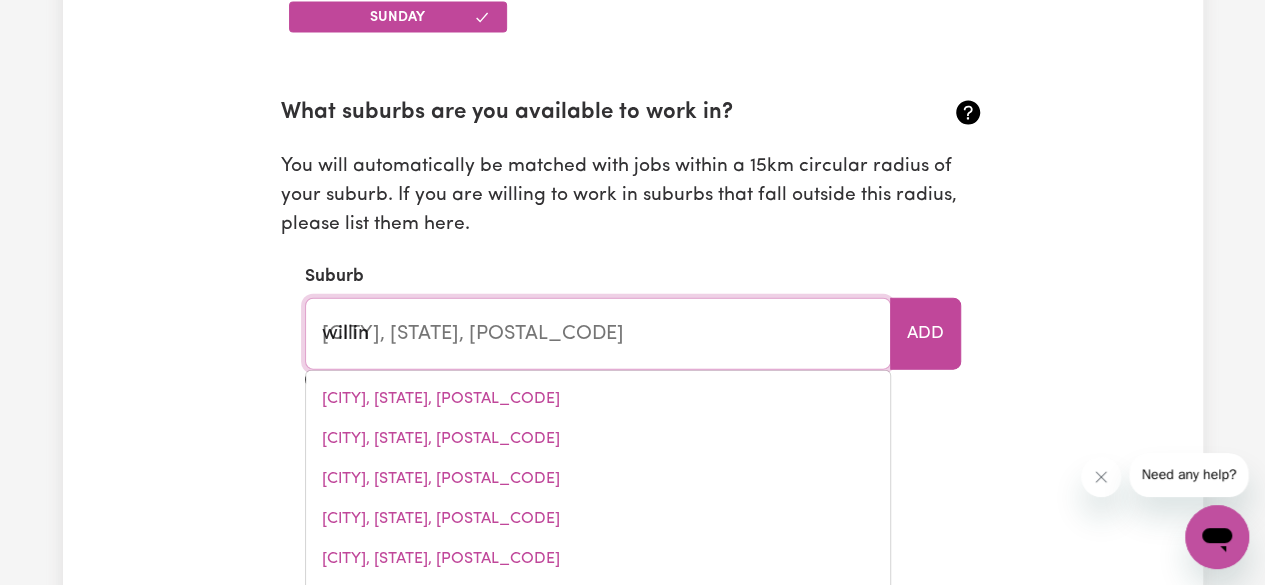 type on "willing" 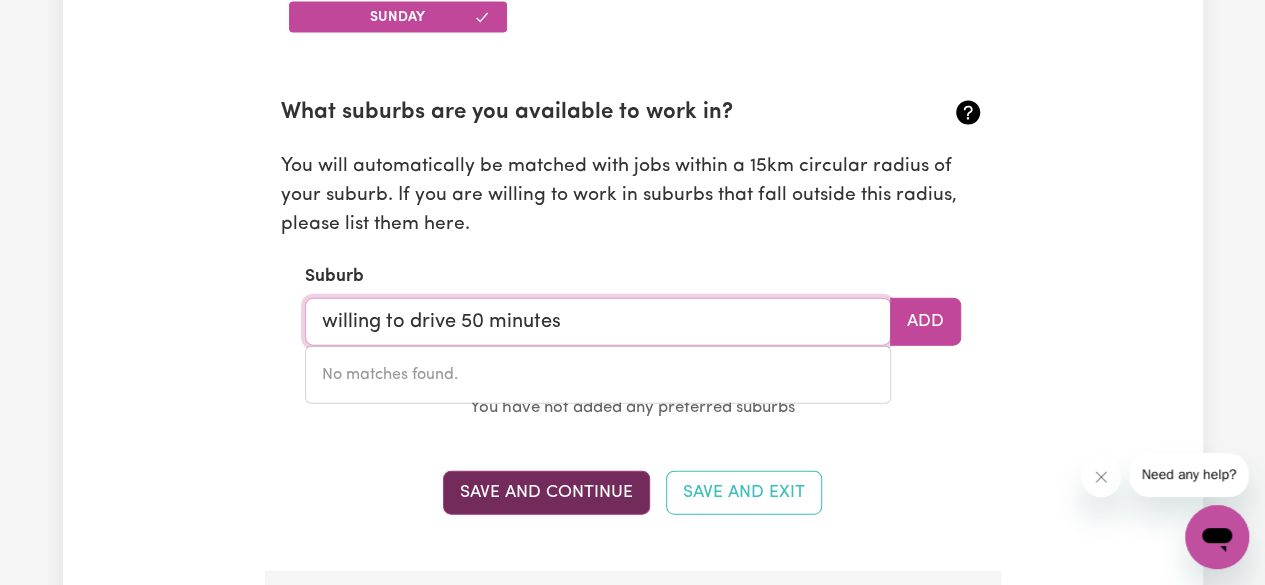 type on "willing to drive 50 minutes" 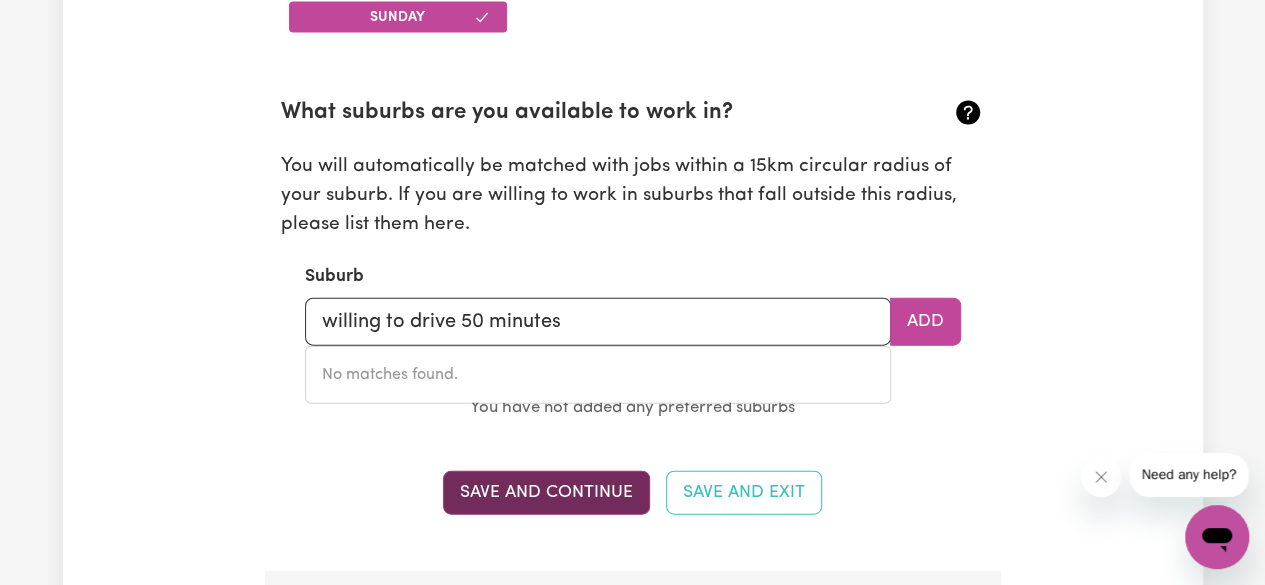click on "Save and Continue" at bounding box center [546, 493] 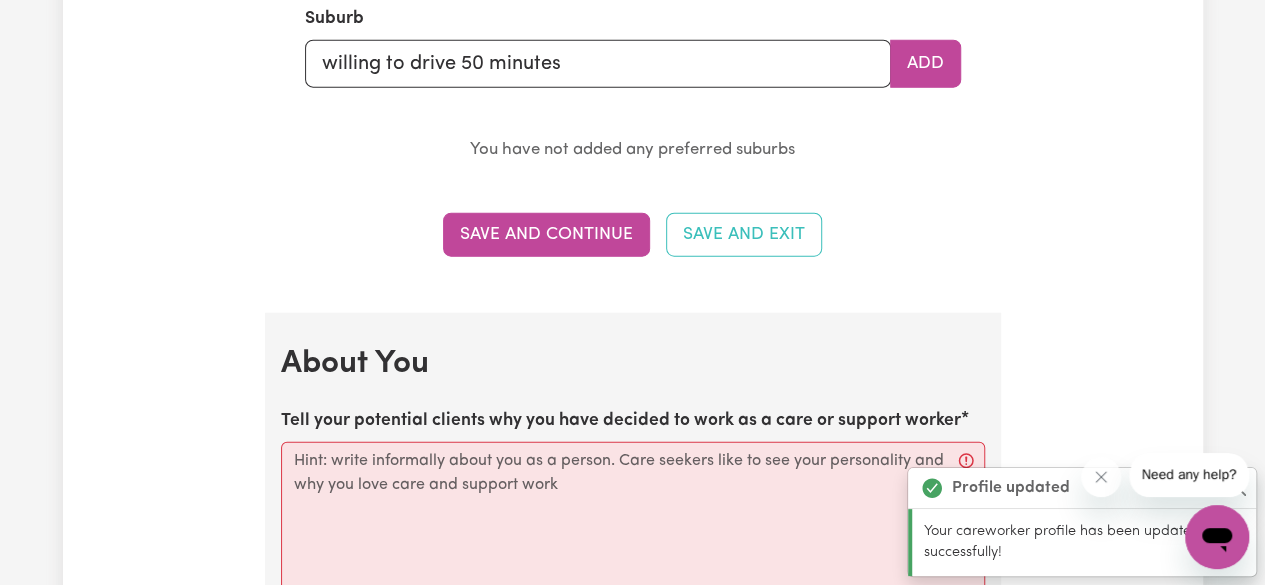 scroll, scrollTop: 2539, scrollLeft: 0, axis: vertical 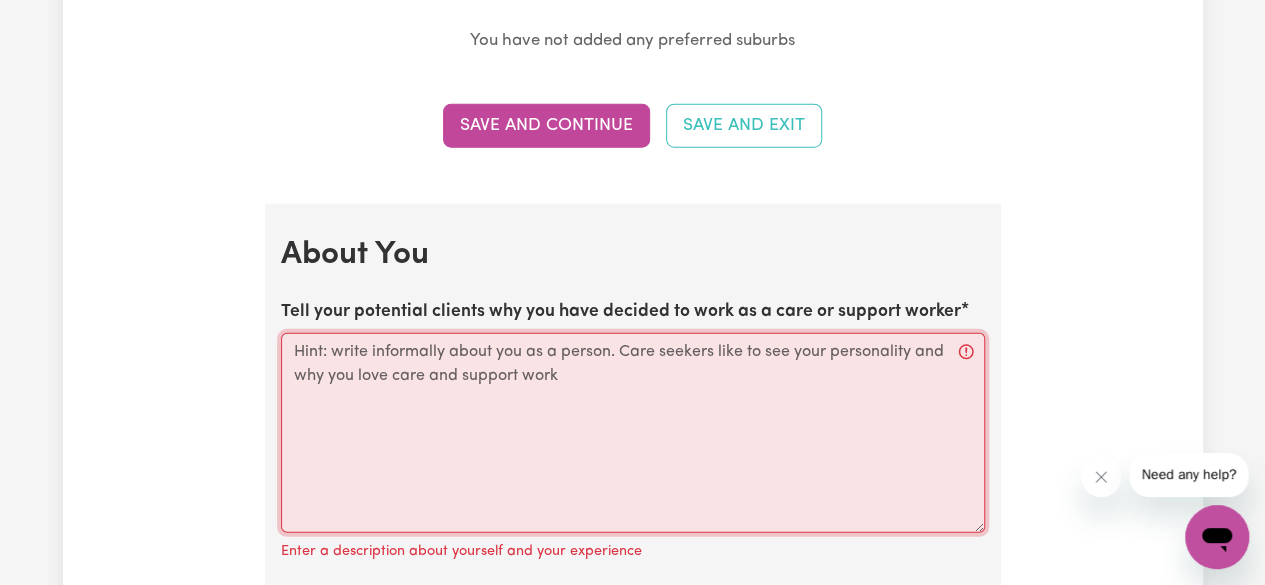 click on "Tell your potential clients why you have decided to work as a care or support worker" at bounding box center [633, 433] 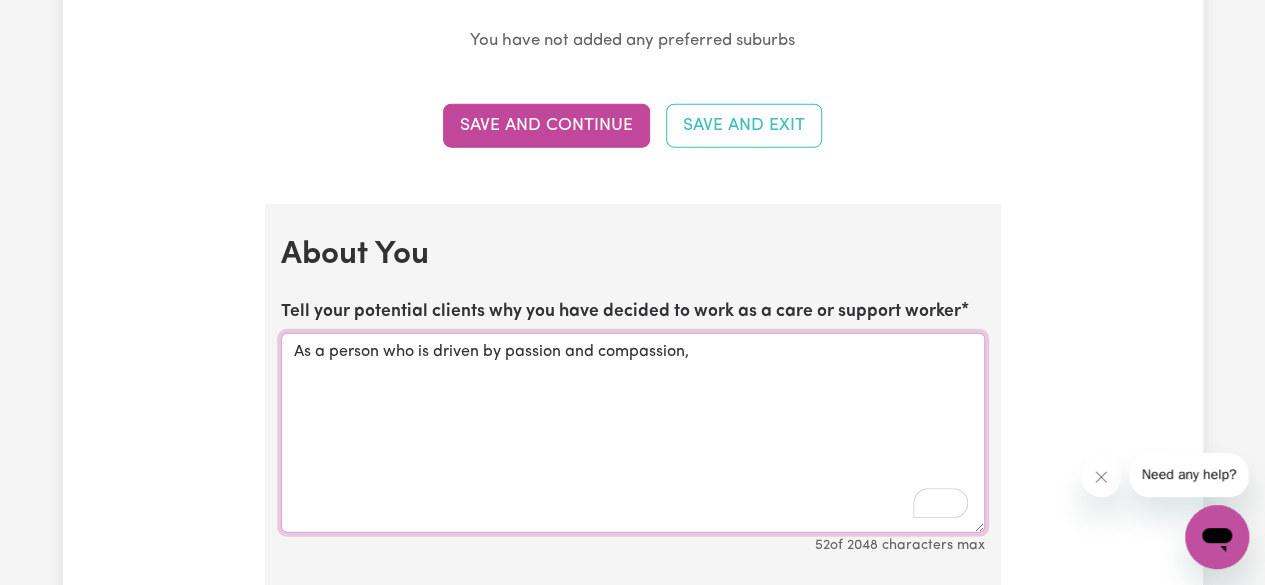 click on "As a person who is driven by passion and compassion," at bounding box center [633, 433] 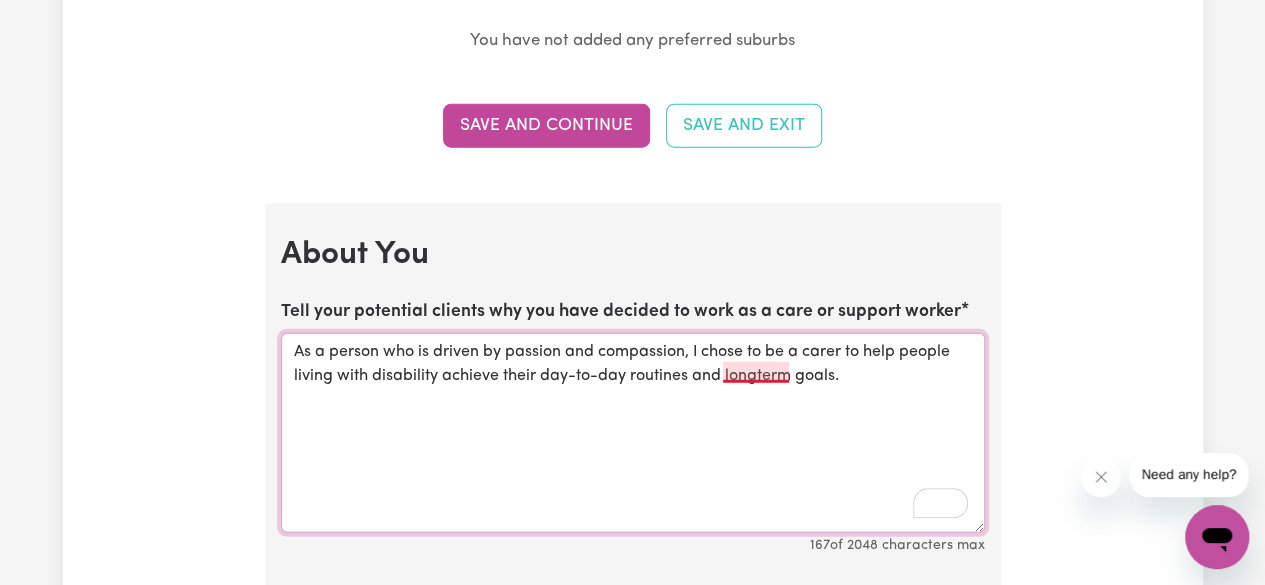 click on "As a person who is driven by passion and compassion, I chose to be a carer to help people living with disability achieve their day-to-day routines and longterm goals." at bounding box center [633, 433] 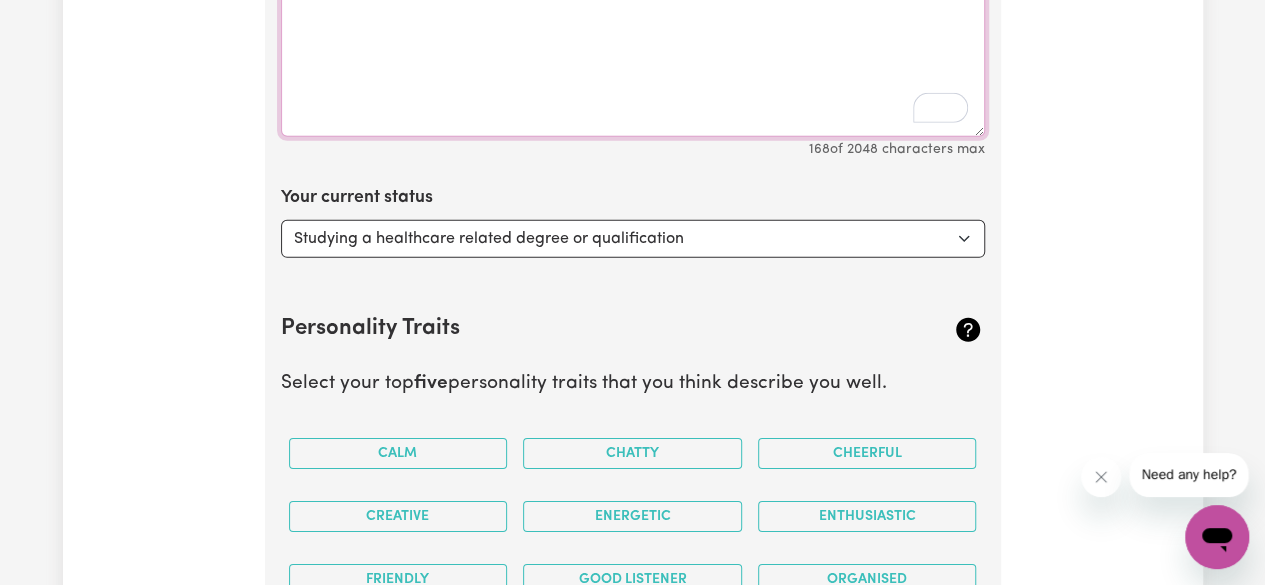 scroll, scrollTop: 2939, scrollLeft: 0, axis: vertical 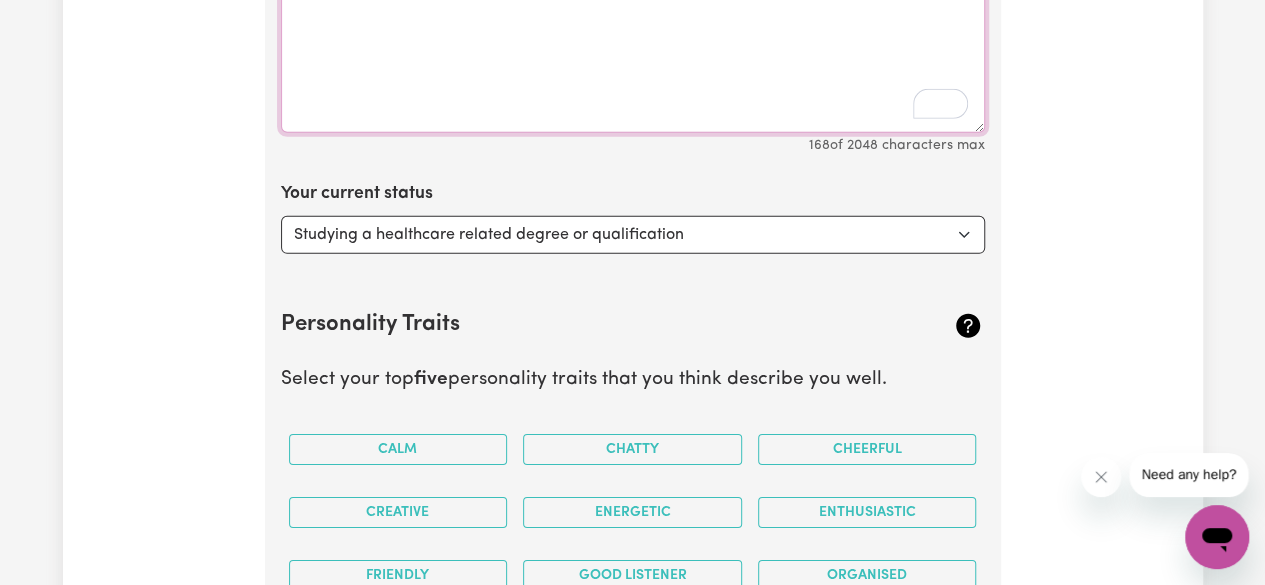 type on "As a person who is driven by passion and compassion, I chose to be a carer to help people living with disability achieve their day-to-day routines and long-term goals." 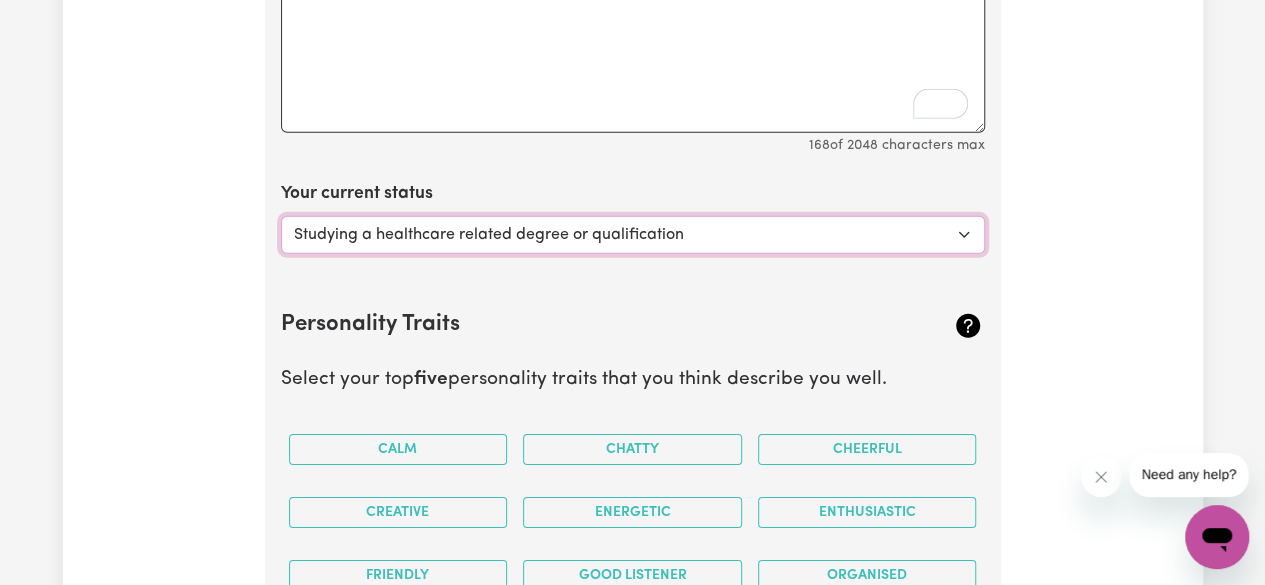 click on "Select... Studying a healthcare related degree or qualification Studying a non-healthcare related degree or qualification Looking for work - I just graduated Looking for extra work to fill my week and/or weekends Embarking on a career change into the care industry" at bounding box center [633, 235] 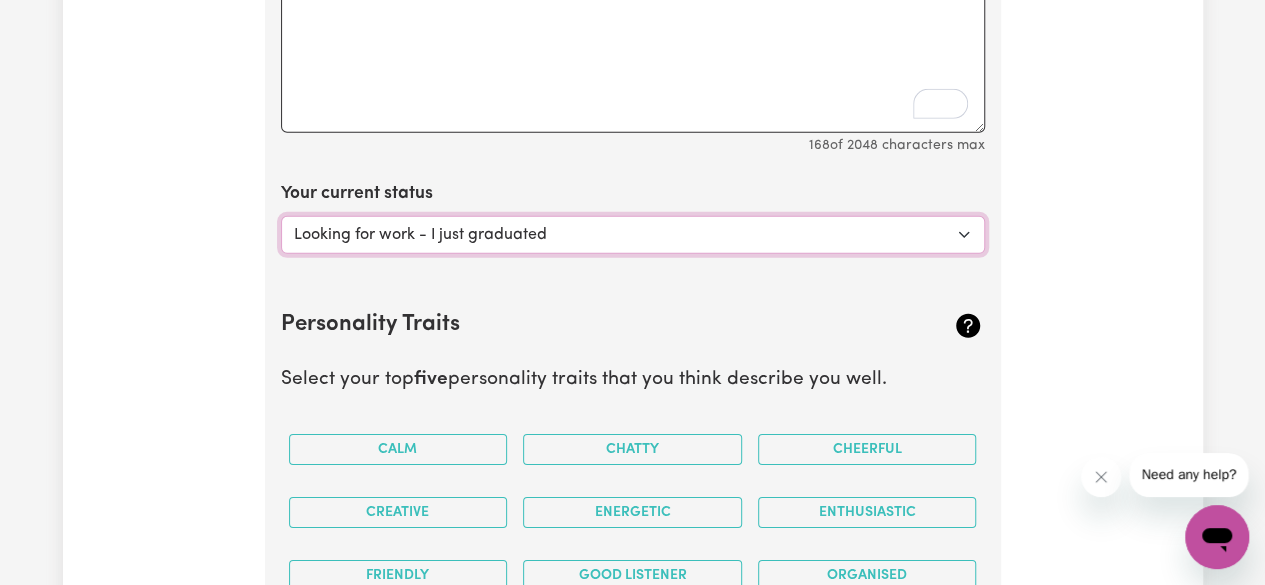 click on "Select... Studying a healthcare related degree or qualification Studying a non-healthcare related degree or qualification Looking for work - I just graduated Looking for extra work to fill my week and/or weekends Embarking on a career change into the care industry" at bounding box center (633, 235) 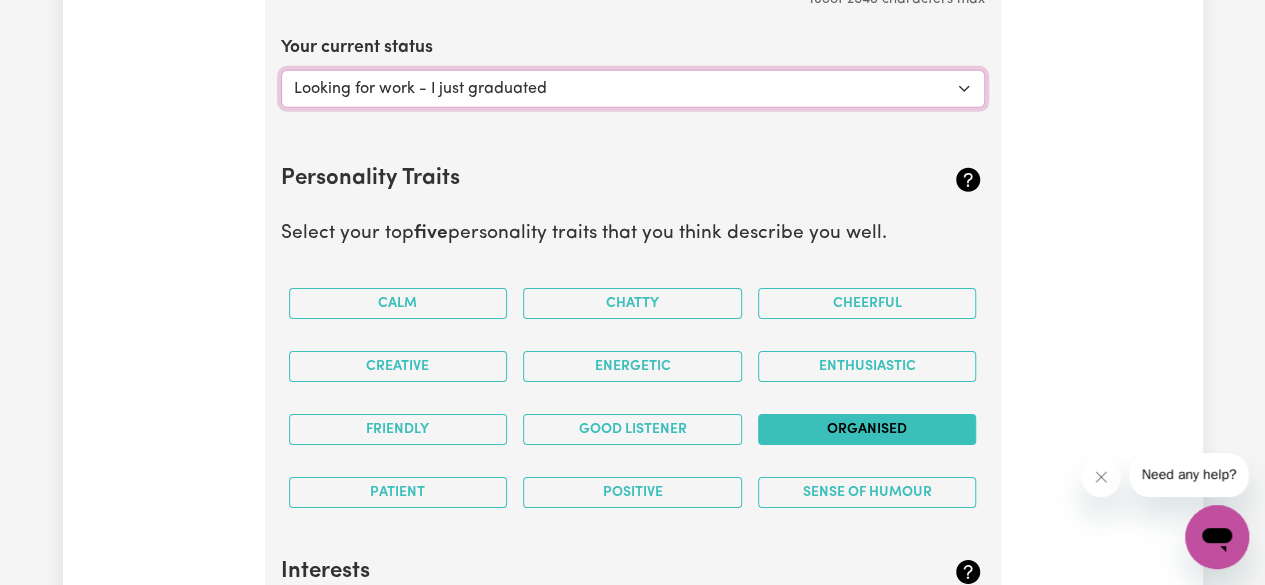scroll, scrollTop: 3139, scrollLeft: 0, axis: vertical 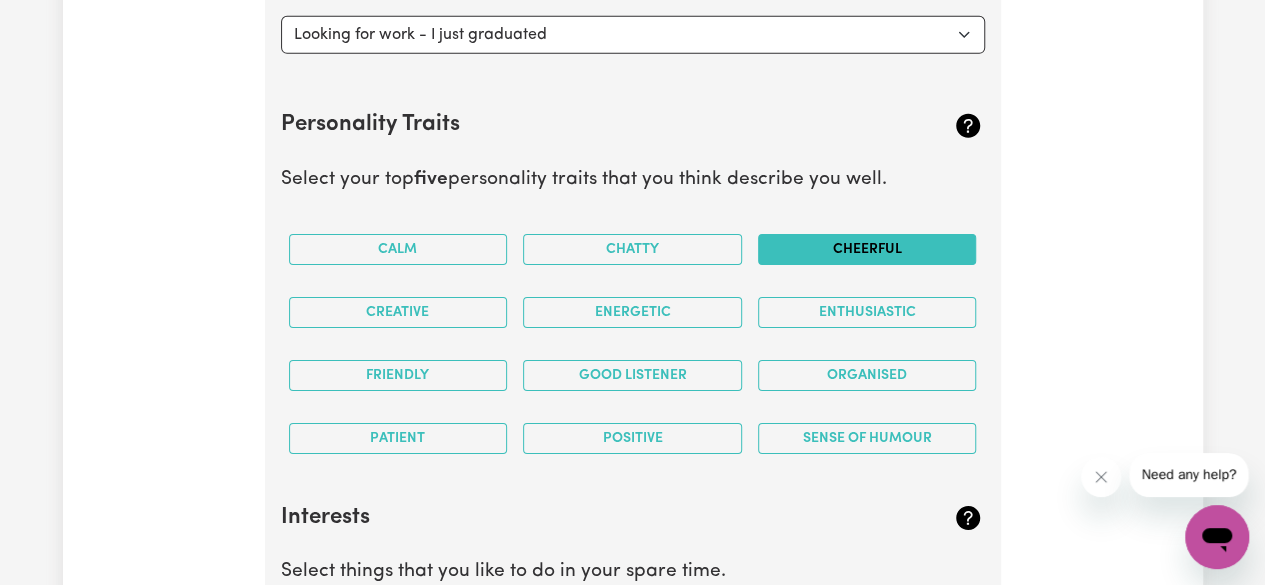 click on "Cheerful" at bounding box center [867, 249] 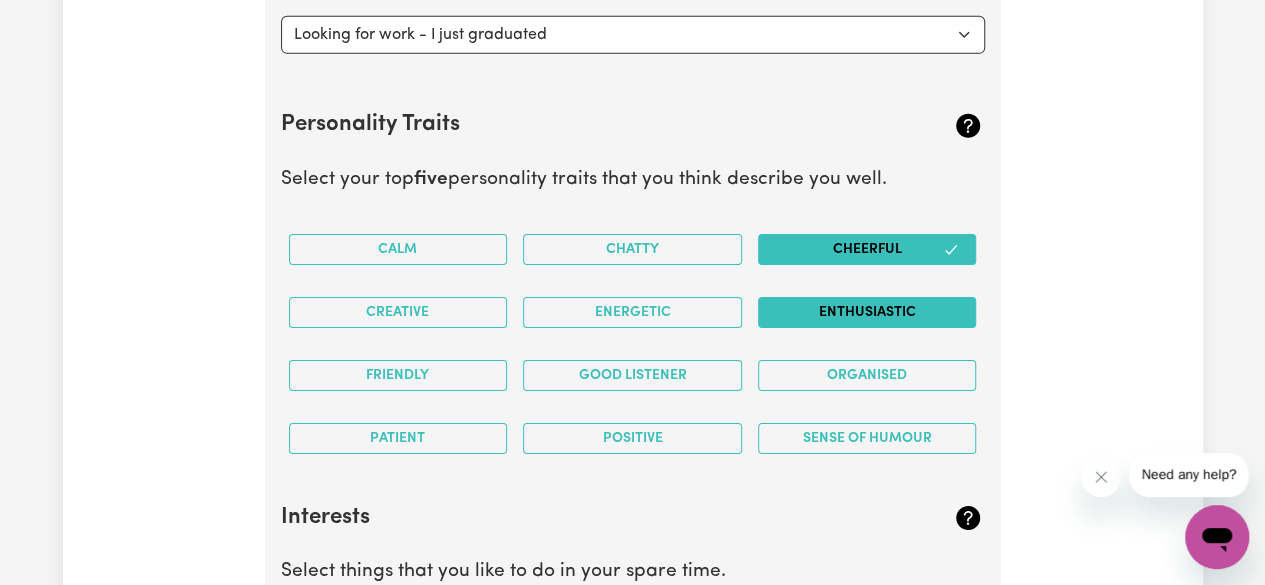 click on "Enthusiastic" at bounding box center (867, 312) 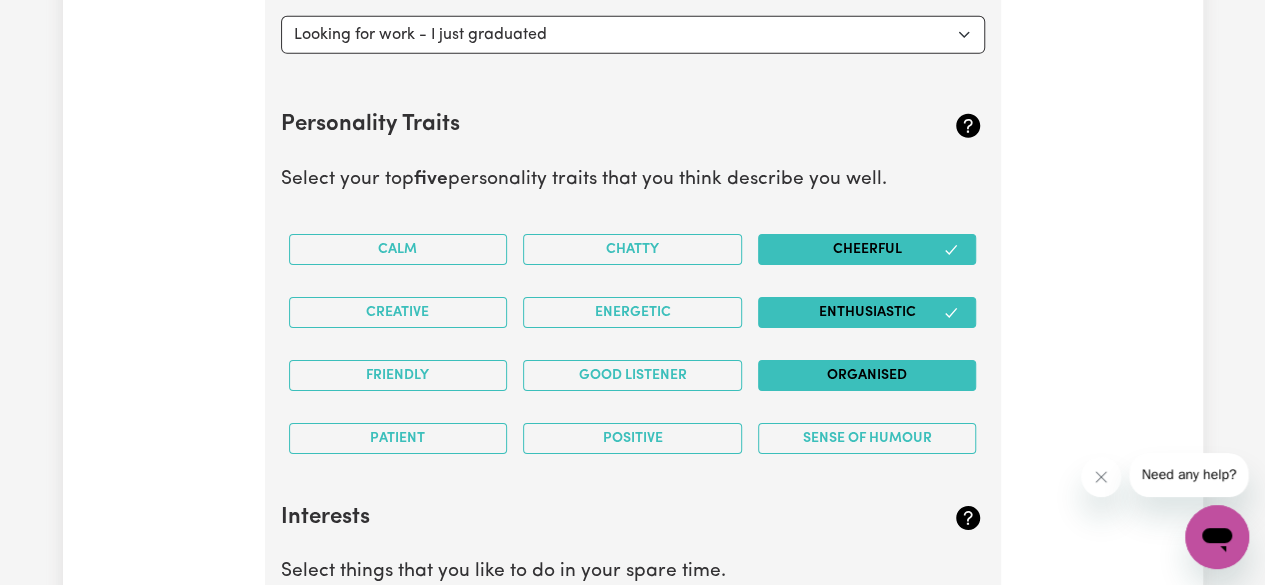 click on "Organised" at bounding box center [867, 375] 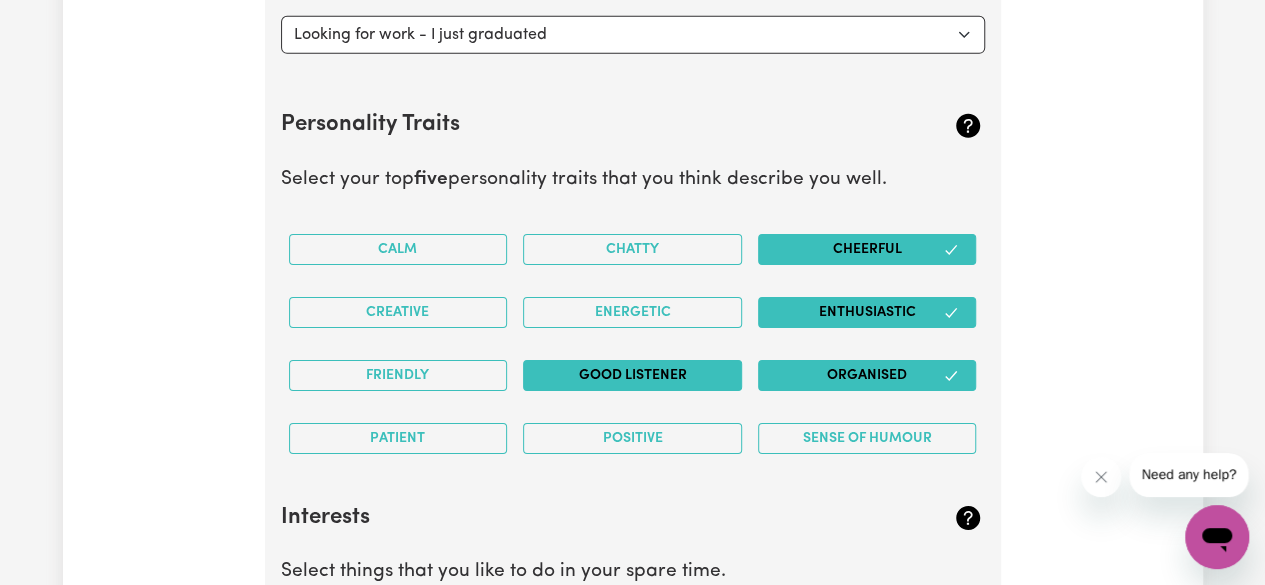 click on "Good Listener" at bounding box center (632, 375) 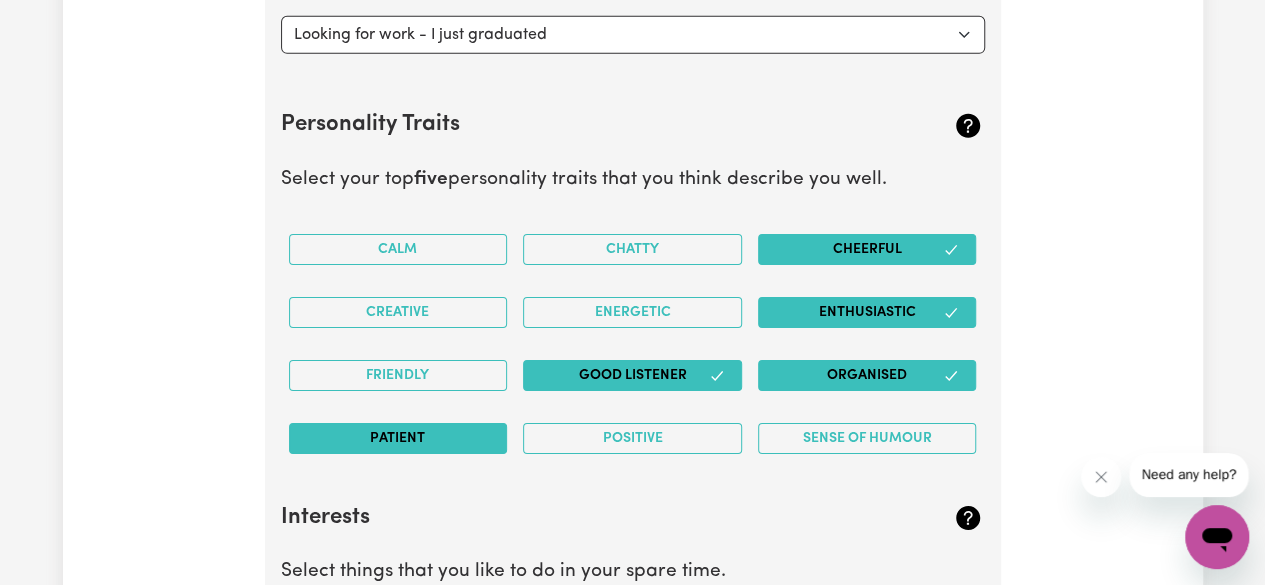 click on "Patient" at bounding box center (398, 438) 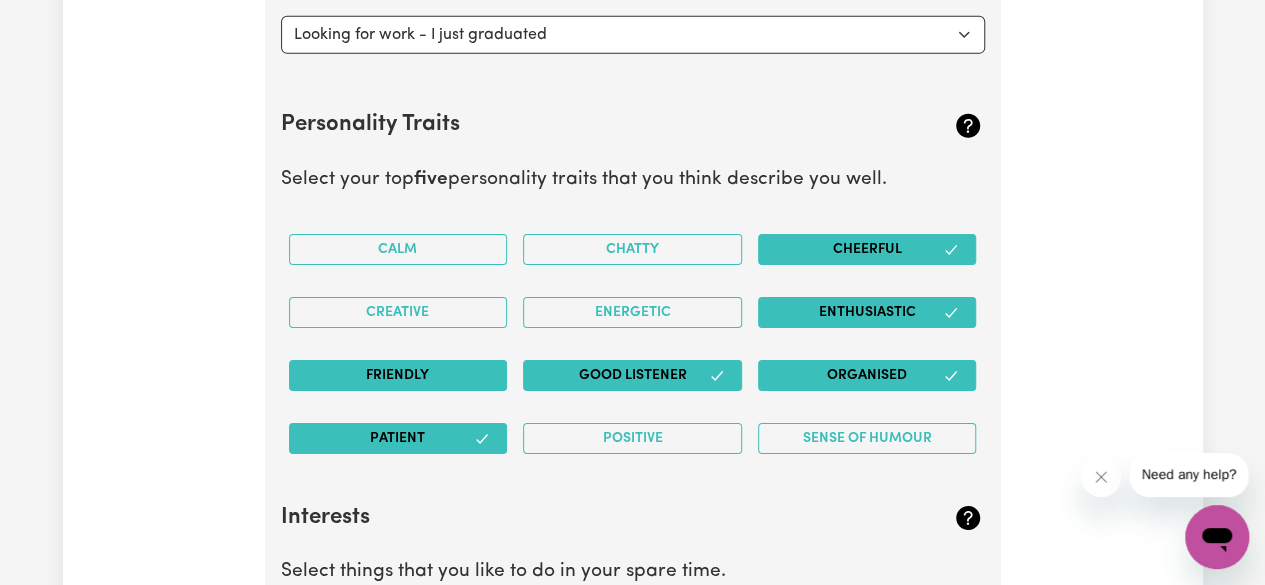click on "Friendly" at bounding box center [398, 375] 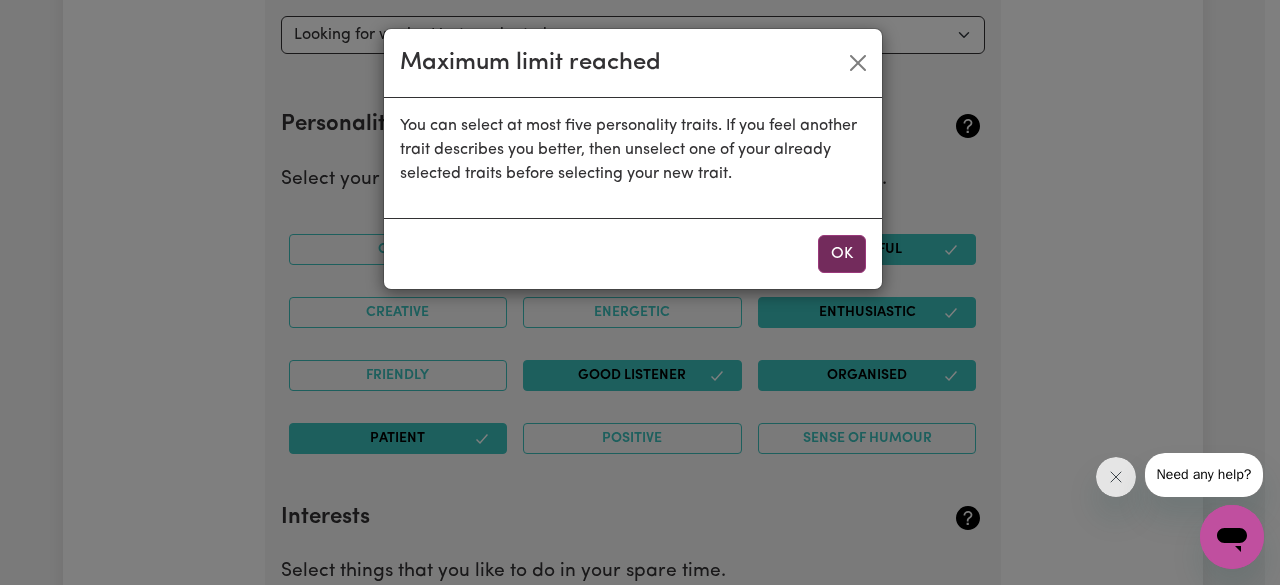 click on "OK" at bounding box center (842, 254) 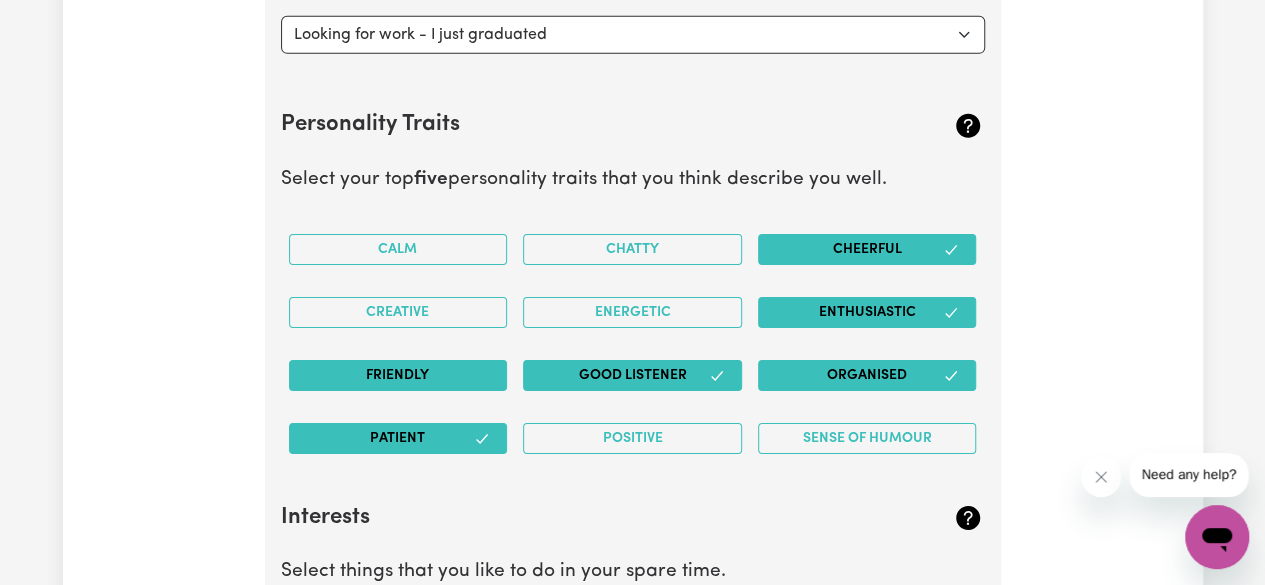 click on "Friendly" at bounding box center [398, 375] 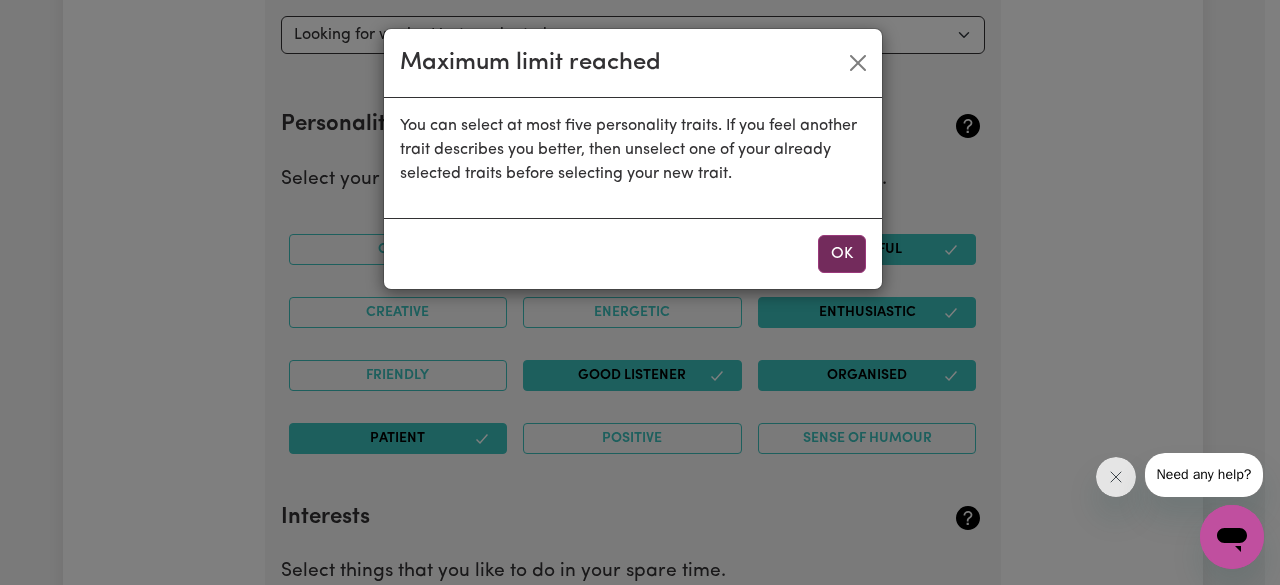 click on "OK" at bounding box center (842, 254) 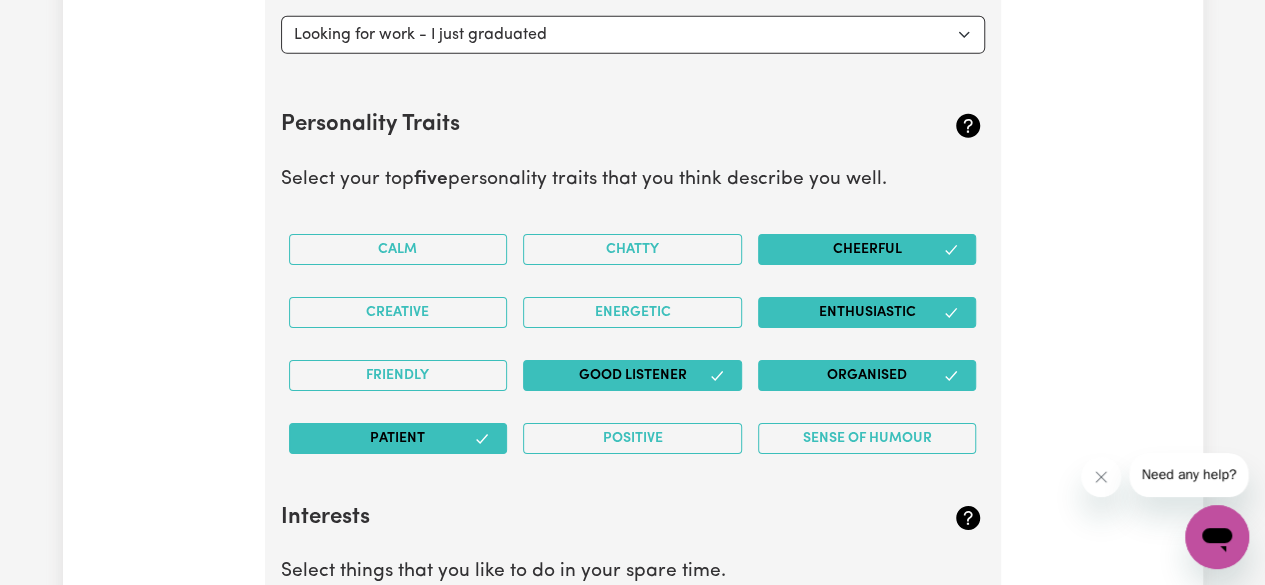 click on "Good Listener" at bounding box center (632, 375) 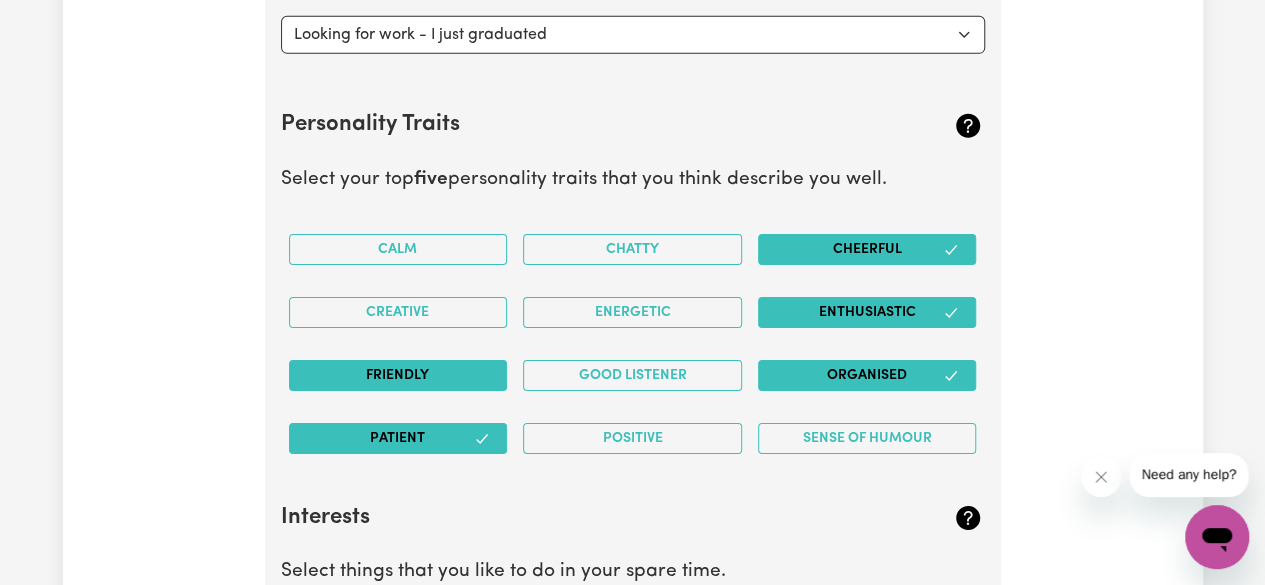 click on "Friendly" at bounding box center [398, 375] 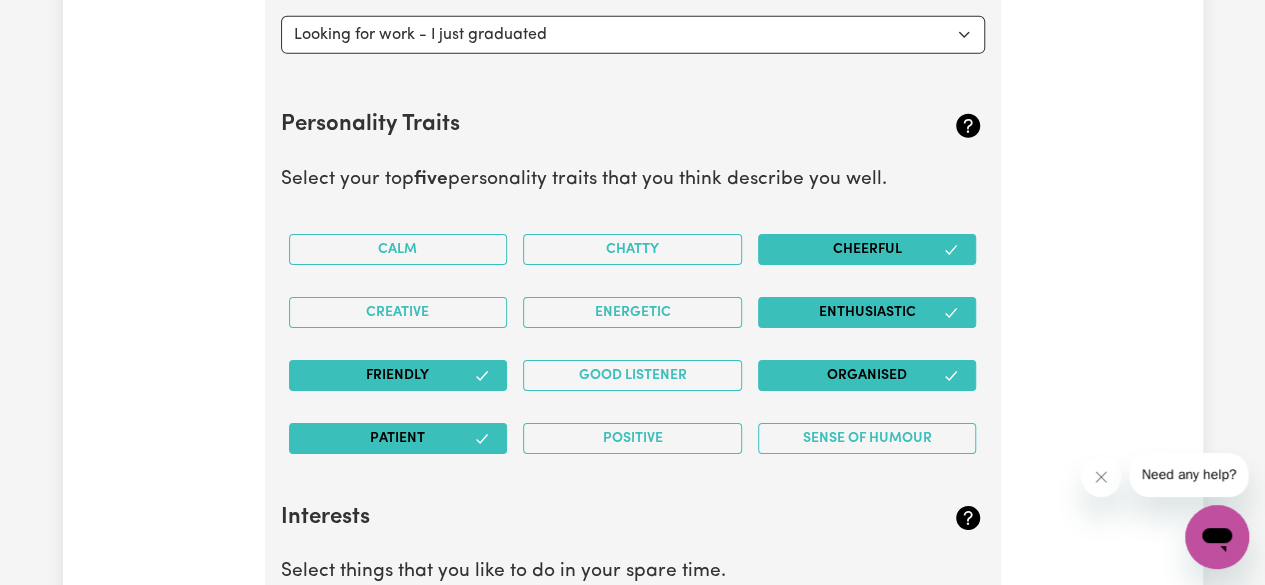 click 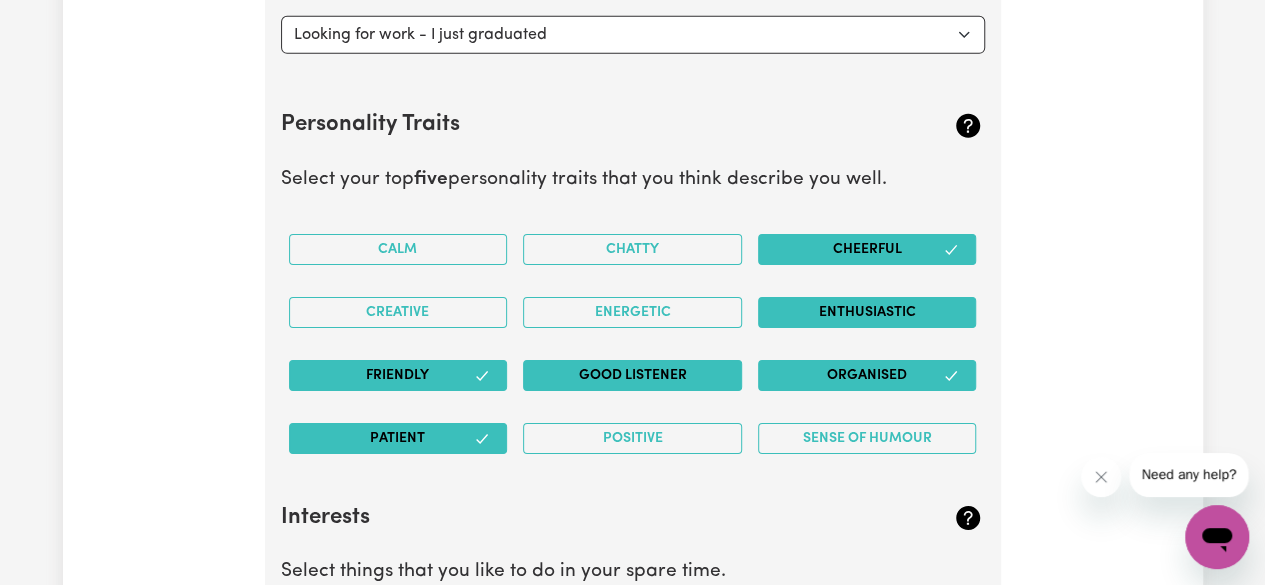click on "Good Listener" at bounding box center (632, 375) 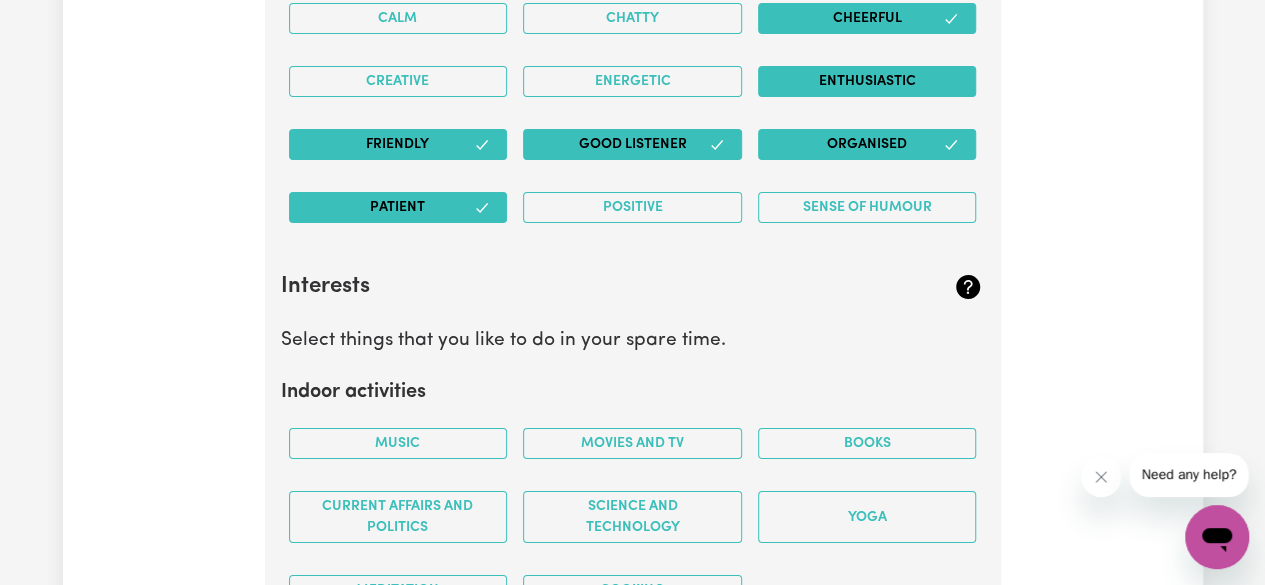 scroll, scrollTop: 3439, scrollLeft: 0, axis: vertical 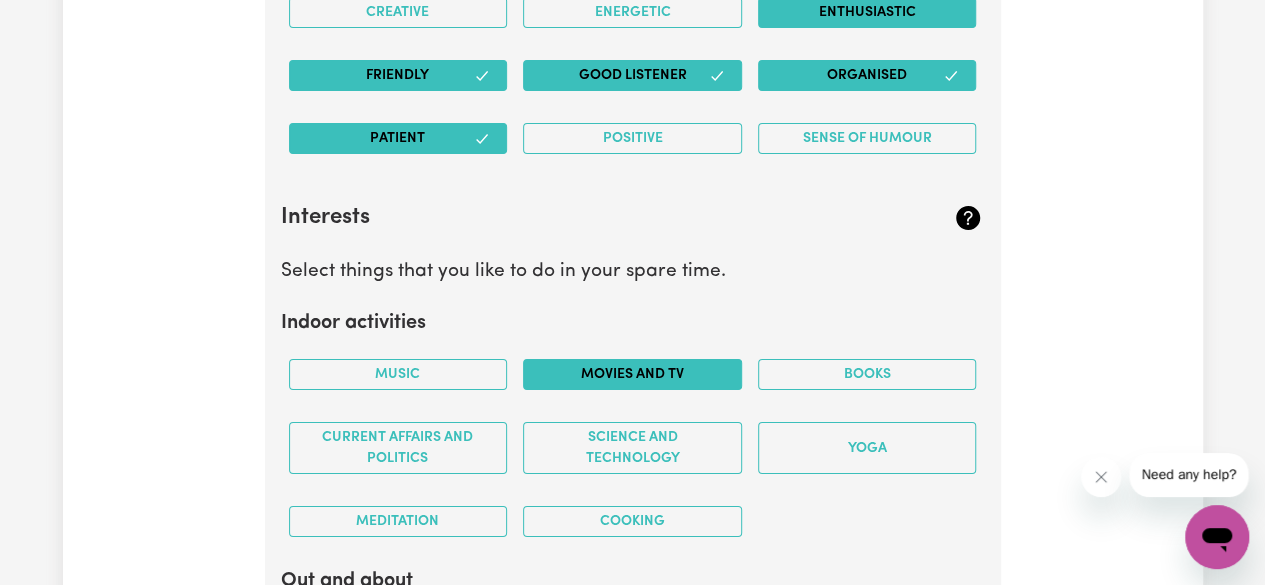 click on "Movies and TV" at bounding box center (632, 374) 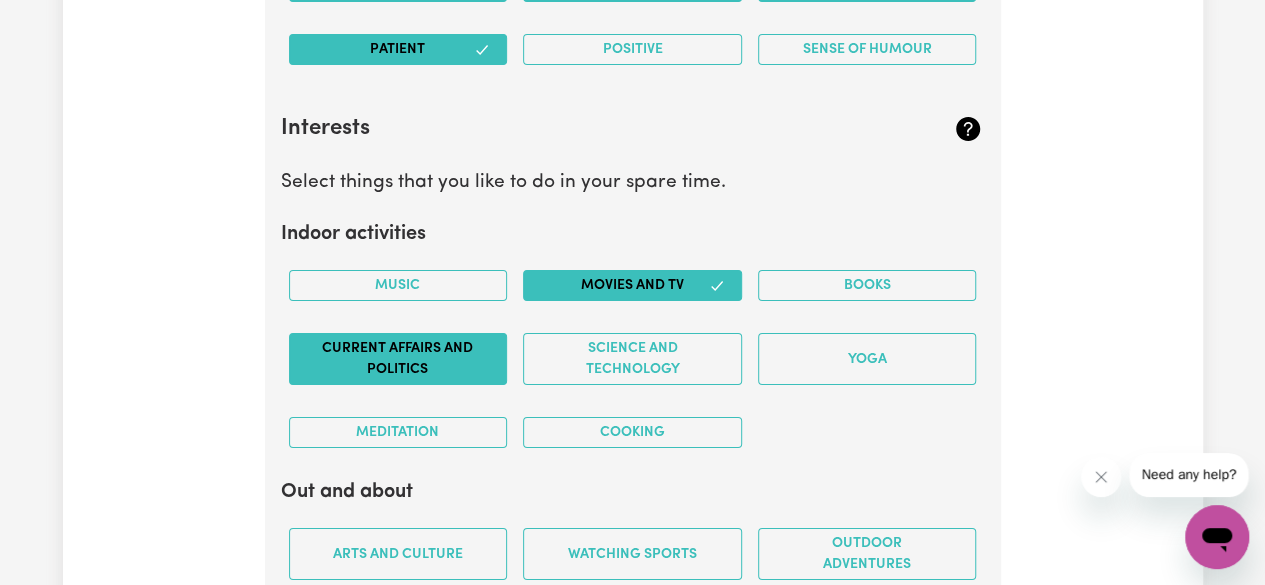 scroll, scrollTop: 3539, scrollLeft: 0, axis: vertical 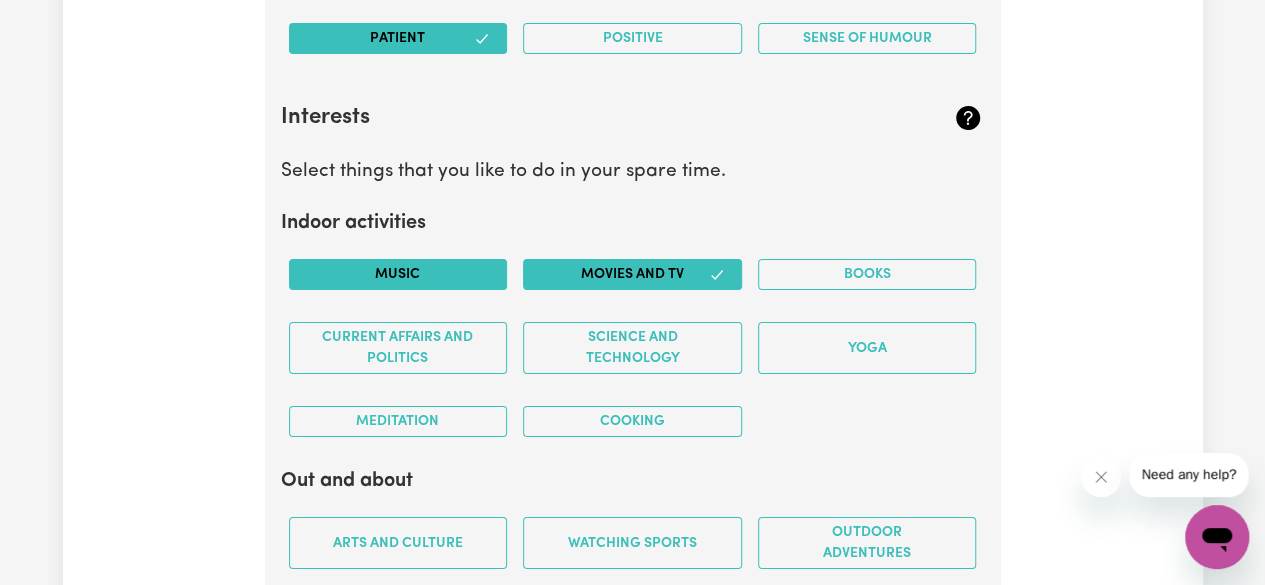 click on "Music" at bounding box center (398, 274) 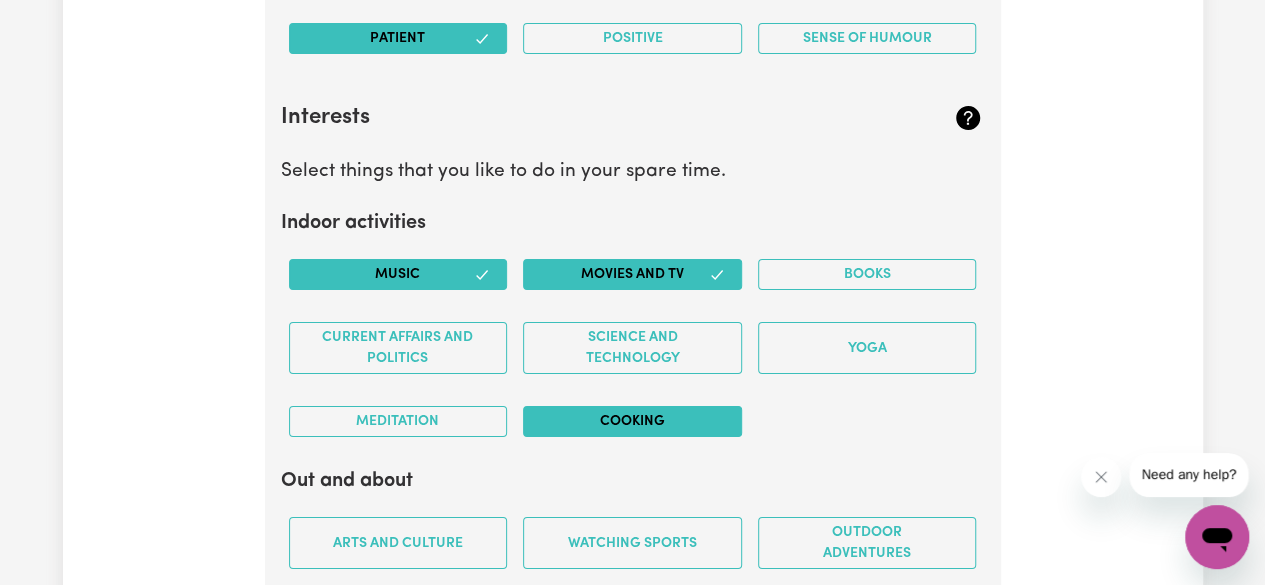 click on "Cooking" at bounding box center (632, 421) 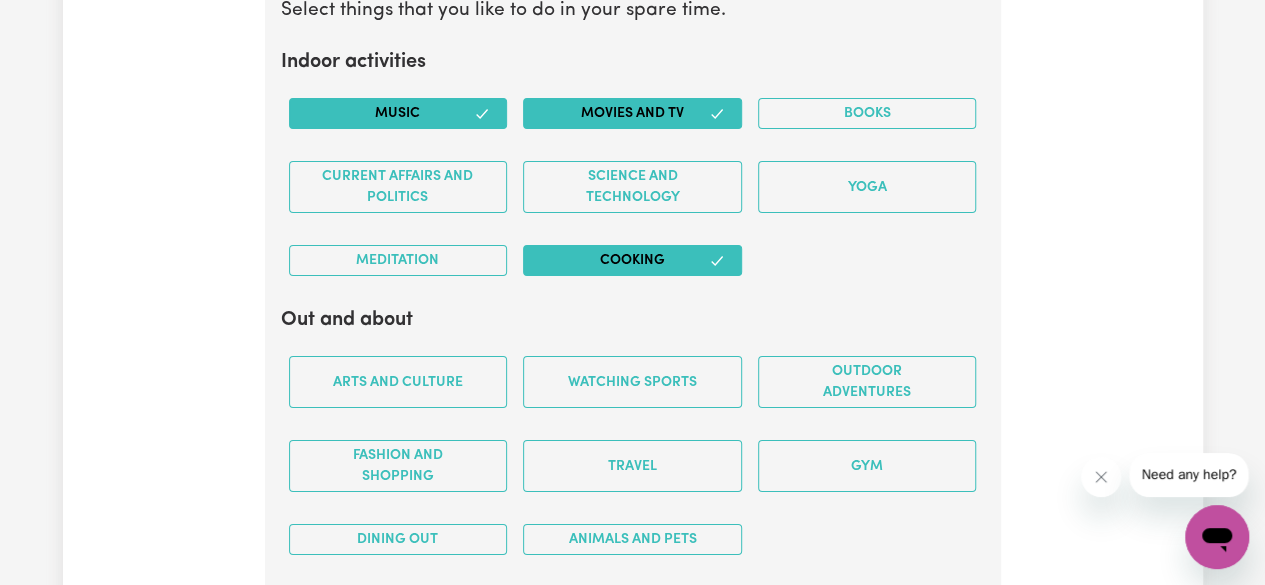 scroll, scrollTop: 3639, scrollLeft: 0, axis: vertical 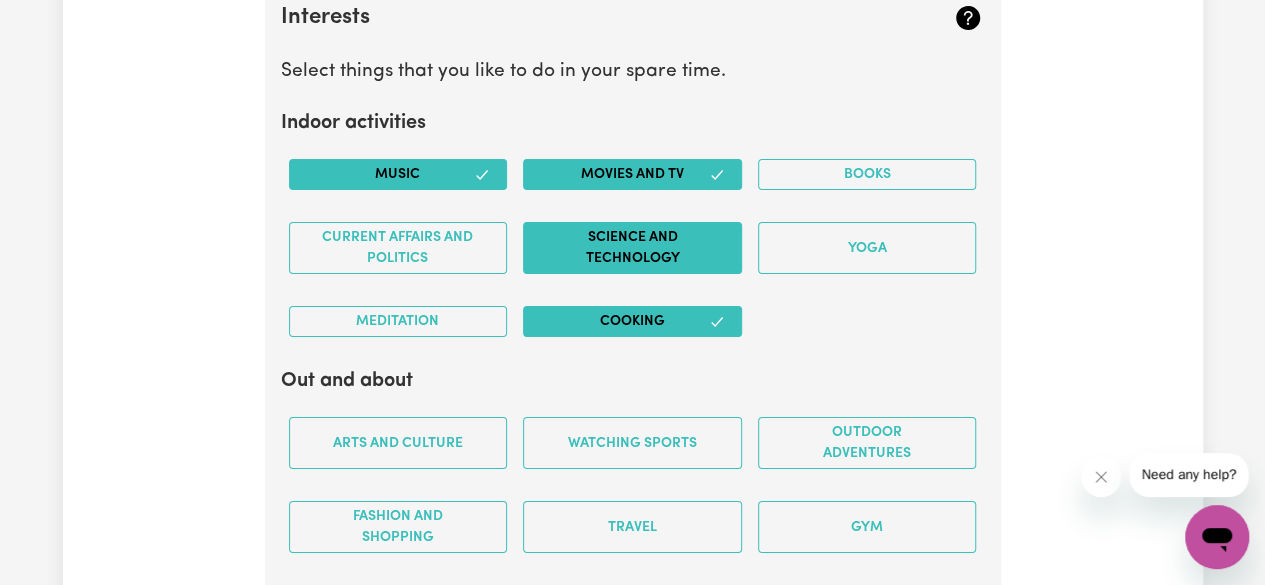 click on "Science and Technology" at bounding box center [632, 248] 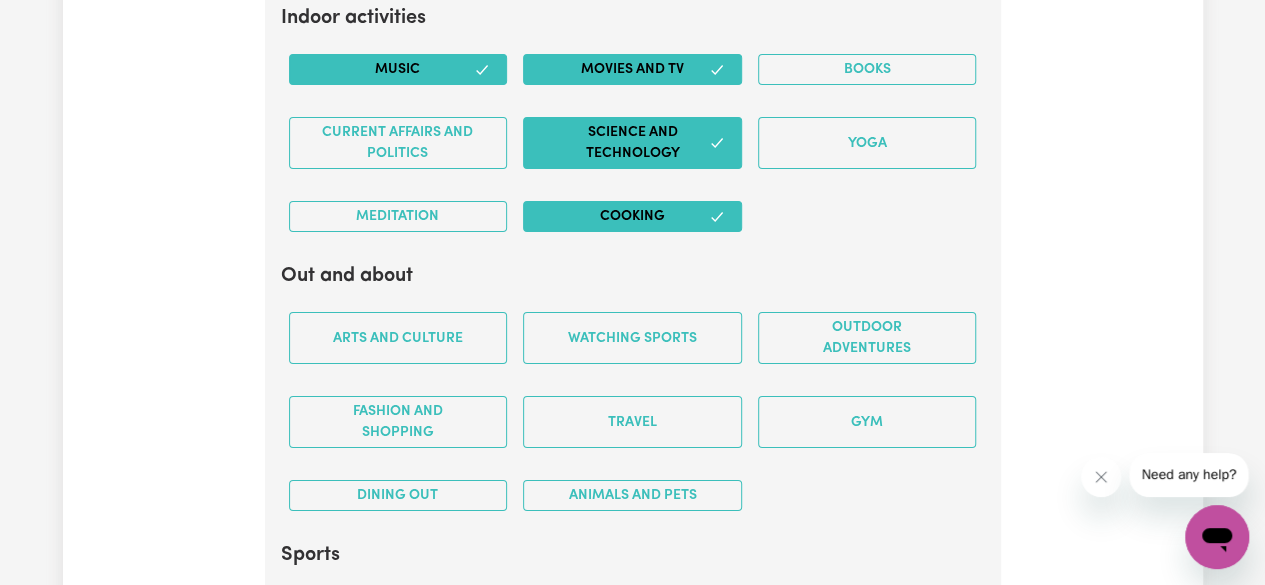 scroll, scrollTop: 3739, scrollLeft: 0, axis: vertical 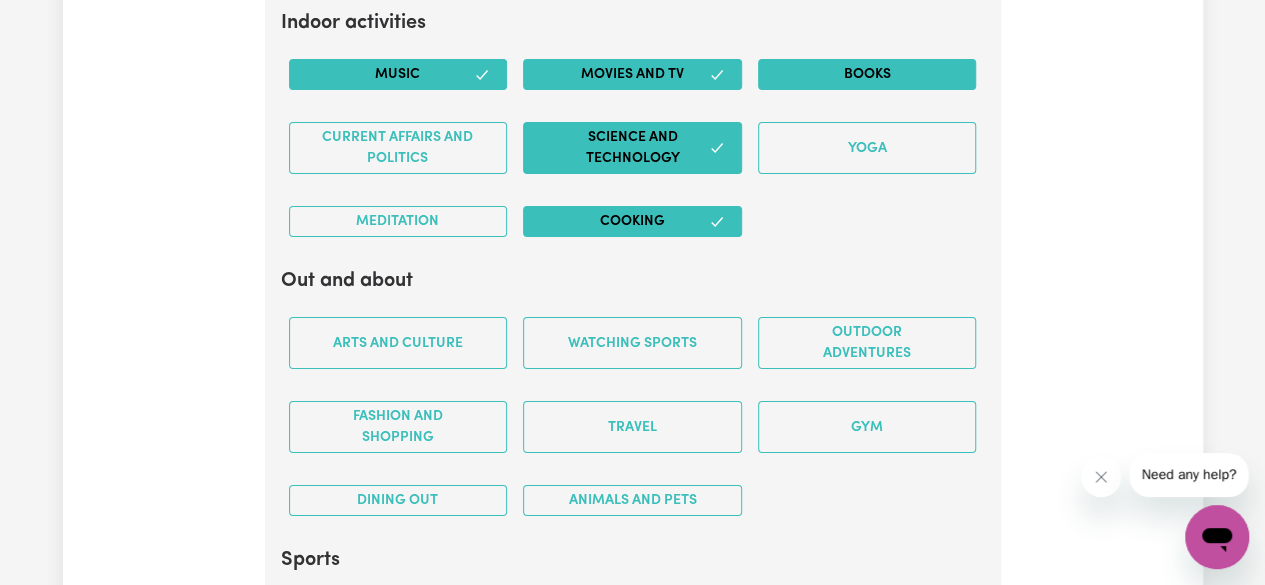 click on "Books" at bounding box center [867, 74] 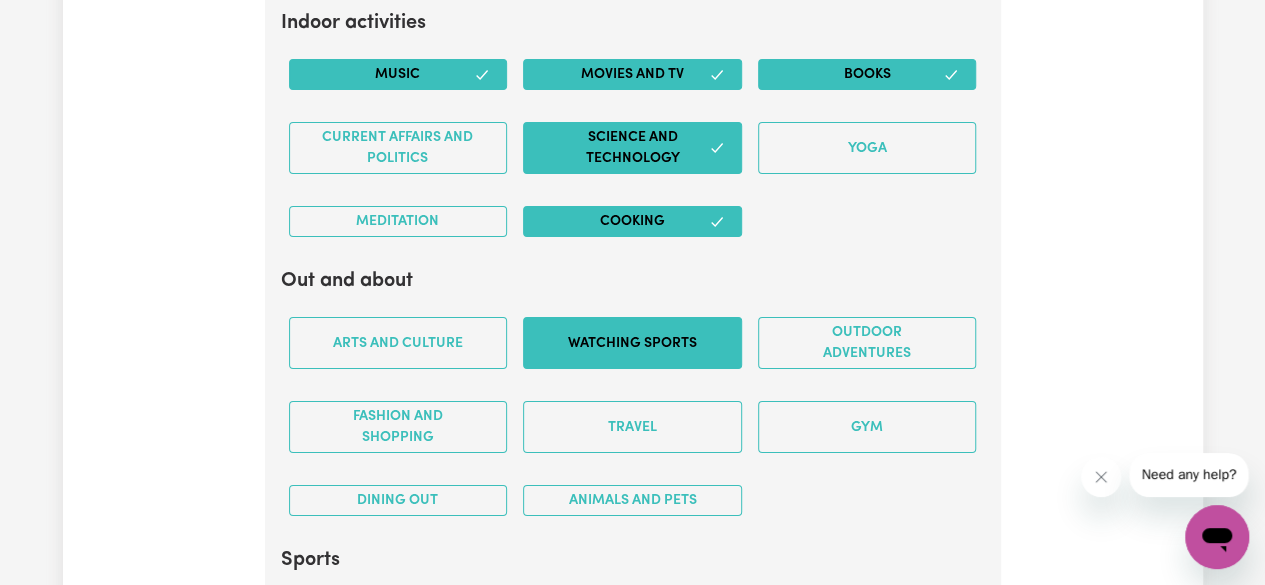 click on "Watching sports" at bounding box center [632, 343] 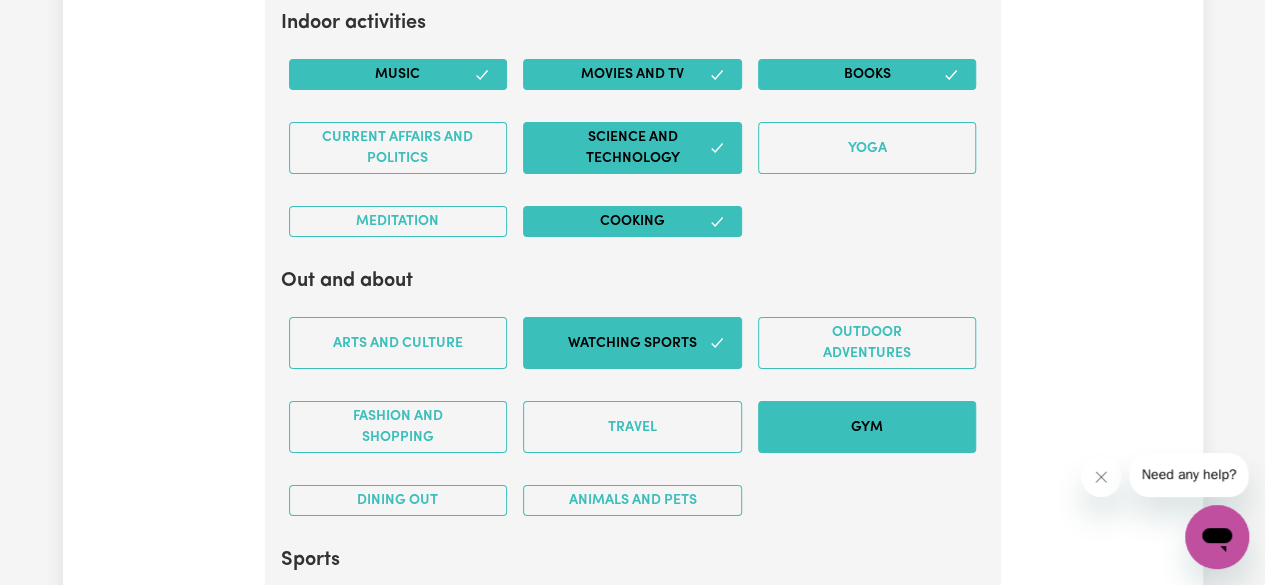 click on "Gym" at bounding box center (867, 427) 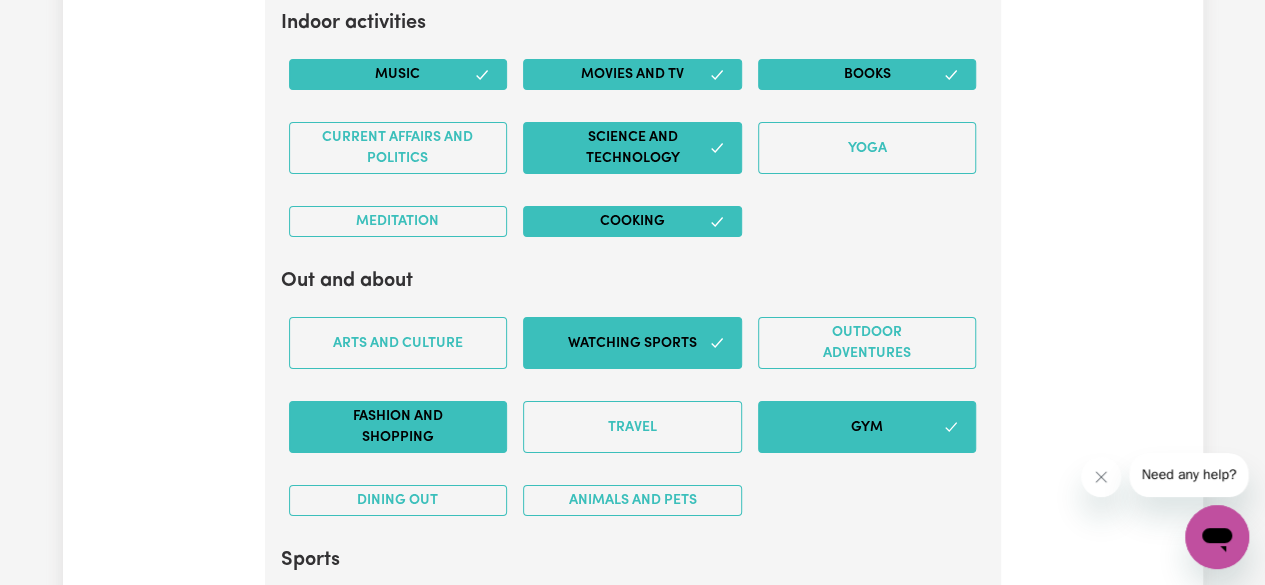 click on "Fashion and shopping" at bounding box center [398, 427] 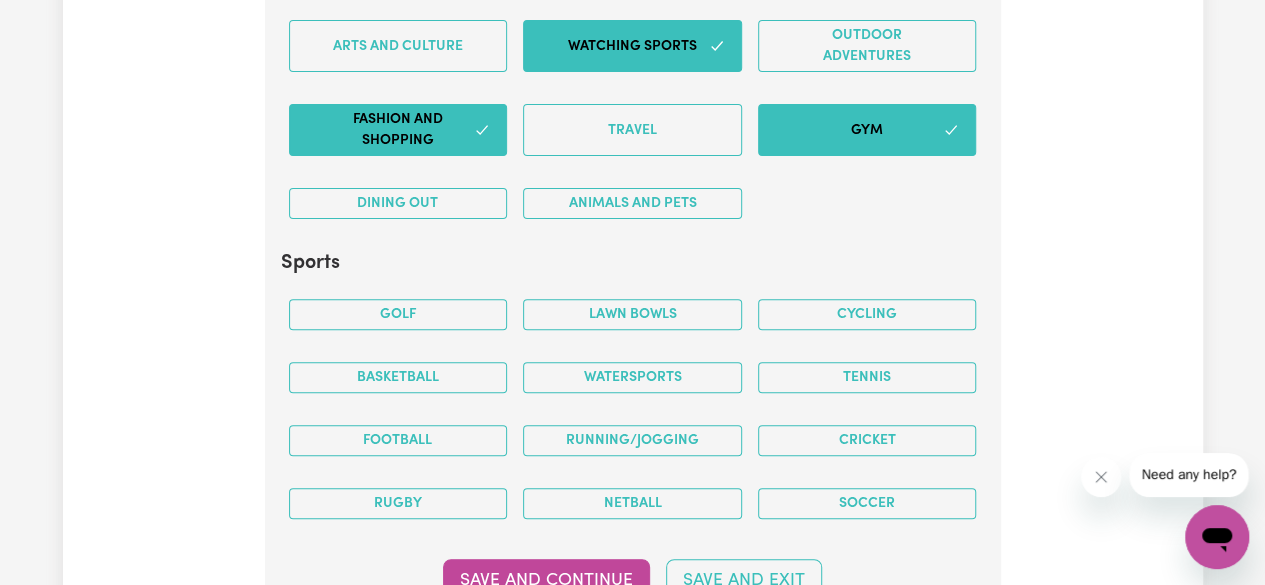 scroll, scrollTop: 4039, scrollLeft: 0, axis: vertical 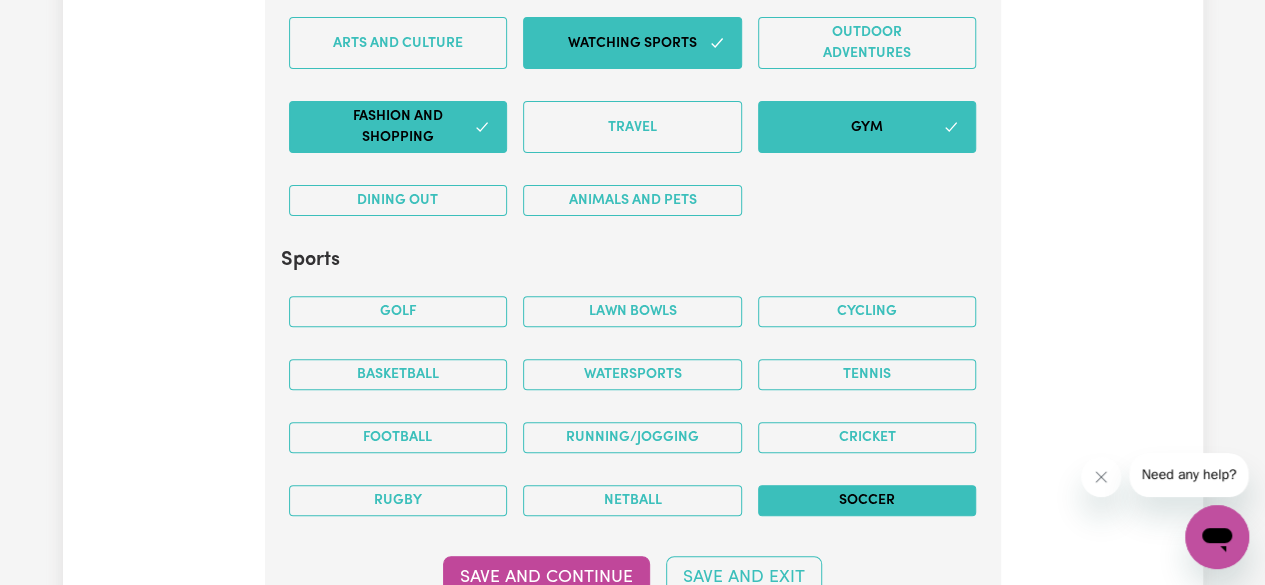 click on "Soccer" at bounding box center (867, 500) 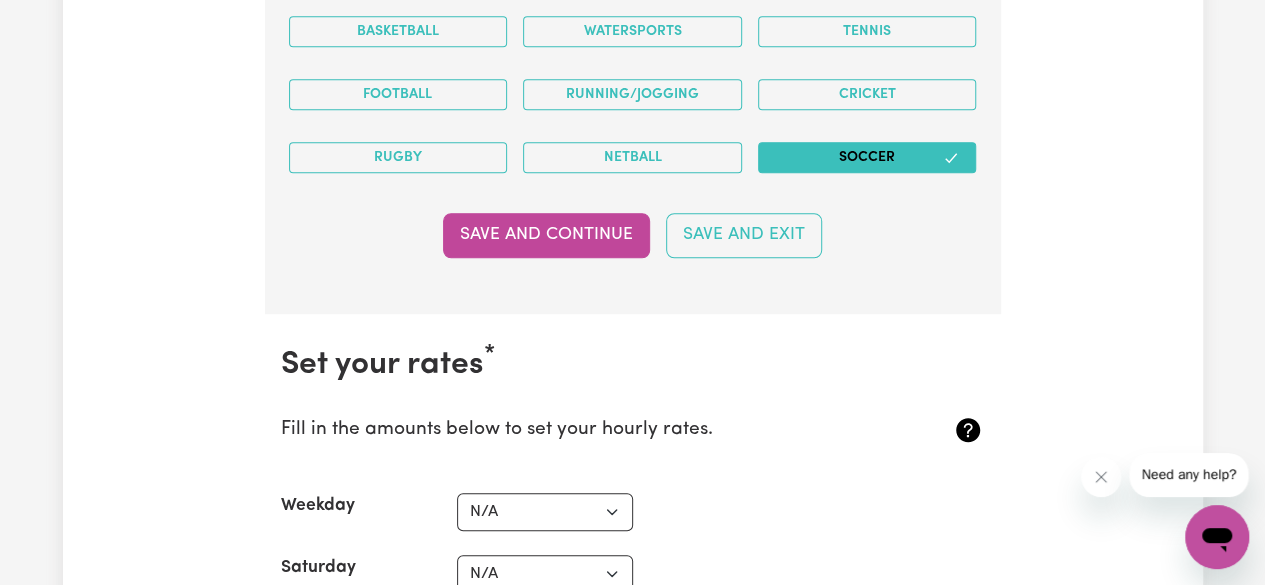 scroll, scrollTop: 4339, scrollLeft: 0, axis: vertical 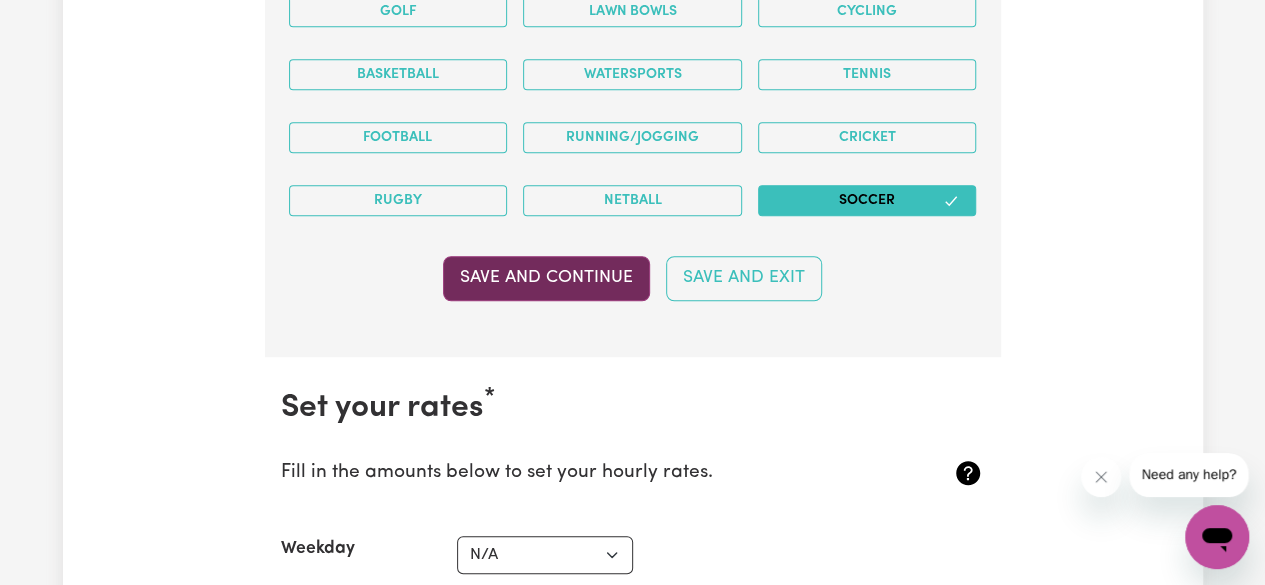 click on "Save and Continue" at bounding box center (546, 278) 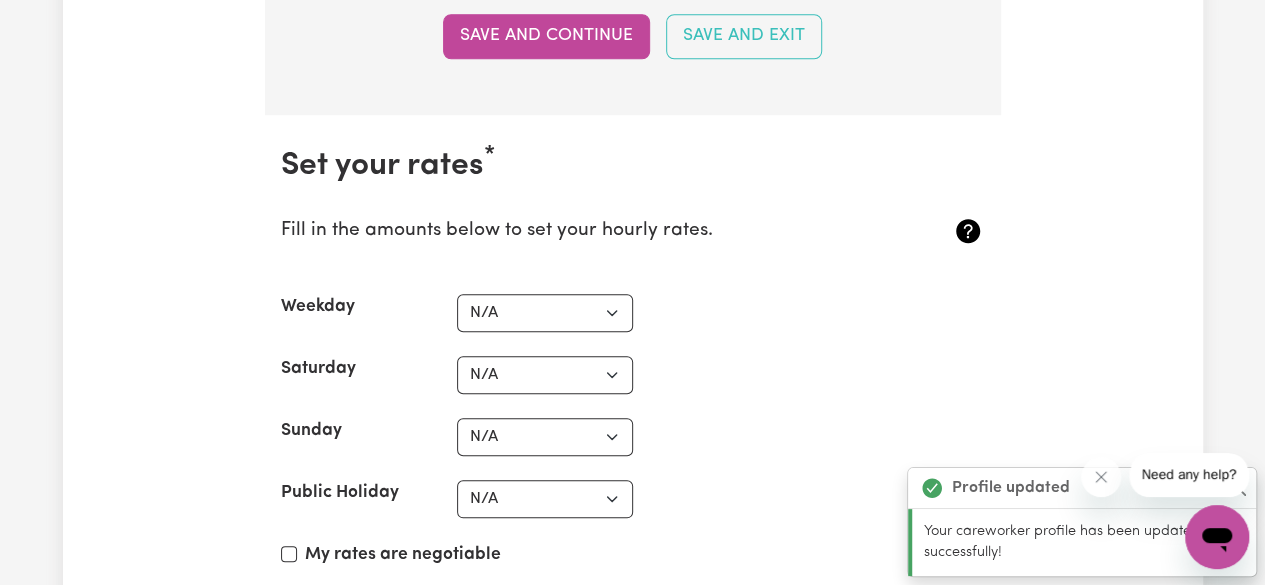 scroll, scrollTop: 4680, scrollLeft: 0, axis: vertical 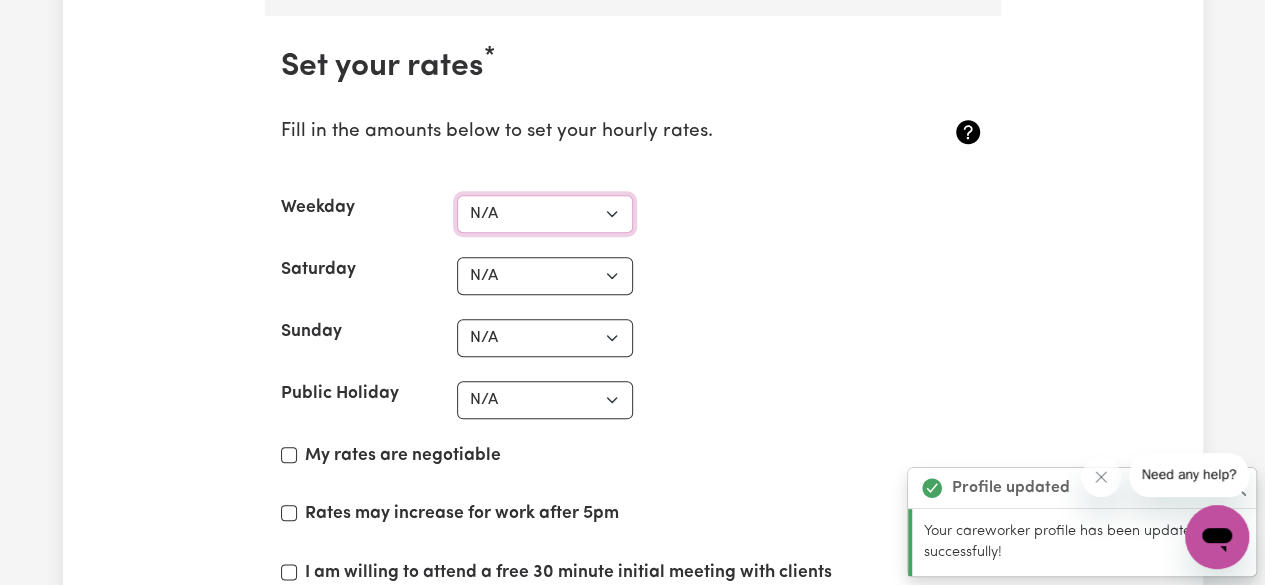 click on "N/A $37 $38 $39 $40 $41 $42 $43 $44 $45 $46 $47 $48 $49 $50 $51 $52 $53 $54 $55 $56 $57 $58 $59 $60 $61 $62 $63 $64 $65 $66 $67 $68 $69 $70 $71 $72 $73 $74 $75 $76 $77 $78 $79 $80 $81 $82 $83 $84 $85 $86 $87 $88 $89 $90 $91 $92 $93 $94 $95 $96 $97 $98 $99 $100 $101 $102 $103 $104 $105 $106 $107 $108 $109 $110 $111 $112 $113 $114 $115 $116 $117 $118 $119 $120 $121 $122 $123 $124 $125 $126 $127 $128 $129 $130 $131 $132 $133 $134 $135 $136 $137 $138 $139 $140 $141 $142 $143 $144 $145 $146 $147 $148 $149 $150 $151 $152 $153 $154 $155 $156 $157 $158 $159 $160 $161 $162" at bounding box center [545, 214] 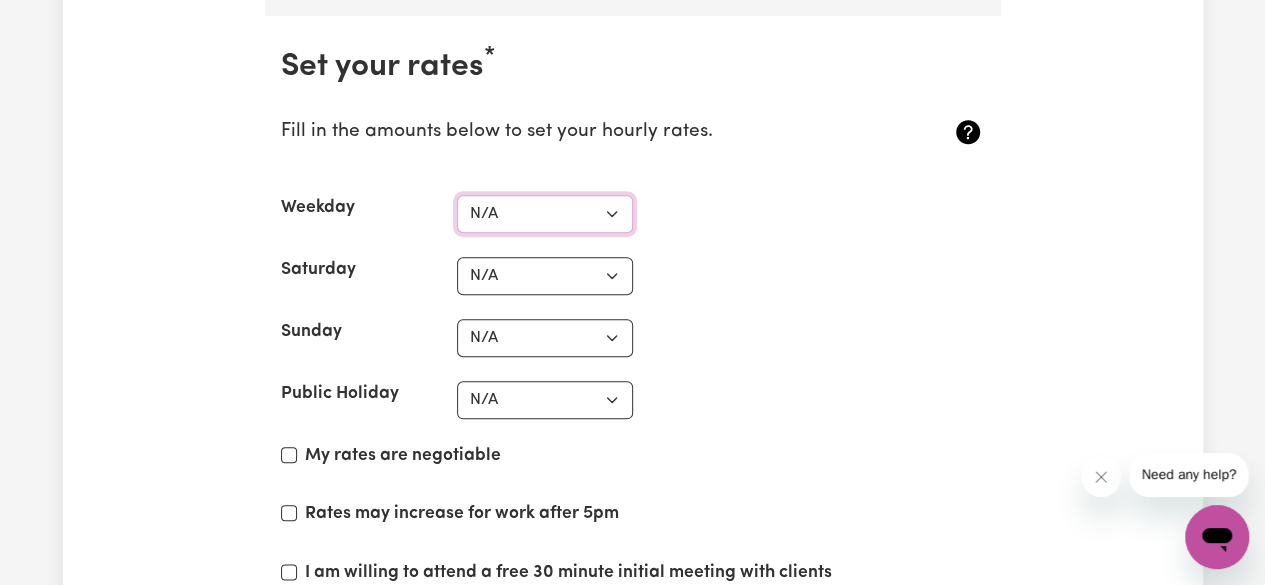 select on "40" 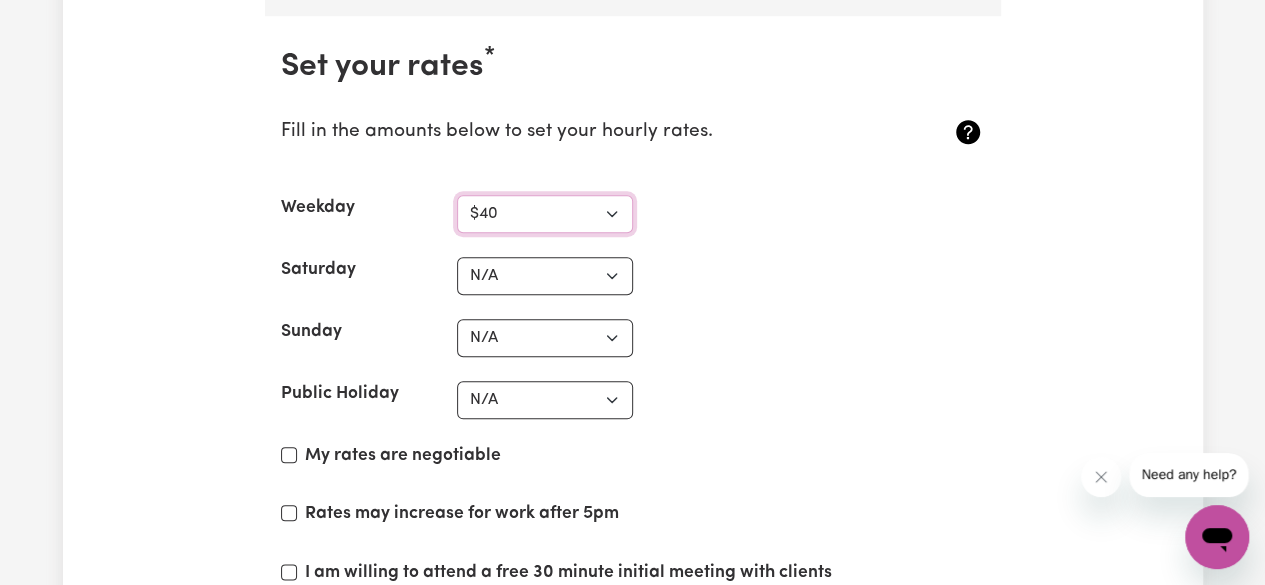 click on "N/A $37 $38 $39 $40 $41 $42 $43 $44 $45 $46 $47 $48 $49 $50 $51 $52 $53 $54 $55 $56 $57 $58 $59 $60 $61 $62 $63 $64 $65 $66 $67 $68 $69 $70 $71 $72 $73 $74 $75 $76 $77 $78 $79 $80 $81 $82 $83 $84 $85 $86 $87 $88 $89 $90 $91 $92 $93 $94 $95 $96 $97 $98 $99 $100 $101 $102 $103 $104 $105 $106 $107 $108 $109 $110 $111 $112 $113 $114 $115 $116 $117 $118 $119 $120 $121 $122 $123 $124 $125 $126 $127 $128 $129 $130 $131 $132 $133 $134 $135 $136 $137 $138 $139 $140 $141 $142 $143 $144 $145 $146 $147 $148 $149 $150 $151 $152 $153 $154 $155 $156 $157 $158 $159 $160 $161 $162" at bounding box center (545, 214) 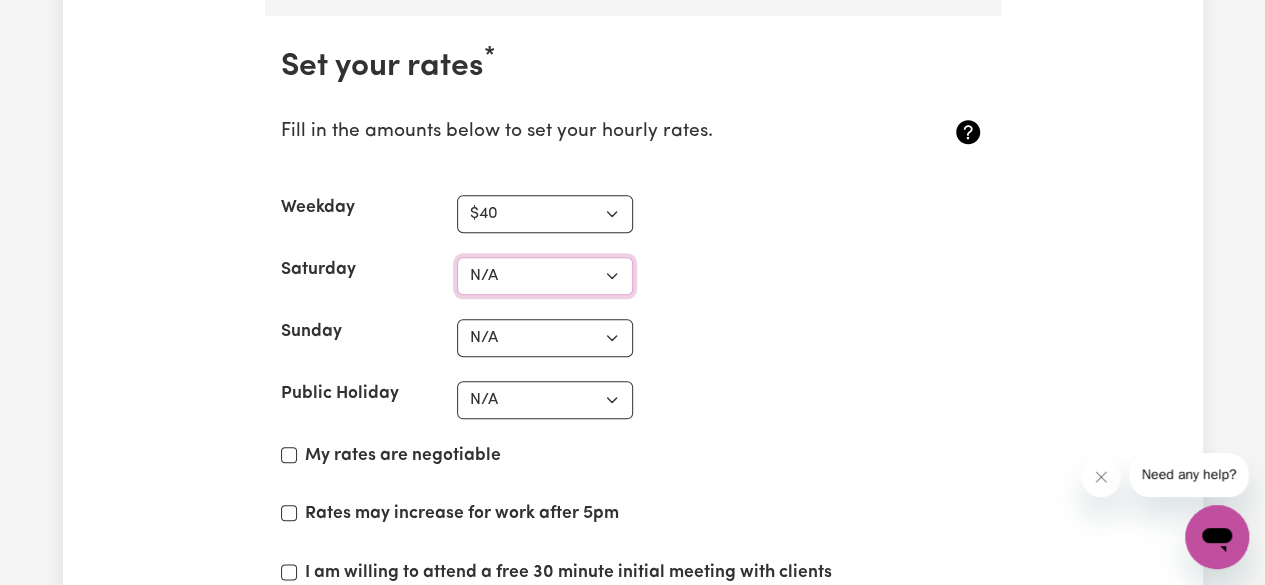 click on "N/A $37 $38 $39 $40 $41 $42 $43 $44 $45 $46 $47 $48 $49 $50 $51 $52 $53 $54 $55 $56 $57 $58 $59 $60 $61 $62 $63 $64 $65 $66 $67 $68 $69 $70 $71 $72 $73 $74 $75 $76 $77 $78 $79 $80 $81 $82 $83 $84 $85 $86 $87 $88 $89 $90 $91 $92 $93 $94 $95 $96 $97 $98 $99 $100 $101 $102 $103 $104 $105 $106 $107 $108 $109 $110 $111 $112 $113 $114 $115 $116 $117 $118 $119 $120 $121 $122 $123 $124 $125 $126 $127 $128 $129 $130 $131 $132 $133 $134 $135 $136 $137 $138 $139 $140 $141 $142 $143 $144 $145 $146 $147 $148 $149 $150 $151 $152 $153 $154 $155 $156 $157 $158 $159 $160 $161 $162" at bounding box center [545, 276] 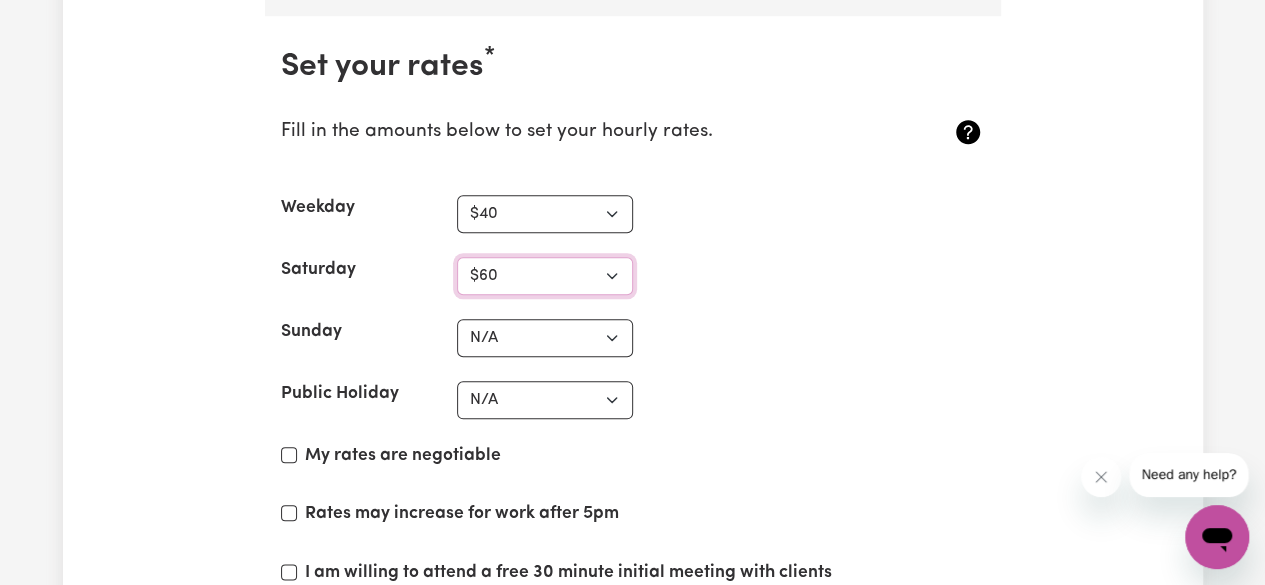 click on "N/A $37 $38 $39 $40 $41 $42 $43 $44 $45 $46 $47 $48 $49 $50 $51 $52 $53 $54 $55 $56 $57 $58 $59 $60 $61 $62 $63 $64 $65 $66 $67 $68 $69 $70 $71 $72 $73 $74 $75 $76 $77 $78 $79 $80 $81 $82 $83 $84 $85 $86 $87 $88 $89 $90 $91 $92 $93 $94 $95 $96 $97 $98 $99 $100 $101 $102 $103 $104 $105 $106 $107 $108 $109 $110 $111 $112 $113 $114 $115 $116 $117 $118 $119 $120 $121 $122 $123 $124 $125 $126 $127 $128 $129 $130 $131 $132 $133 $134 $135 $136 $137 $138 $139 $140 $141 $142 $143 $144 $145 $146 $147 $148 $149 $150 $151 $152 $153 $154 $155 $156 $157 $158 $159 $160 $161 $162" at bounding box center (545, 276) 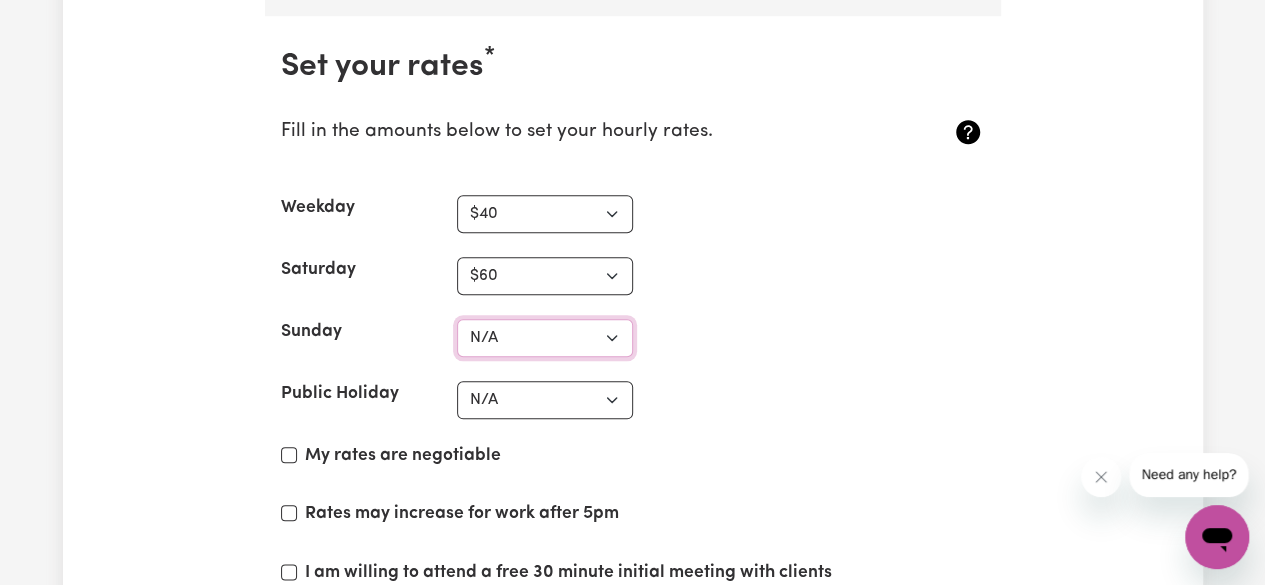 click on "N/A $37 $38 $39 $40 $41 $42 $43 $44 $45 $46 $47 $48 $49 $50 $51 $52 $53 $54 $55 $56 $57 $58 $59 $60 $61 $62 $63 $64 $65 $66 $67 $68 $69 $70 $71 $72 $73 $74 $75 $76 $77 $78 $79 $80 $81 $82 $83 $84 $85 $86 $87 $88 $89 $90 $91 $92 $93 $94 $95 $96 $97 $98 $99 $100 $101 $102 $103 $104 $105 $106 $107 $108 $109 $110 $111 $112 $113 $114 $115 $116 $117 $118 $119 $120 $121 $122 $123 $124 $125 $126 $127 $128 $129 $130 $131 $132 $133 $134 $135 $136 $137 $138 $139 $140 $141 $142 $143 $144 $145 $146 $147 $148 $149 $150 $151 $152 $153 $154 $155 $156 $157 $158 $159 $160 $161 $162" at bounding box center [545, 338] 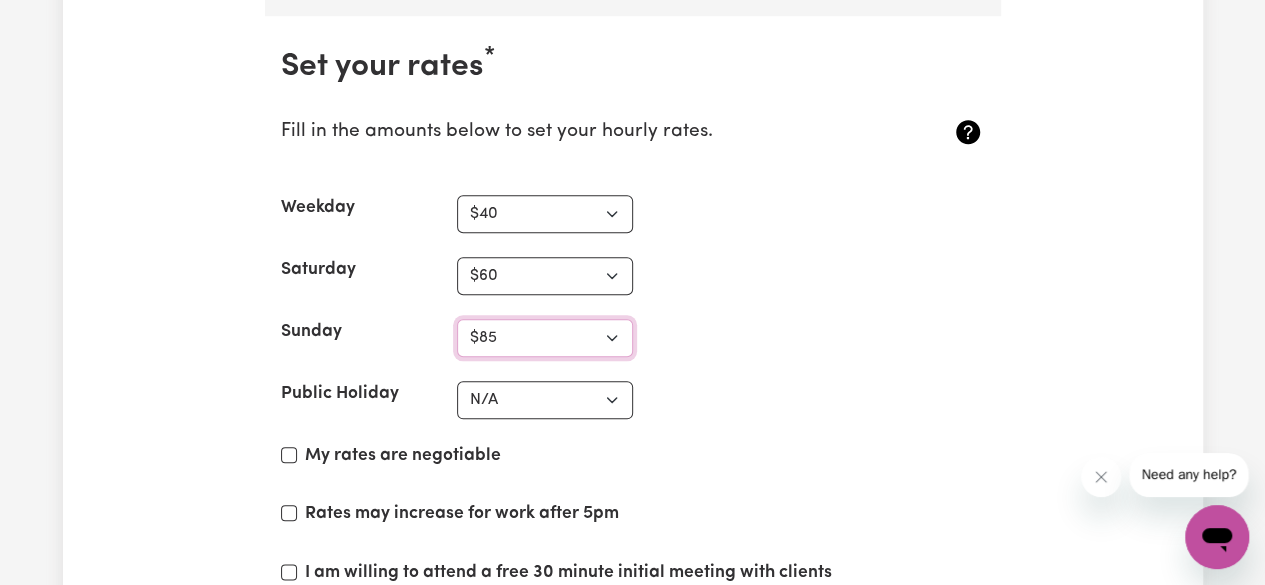 click on "N/A $37 $38 $39 $40 $41 $42 $43 $44 $45 $46 $47 $48 $49 $50 $51 $52 $53 $54 $55 $56 $57 $58 $59 $60 $61 $62 $63 $64 $65 $66 $67 $68 $69 $70 $71 $72 $73 $74 $75 $76 $77 $78 $79 $80 $81 $82 $83 $84 $85 $86 $87 $88 $89 $90 $91 $92 $93 $94 $95 $96 $97 $98 $99 $100 $101 $102 $103 $104 $105 $106 $107 $108 $109 $110 $111 $112 $113 $114 $115 $116 $117 $118 $119 $120 $121 $122 $123 $124 $125 $126 $127 $128 $129 $130 $131 $132 $133 $134 $135 $136 $137 $138 $139 $140 $141 $142 $143 $144 $145 $146 $147 $148 $149 $150 $151 $152 $153 $154 $155 $156 $157 $158 $159 $160 $161 $162" at bounding box center (545, 338) 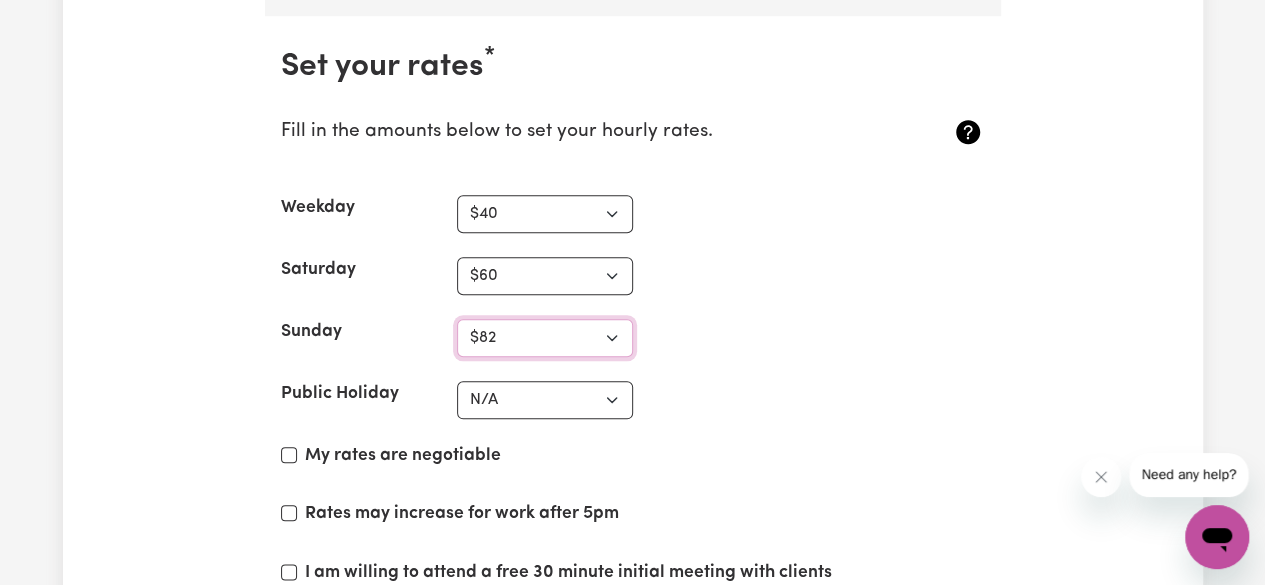 click on "N/A $37 $38 $39 $40 $41 $42 $43 $44 $45 $46 $47 $48 $49 $50 $51 $52 $53 $54 $55 $56 $57 $58 $59 $60 $61 $62 $63 $64 $65 $66 $67 $68 $69 $70 $71 $72 $73 $74 $75 $76 $77 $78 $79 $80 $81 $82 $83 $84 $85 $86 $87 $88 $89 $90 $91 $92 $93 $94 $95 $96 $97 $98 $99 $100 $101 $102 $103 $104 $105 $106 $107 $108 $109 $110 $111 $112 $113 $114 $115 $116 $117 $118 $119 $120 $121 $122 $123 $124 $125 $126 $127 $128 $129 $130 $131 $132 $133 $134 $135 $136 $137 $138 $139 $140 $141 $142 $143 $144 $145 $146 $147 $148 $149 $150 $151 $152 $153 $154 $155 $156 $157 $158 $159 $160 $161 $162" at bounding box center [545, 338] 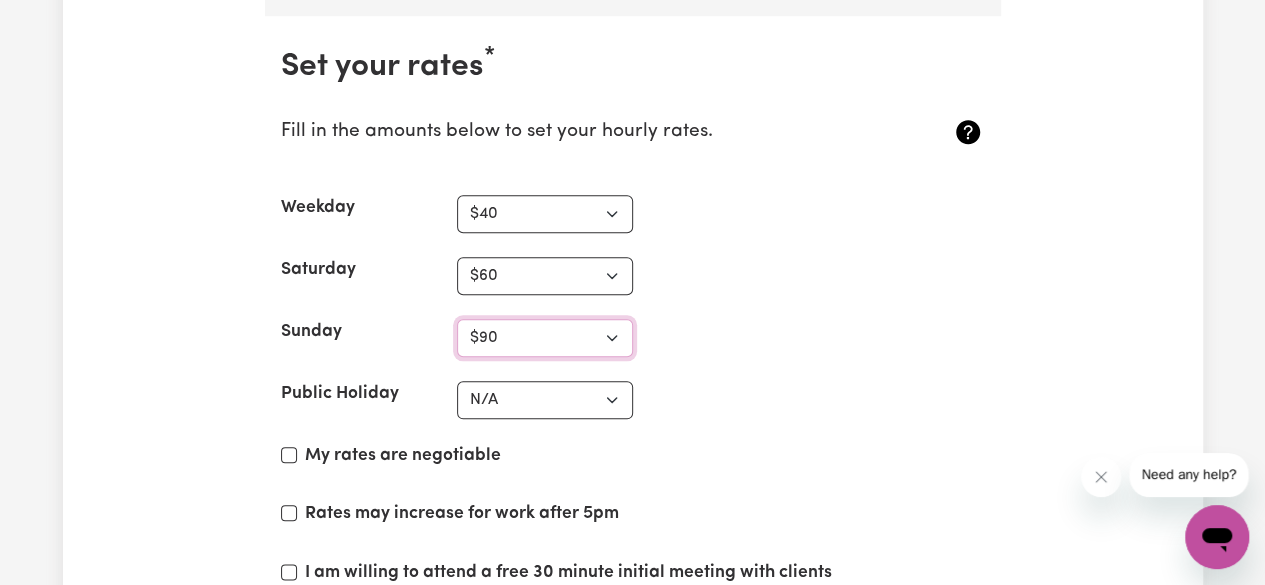 click on "N/A $37 $38 $39 $40 $41 $42 $43 $44 $45 $46 $47 $48 $49 $50 $51 $52 $53 $54 $55 $56 $57 $58 $59 $60 $61 $62 $63 $64 $65 $66 $67 $68 $69 $70 $71 $72 $73 $74 $75 $76 $77 $78 $79 $80 $81 $82 $83 $84 $85 $86 $87 $88 $89 $90 $91 $92 $93 $94 $95 $96 $97 $98 $99 $100 $101 $102 $103 $104 $105 $106 $107 $108 $109 $110 $111 $112 $113 $114 $115 $116 $117 $118 $119 $120 $121 $122 $123 $124 $125 $126 $127 $128 $129 $130 $131 $132 $133 $134 $135 $136 $137 $138 $139 $140 $141 $142 $143 $144 $145 $146 $147 $148 $149 $150 $151 $152 $153 $154 $155 $156 $157 $158 $159 $160 $161 $162" at bounding box center (545, 338) 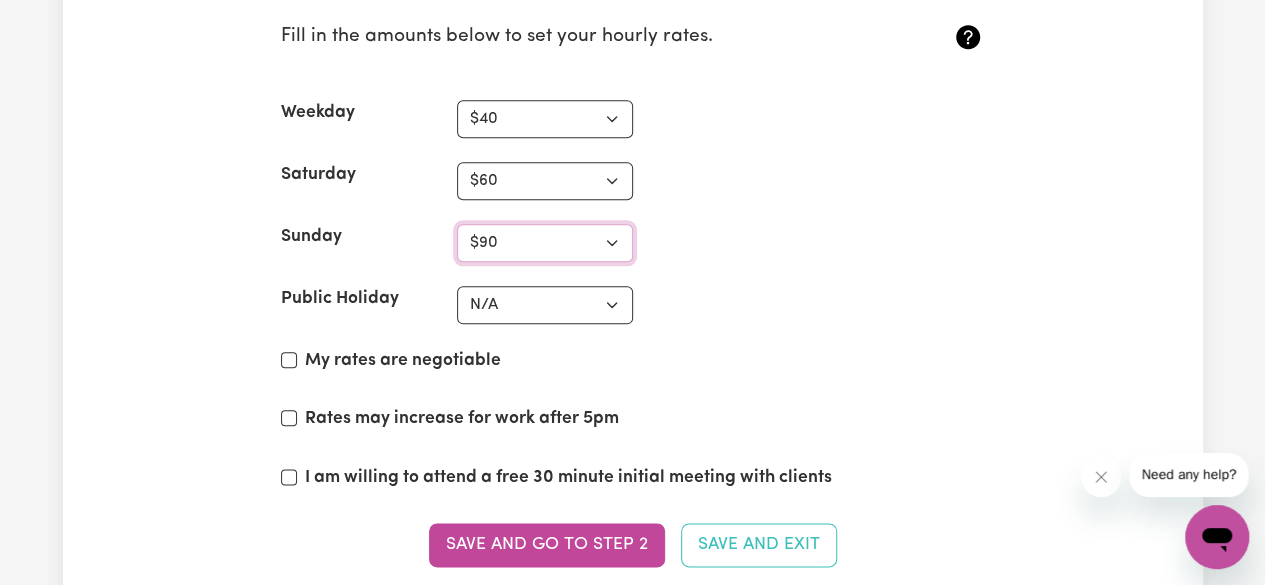 scroll, scrollTop: 4780, scrollLeft: 0, axis: vertical 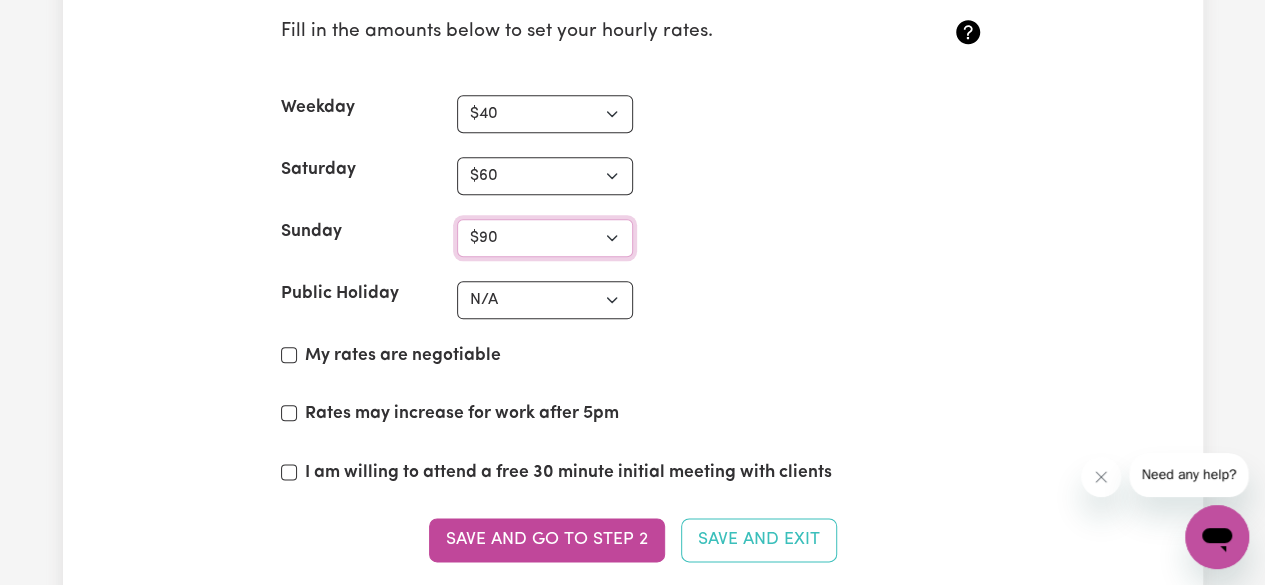 click on "N/A $37 $38 $39 $40 $41 $42 $43 $44 $45 $46 $47 $48 $49 $50 $51 $52 $53 $54 $55 $56 $57 $58 $59 $60 $61 $62 $63 $64 $65 $66 $67 $68 $69 $70 $71 $72 $73 $74 $75 $76 $77 $78 $79 $80 $81 $82 $83 $84 $85 $86 $87 $88 $89 $90 $91 $92 $93 $94 $95 $96 $97 $98 $99 $100 $101 $102 $103 $104 $105 $106 $107 $108 $109 $110 $111 $112 $113 $114 $115 $116 $117 $118 $119 $120 $121 $122 $123 $124 $125 $126 $127 $128 $129 $130 $131 $132 $133 $134 $135 $136 $137 $138 $139 $140 $141 $142 $143 $144 $145 $146 $147 $148 $149 $150 $151 $152 $153 $154 $155 $156 $157 $158 $159 $160 $161 $162" at bounding box center [545, 238] 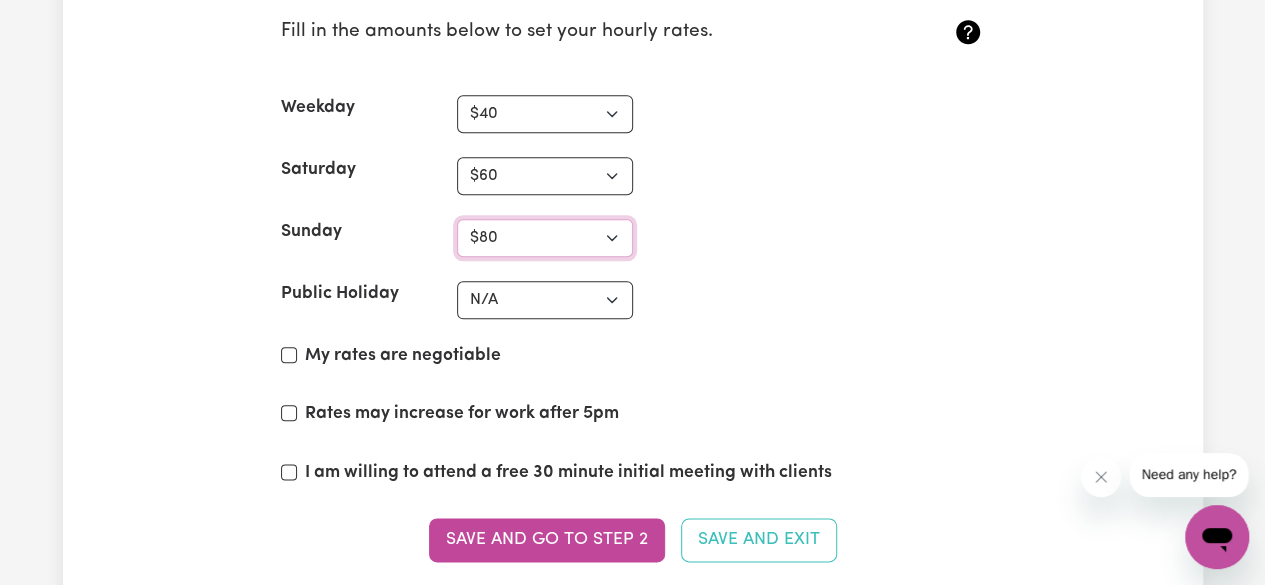 click on "N/A $37 $38 $39 $40 $41 $42 $43 $44 $45 $46 $47 $48 $49 $50 $51 $52 $53 $54 $55 $56 $57 $58 $59 $60 $61 $62 $63 $64 $65 $66 $67 $68 $69 $70 $71 $72 $73 $74 $75 $76 $77 $78 $79 $80 $81 $82 $83 $84 $85 $86 $87 $88 $89 $90 $91 $92 $93 $94 $95 $96 $97 $98 $99 $100 $101 $102 $103 $104 $105 $106 $107 $108 $109 $110 $111 $112 $113 $114 $115 $116 $117 $118 $119 $120 $121 $122 $123 $124 $125 $126 $127 $128 $129 $130 $131 $132 $133 $134 $135 $136 $137 $138 $139 $140 $141 $142 $143 $144 $145 $146 $147 $148 $149 $150 $151 $152 $153 $154 $155 $156 $157 $158 $159 $160 $161 $162" at bounding box center (545, 238) 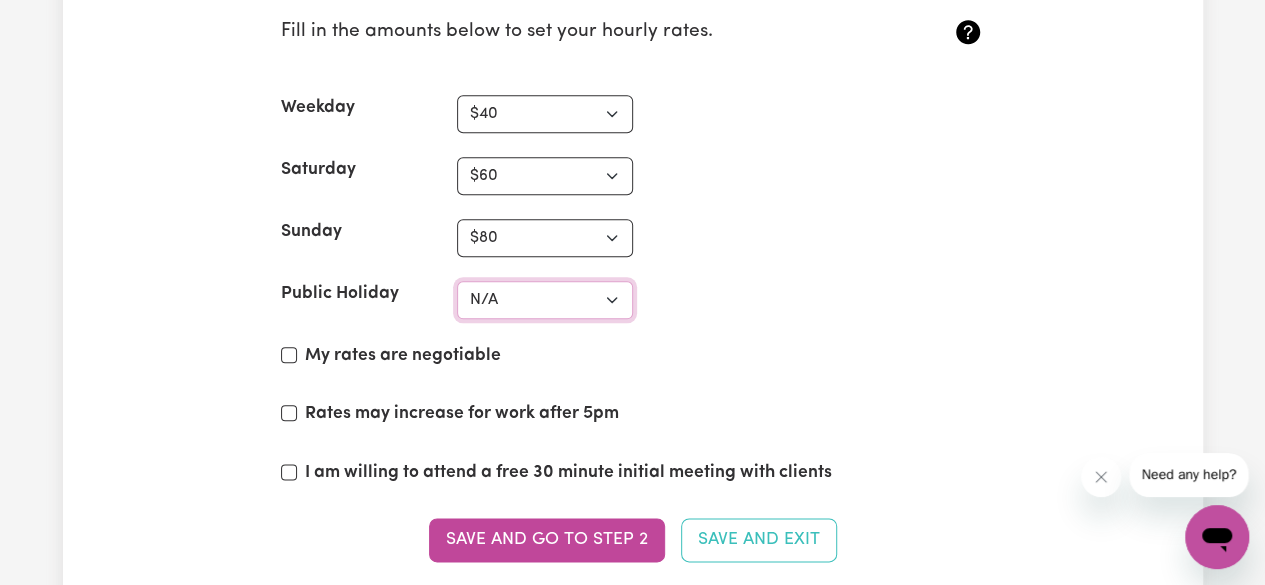click on "N/A $37 $38 $39 $40 $41 $42 $43 $44 $45 $46 $47 $48 $49 $50 $51 $52 $53 $54 $55 $56 $57 $58 $59 $60 $61 $62 $63 $64 $65 $66 $67 $68 $69 $70 $71 $72 $73 $74 $75 $76 $77 $78 $79 $80 $81 $82 $83 $84 $85 $86 $87 $88 $89 $90 $91 $92 $93 $94 $95 $96 $97 $98 $99 $100 $101 $102 $103 $104 $105 $106 $107 $108 $109 $110 $111 $112 $113 $114 $115 $116 $117 $118 $119 $120 $121 $122 $123 $124 $125 $126 $127 $128 $129 $130 $131 $132 $133 $134 $135 $136 $137 $138 $139 $140 $141 $142 $143 $144 $145 $146 $147 $148 $149 $150 $151 $152 $153 $154 $155 $156 $157 $158 $159 $160 $161 $162" at bounding box center [545, 300] 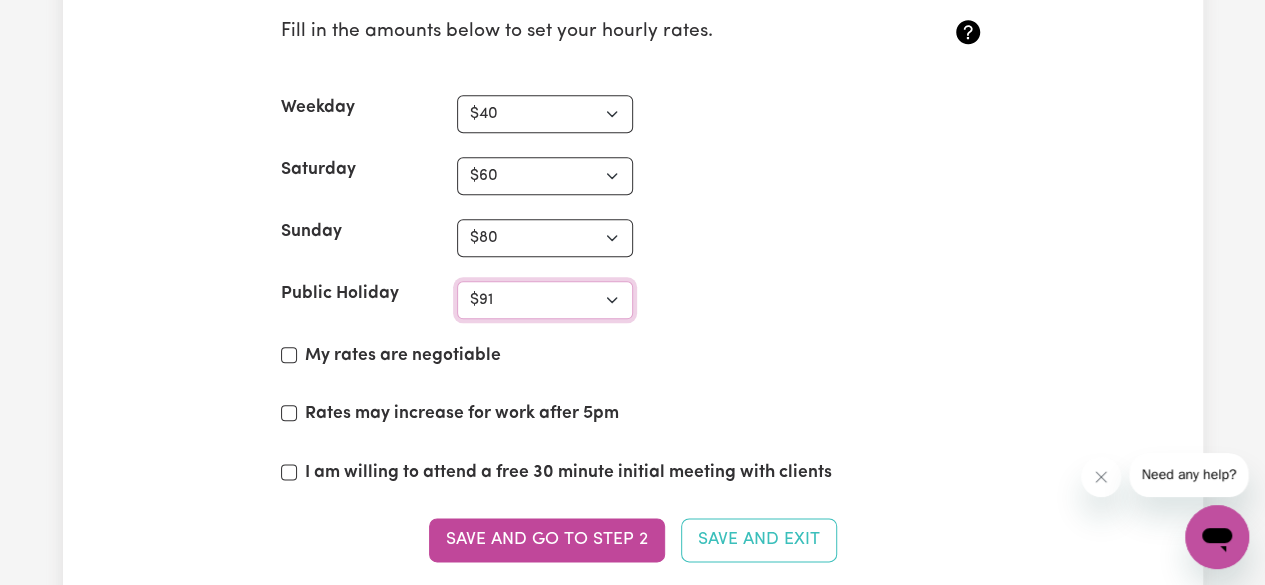 click on "N/A $37 $38 $39 $40 $41 $42 $43 $44 $45 $46 $47 $48 $49 $50 $51 $52 $53 $54 $55 $56 $57 $58 $59 $60 $61 $62 $63 $64 $65 $66 $67 $68 $69 $70 $71 $72 $73 $74 $75 $76 $77 $78 $79 $80 $81 $82 $83 $84 $85 $86 $87 $88 $89 $90 $91 $92 $93 $94 $95 $96 $97 $98 $99 $100 $101 $102 $103 $104 $105 $106 $107 $108 $109 $110 $111 $112 $113 $114 $115 $116 $117 $118 $119 $120 $121 $122 $123 $124 $125 $126 $127 $128 $129 $130 $131 $132 $133 $134 $135 $136 $137 $138 $139 $140 $141 $142 $143 $144 $145 $146 $147 $148 $149 $150 $151 $152 $153 $154 $155 $156 $157 $158 $159 $160 $161 $162" at bounding box center (545, 300) 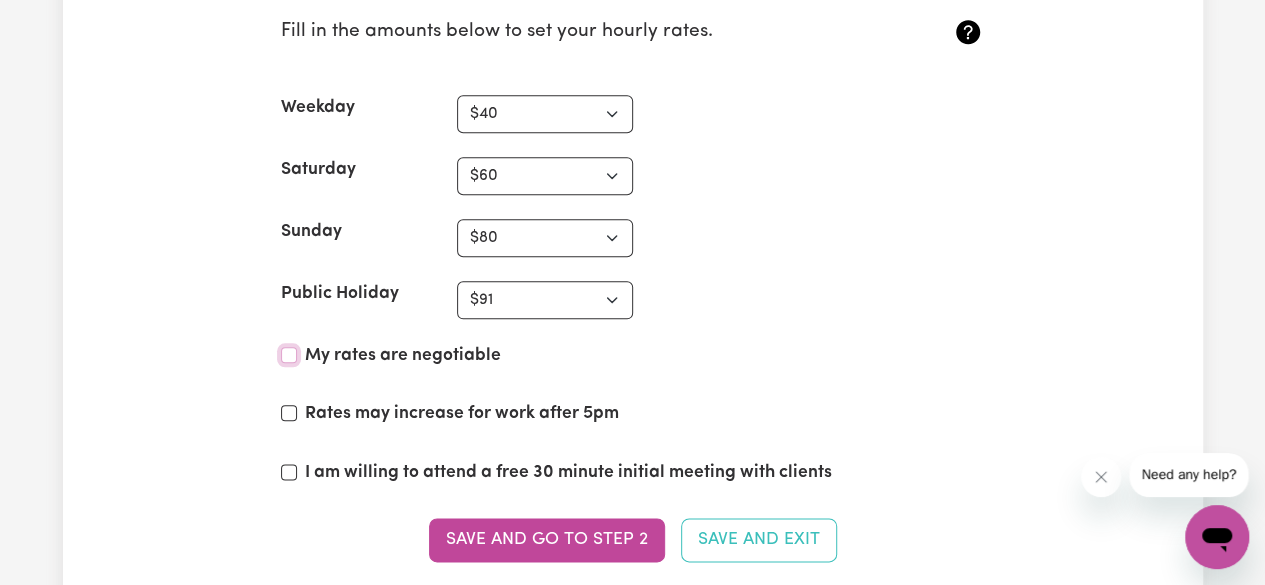 click on "My rates are negotiable" at bounding box center (289, 355) 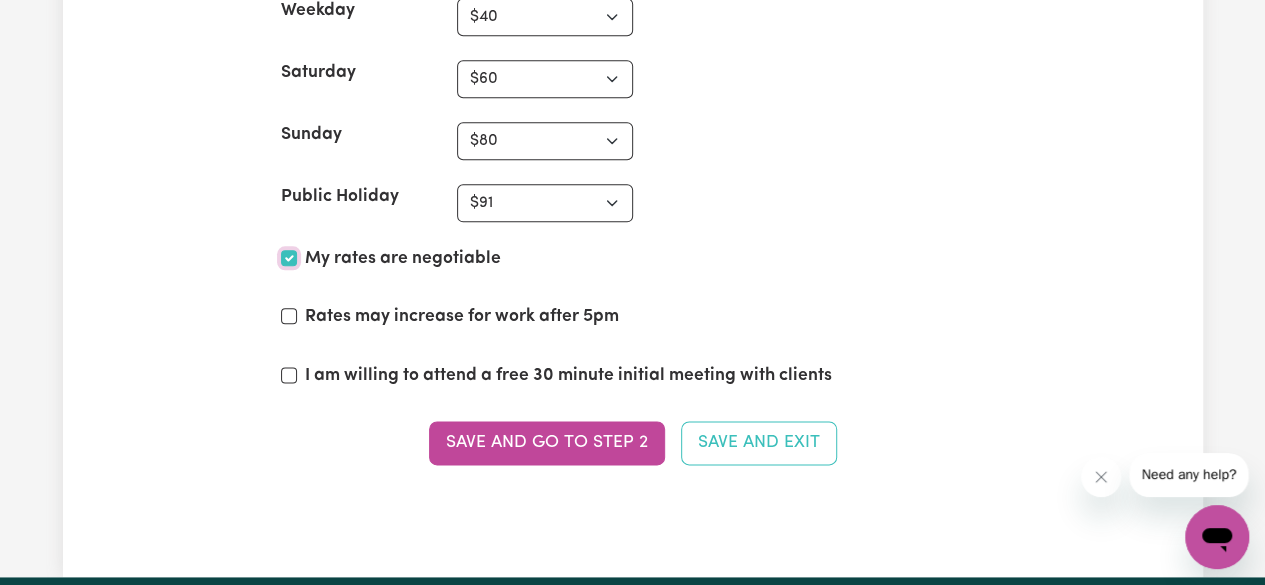 scroll, scrollTop: 4880, scrollLeft: 0, axis: vertical 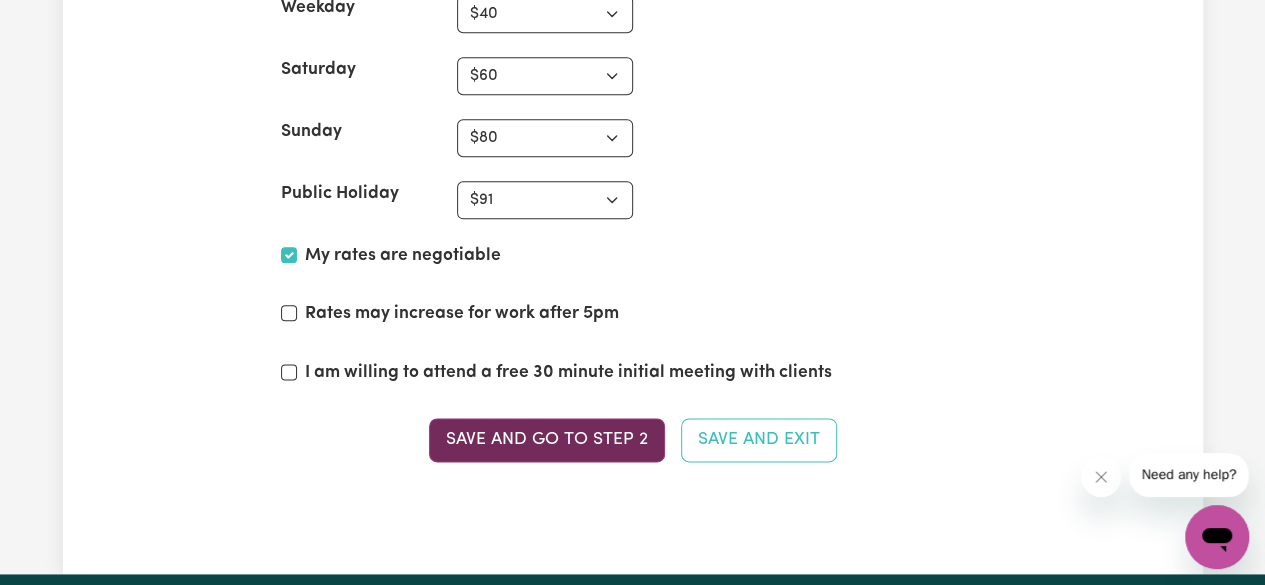 click on "Save and go to Step 2" at bounding box center [547, 440] 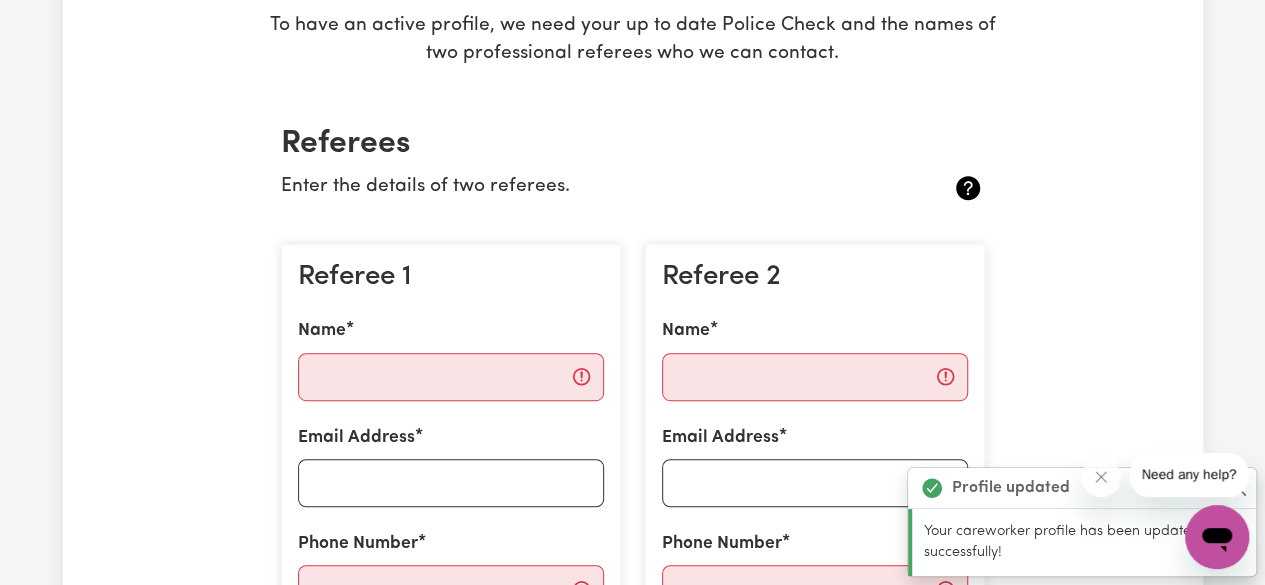 scroll, scrollTop: 400, scrollLeft: 0, axis: vertical 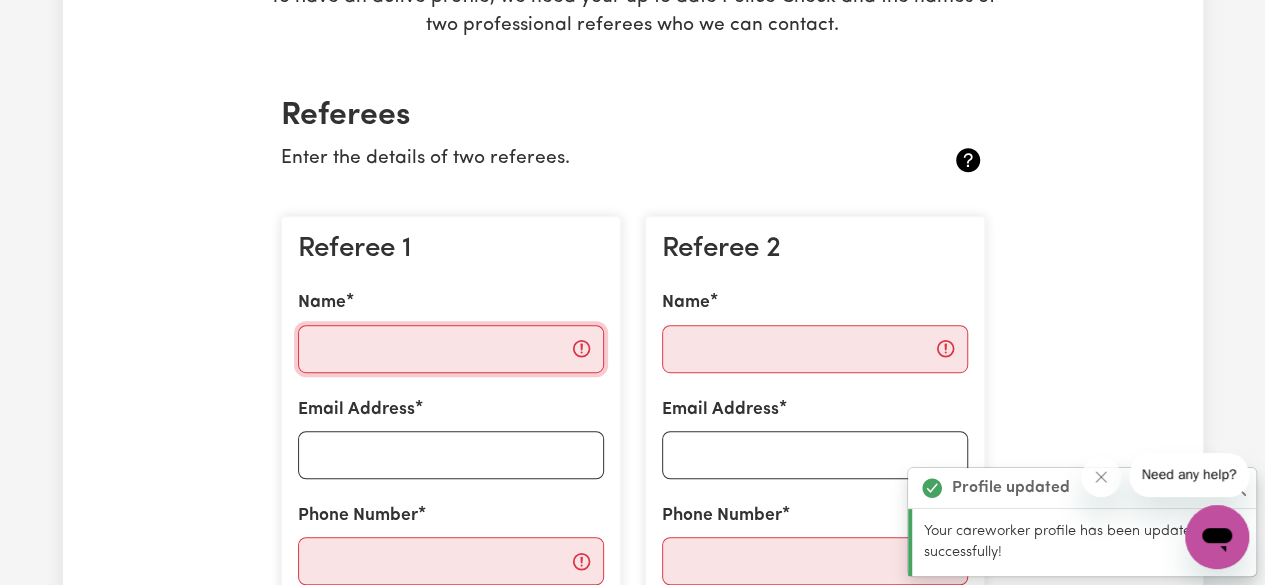 click on "Name" at bounding box center [451, 349] 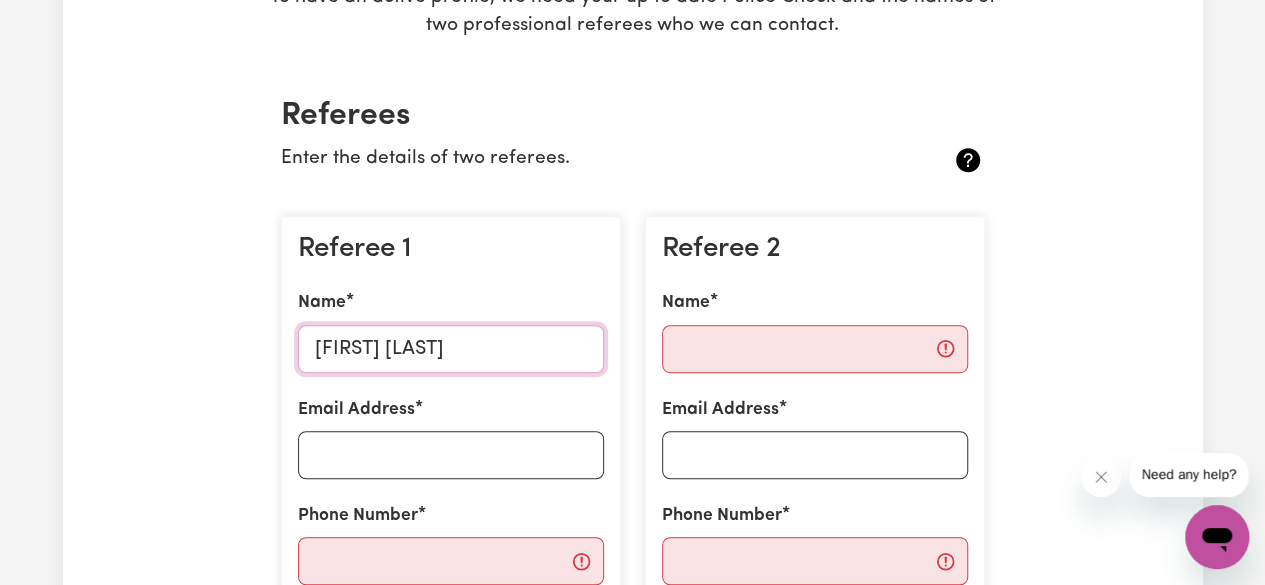 type on "[FIRST] [LAST]" 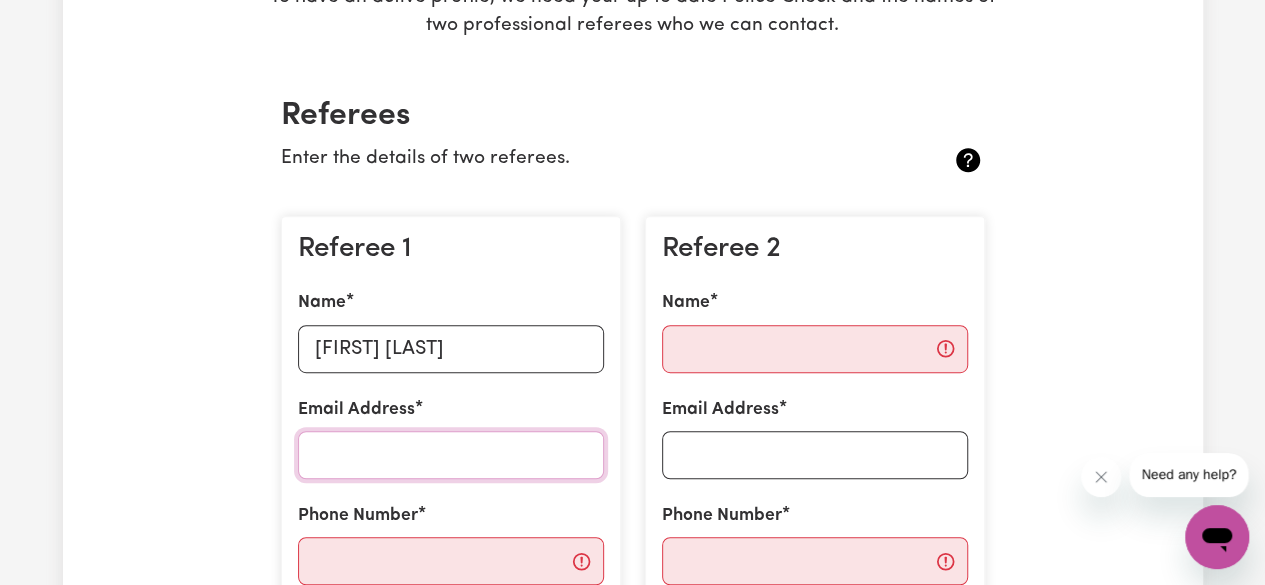 click on "Email Address" at bounding box center [451, 455] 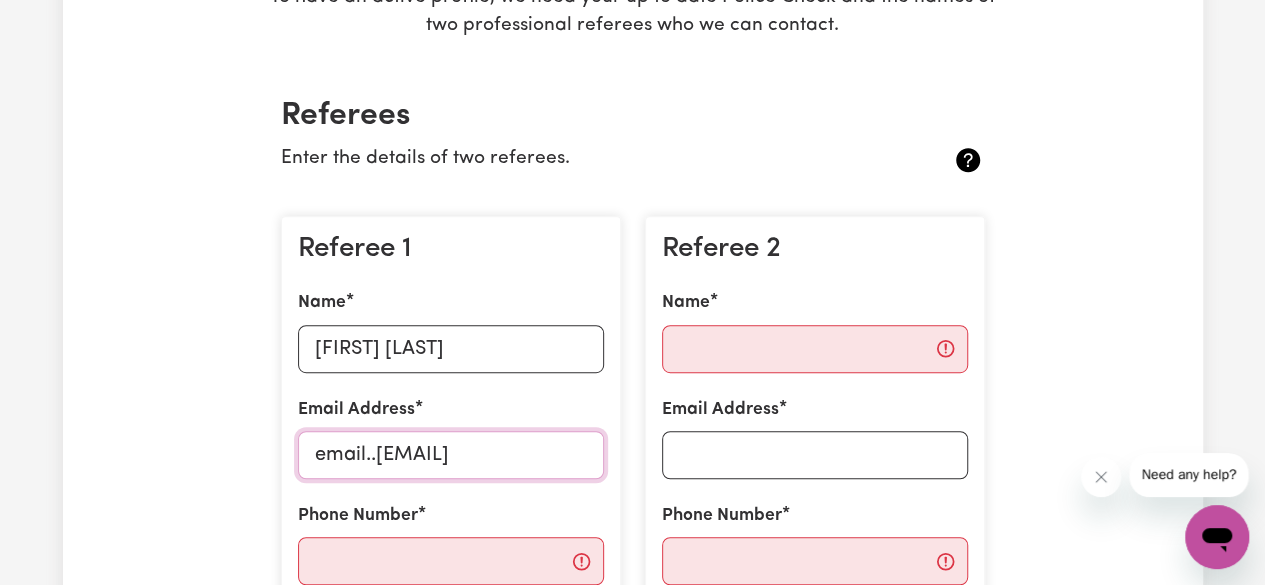 scroll, scrollTop: 0, scrollLeft: 12, axis: horizontal 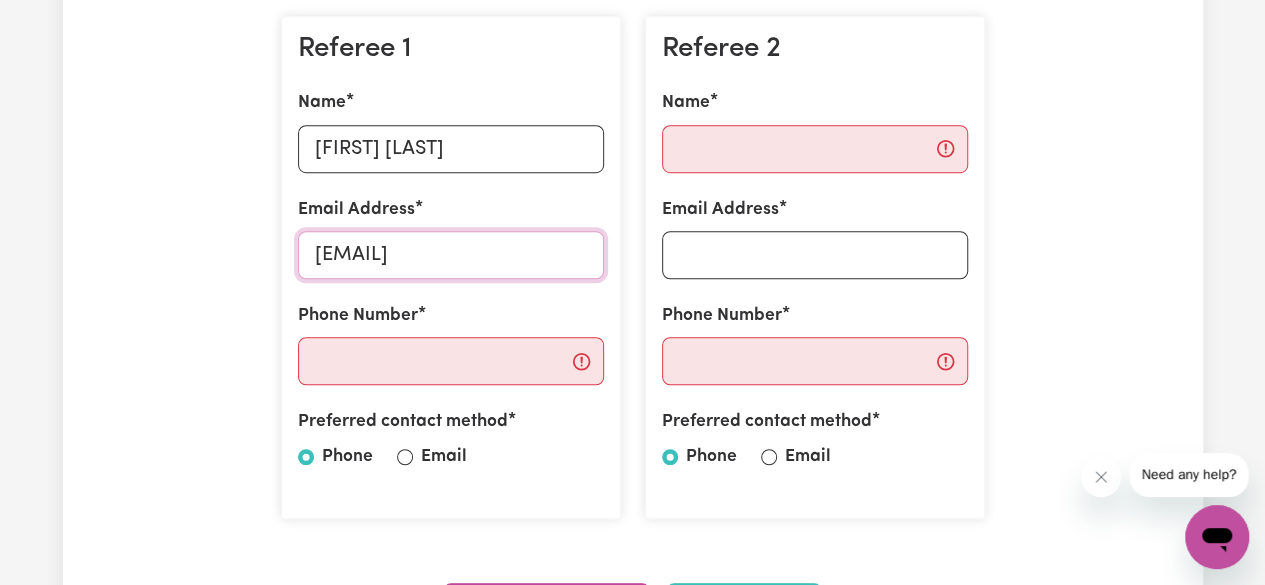 type on "[EMAIL]" 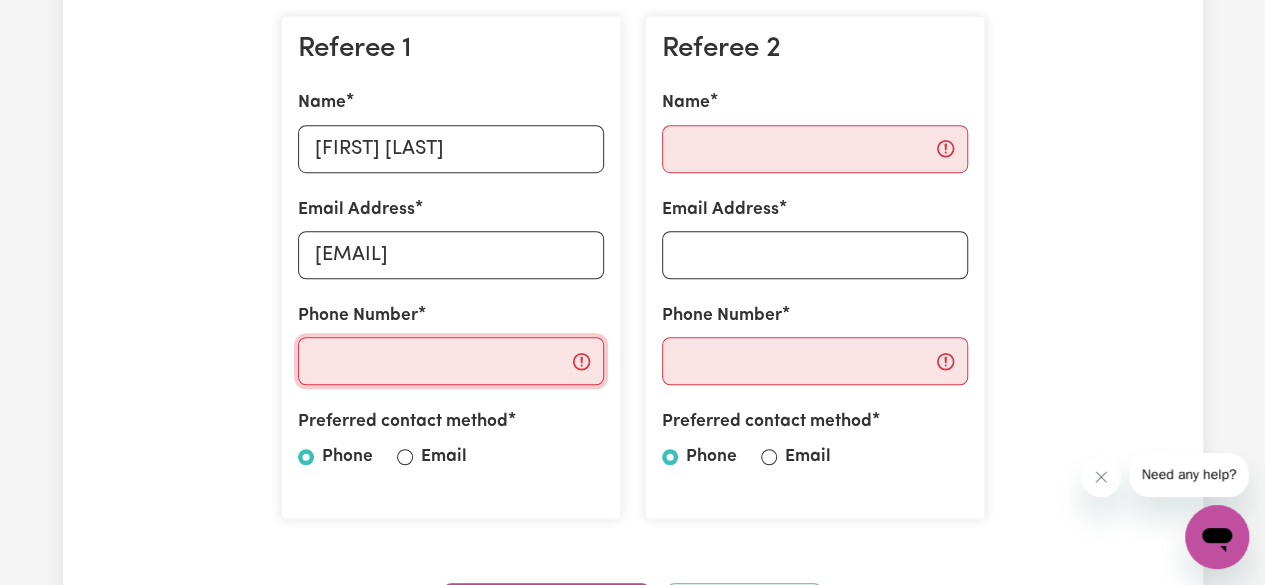 click on "Phone Number" at bounding box center [451, 361] 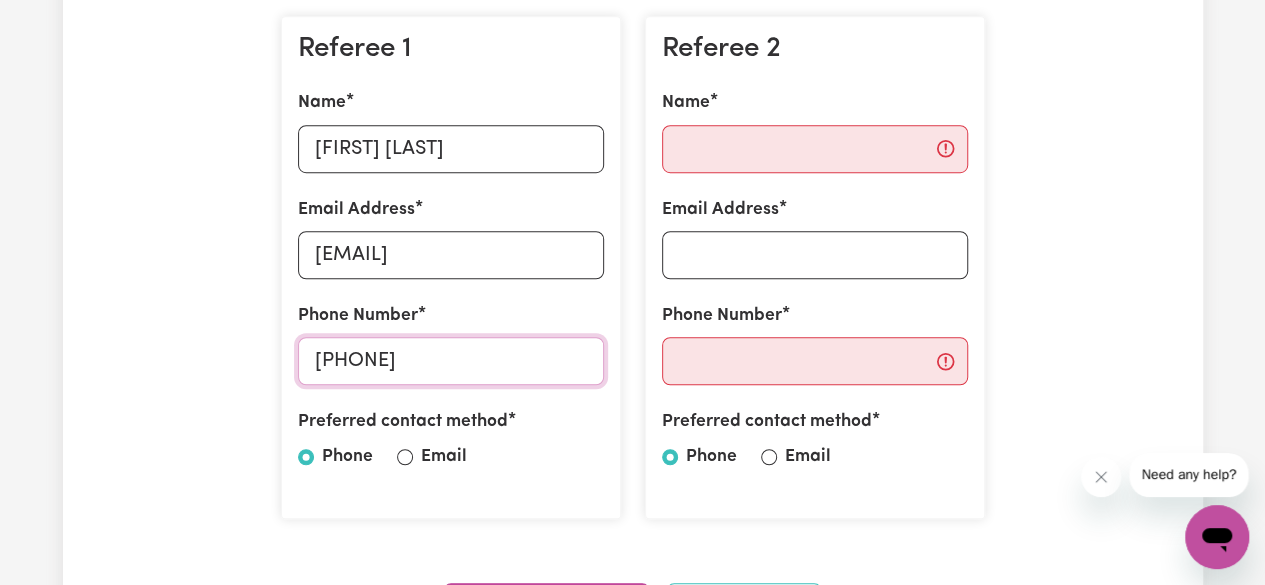 type on "[PHONE]" 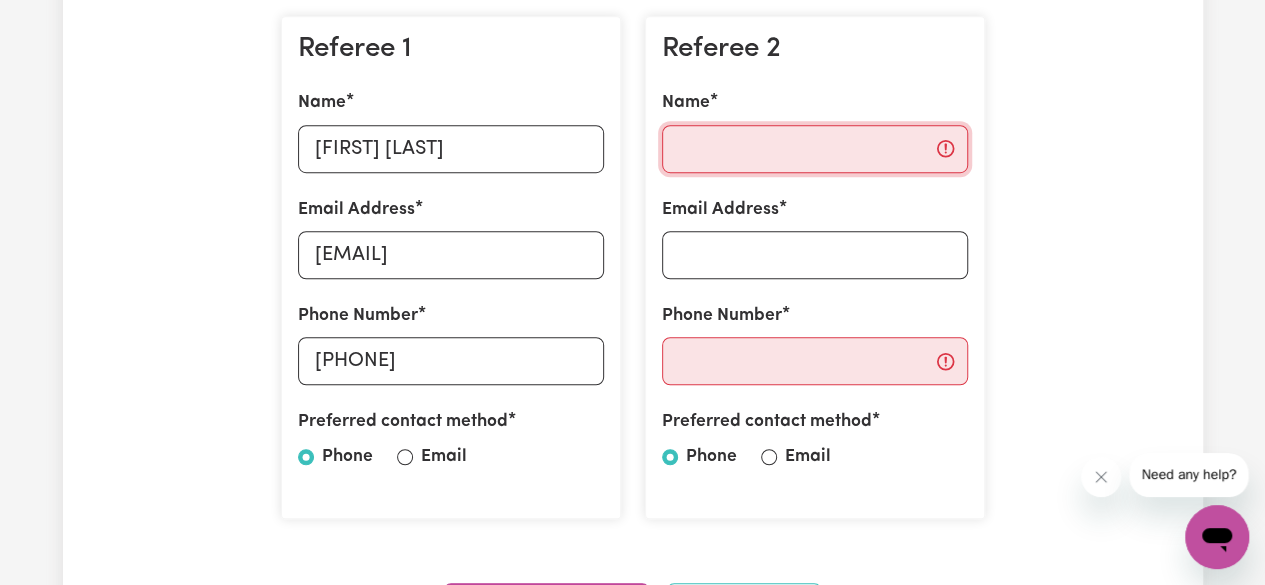 click on "Name" at bounding box center (815, 149) 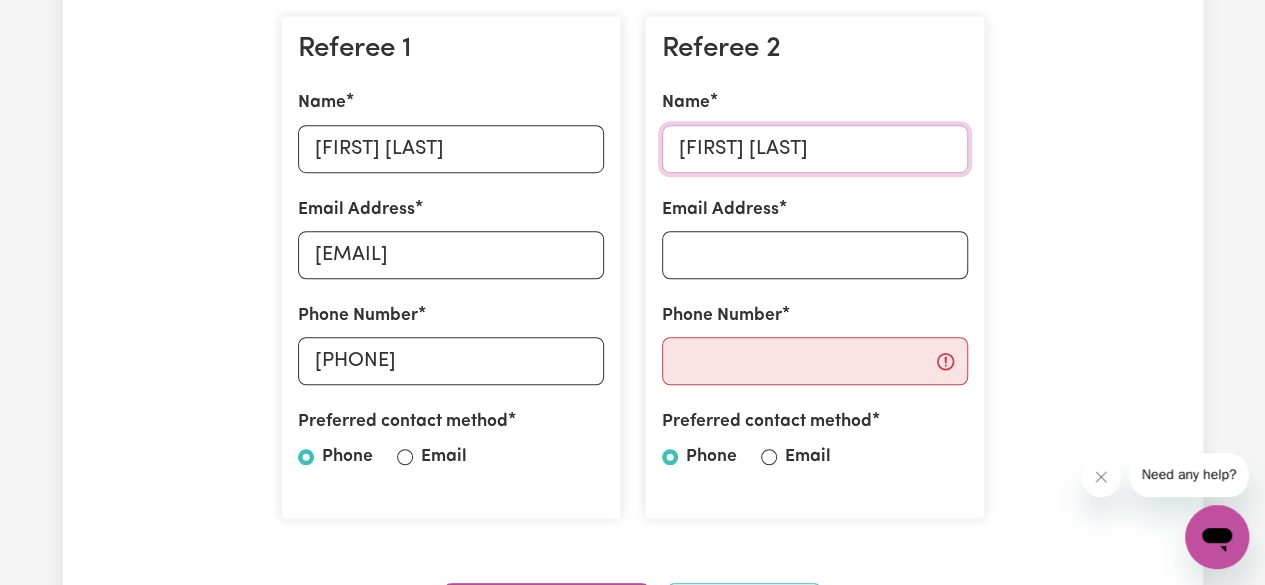 type on "[FIRST] [LAST]" 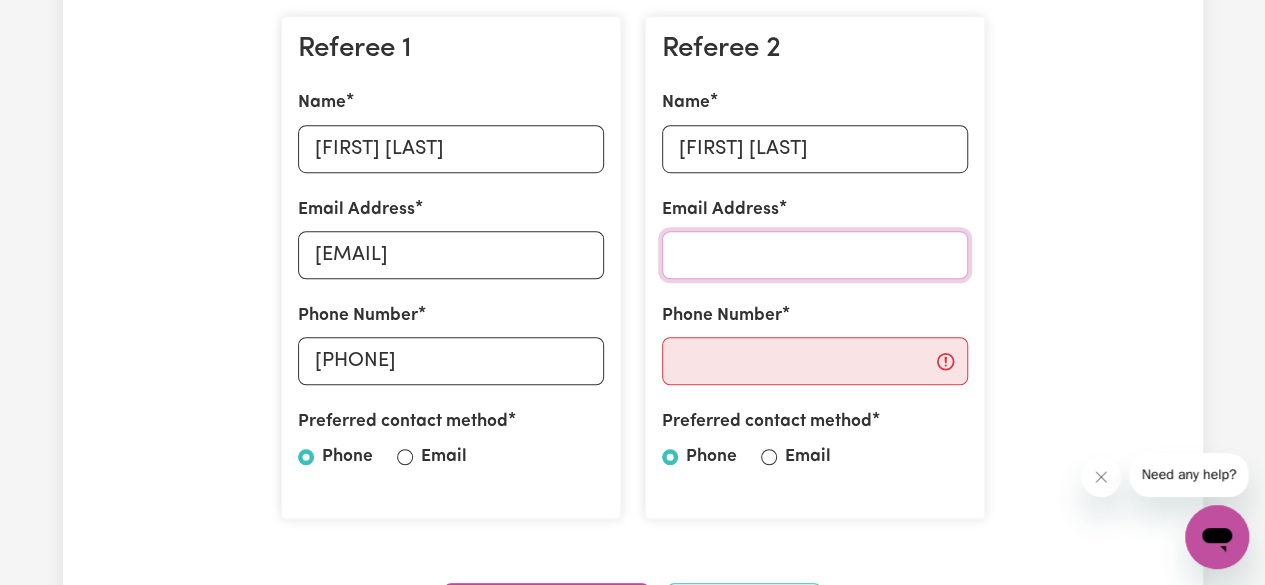 click on "Email Address" at bounding box center (815, 255) 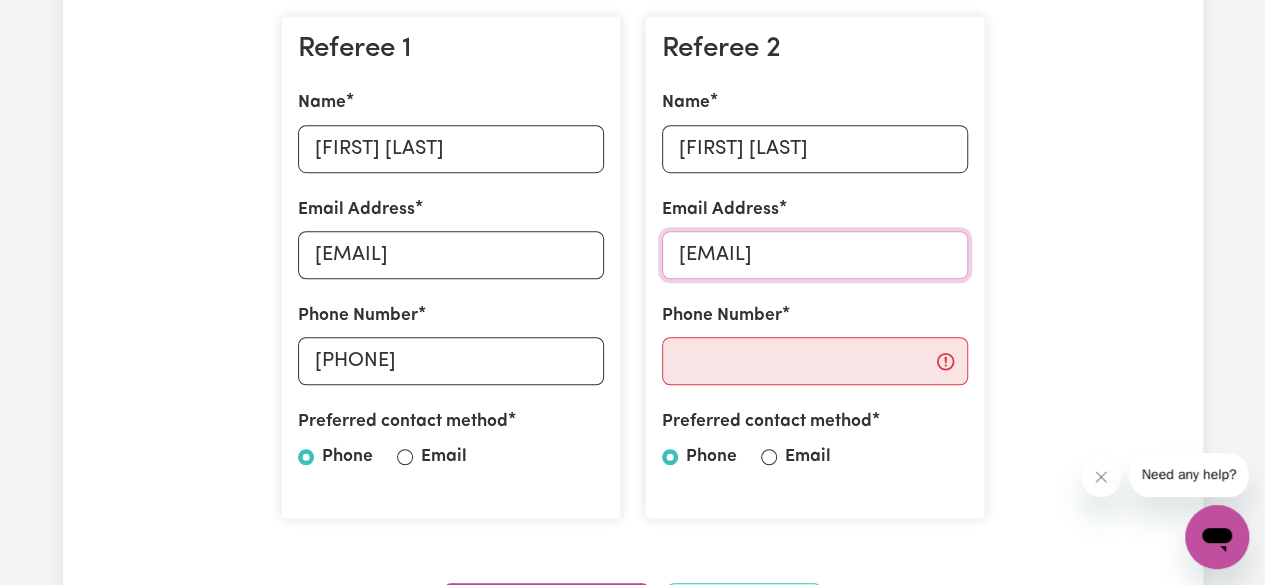 type on "[EMAIL]" 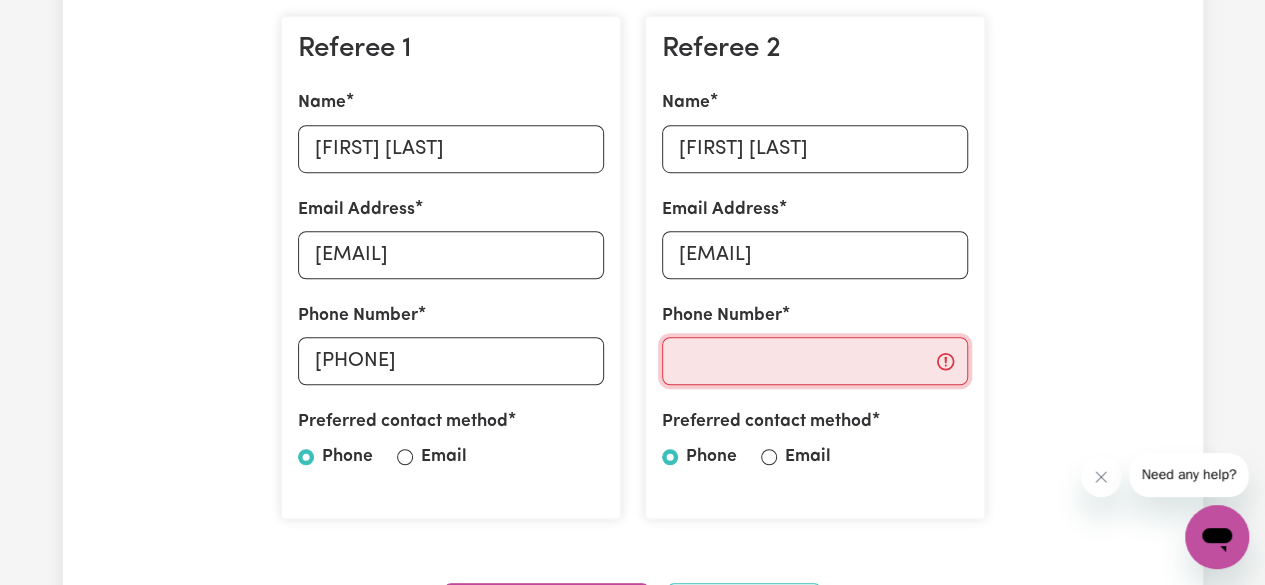 click on "Phone Number" at bounding box center [815, 361] 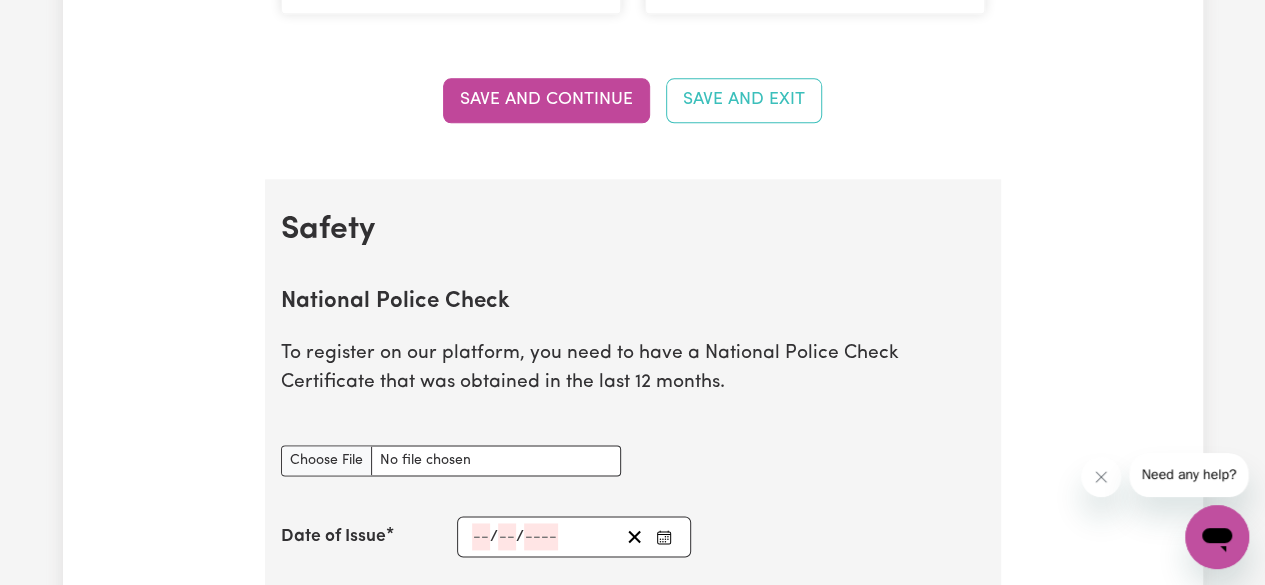 scroll, scrollTop: 1100, scrollLeft: 0, axis: vertical 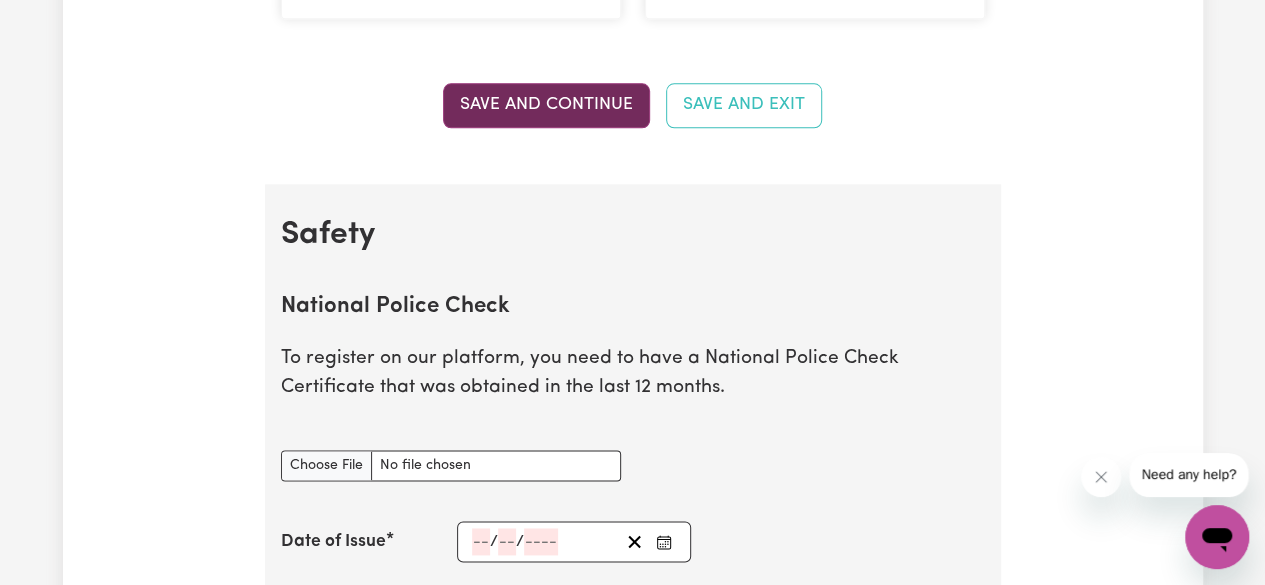 type on "[PHONE]" 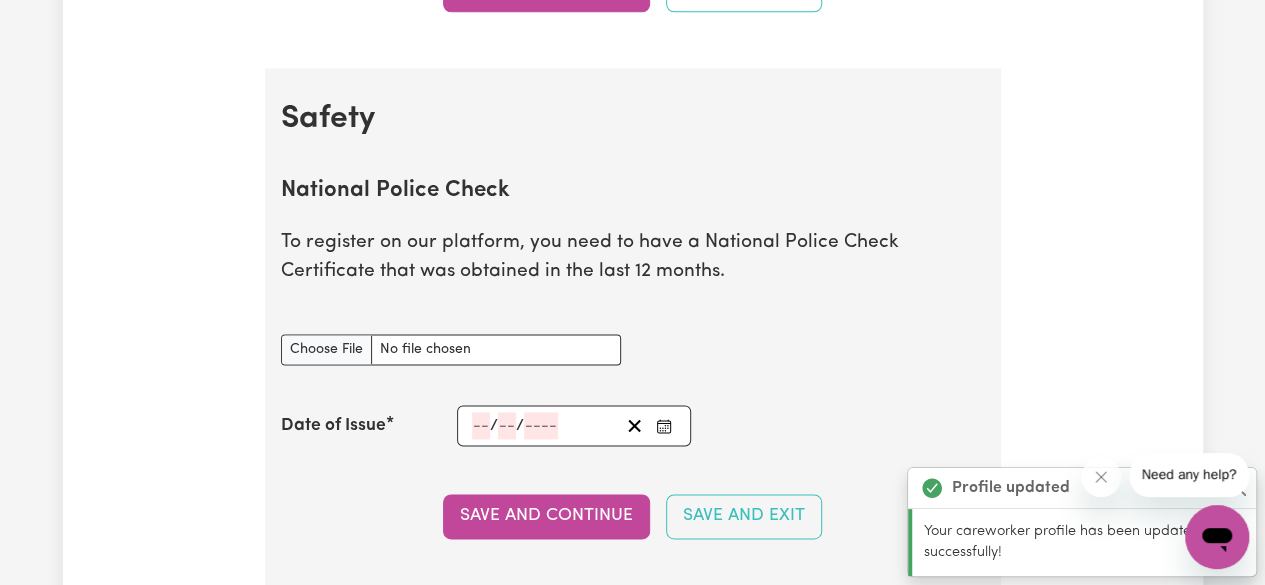 scroll, scrollTop: 1282, scrollLeft: 0, axis: vertical 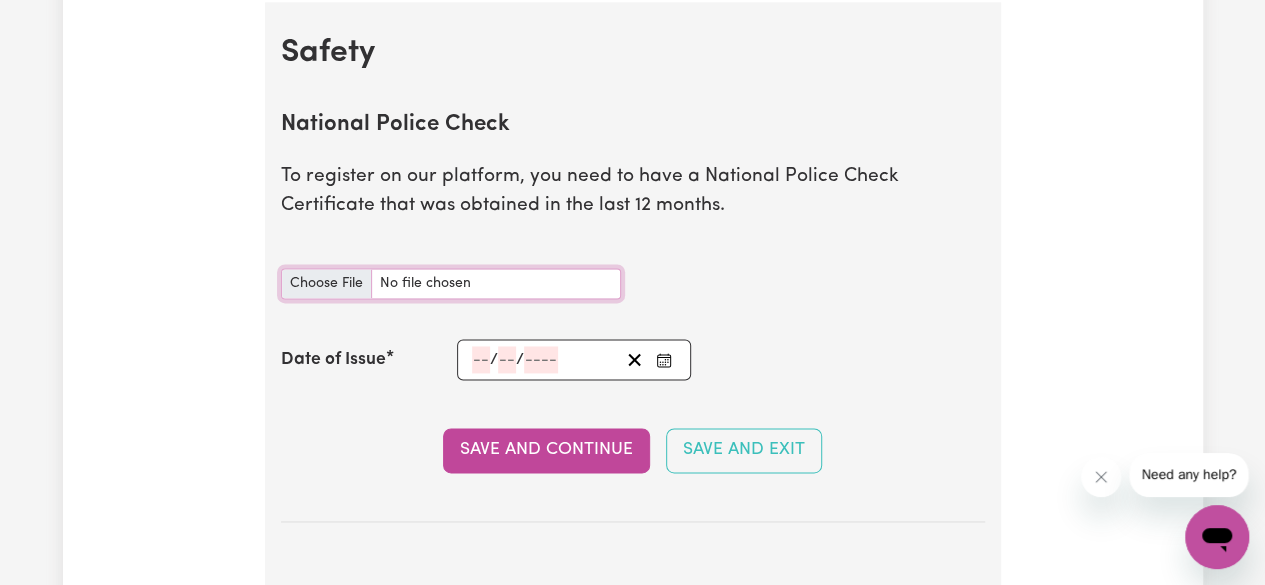 click on "National Police Check  document" at bounding box center (451, 283) 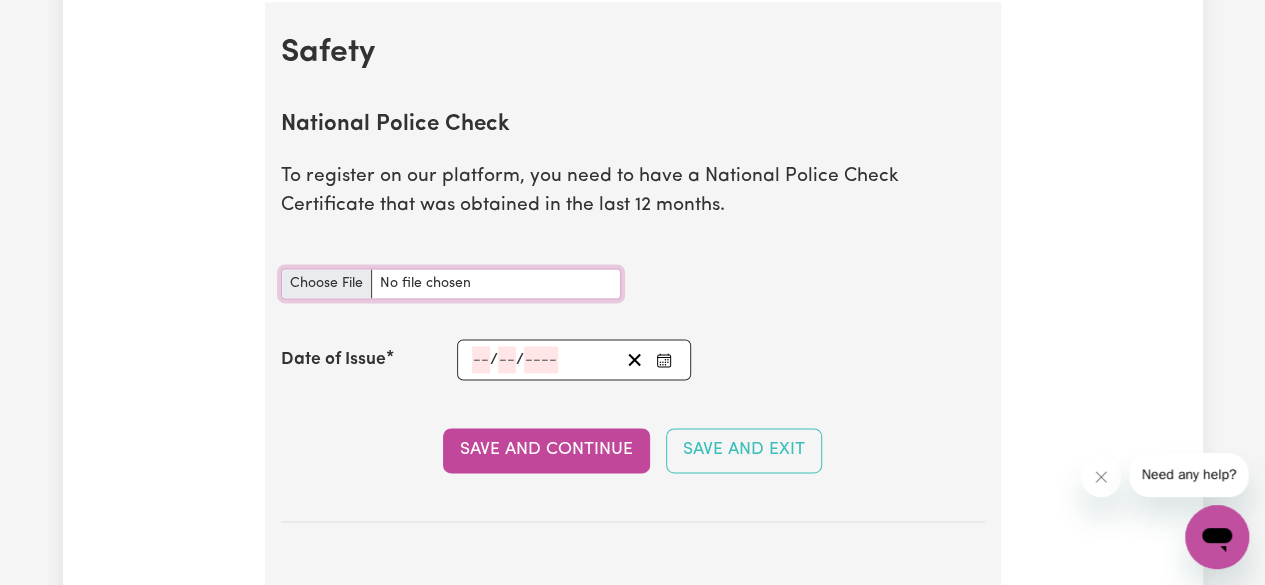 type on "C:\fakepath\[DOCUMENT_NAME] [YEAR].jpg" 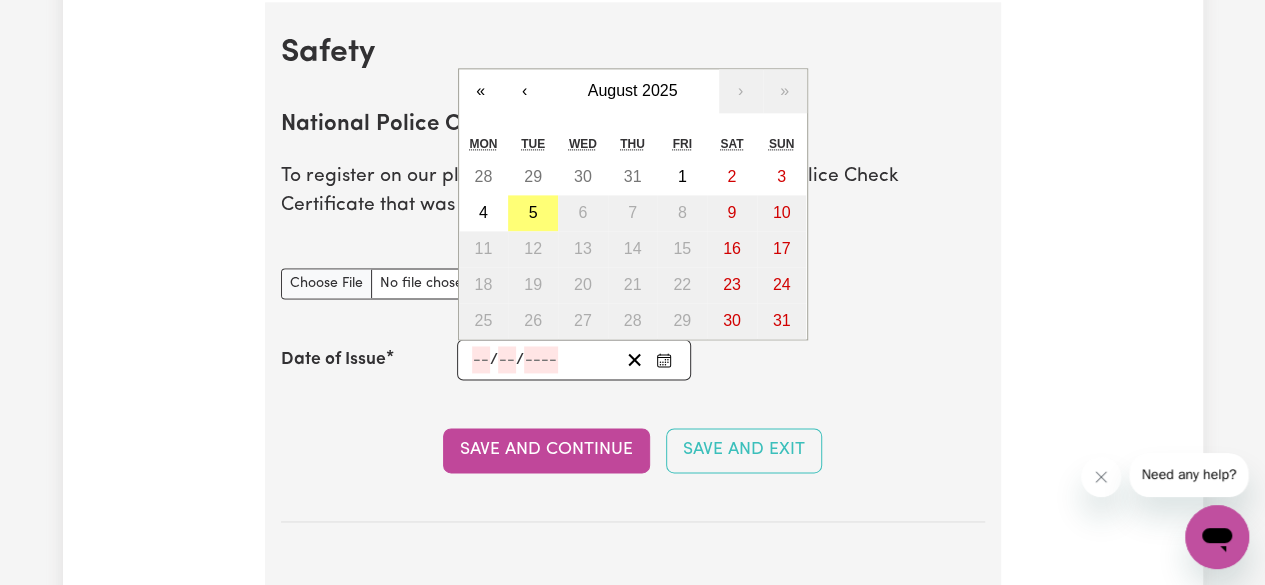 click 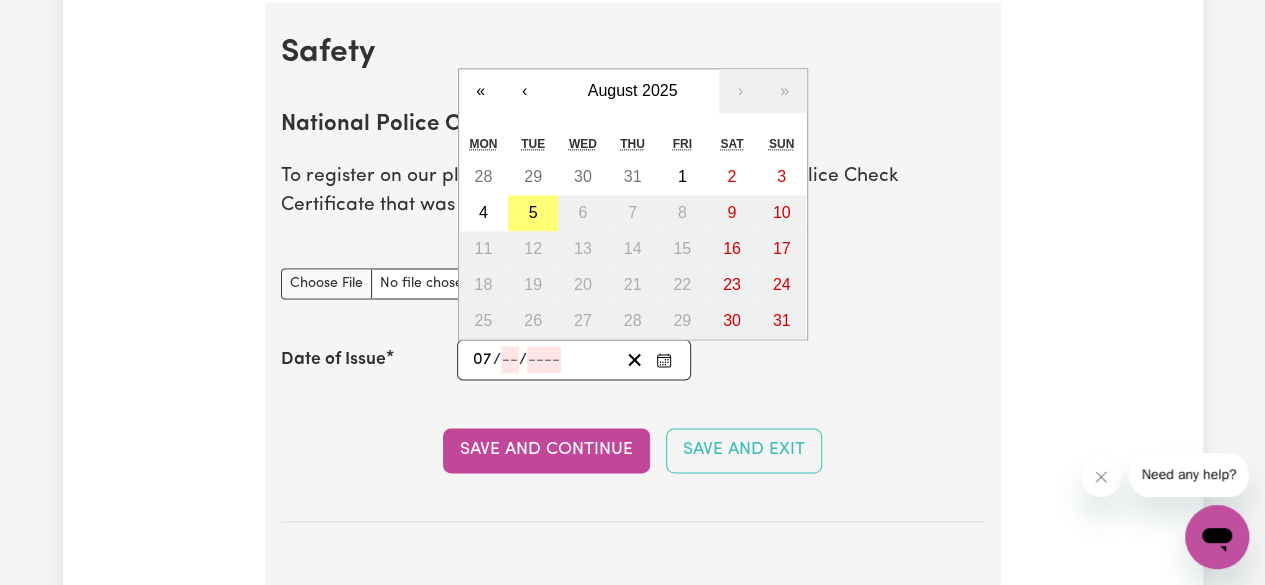 type on "07" 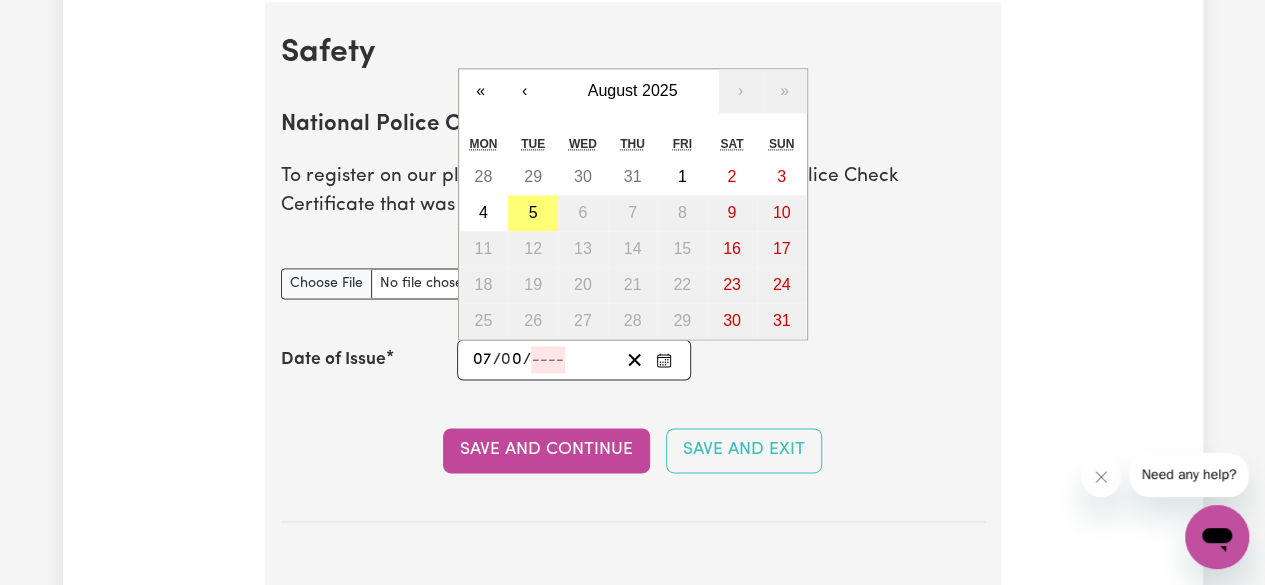 type on "03" 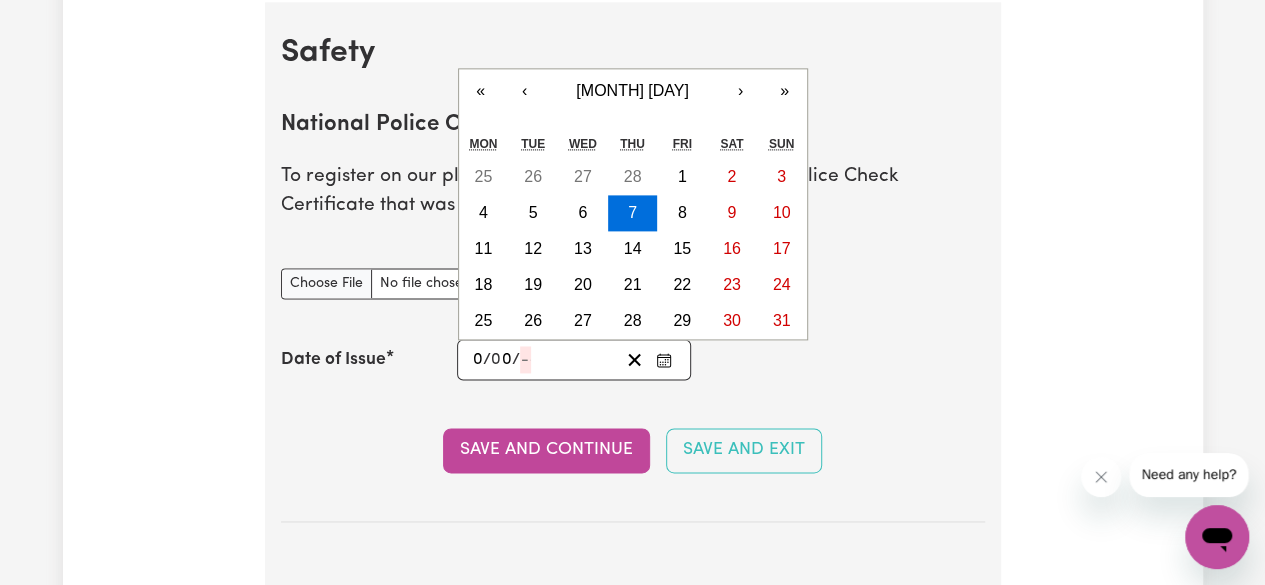 type on "[DATE]" 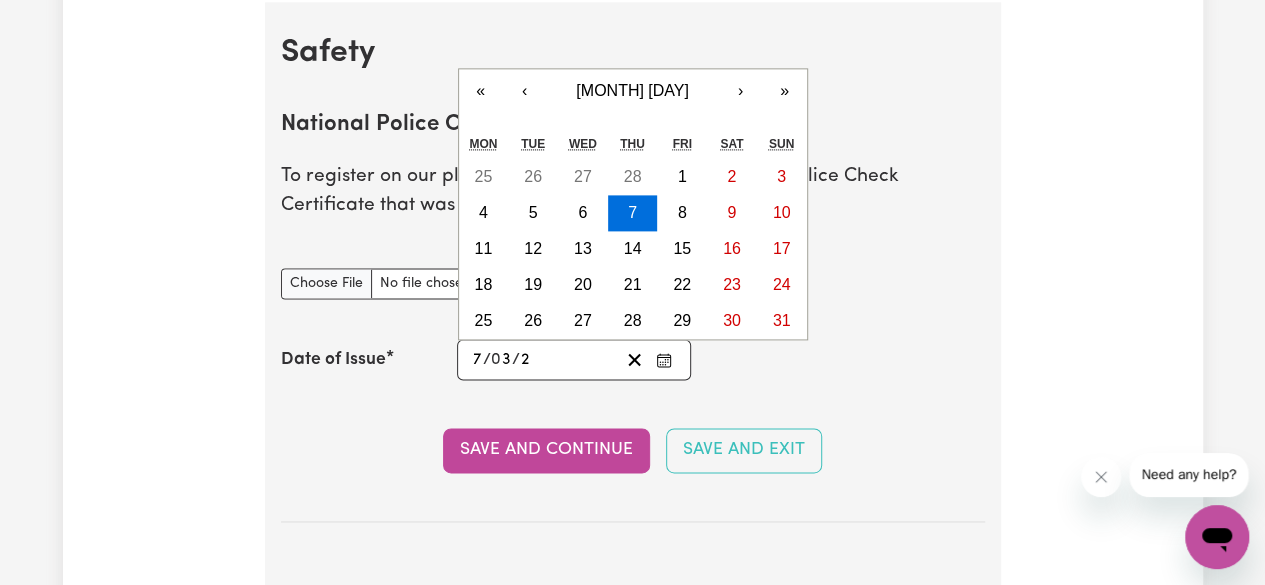 type on "[DATE]" 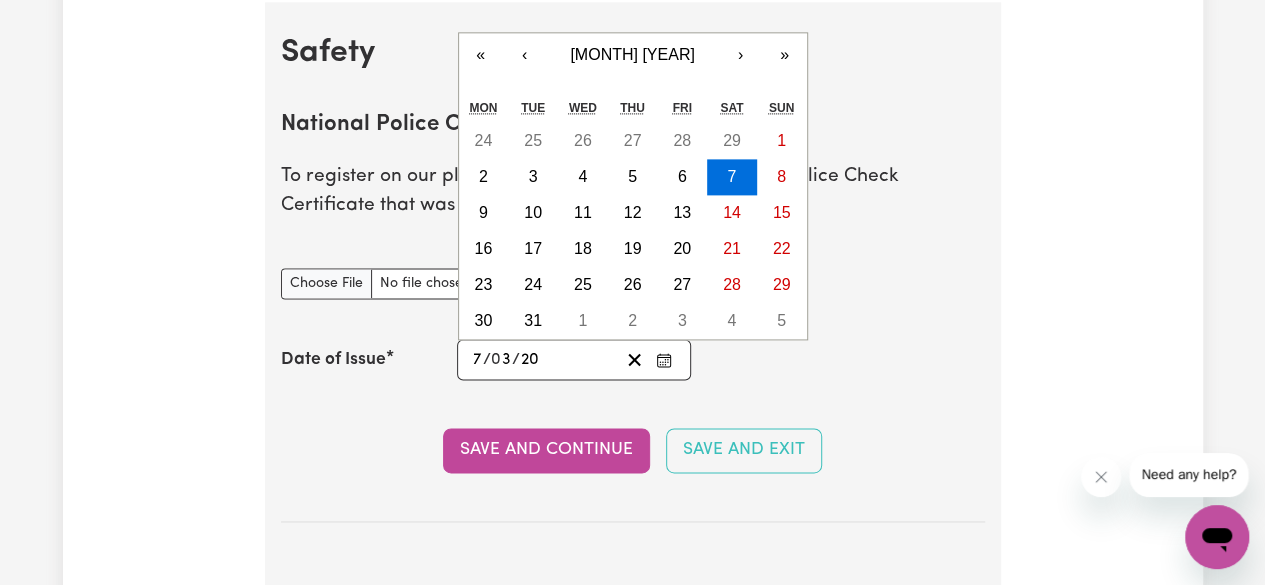 type on "[DATE]" 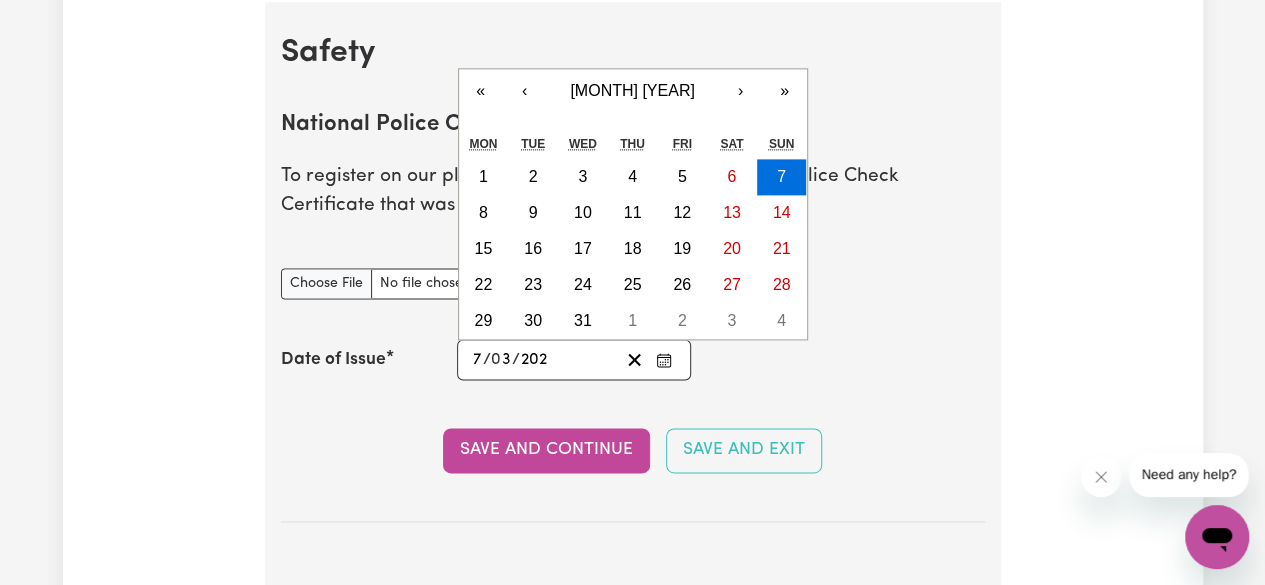 type on "[DATE]" 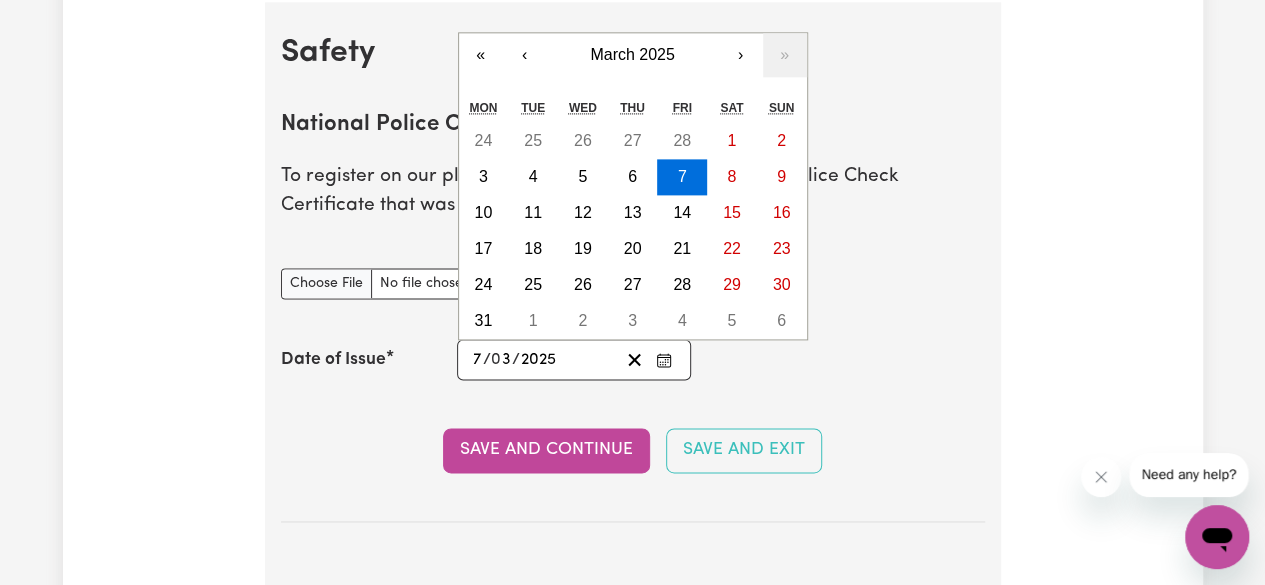 type on "2025" 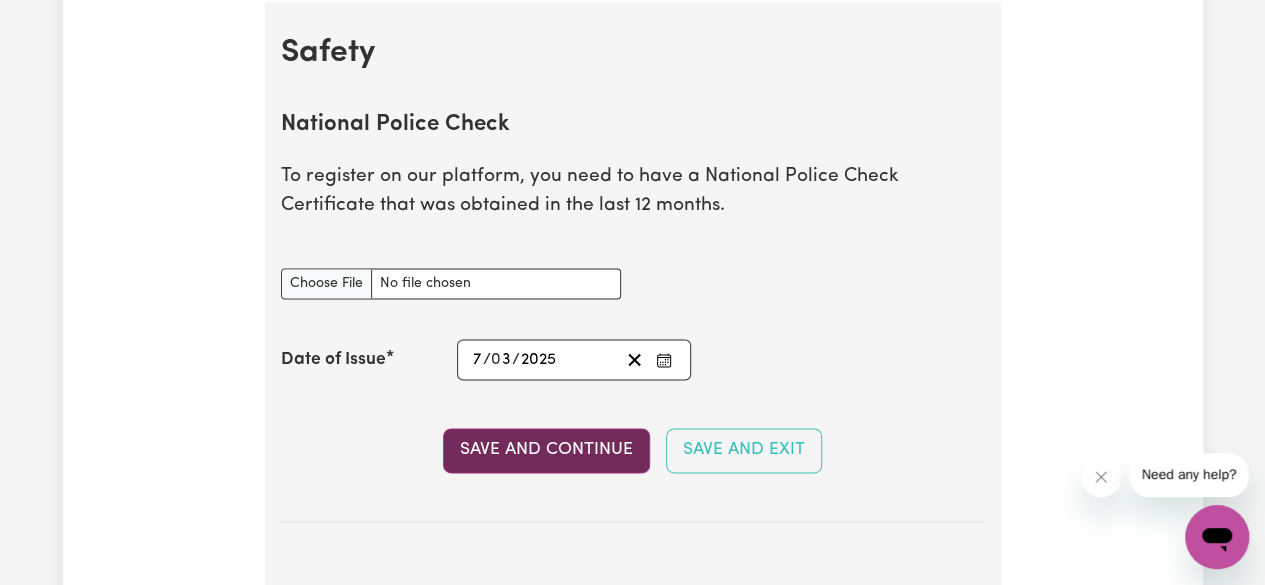 click on "Save and Continue" at bounding box center (546, 450) 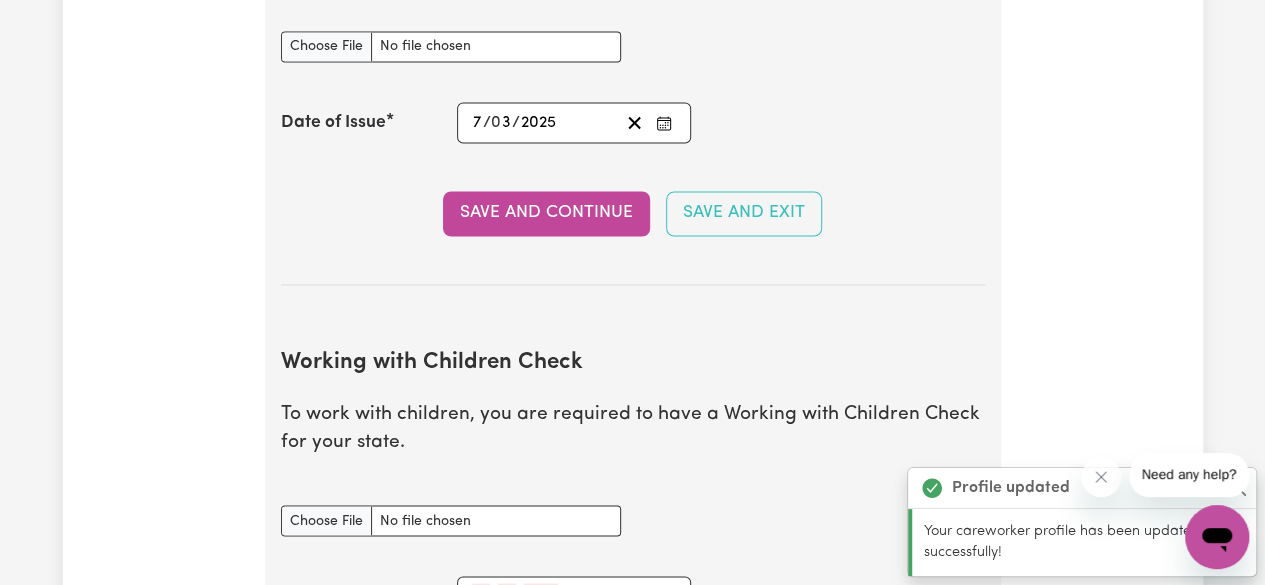 scroll, scrollTop: 1433, scrollLeft: 0, axis: vertical 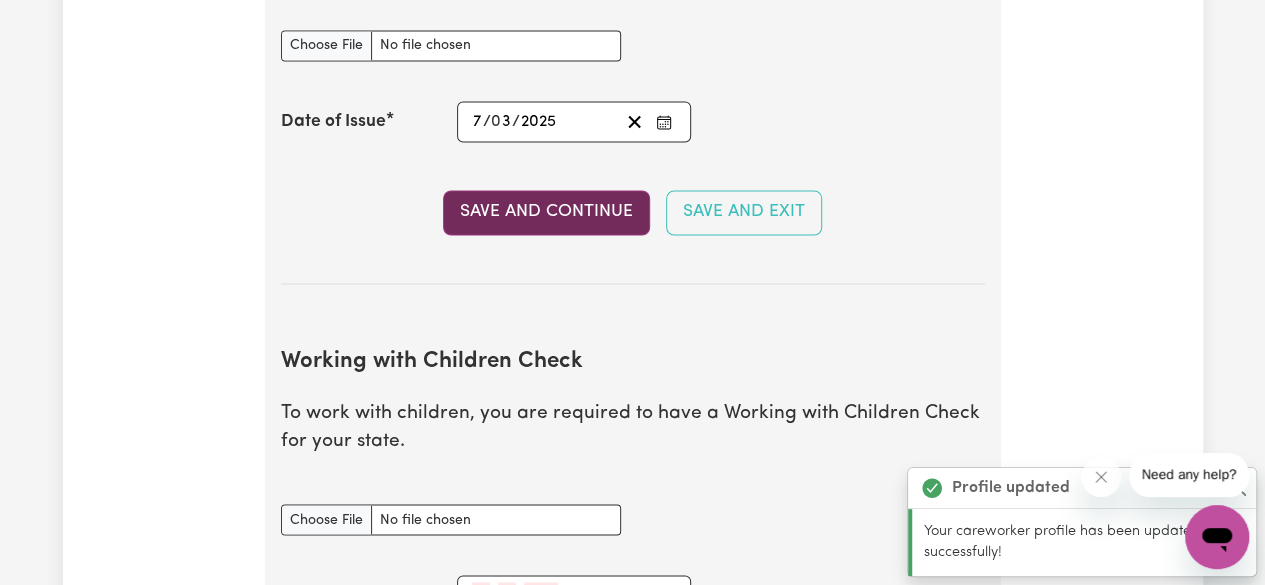 click on "Save and Continue" at bounding box center [546, 212] 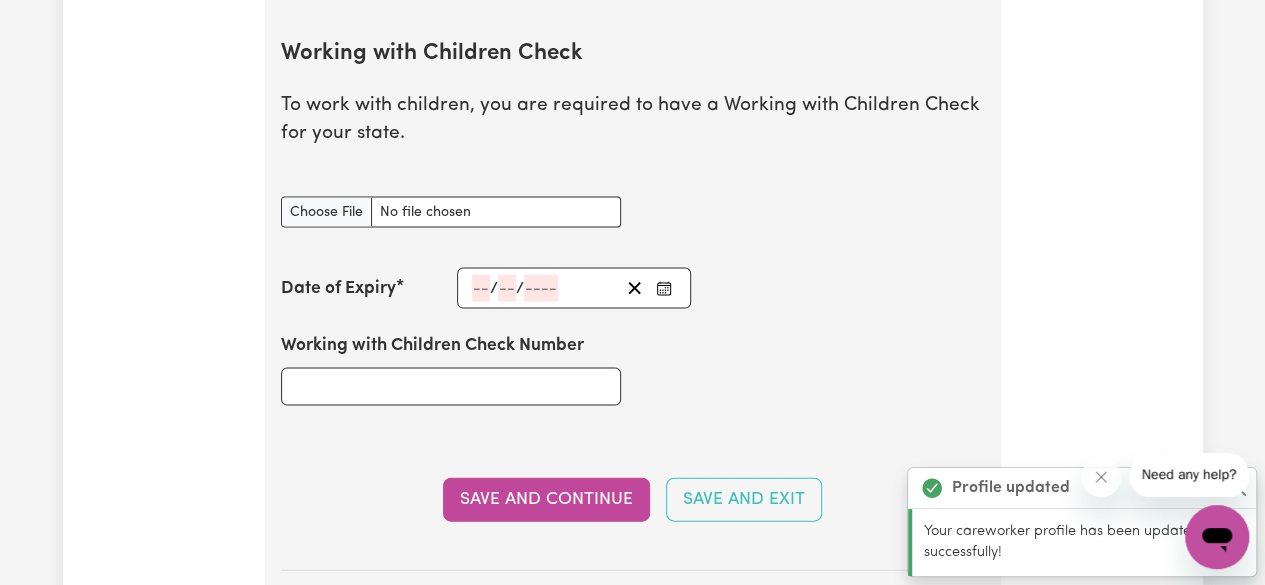 scroll, scrollTop: 1946, scrollLeft: 0, axis: vertical 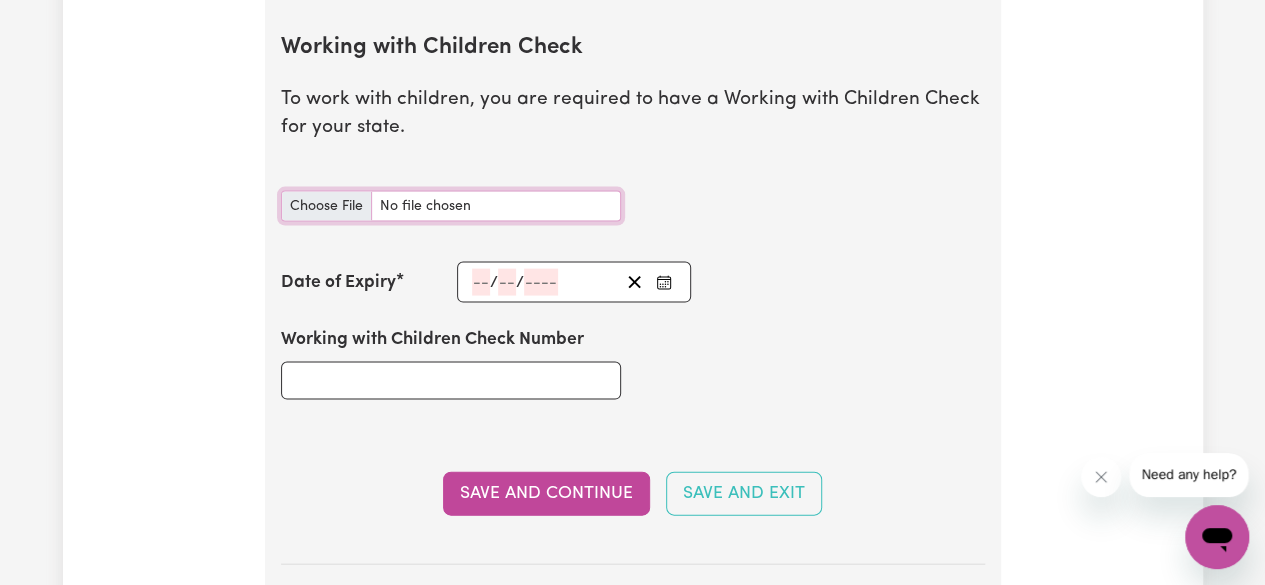 click on "Working with Children Check  document" at bounding box center (451, 206) 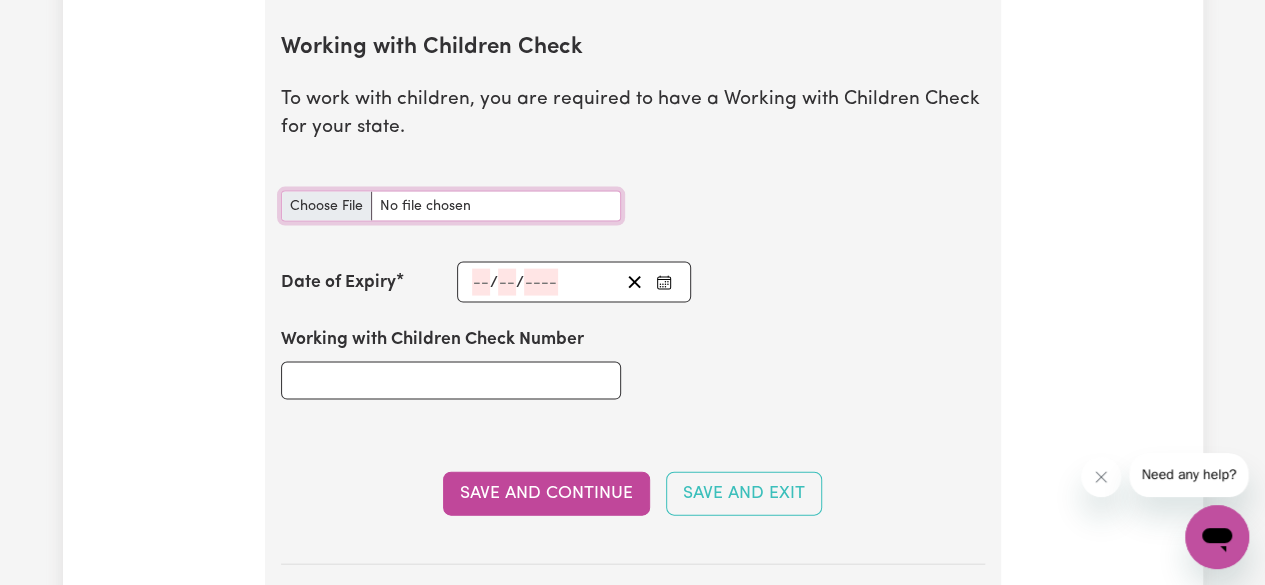 type on "C:\fakepath\[DOCUMENT_NAME].jpg" 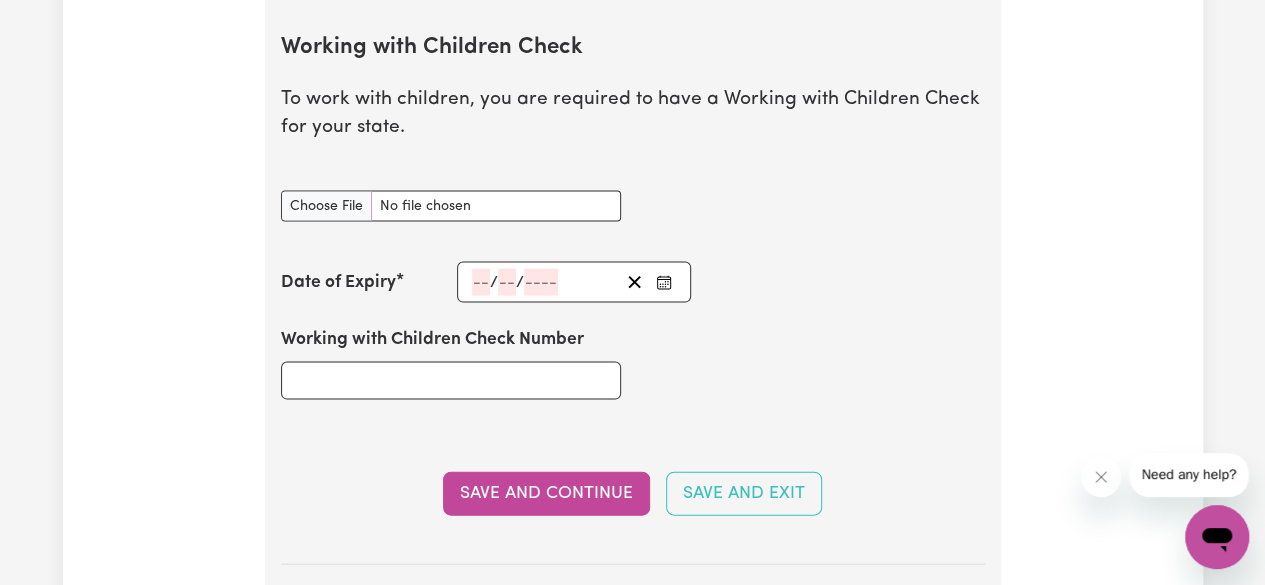 click on "/ /" at bounding box center (574, 282) 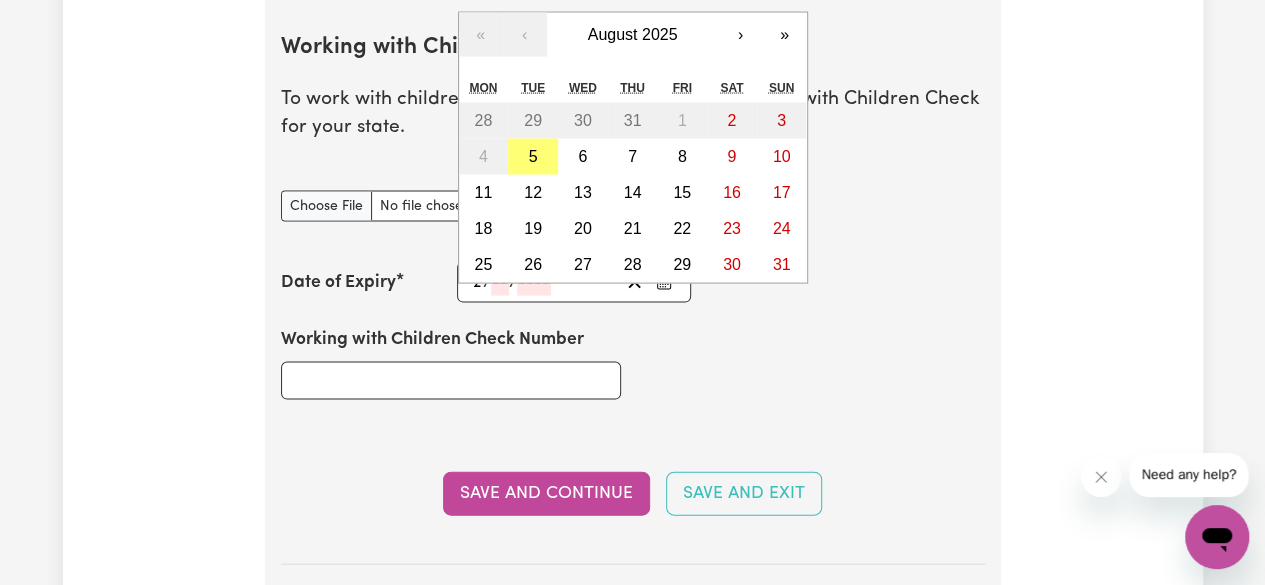 type on "23" 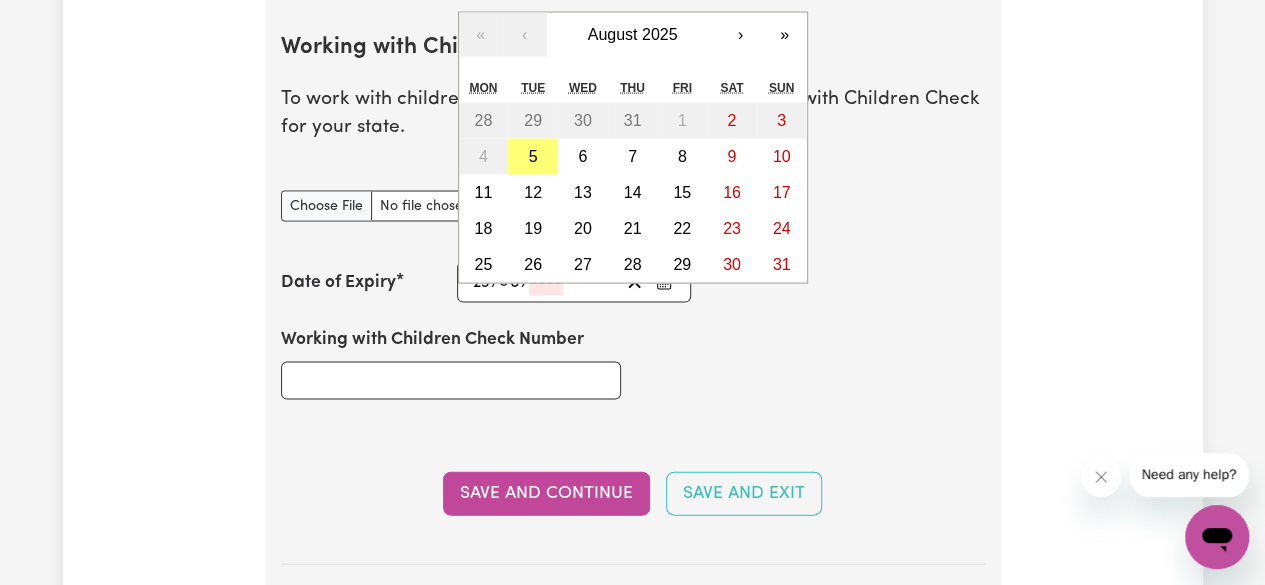 type on "06" 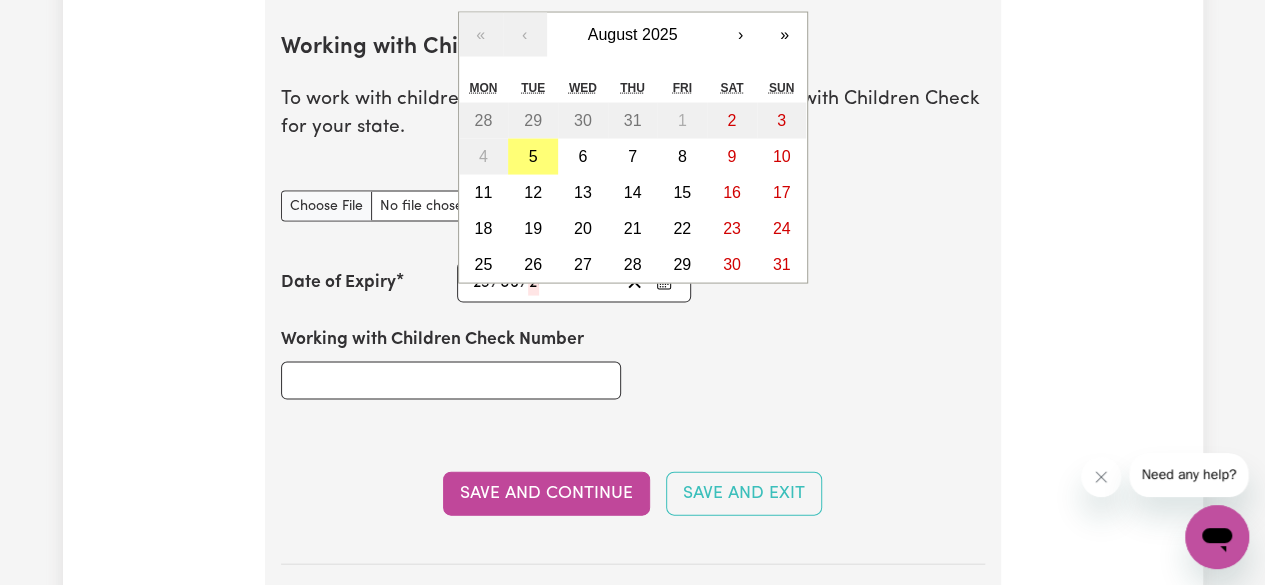 type on "202" 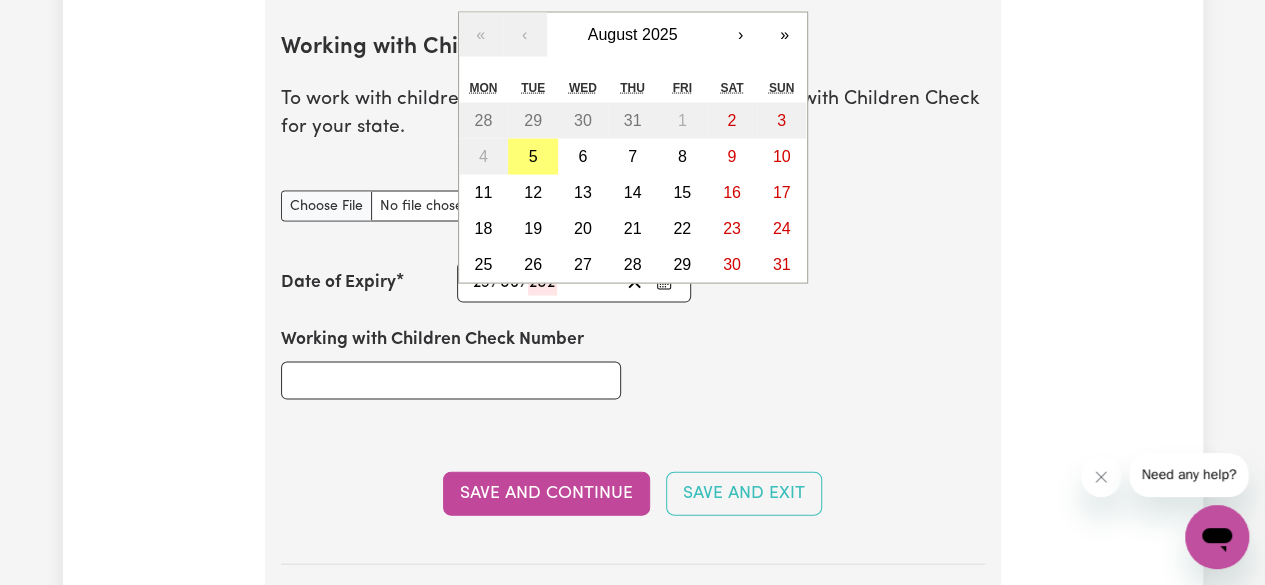type on "[DATE]" 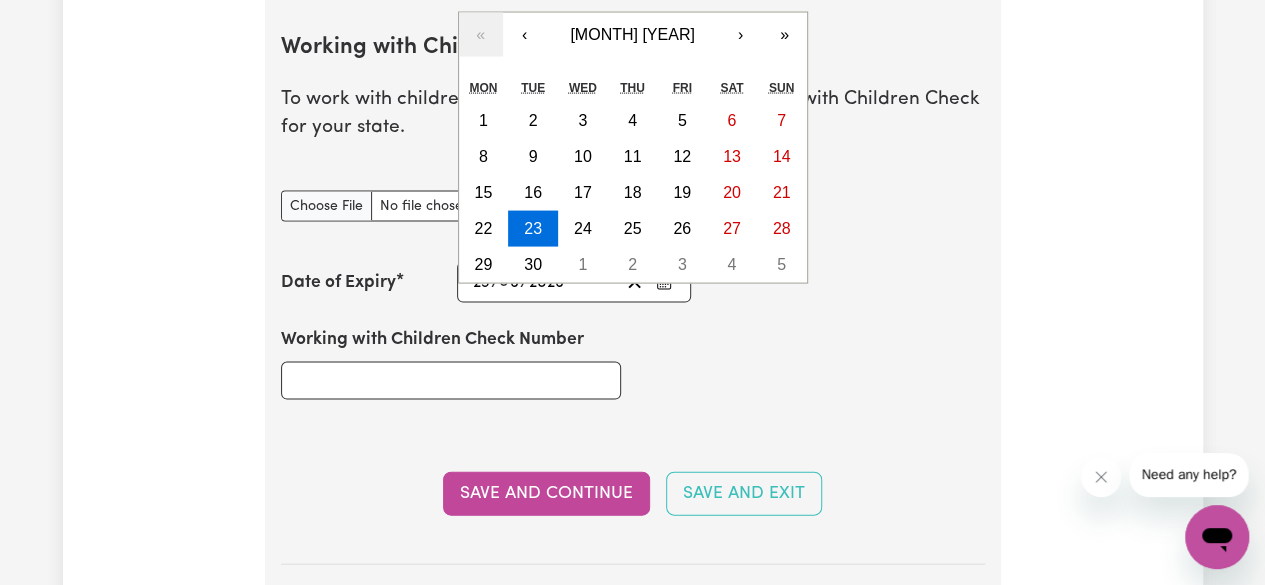 type on "2026" 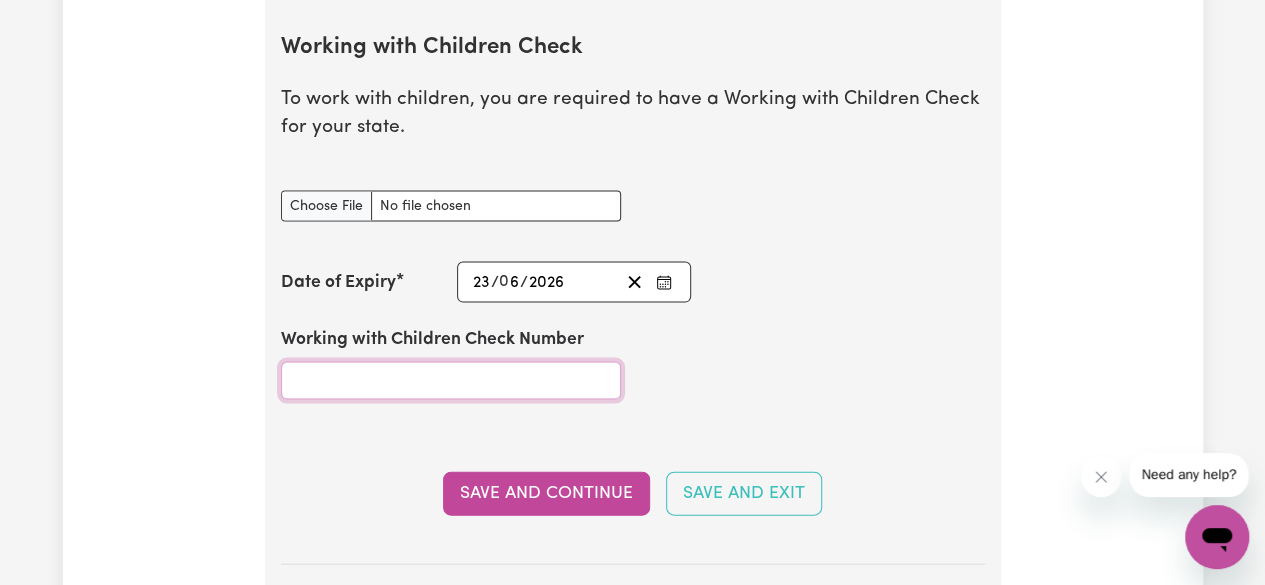 click on "Working with Children Check Number" at bounding box center [451, 381] 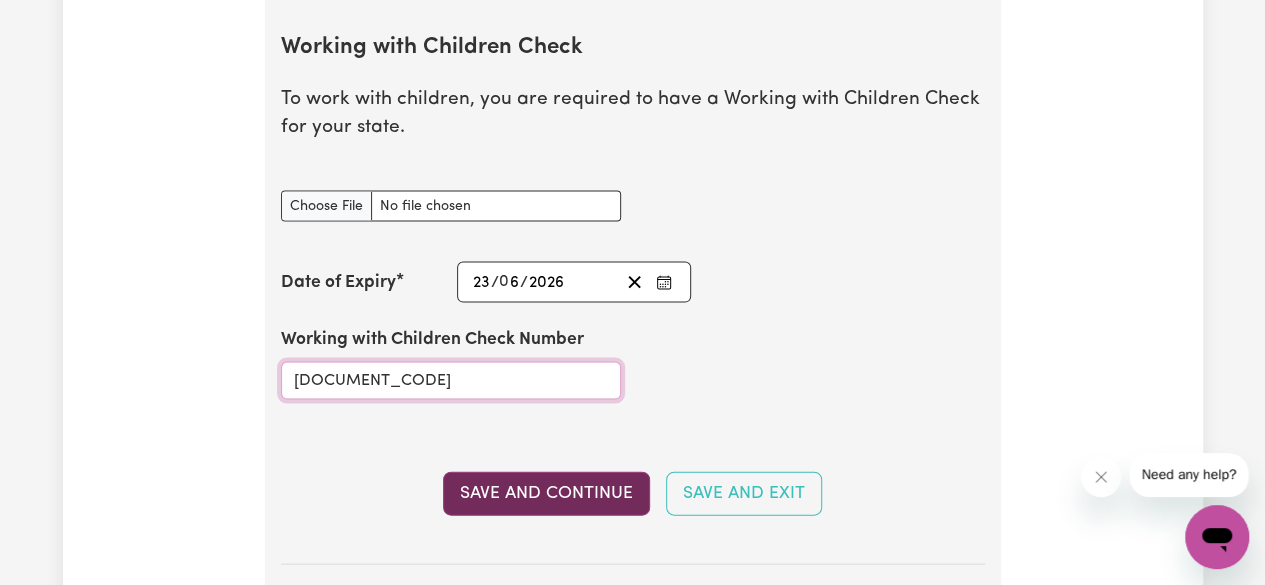 type on "[DOCUMENT_CODE]" 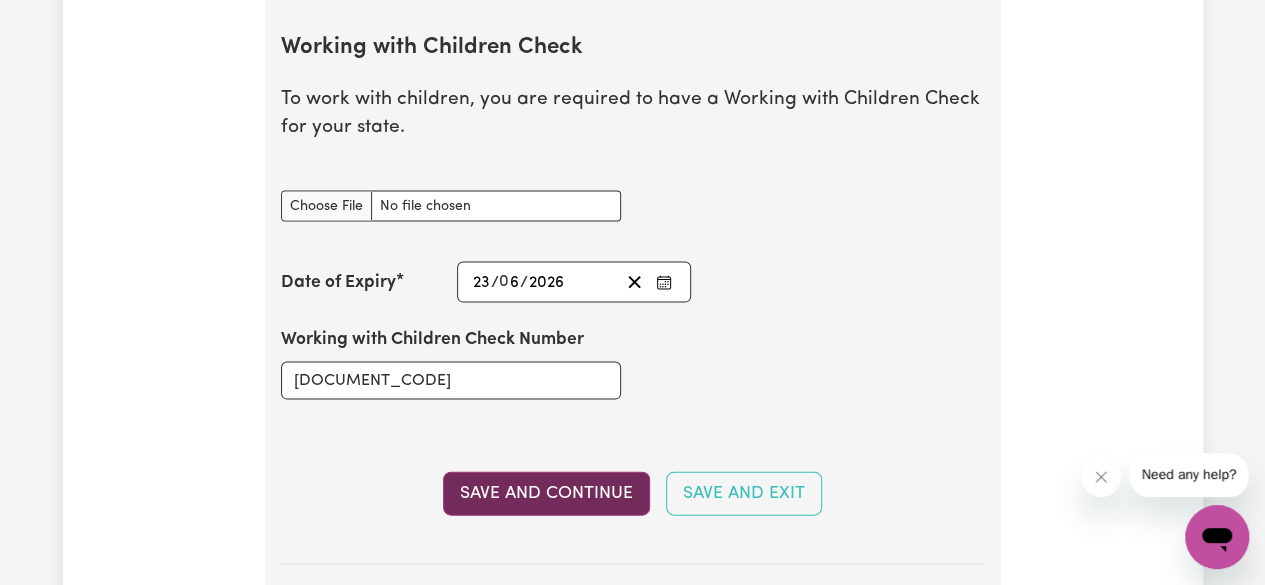 click on "Save and Continue" at bounding box center (546, 494) 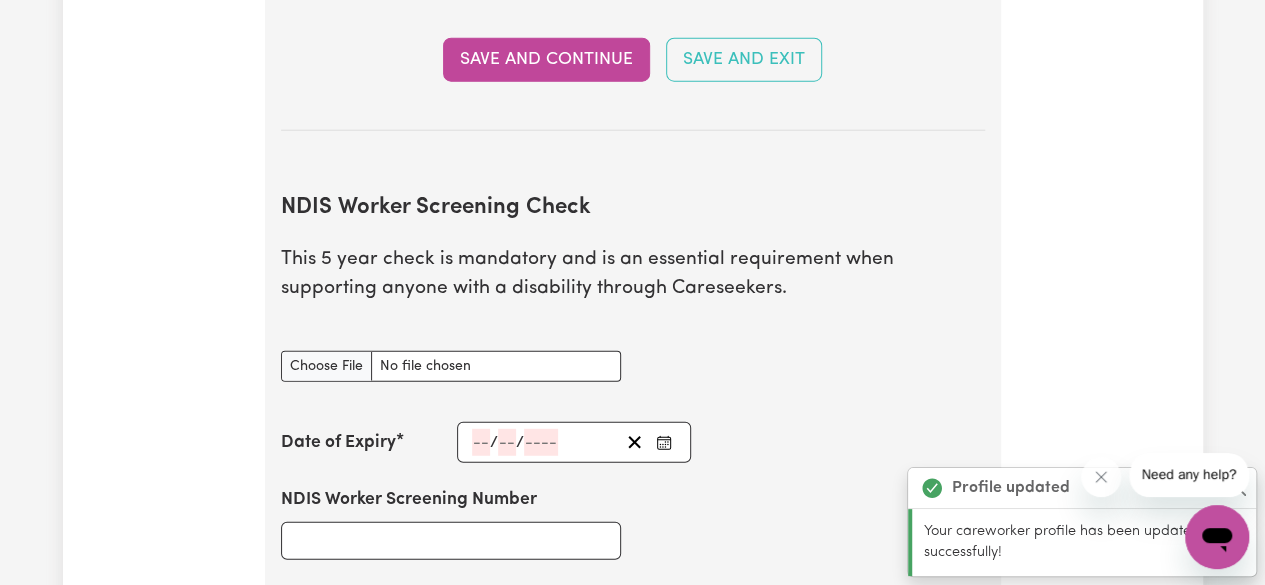 scroll, scrollTop: 2637, scrollLeft: 0, axis: vertical 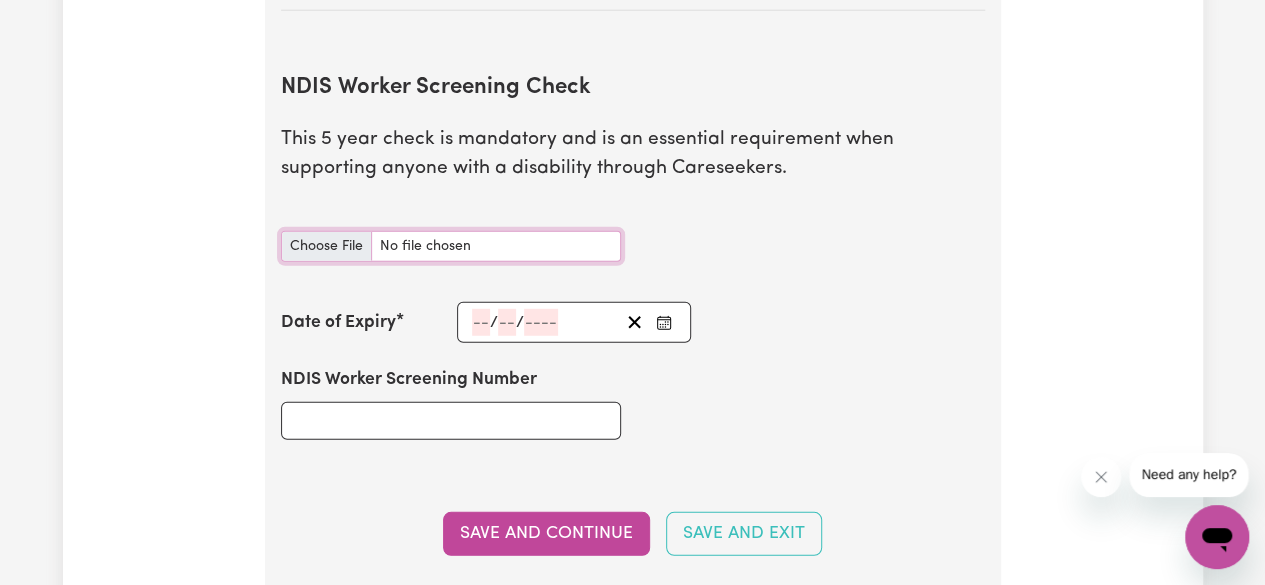 click on "NDIS Worker Screening Check  document" at bounding box center (451, 246) 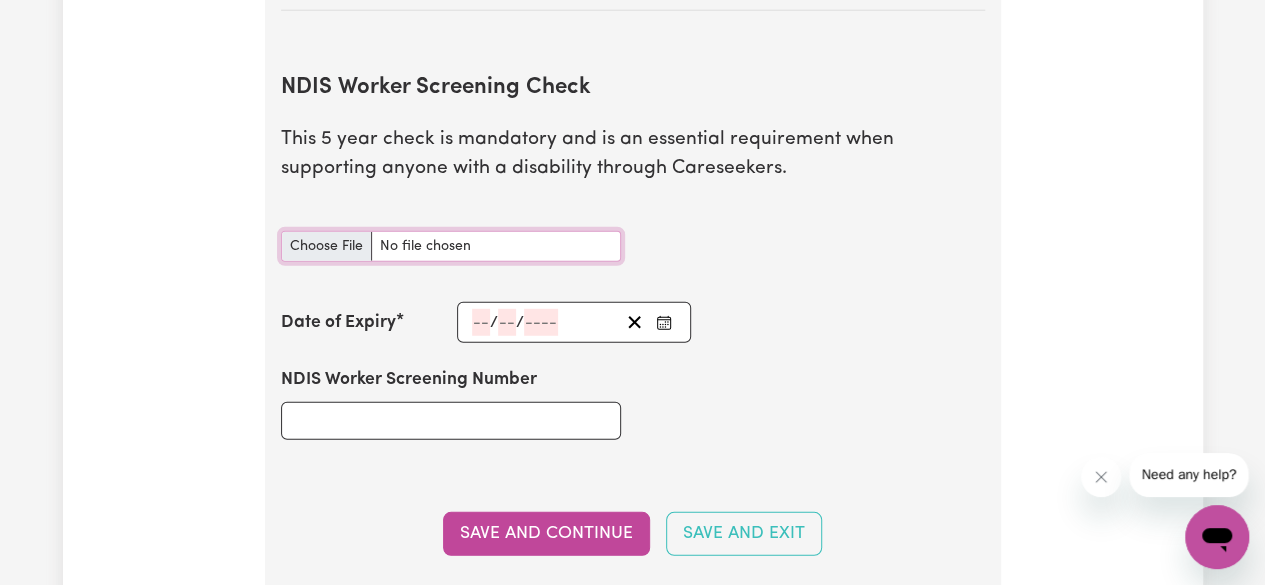 type on "C:\fakepath\[DOCUMENT_NAME].pdf" 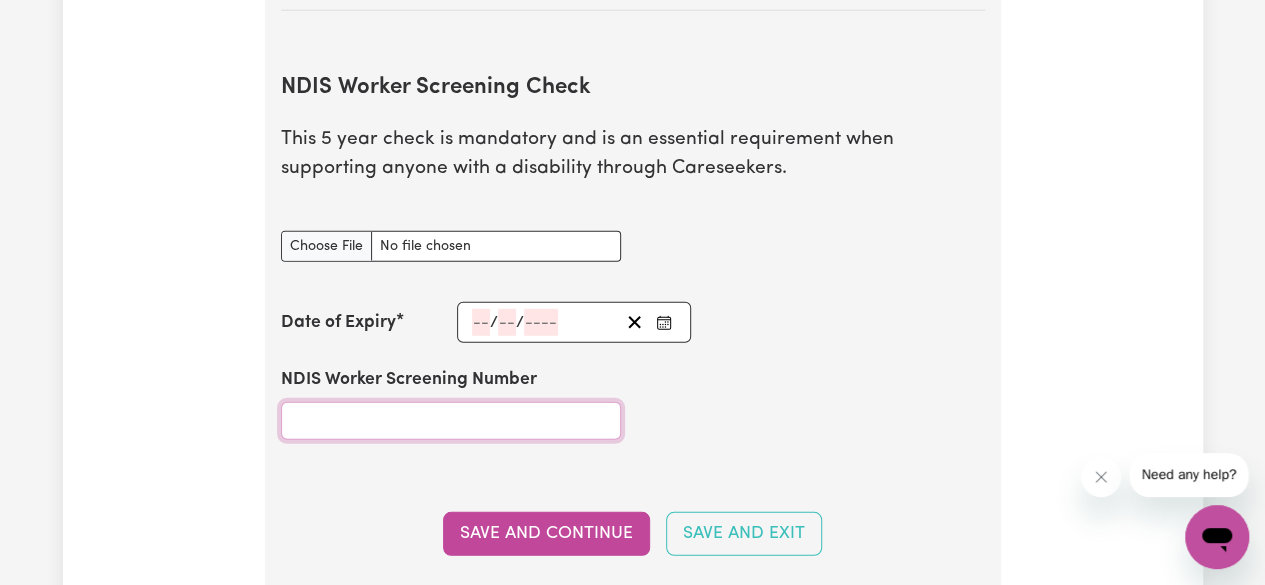 click on "NDIS Worker Screening Number" at bounding box center [451, 421] 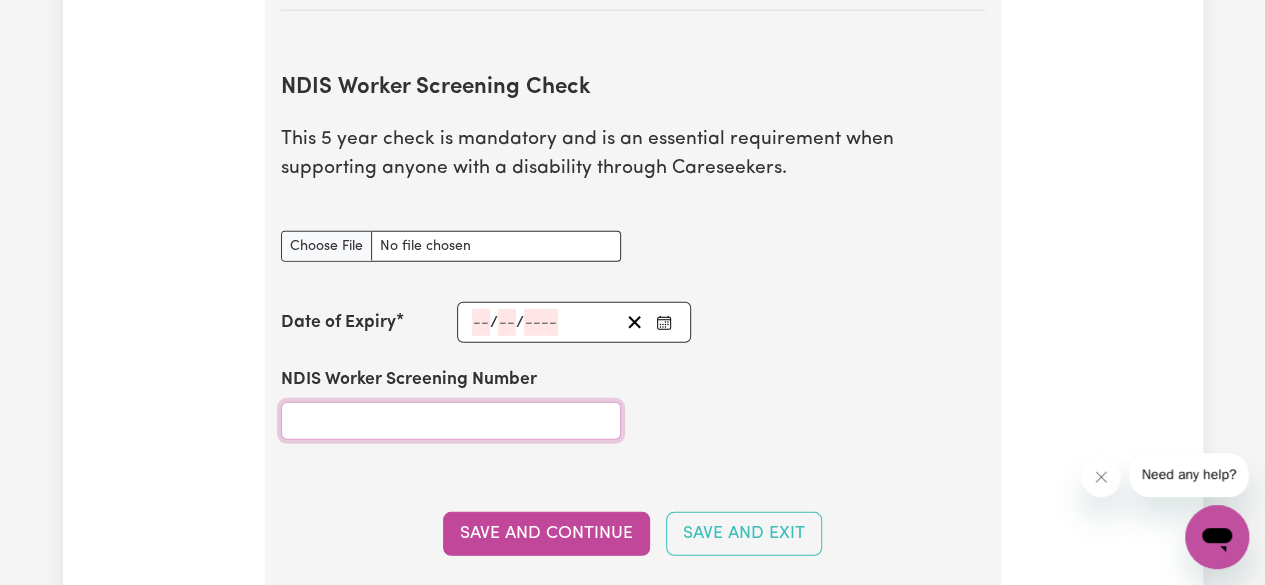 paste on "[NUMBER]" 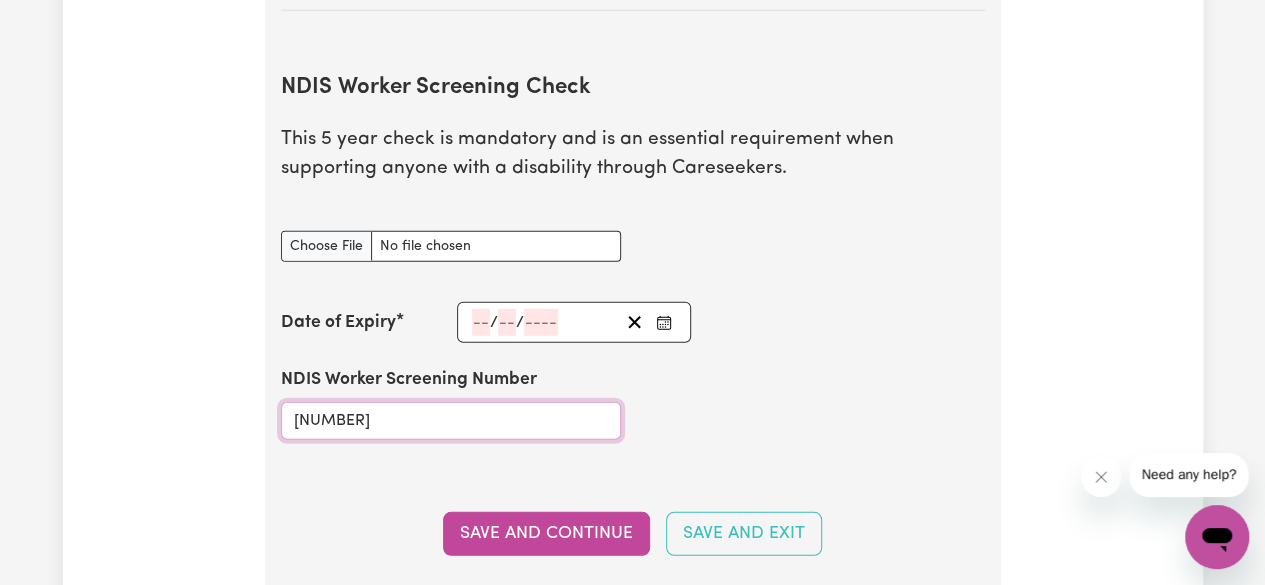 type on "[NUMBER]" 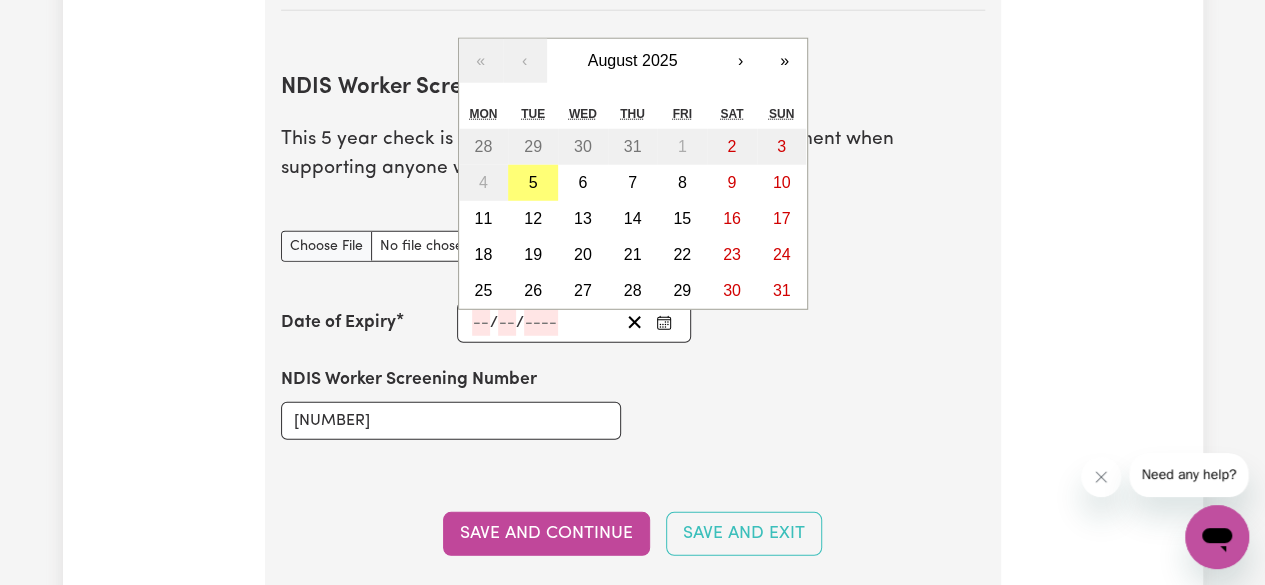 click 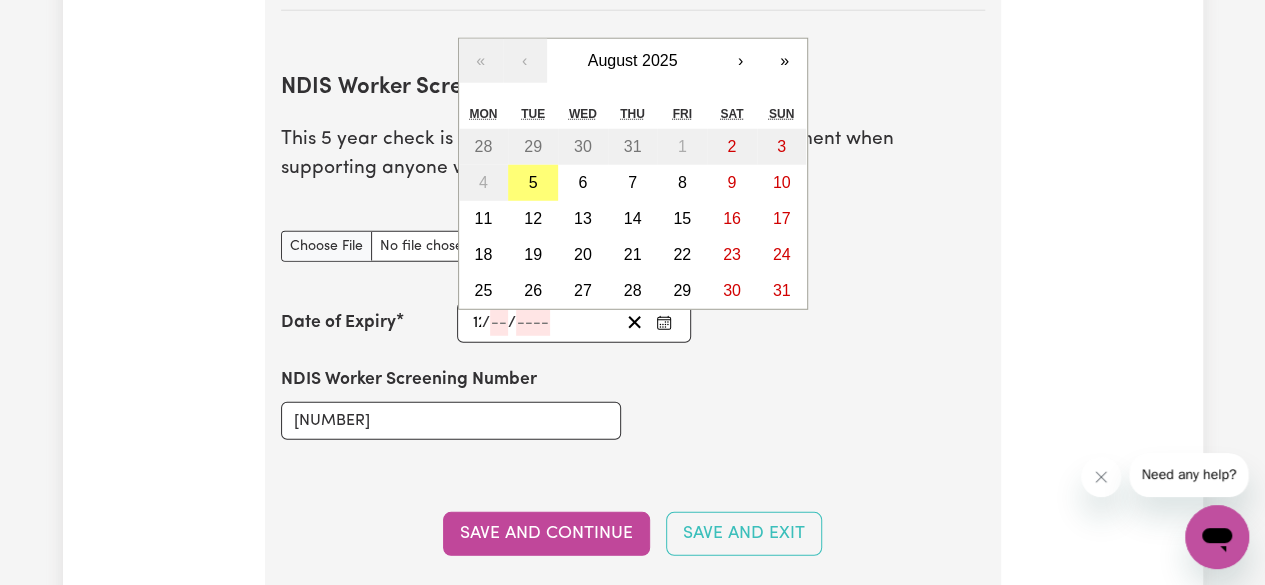 type on "12" 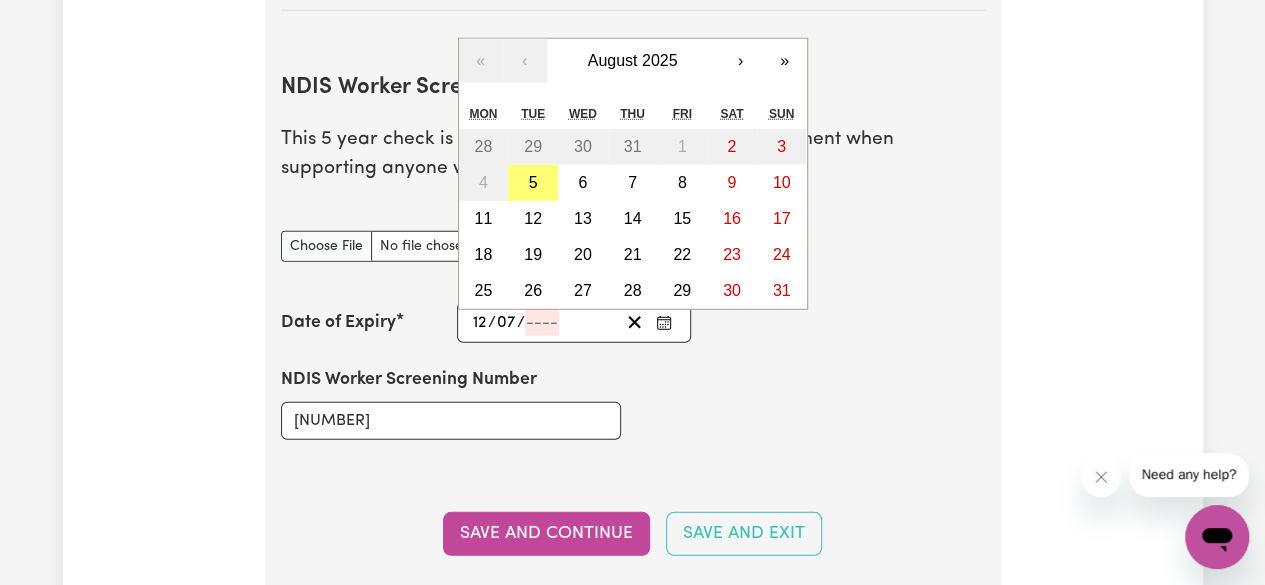 type on "07" 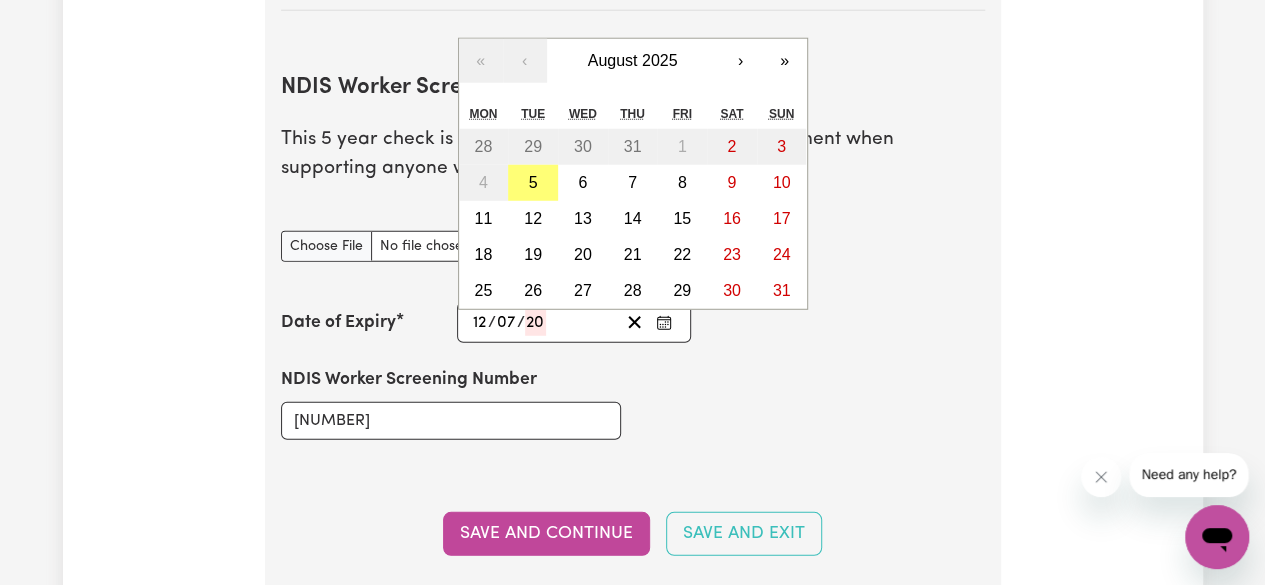 type on "202" 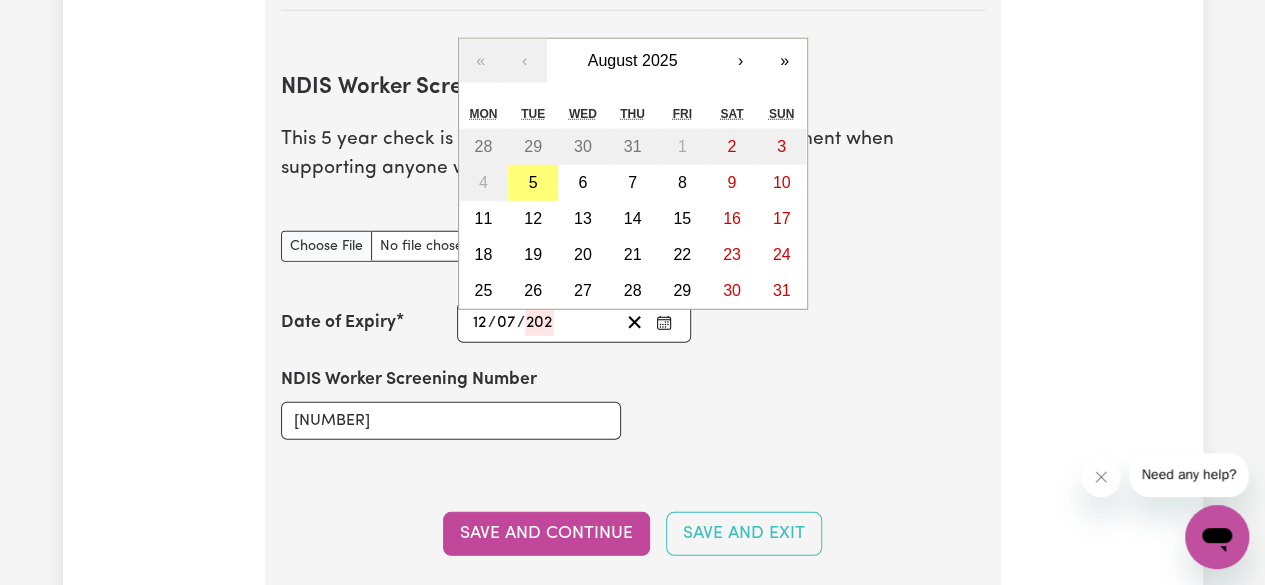 type on "[DATE]" 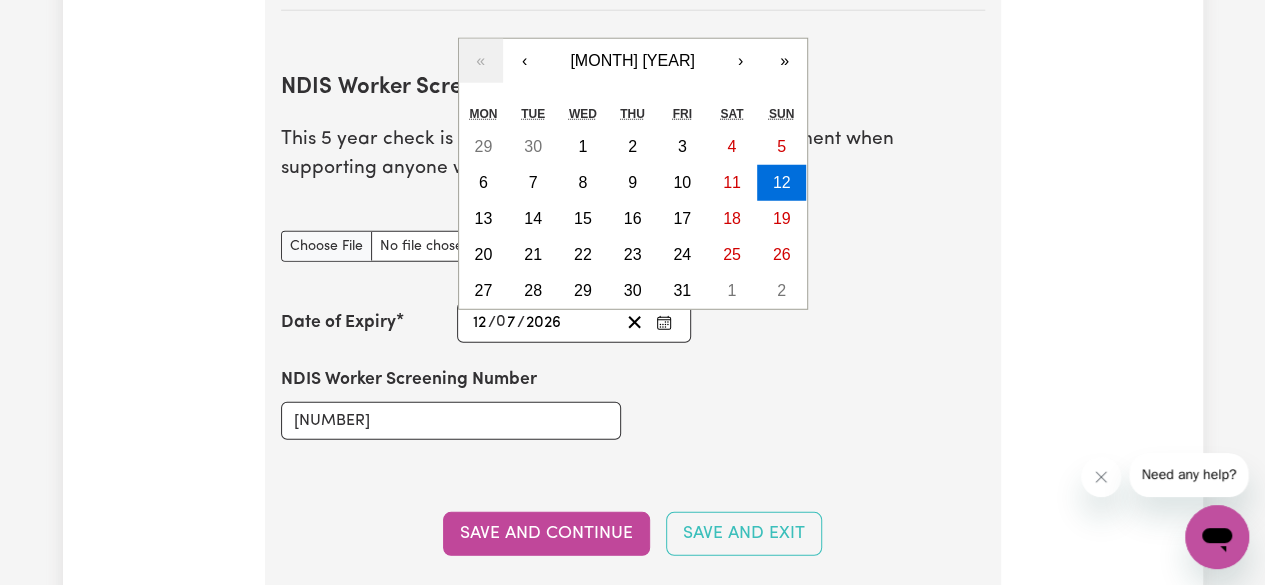 type on "2026" 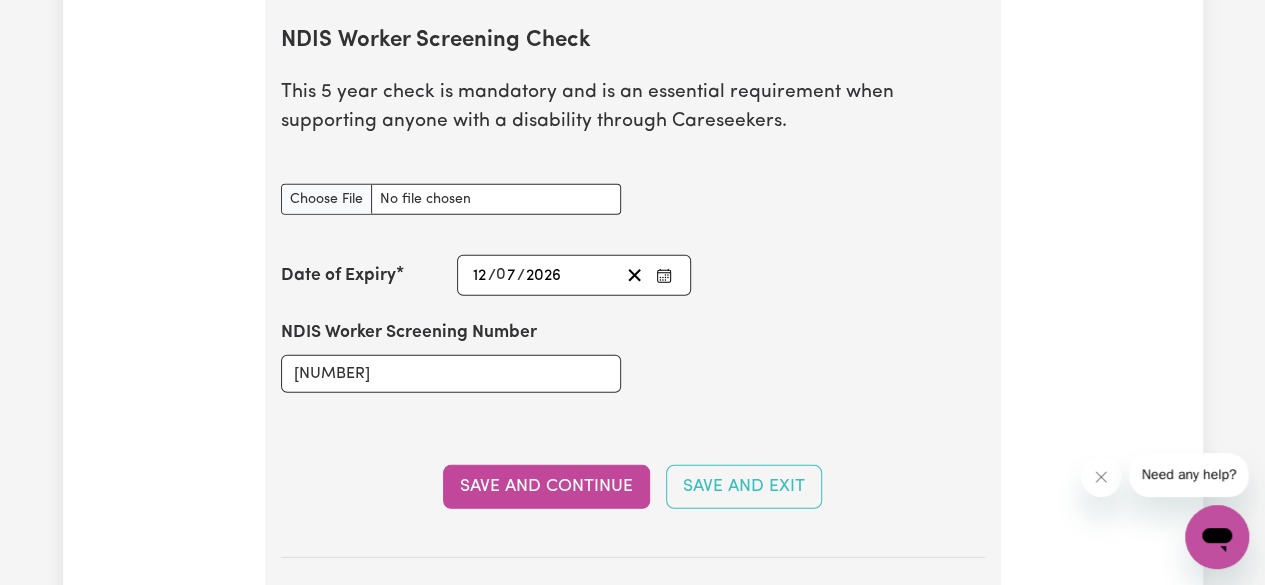 scroll, scrollTop: 2937, scrollLeft: 0, axis: vertical 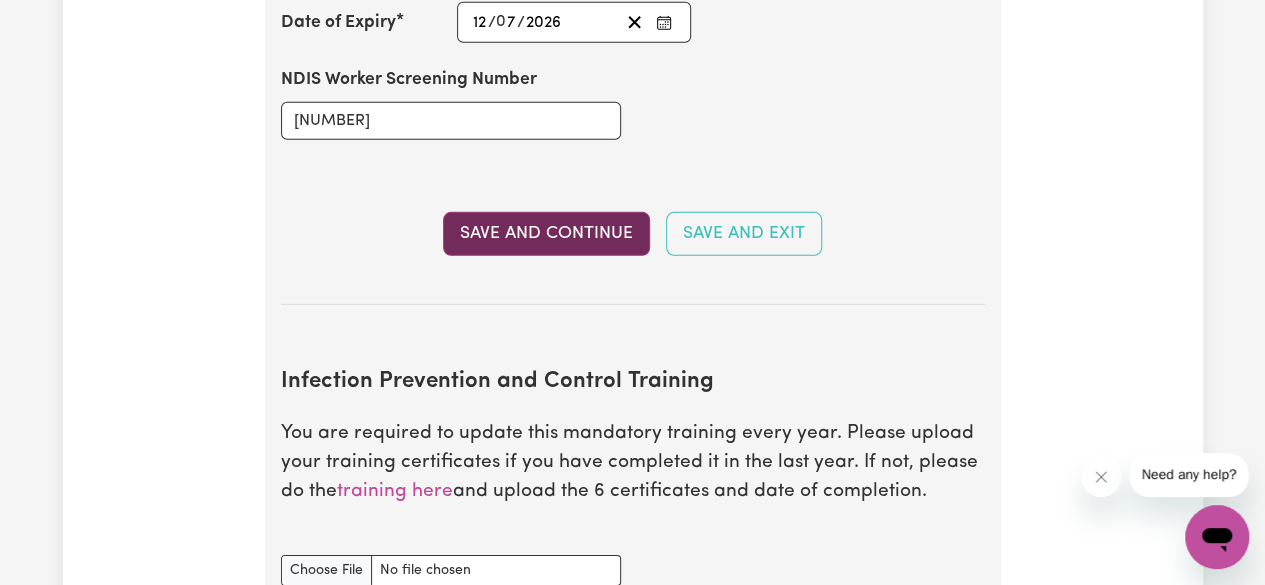 click on "Save and Continue" at bounding box center [546, 234] 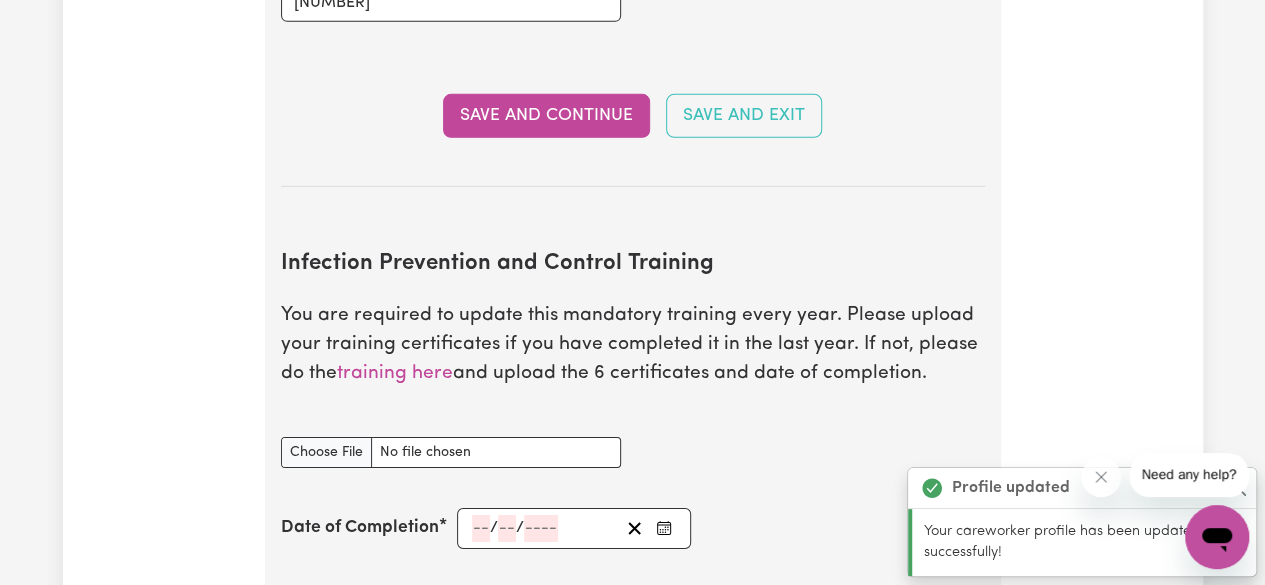 scroll, scrollTop: 3243, scrollLeft: 0, axis: vertical 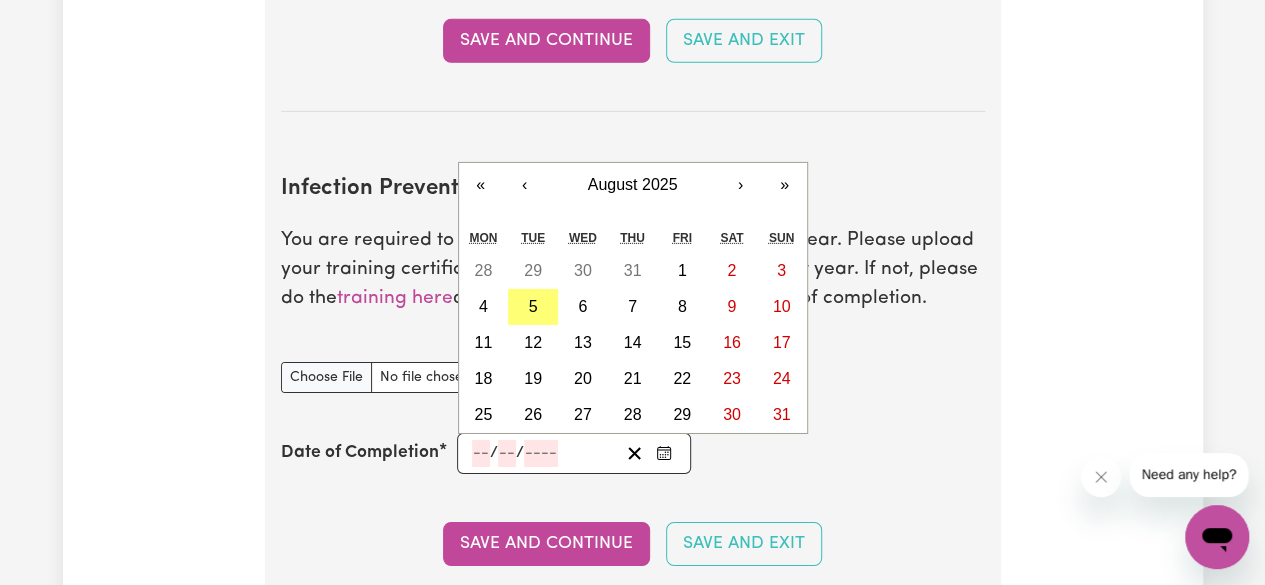 click 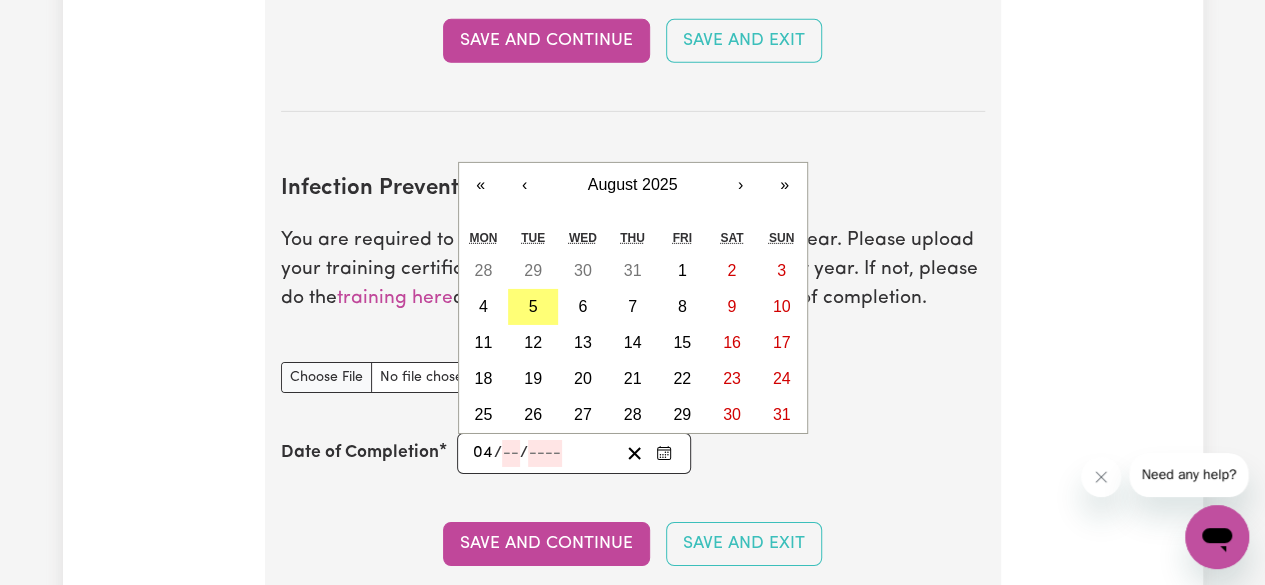 type on "04" 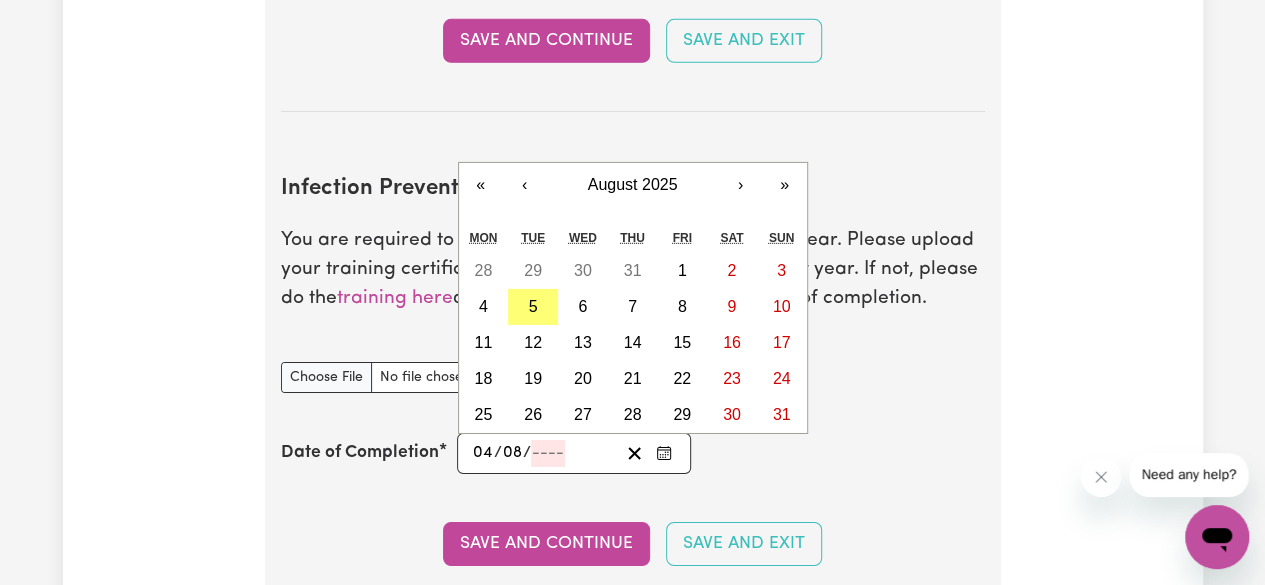 type on "08" 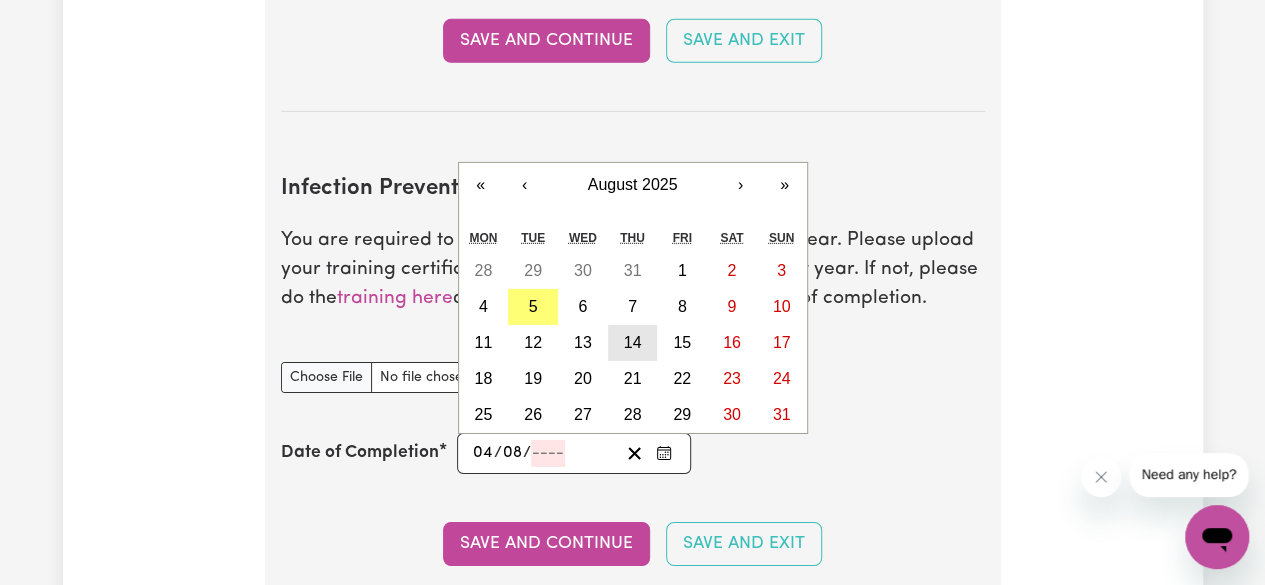 type on "[DATE]" 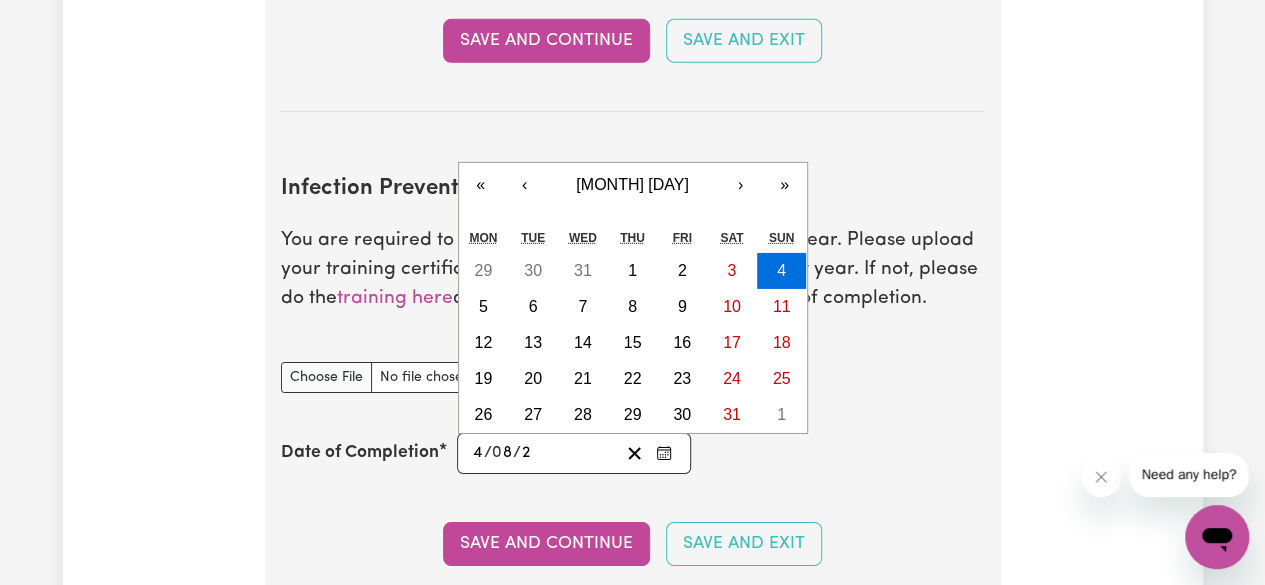 type on "[DATE]" 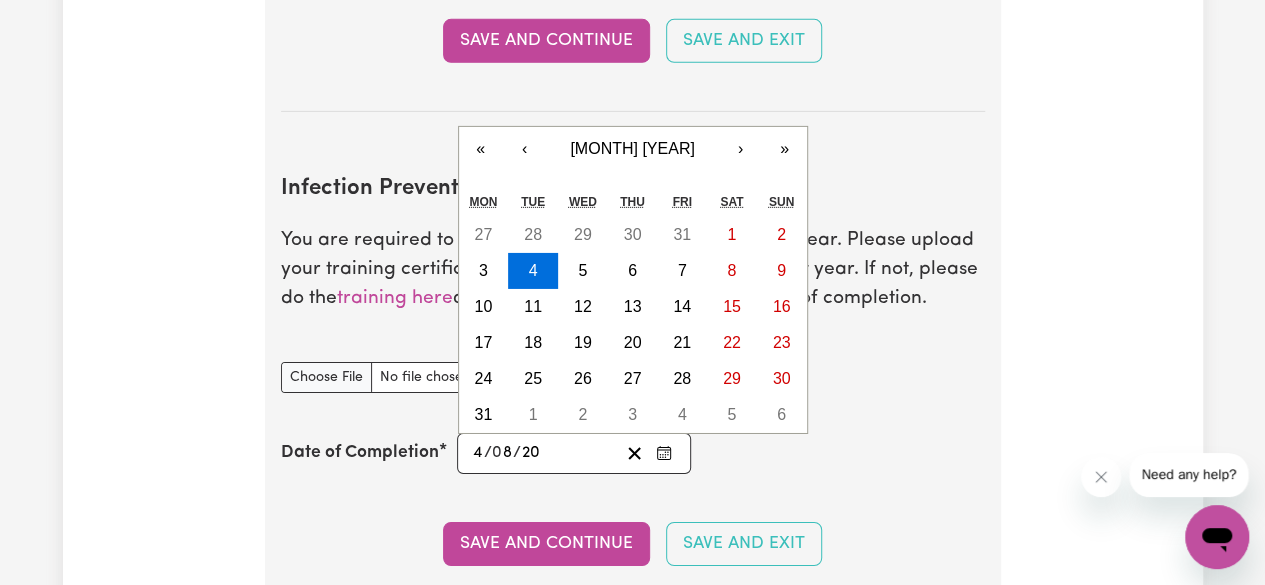 type on "[DATE]" 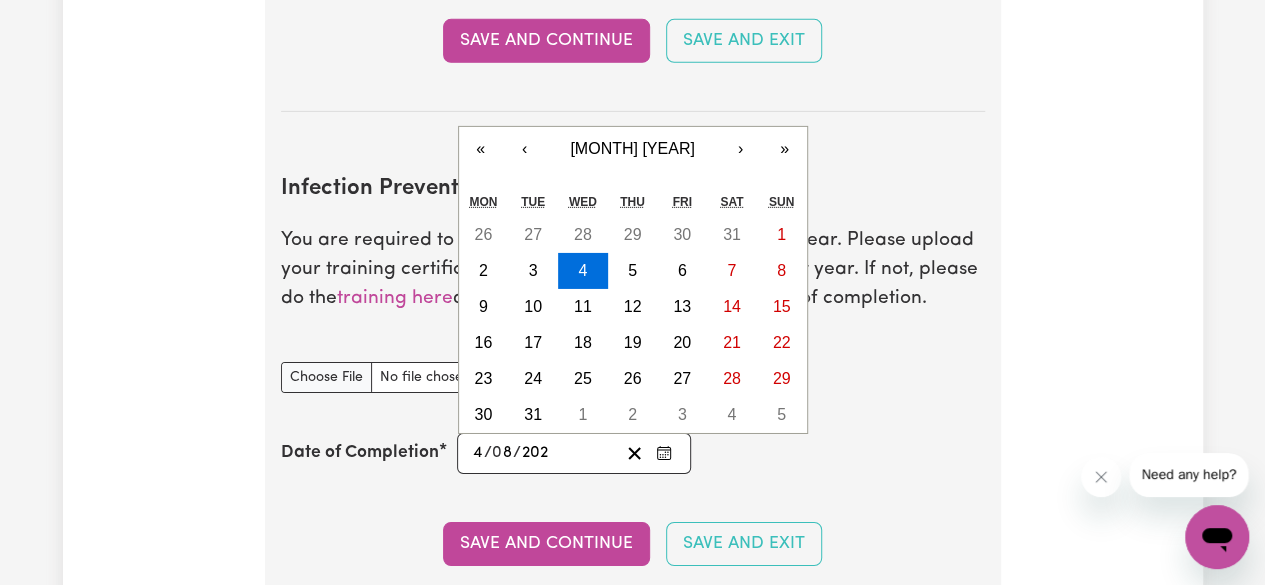 type on "2025-08-04" 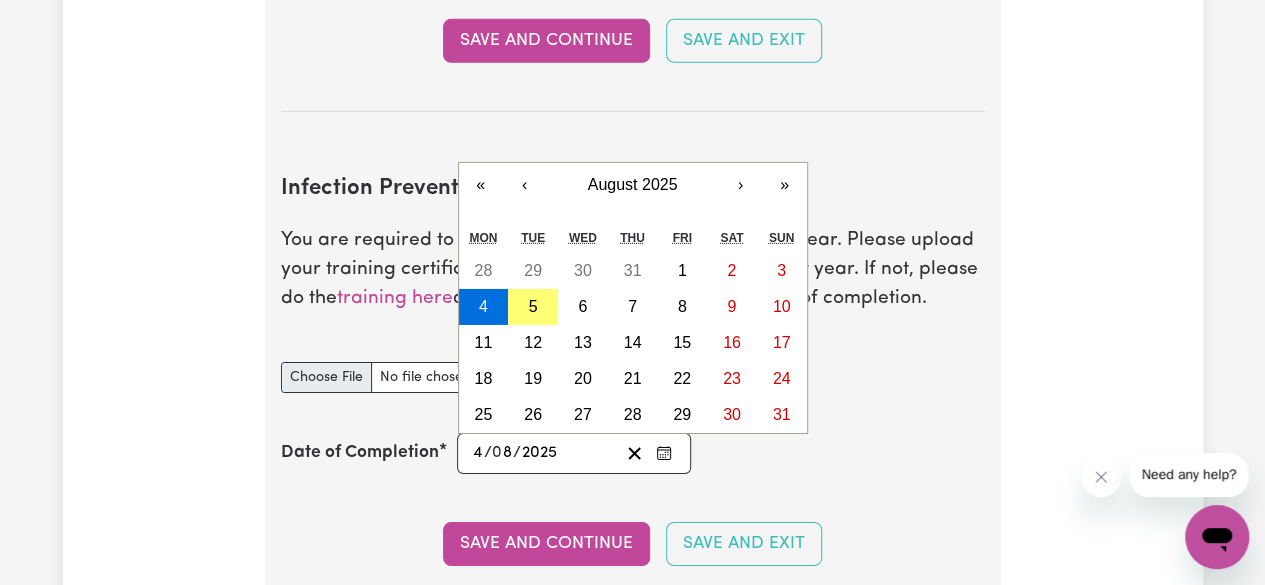 type on "2025" 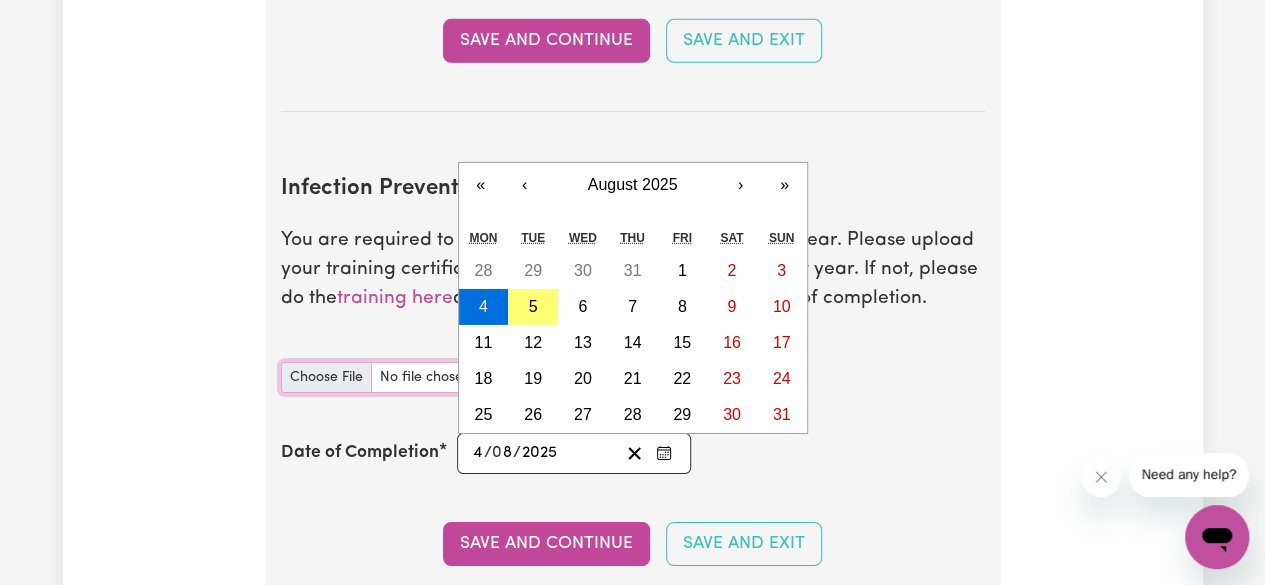 click on "Infection Prevention and Control Training  document" at bounding box center [451, 377] 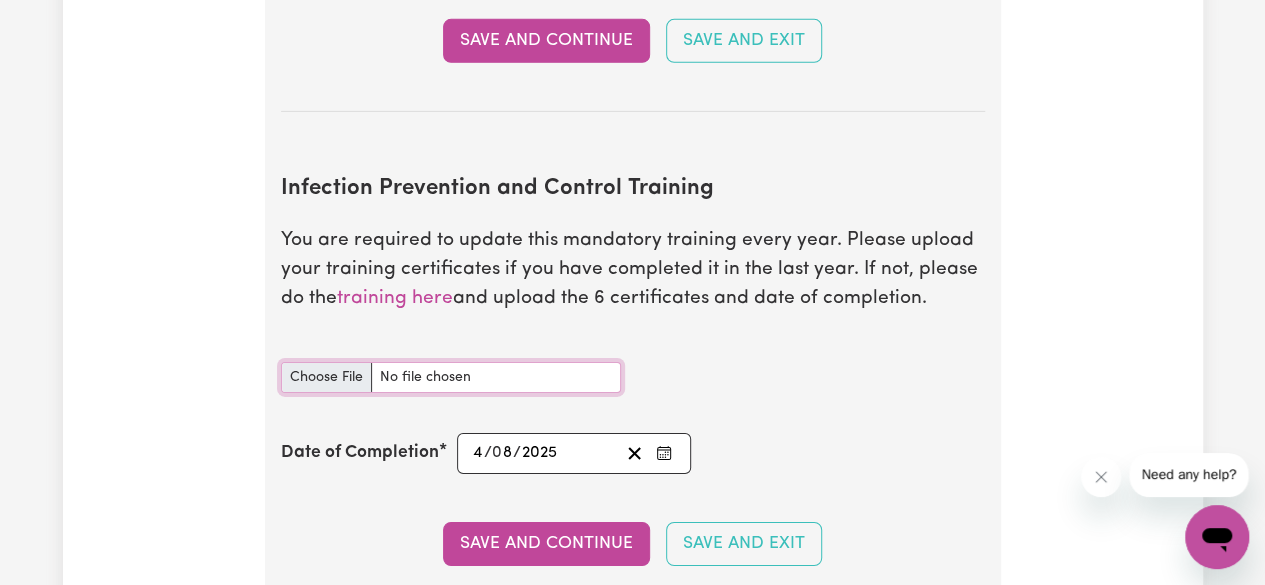 type on "C:\fakepath\[DOCUMENT_NAME] [YEAR].pdf" 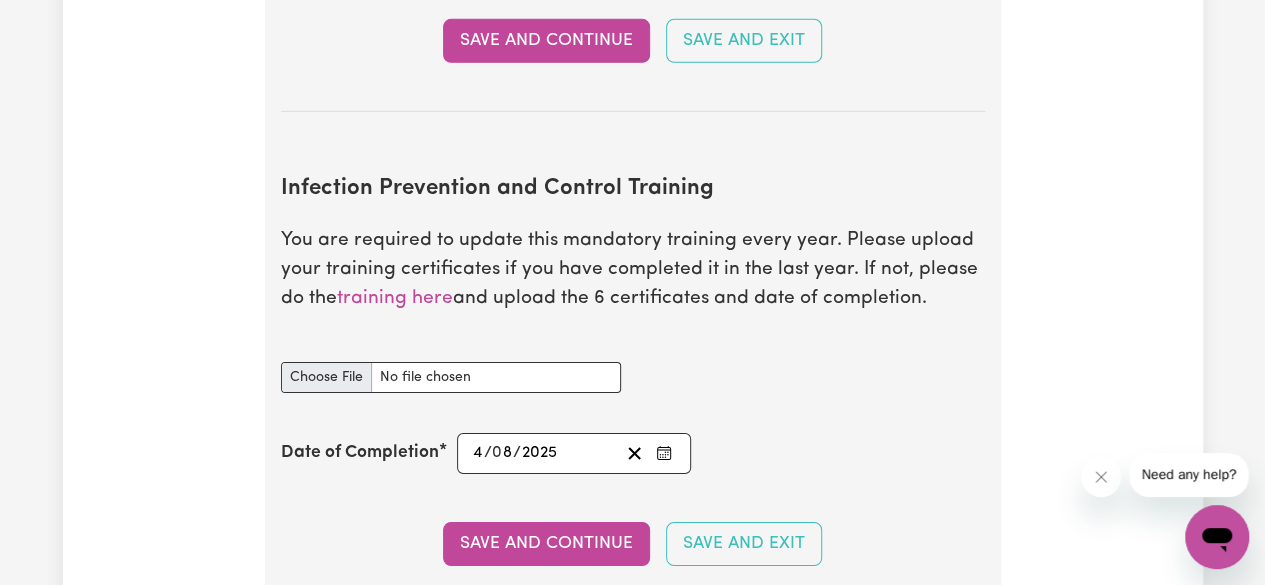 type 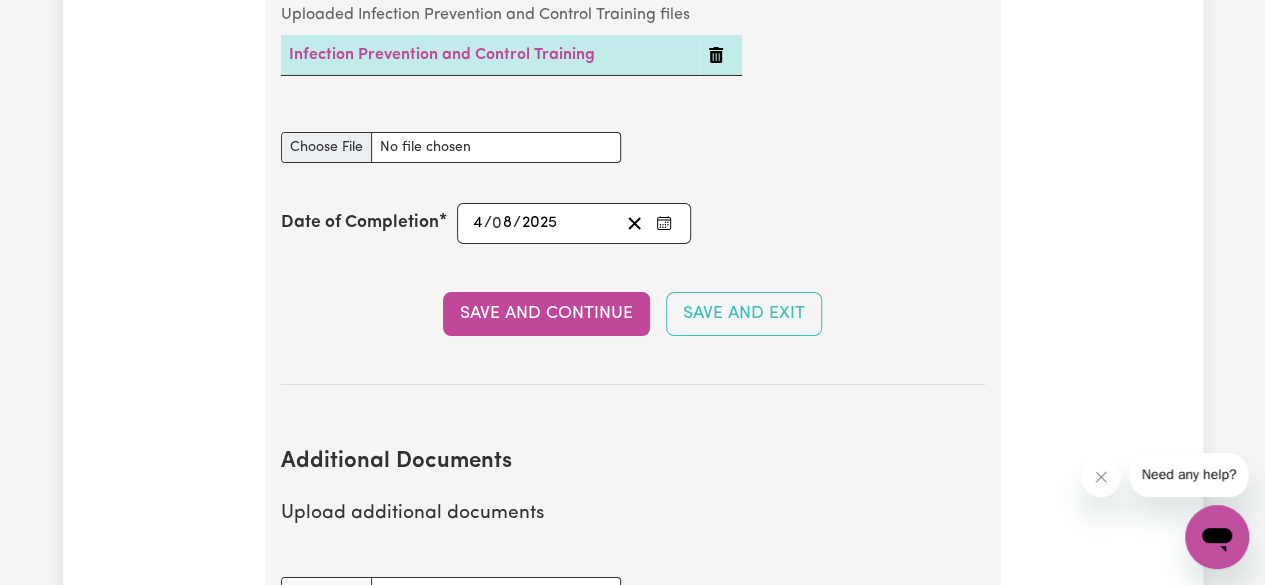 scroll, scrollTop: 3543, scrollLeft: 0, axis: vertical 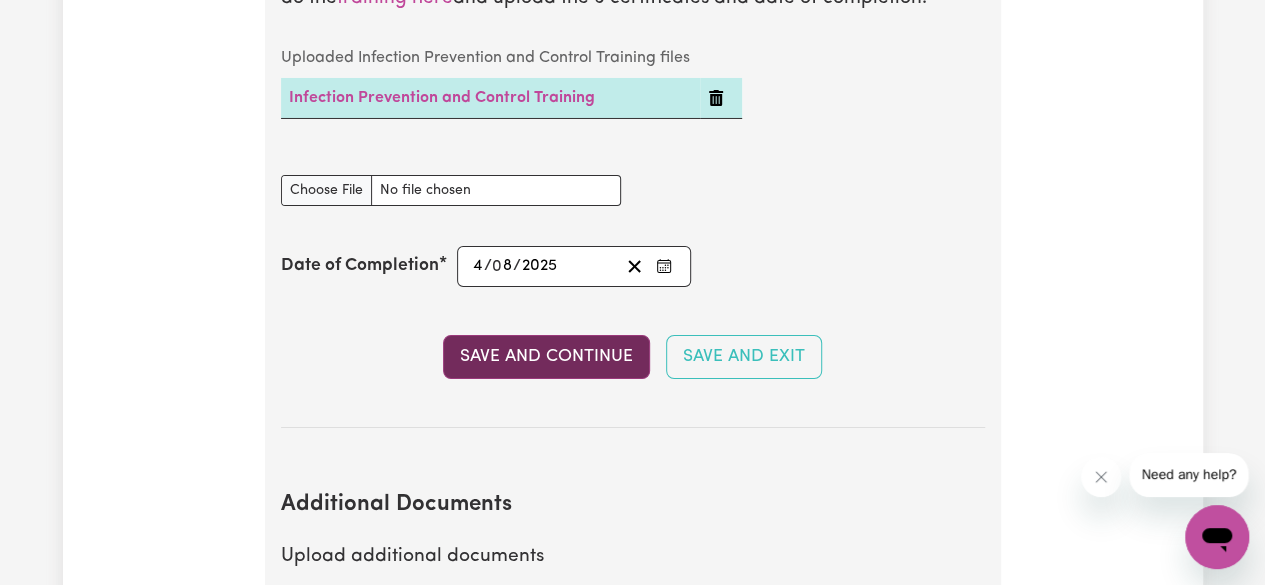 click on "Save and Continue" at bounding box center (546, 357) 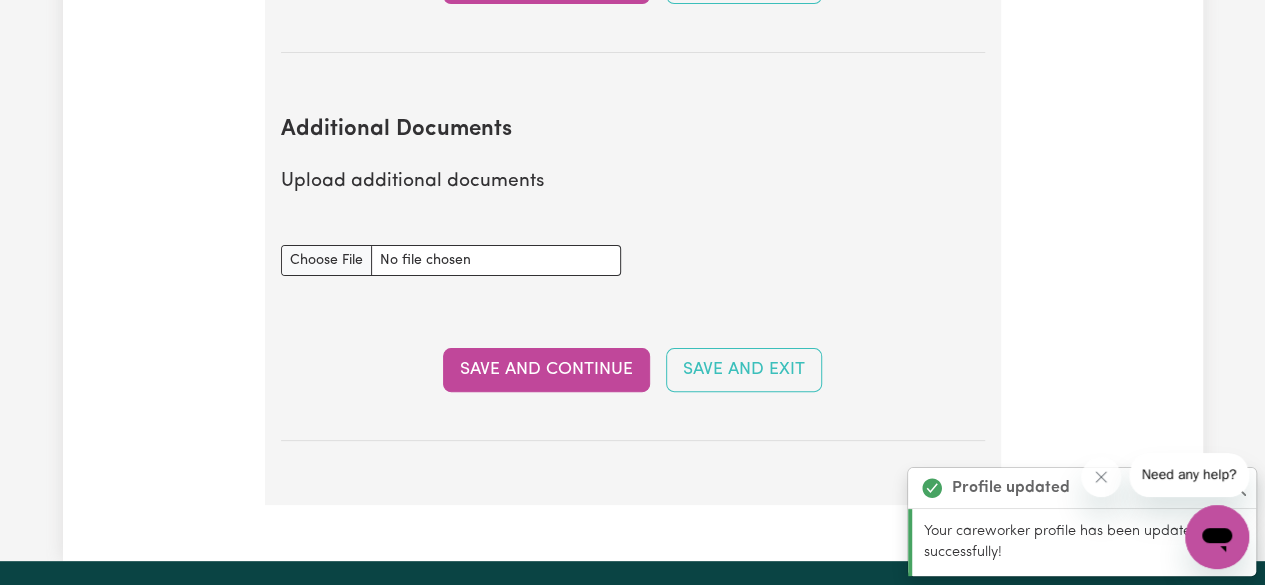 scroll, scrollTop: 3971, scrollLeft: 0, axis: vertical 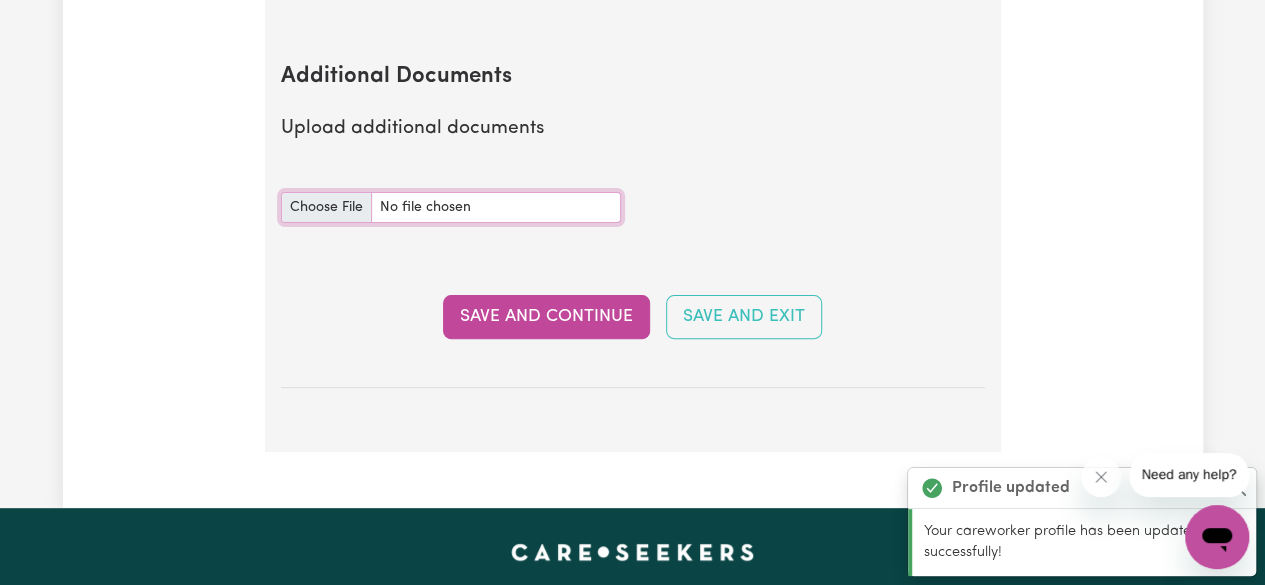 click on "Additional Documents  document" at bounding box center [451, 207] 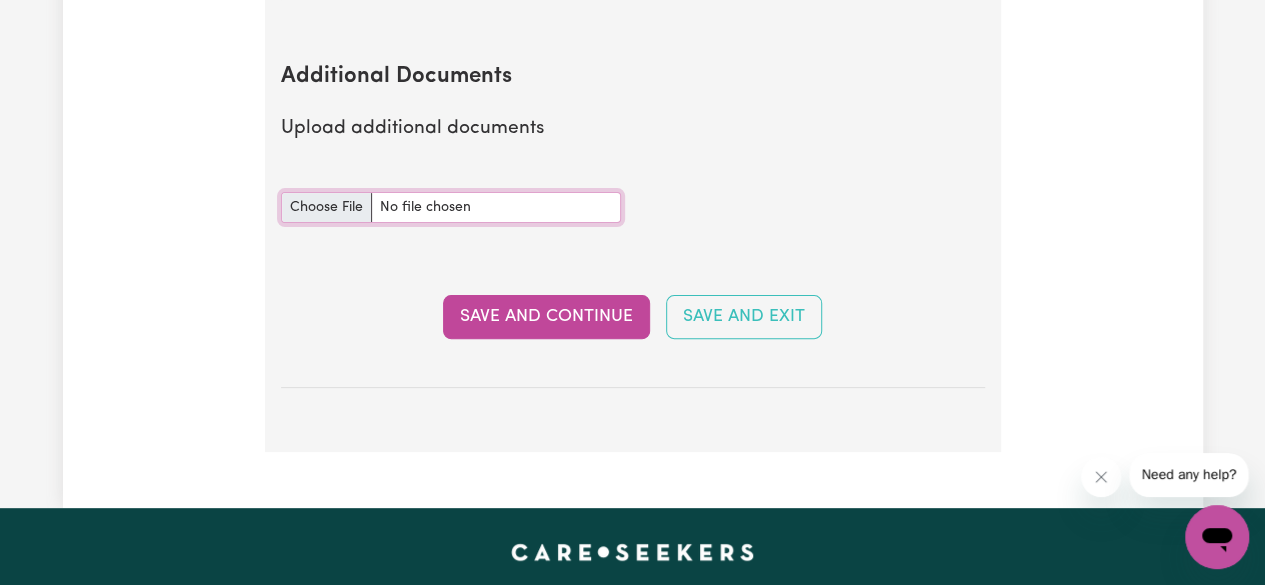 type on "C:\fakepath\[DOCUMENT_NAME].pdf" 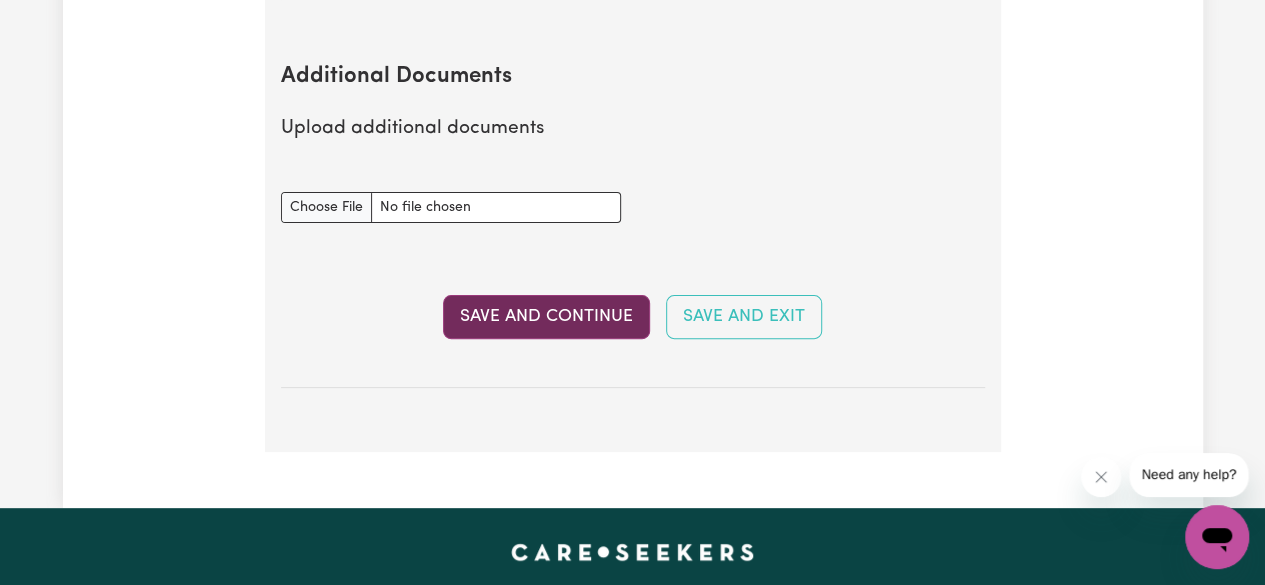 click on "Save and Continue" at bounding box center (546, 317) 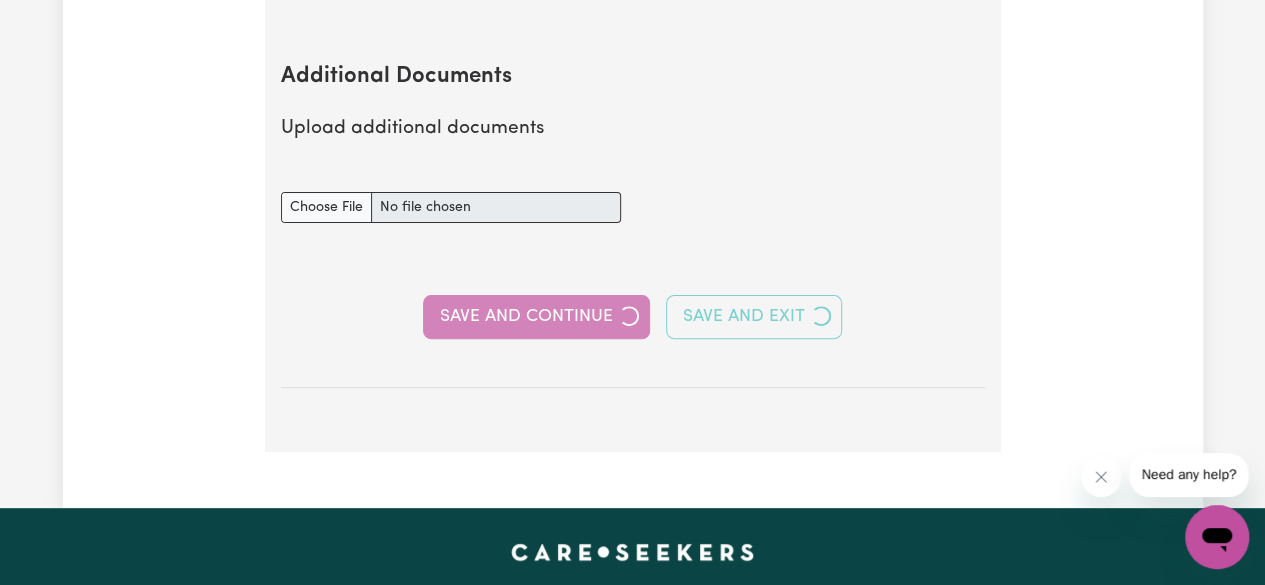 select on "Certificate III (Individual Support)" 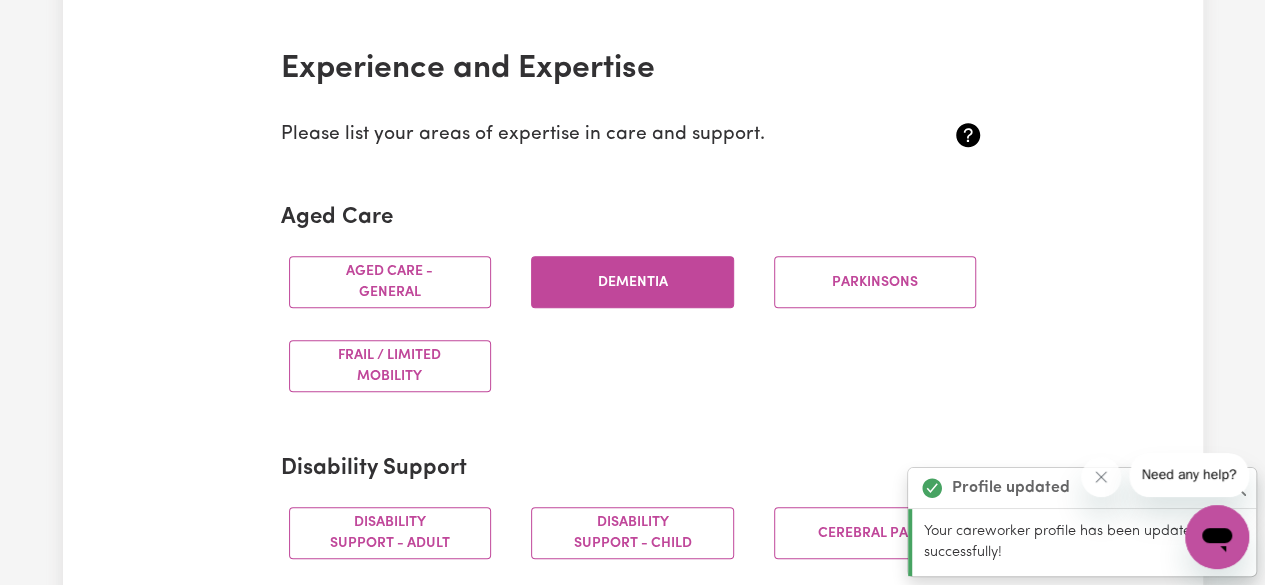 scroll, scrollTop: 500, scrollLeft: 0, axis: vertical 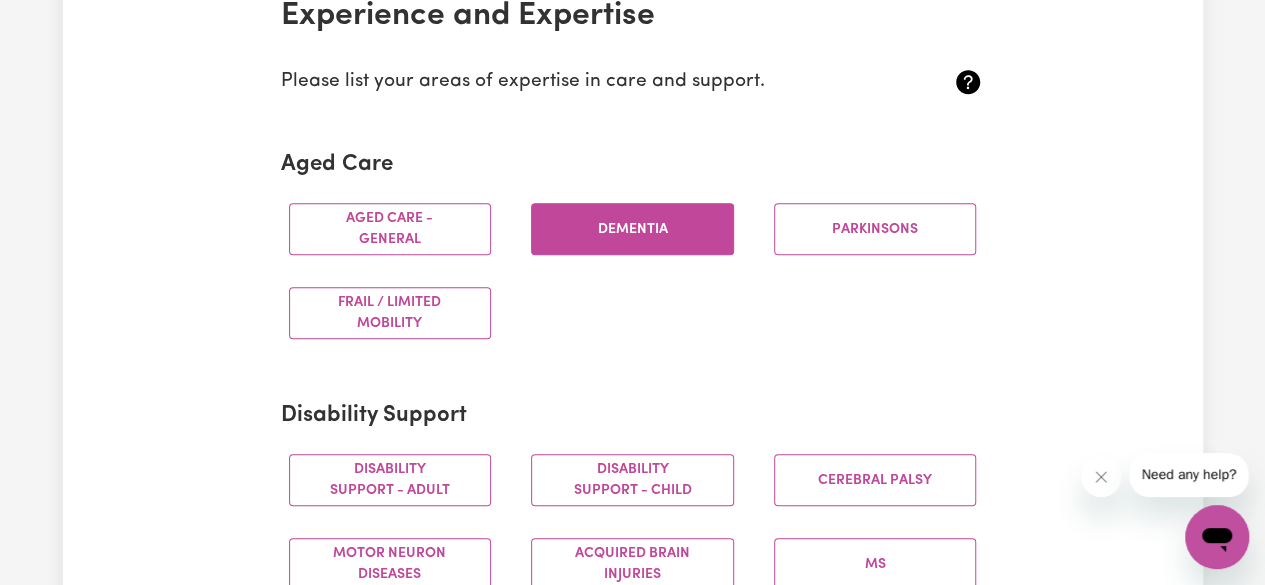 click on "Dementia" at bounding box center (632, 229) 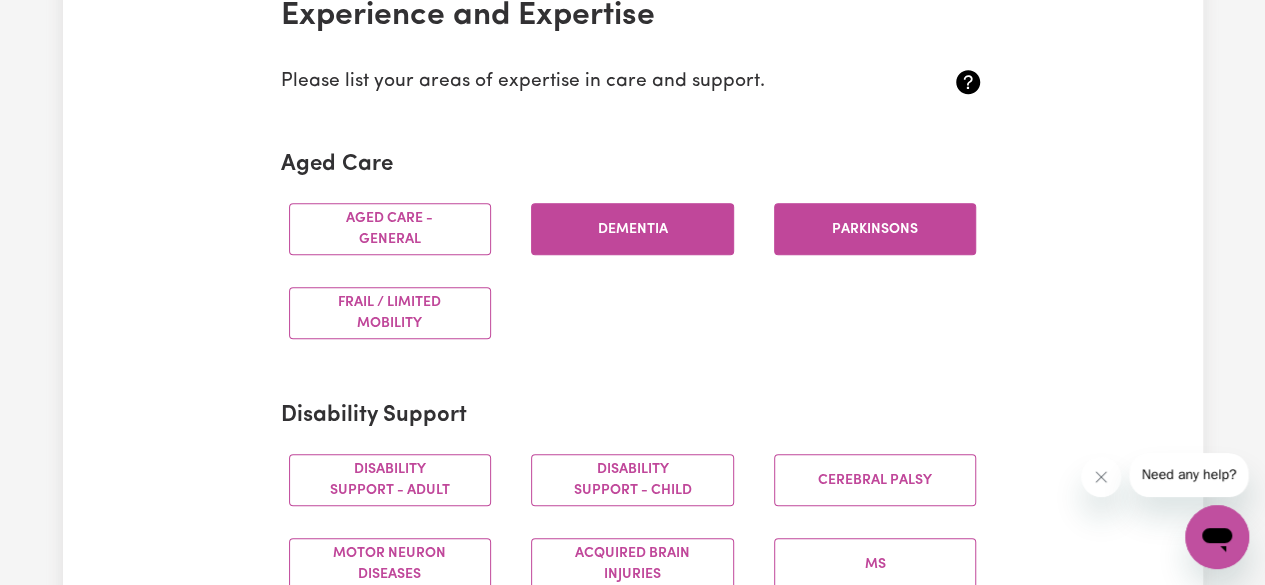 click on "Parkinsons" at bounding box center (875, 229) 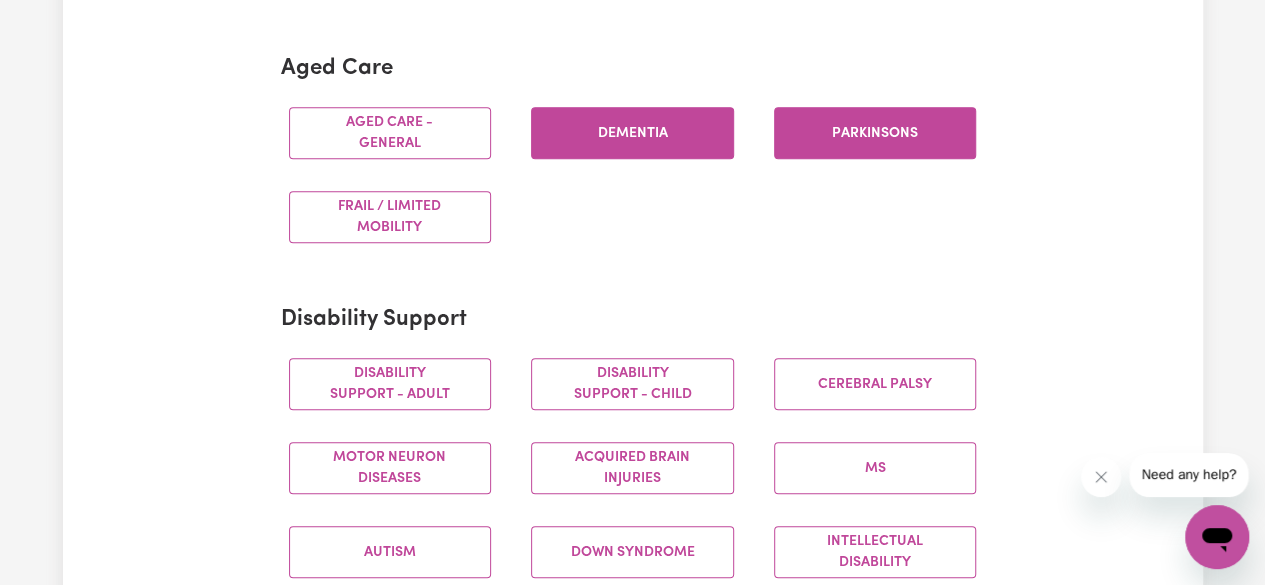 scroll, scrollTop: 600, scrollLeft: 0, axis: vertical 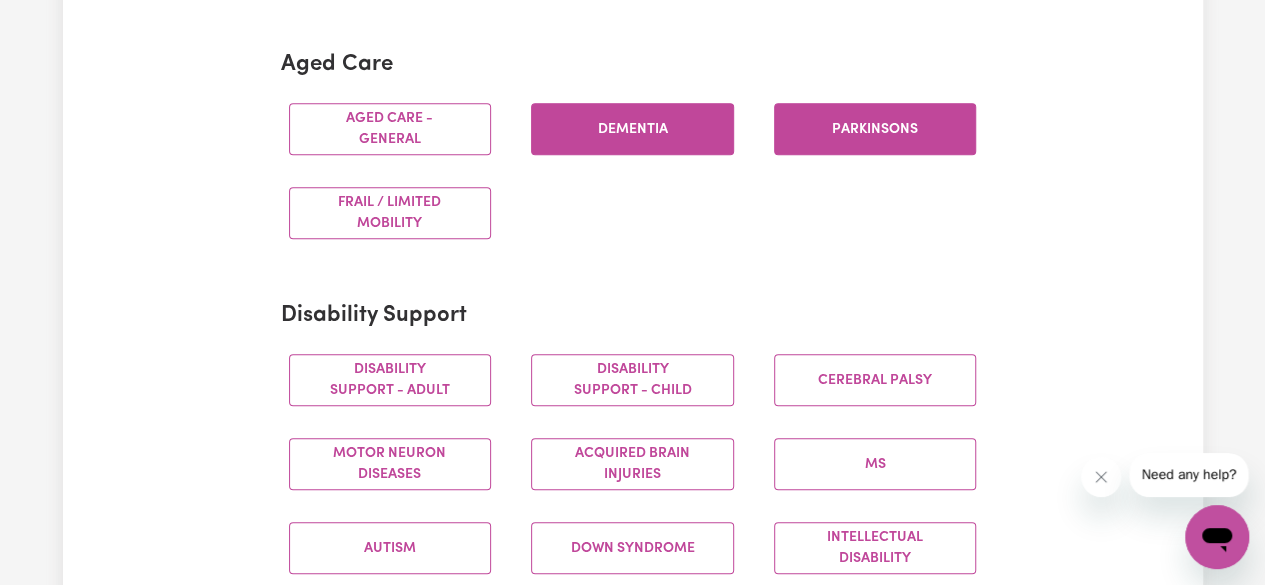 click on "Dementia" at bounding box center [632, 129] 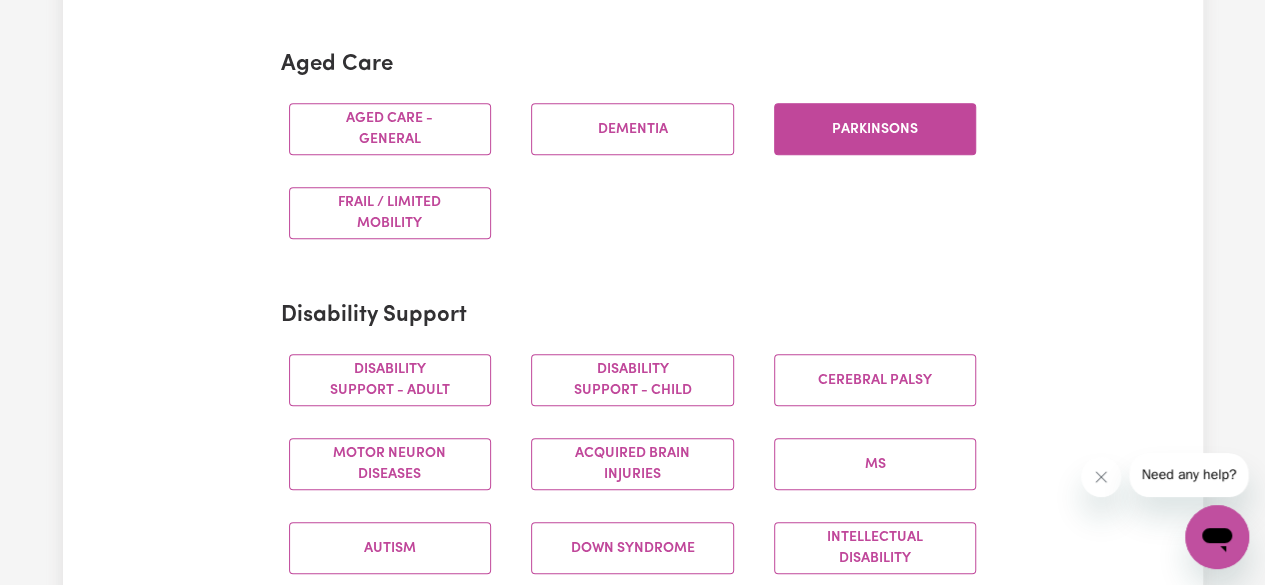 click on "Parkinsons" at bounding box center [875, 129] 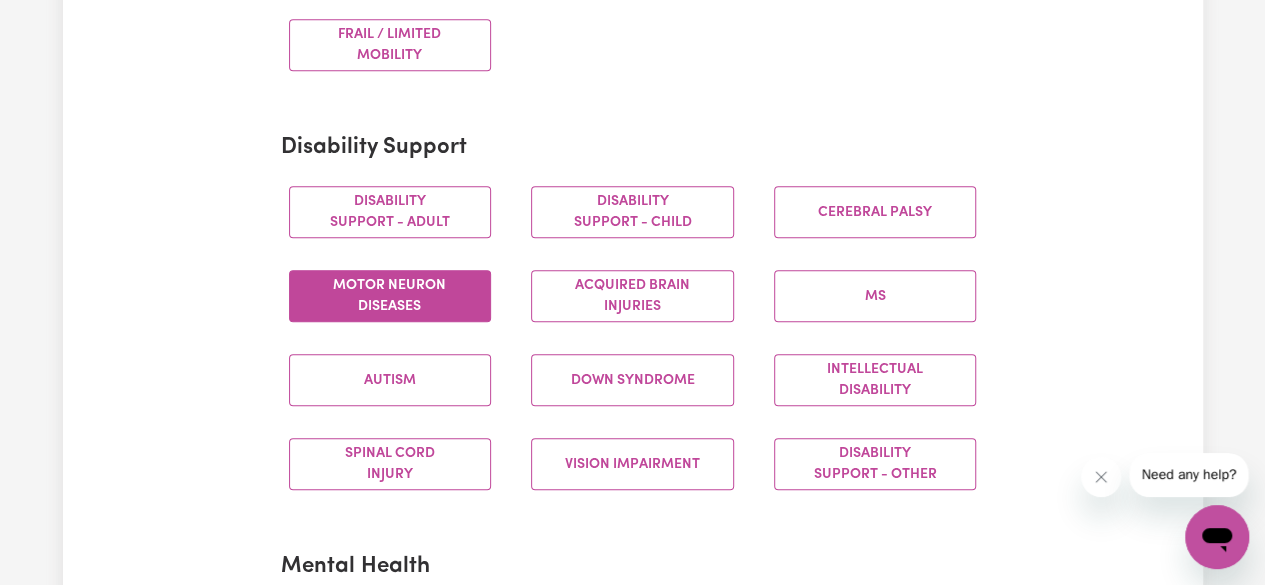 scroll, scrollTop: 800, scrollLeft: 0, axis: vertical 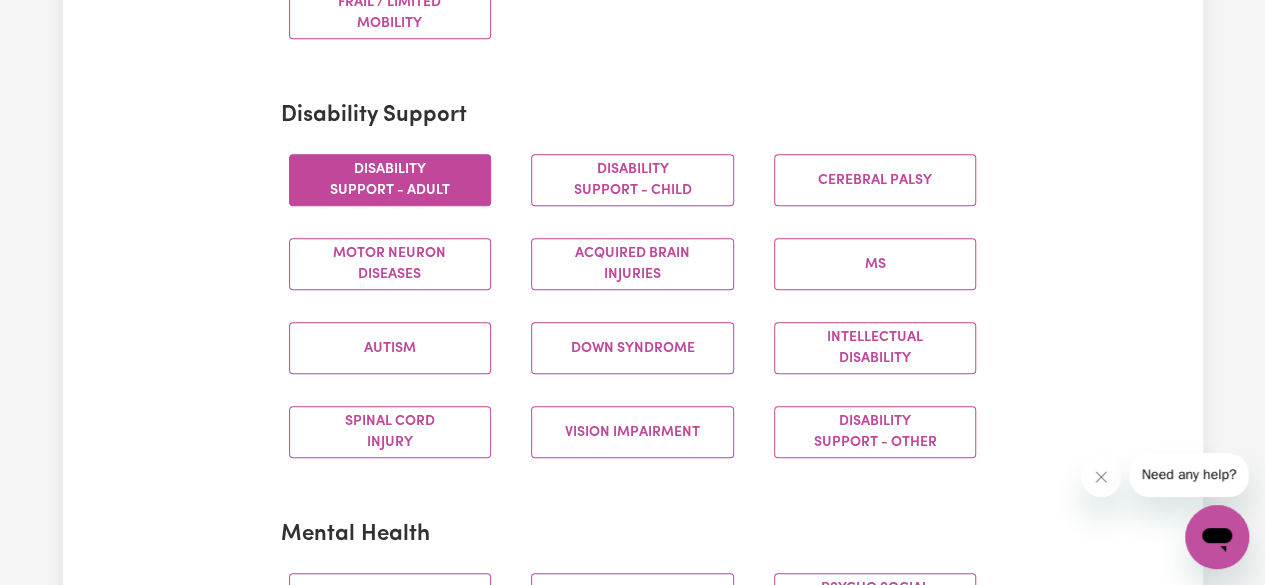 click on "Disability support - Adult" at bounding box center (390, 180) 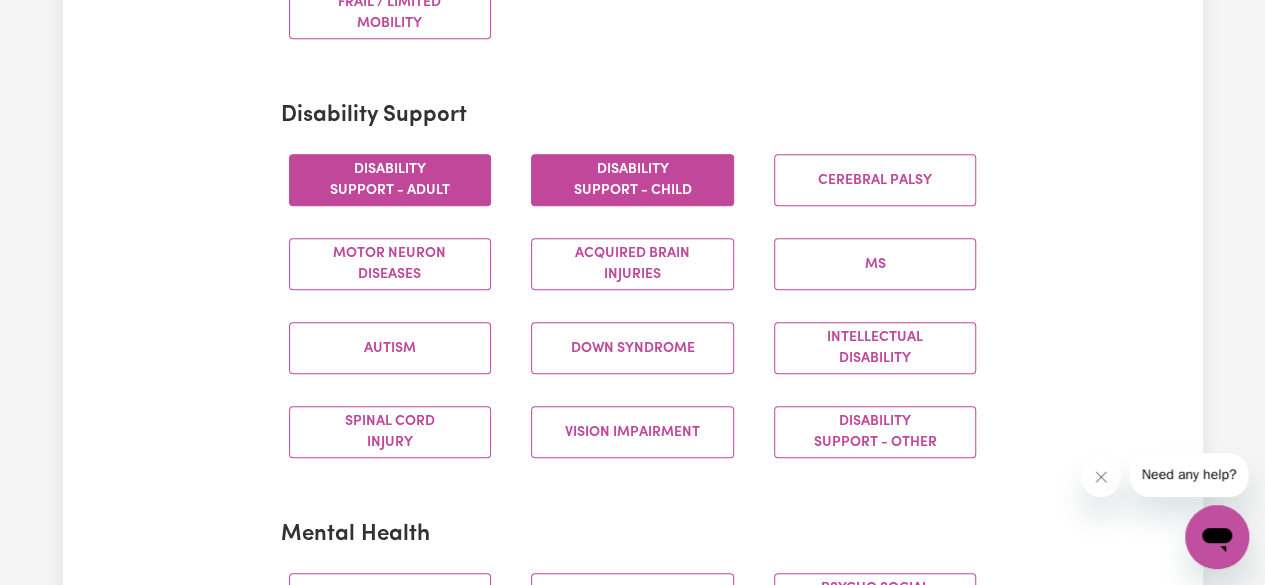 click on "Disability support - Child" at bounding box center (632, 180) 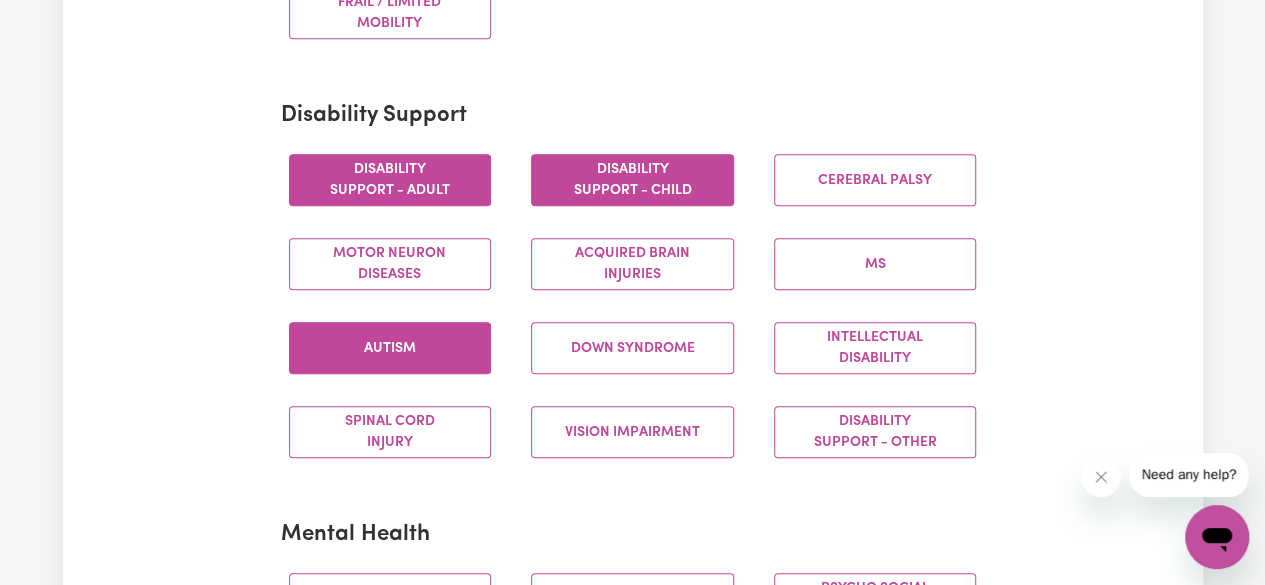 click on "Autism" at bounding box center (390, 348) 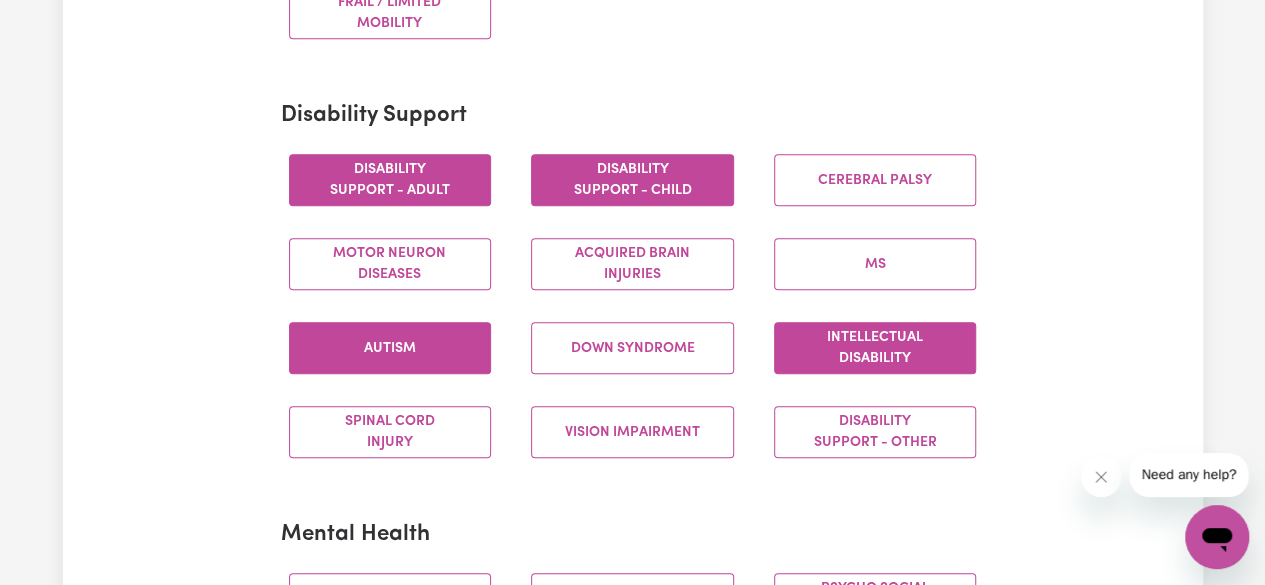 click on "Intellectual Disability" at bounding box center (875, 348) 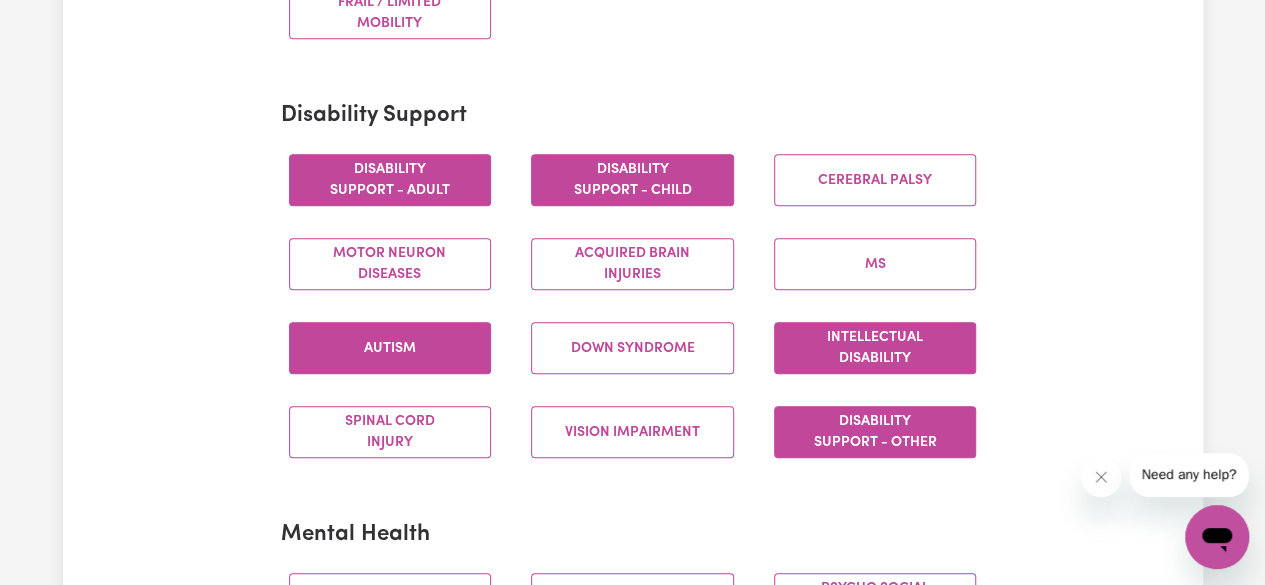 click on "Disability support - Other" at bounding box center [875, 432] 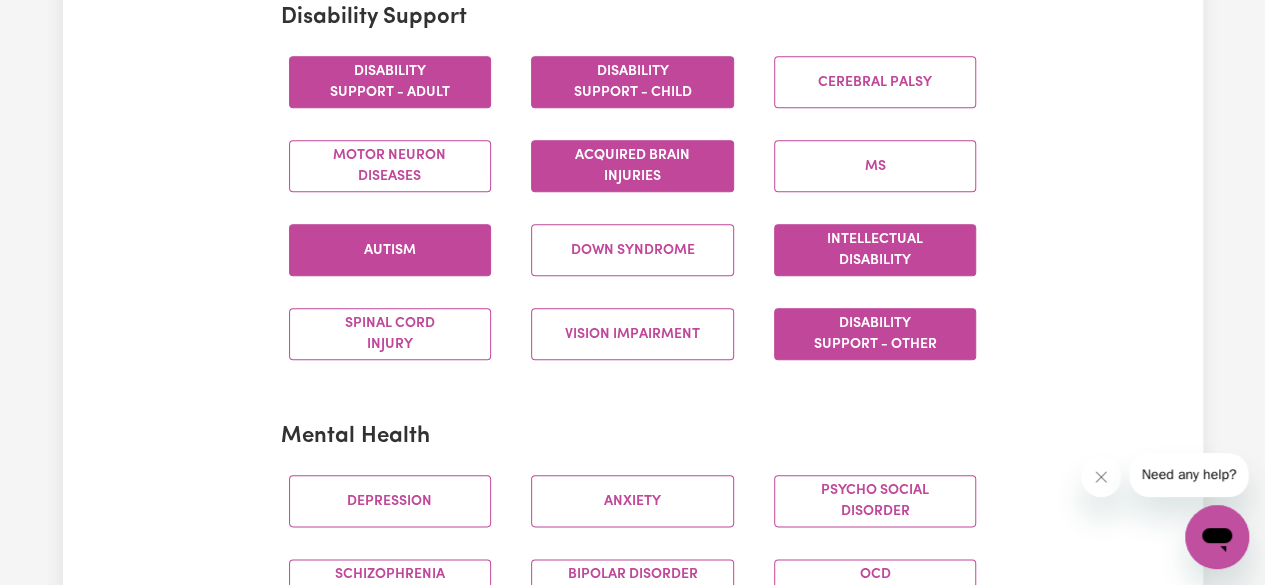 scroll, scrollTop: 900, scrollLeft: 0, axis: vertical 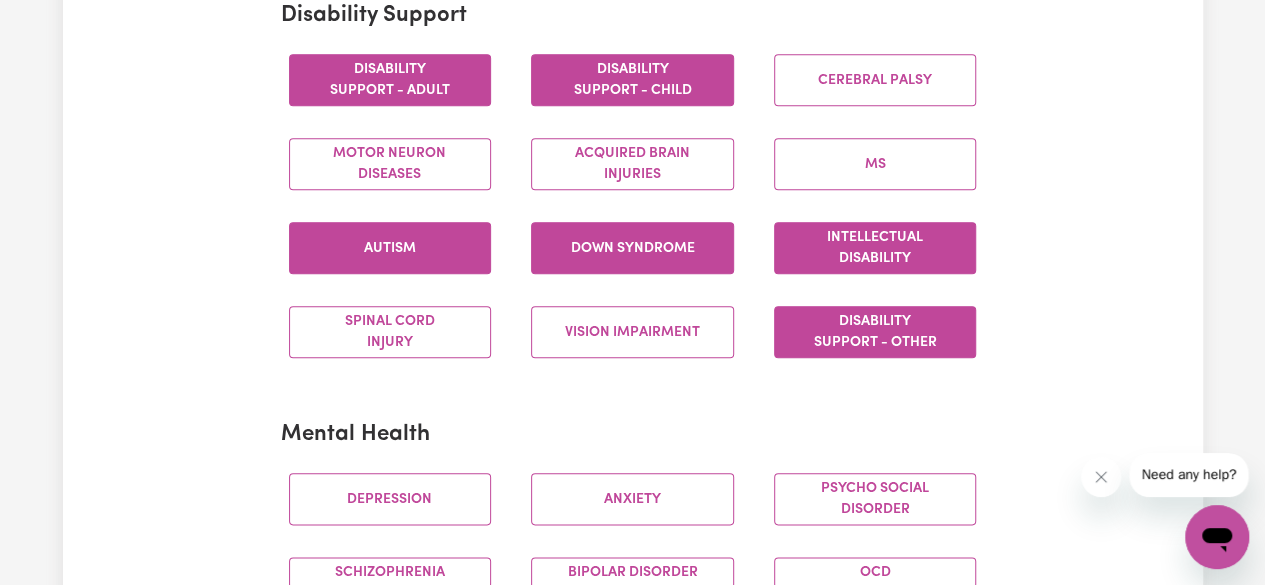 click on "Down syndrome" at bounding box center (632, 248) 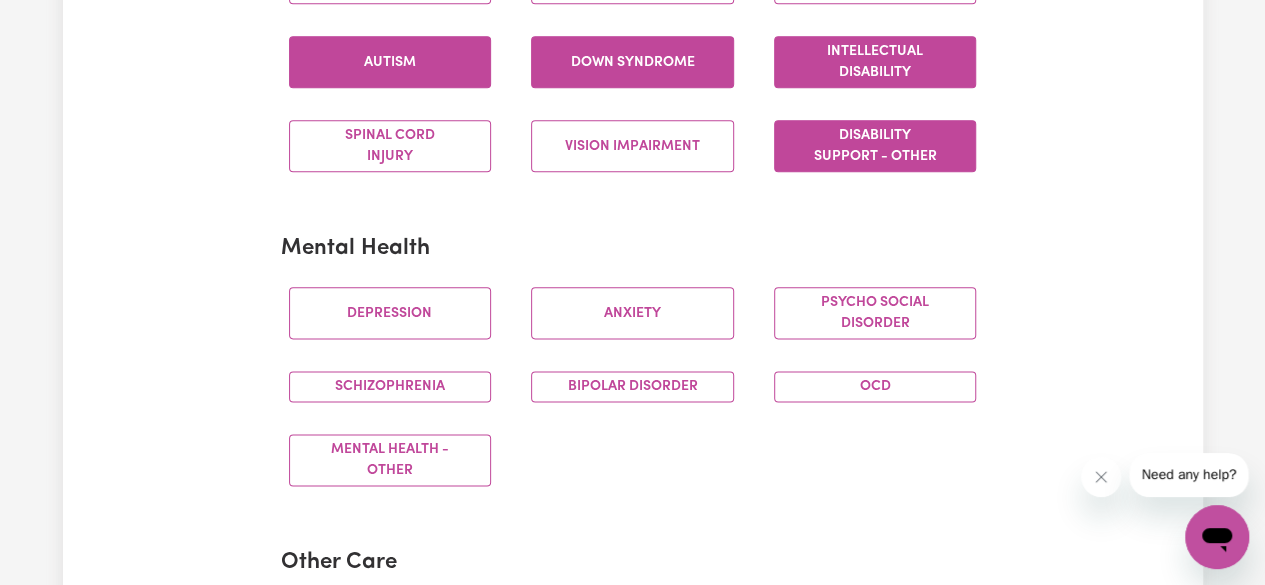 scroll, scrollTop: 1100, scrollLeft: 0, axis: vertical 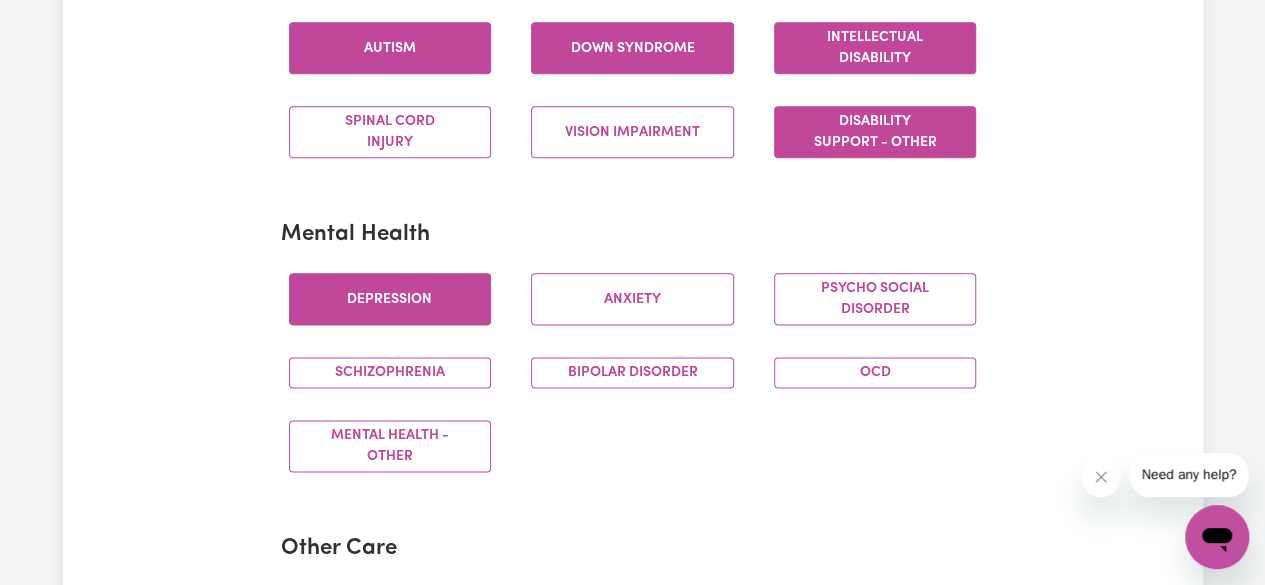 click on "Depression" at bounding box center [390, 299] 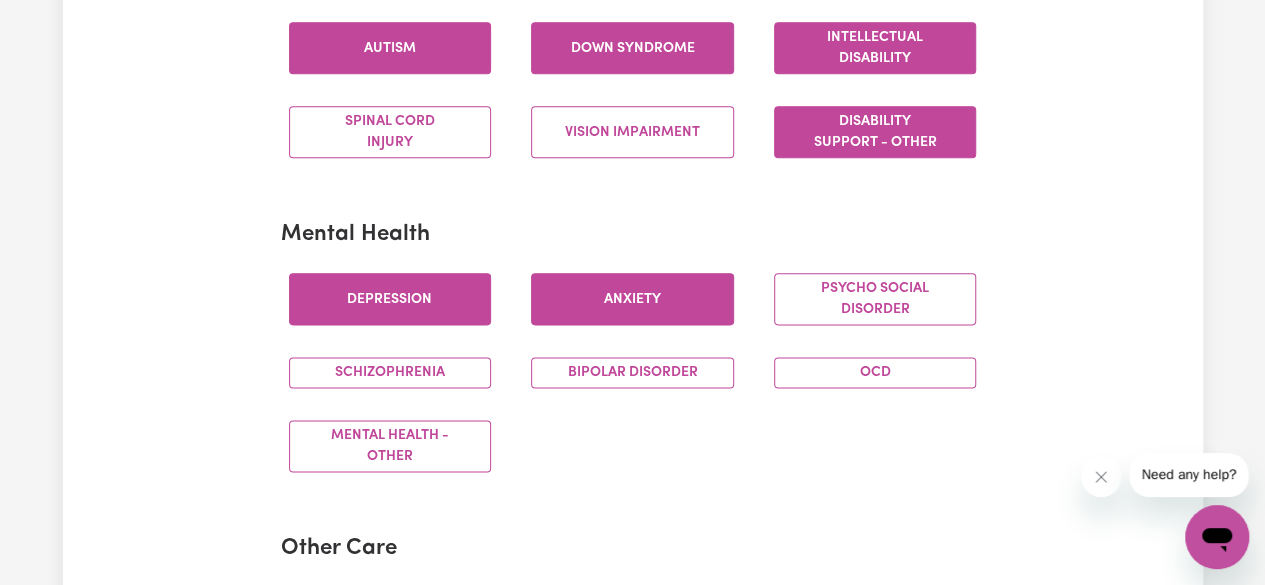 click on "Anxiety" at bounding box center [632, 299] 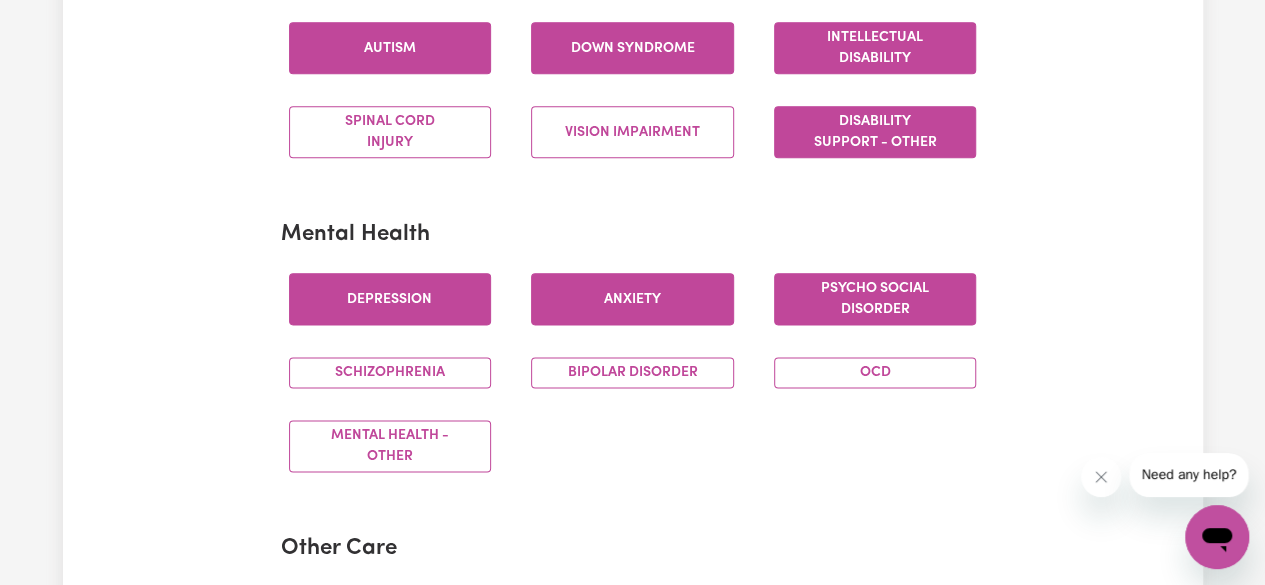 click on "Psycho social disorder" at bounding box center (875, 299) 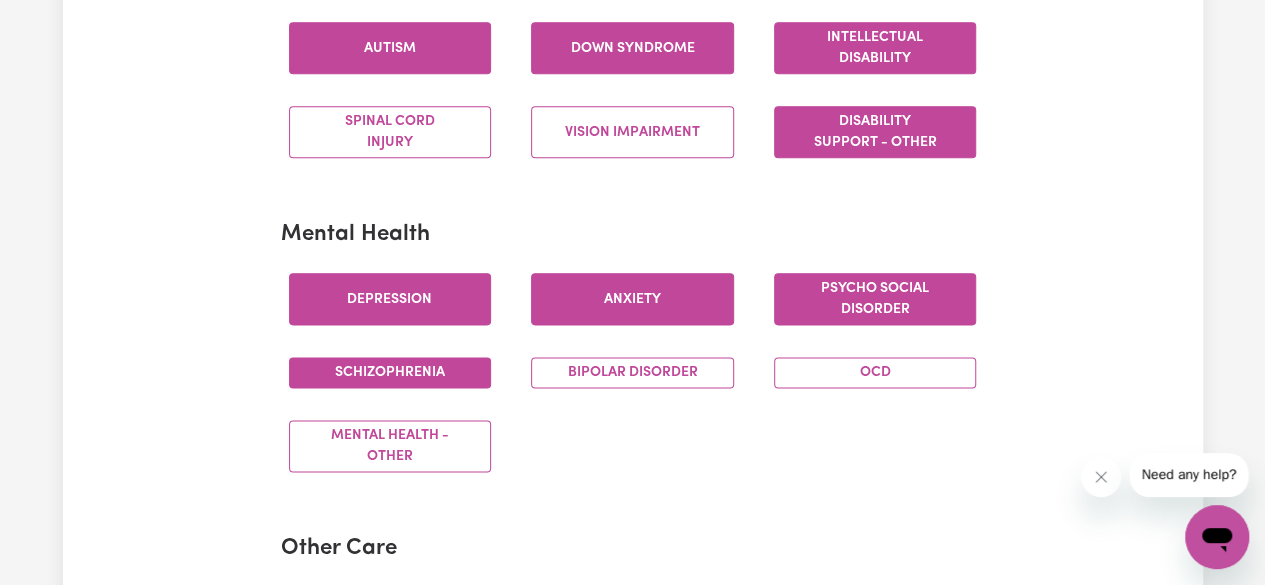 click on "Schizophrenia" at bounding box center (390, 372) 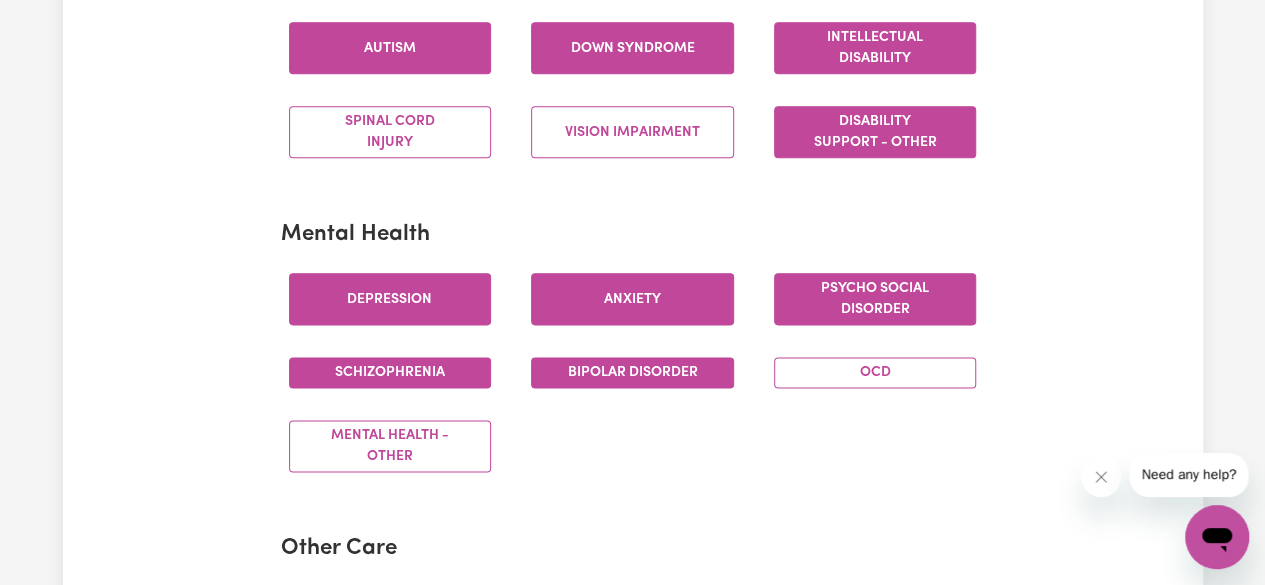 click on "Bipolar Disorder" at bounding box center [632, 372] 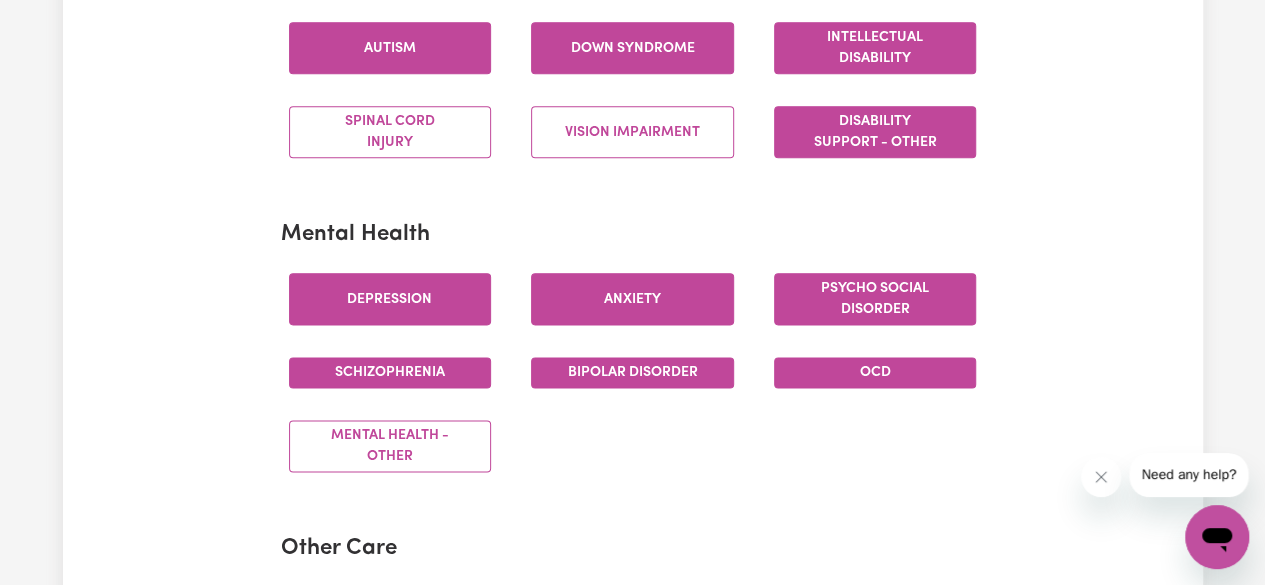 click on "OCD" at bounding box center [875, 372] 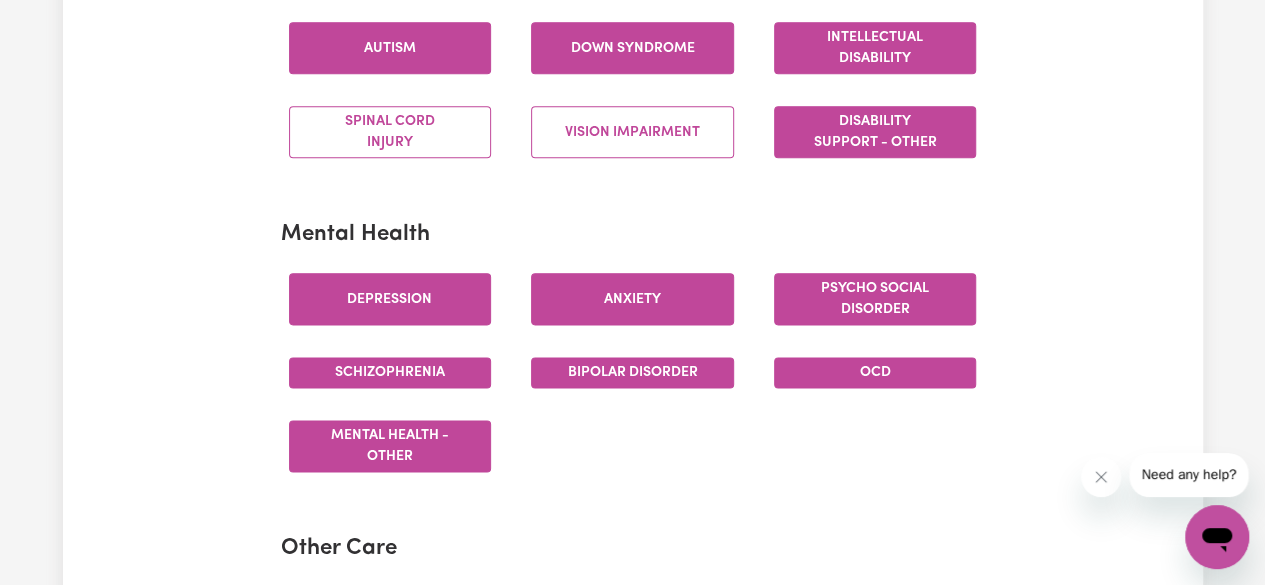 click on "Mental Health - Other" at bounding box center (390, 446) 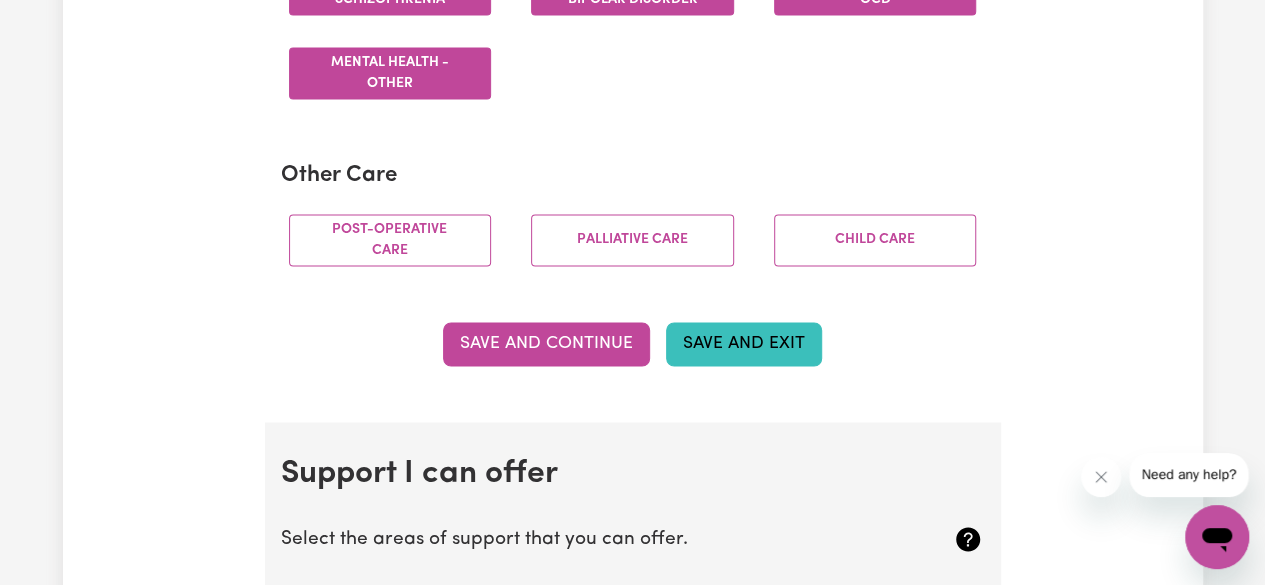 scroll, scrollTop: 1500, scrollLeft: 0, axis: vertical 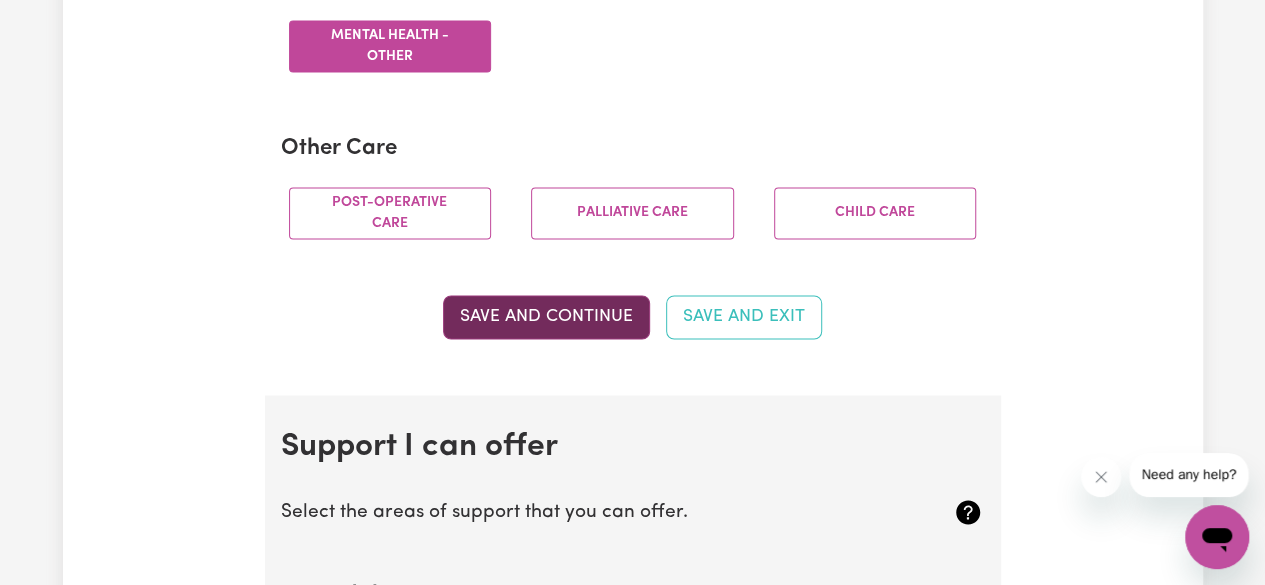 click on "Save and Continue" at bounding box center [546, 317] 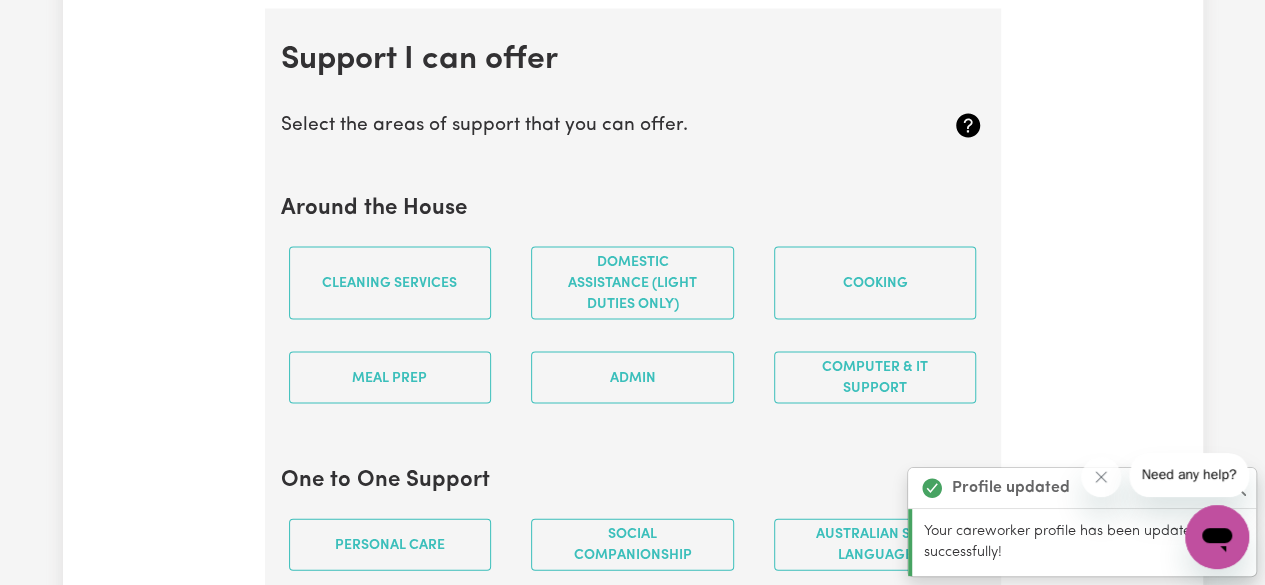 scroll, scrollTop: 1888, scrollLeft: 0, axis: vertical 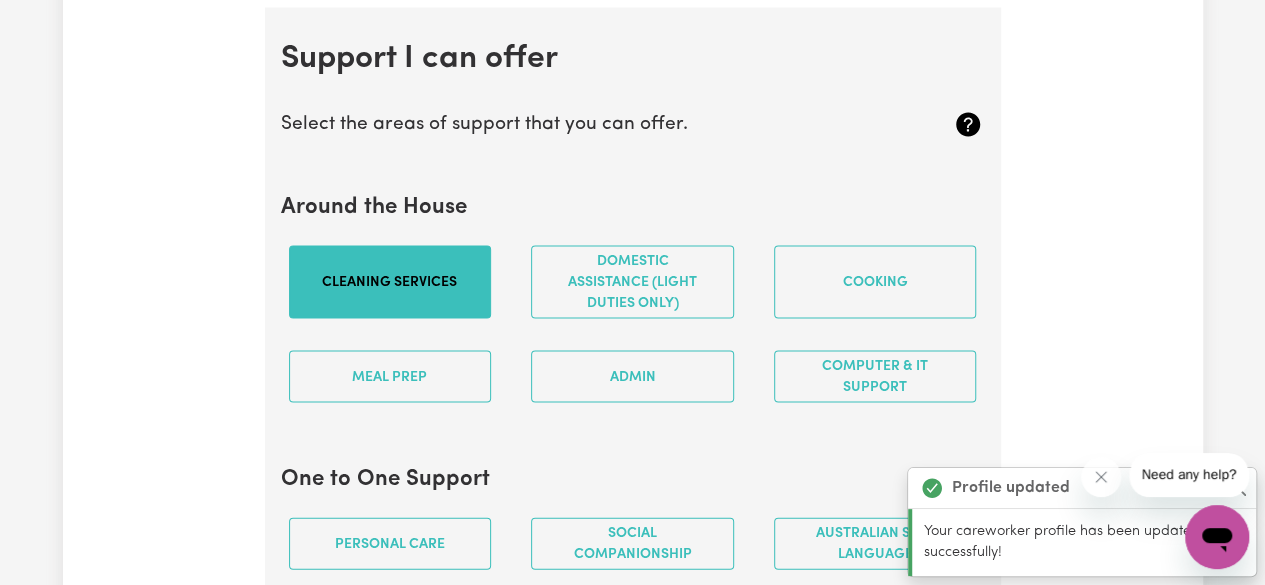 click on "Cleaning services" at bounding box center [390, 281] 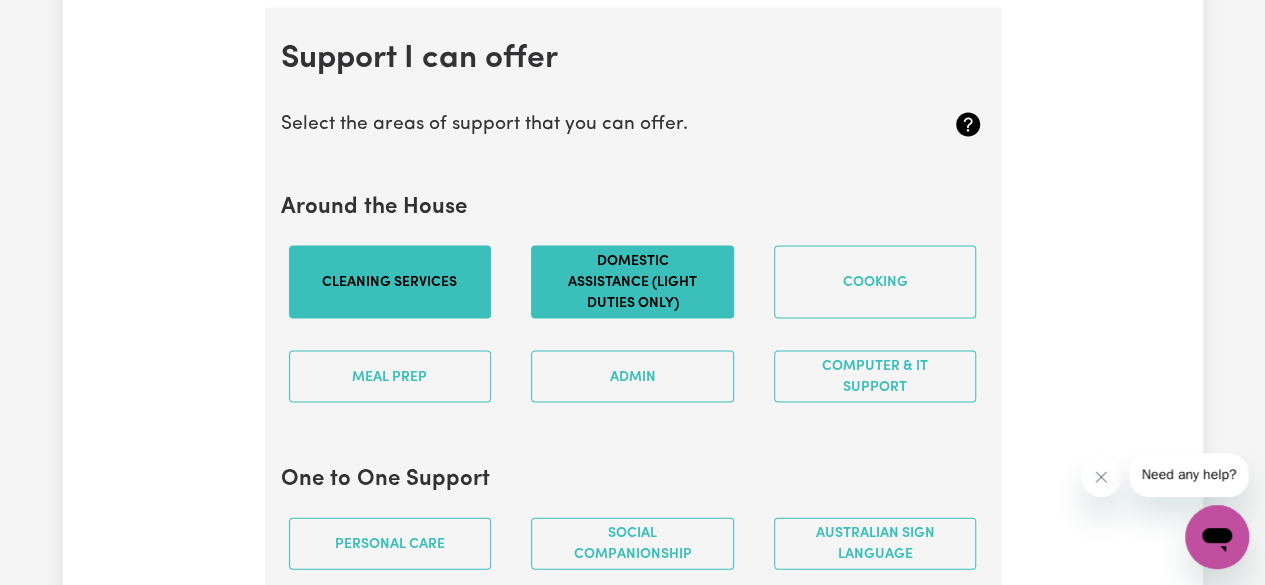 click on "Domestic assistance (light duties only)" at bounding box center (632, 281) 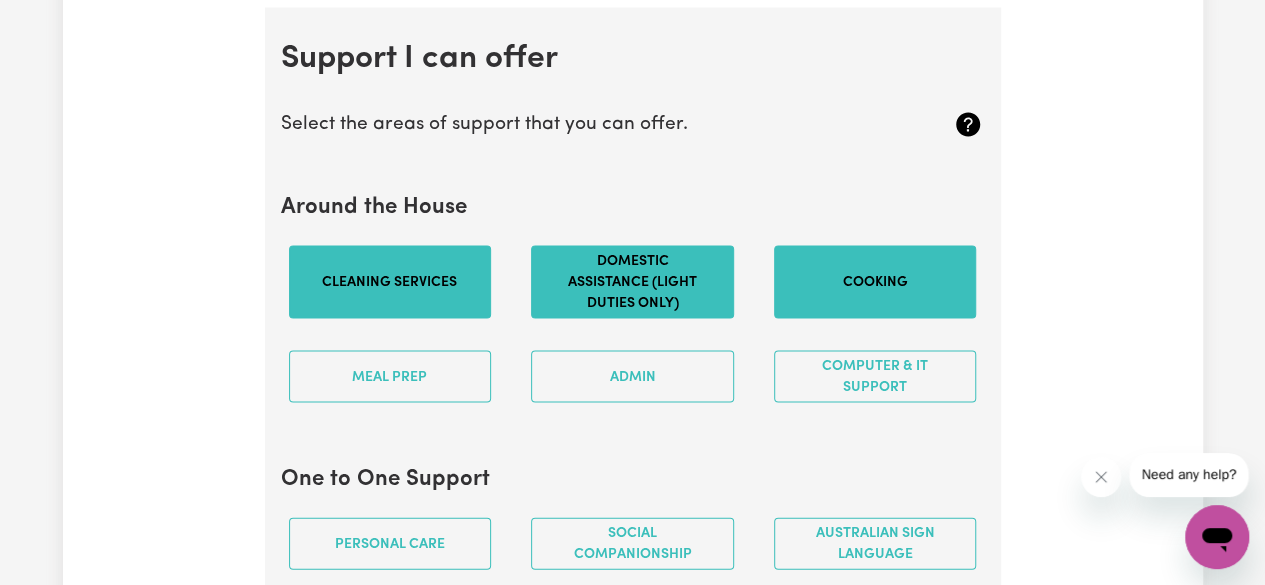 click on "Cooking" at bounding box center (875, 281) 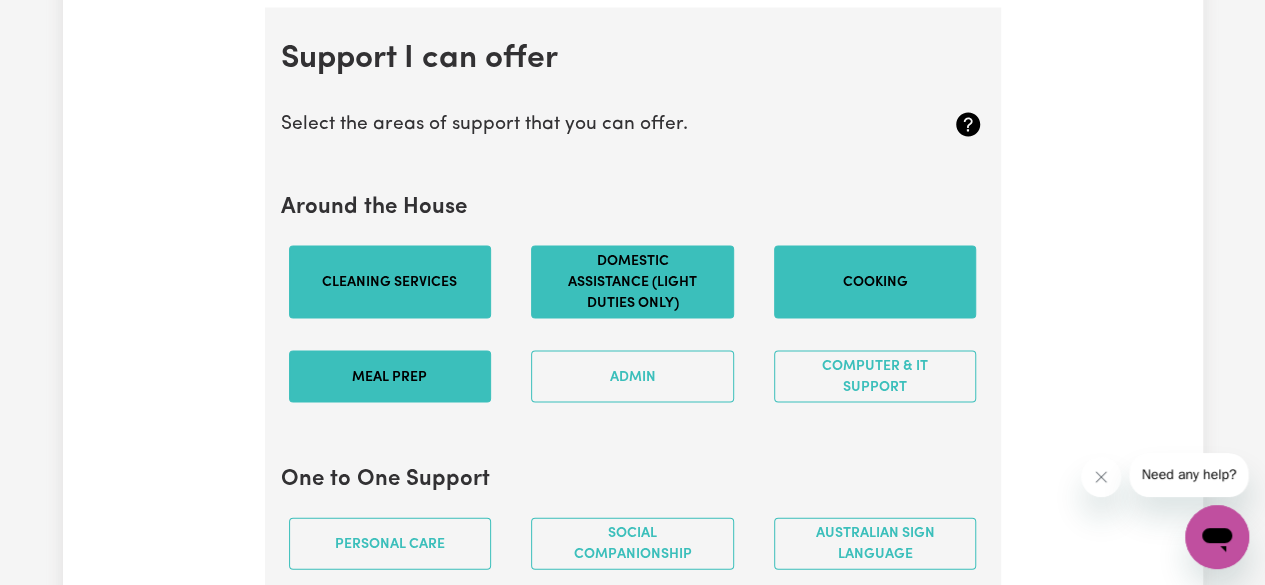 click on "Meal prep" at bounding box center (390, 376) 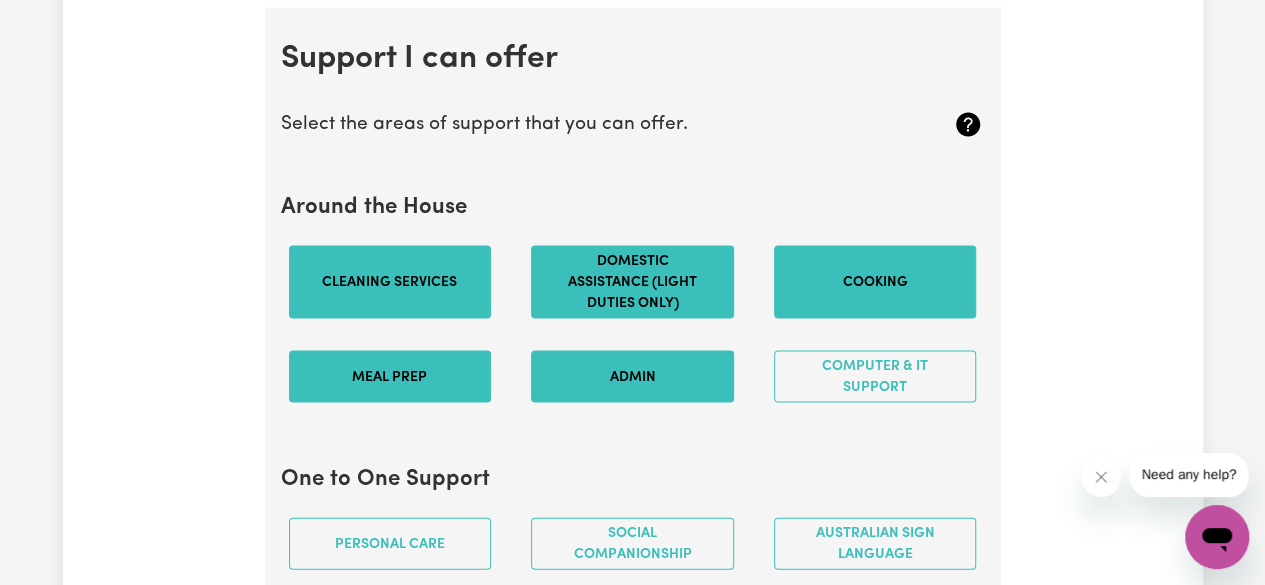 click on "Admin" at bounding box center (632, 376) 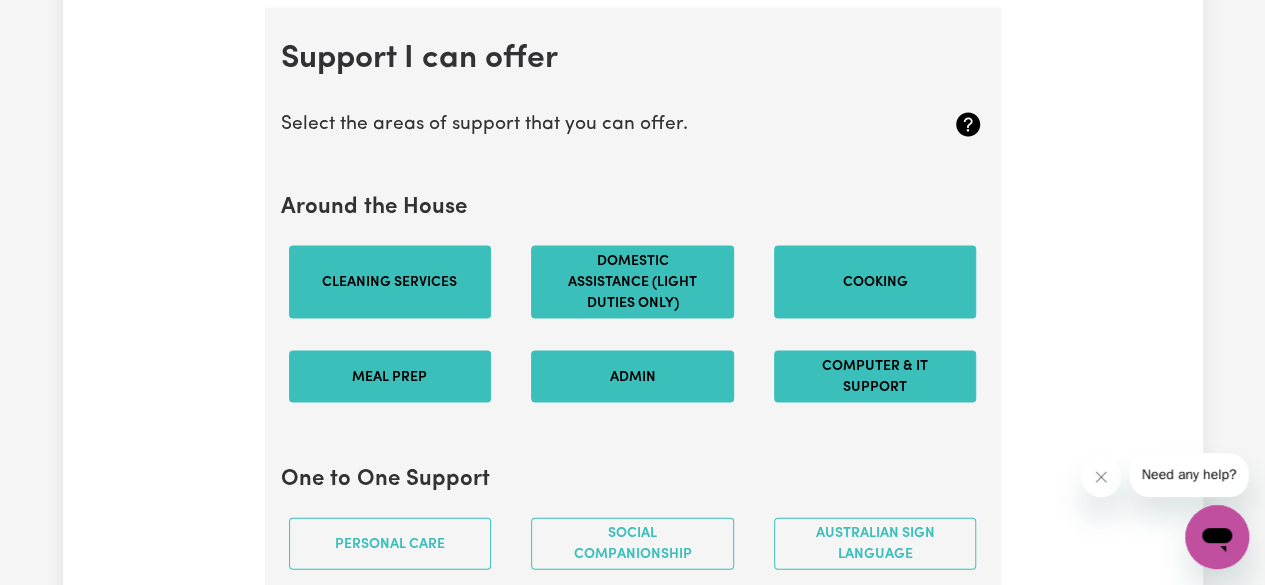 click on "Computer & IT Support" at bounding box center (875, 376) 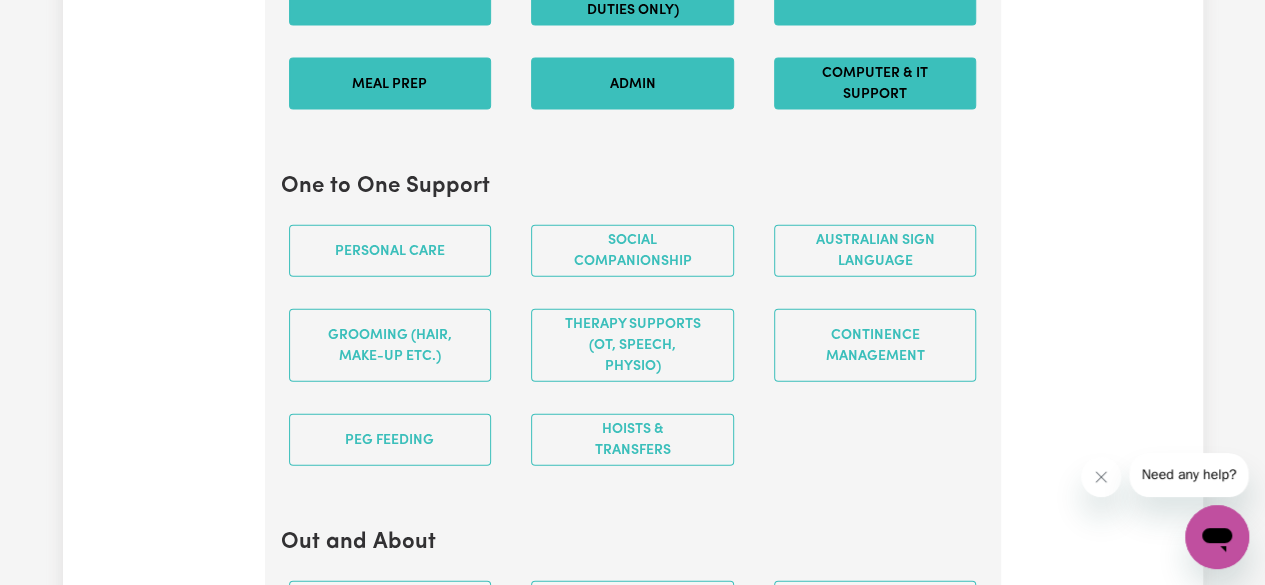 scroll, scrollTop: 2188, scrollLeft: 0, axis: vertical 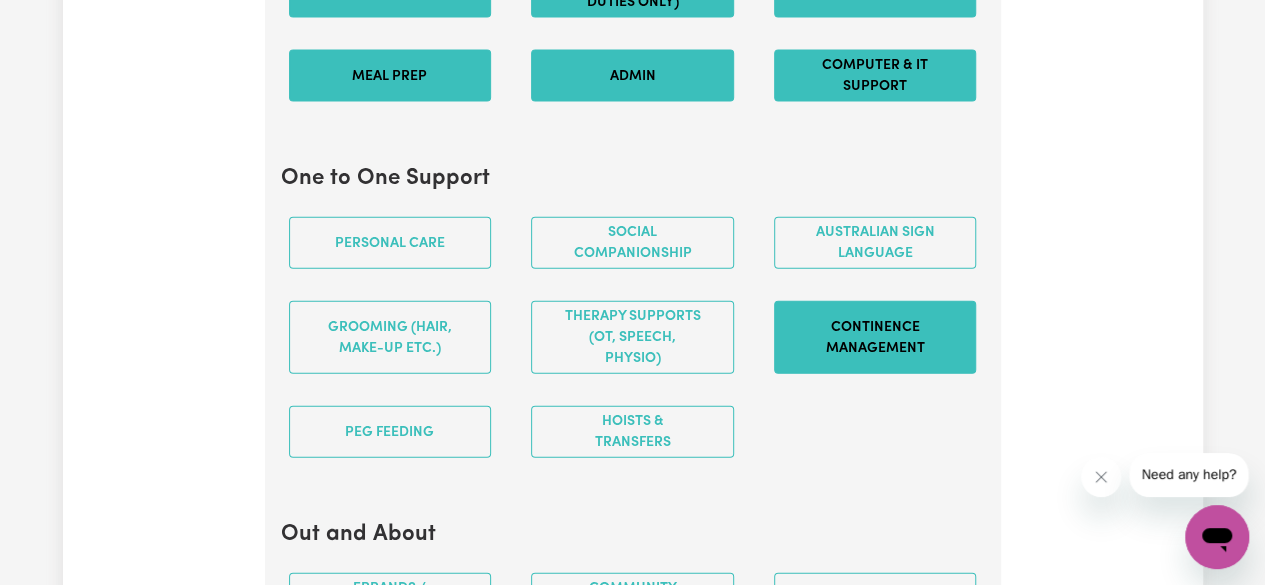 click on "Continence management" at bounding box center [875, 337] 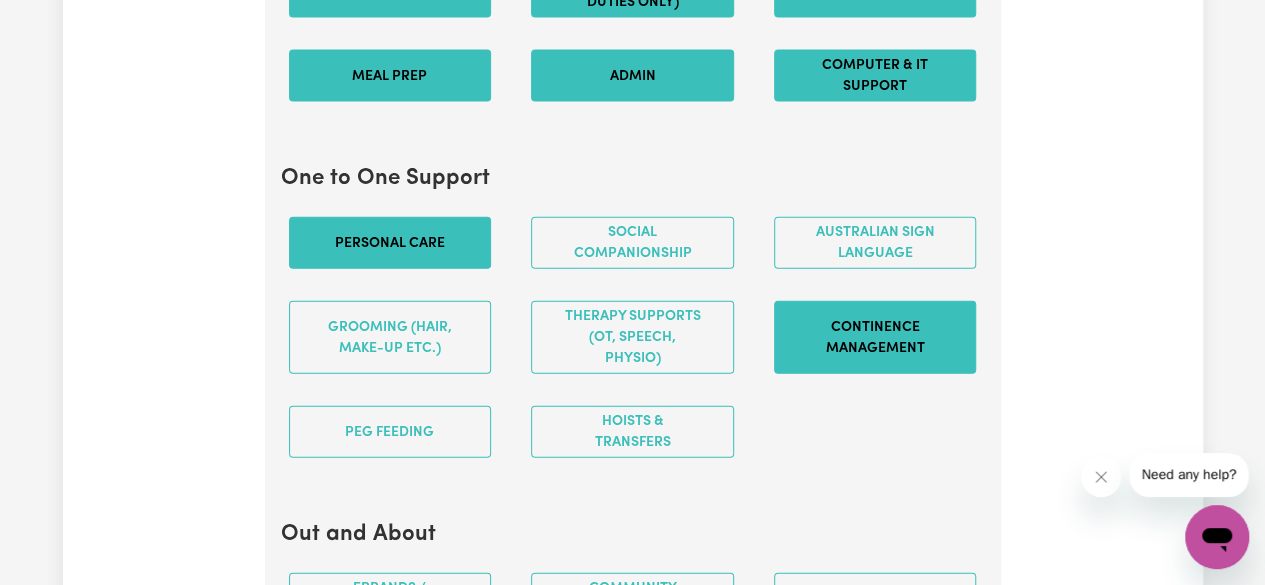 click on "Personal care" at bounding box center (390, 243) 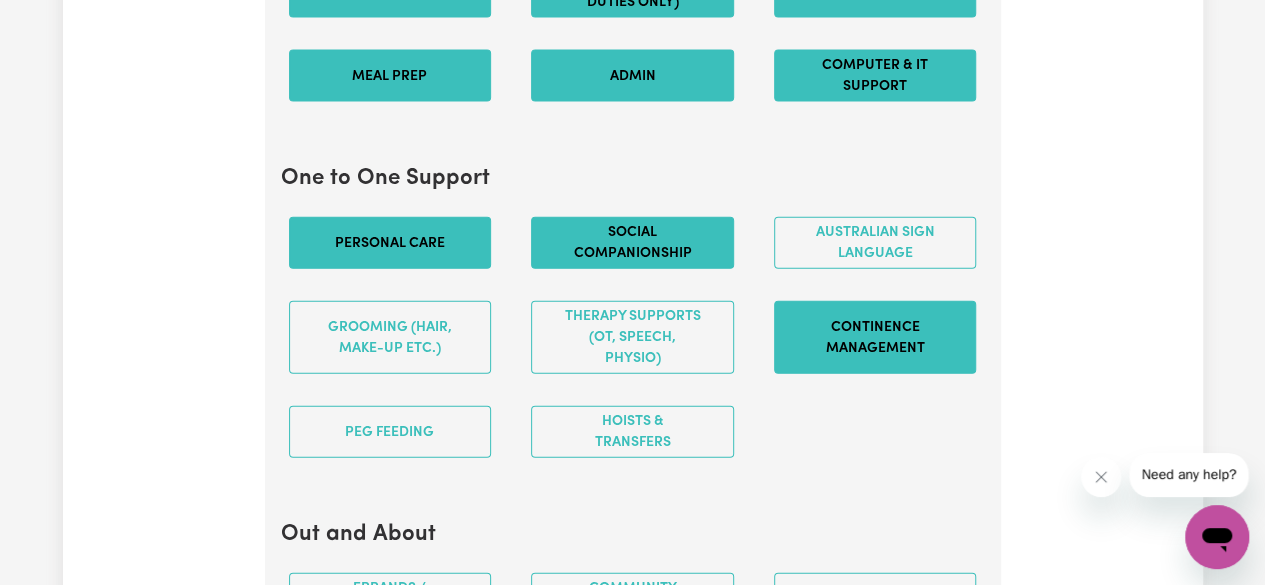 click on "Social companionship" at bounding box center (632, 243) 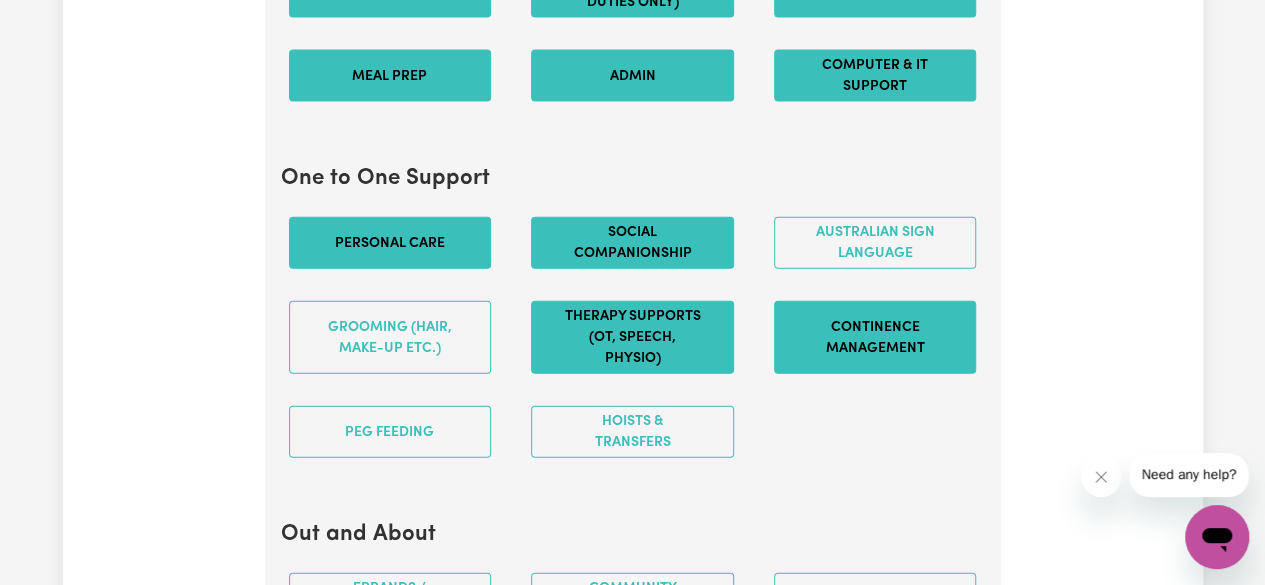 click on "Therapy Supports (OT, speech, physio)" at bounding box center (632, 337) 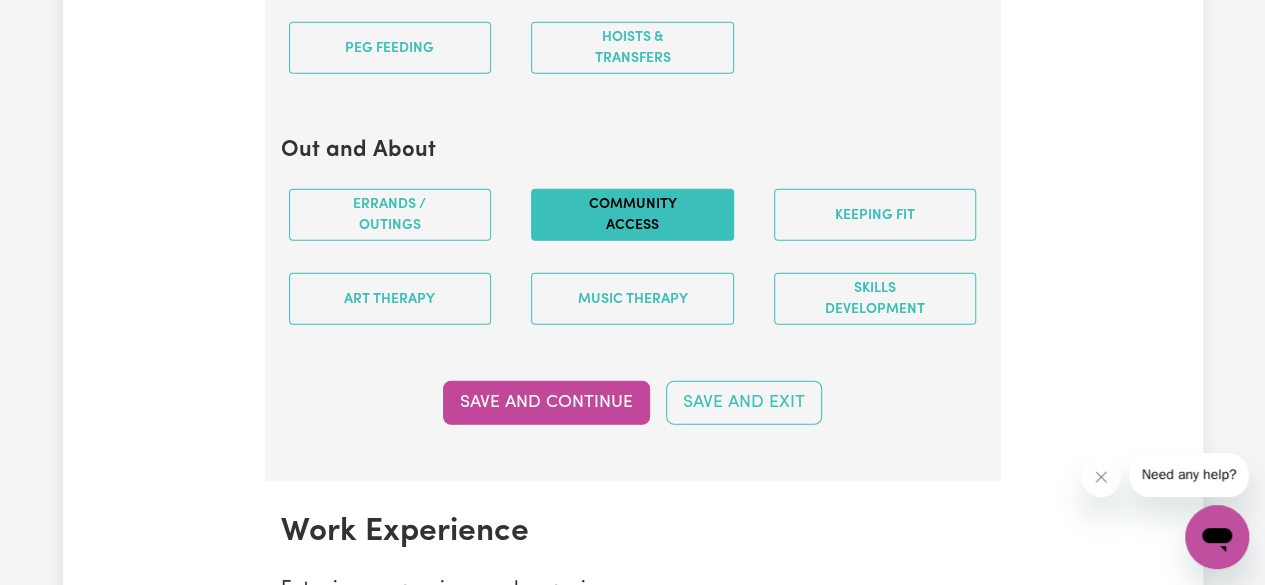 scroll, scrollTop: 2588, scrollLeft: 0, axis: vertical 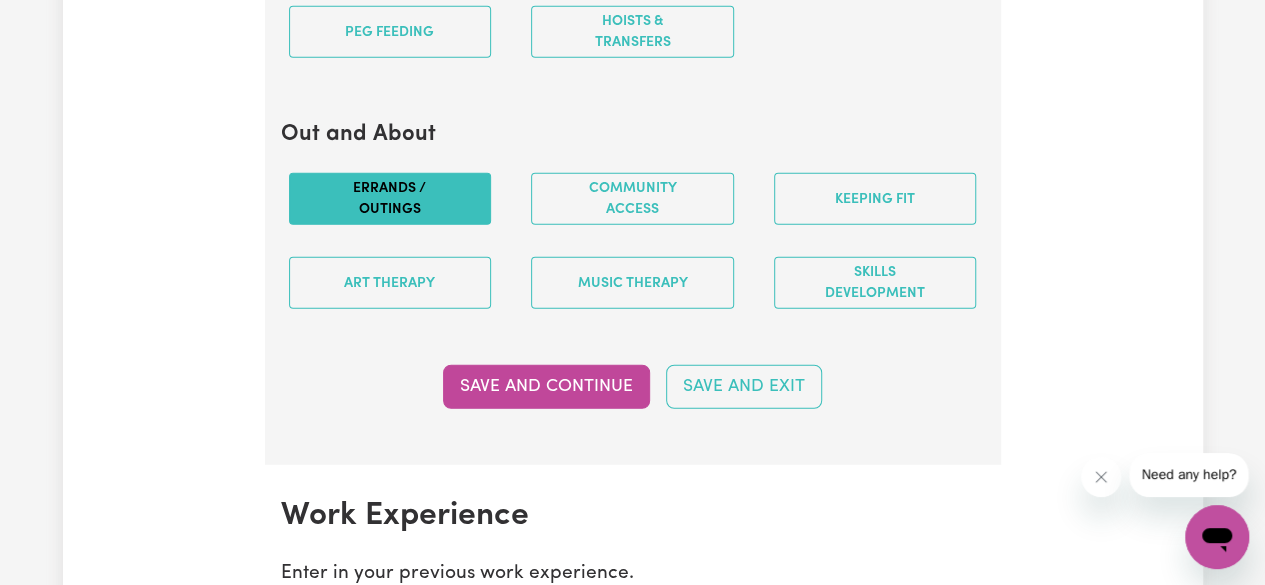 click on "Errands / Outings" at bounding box center [390, 199] 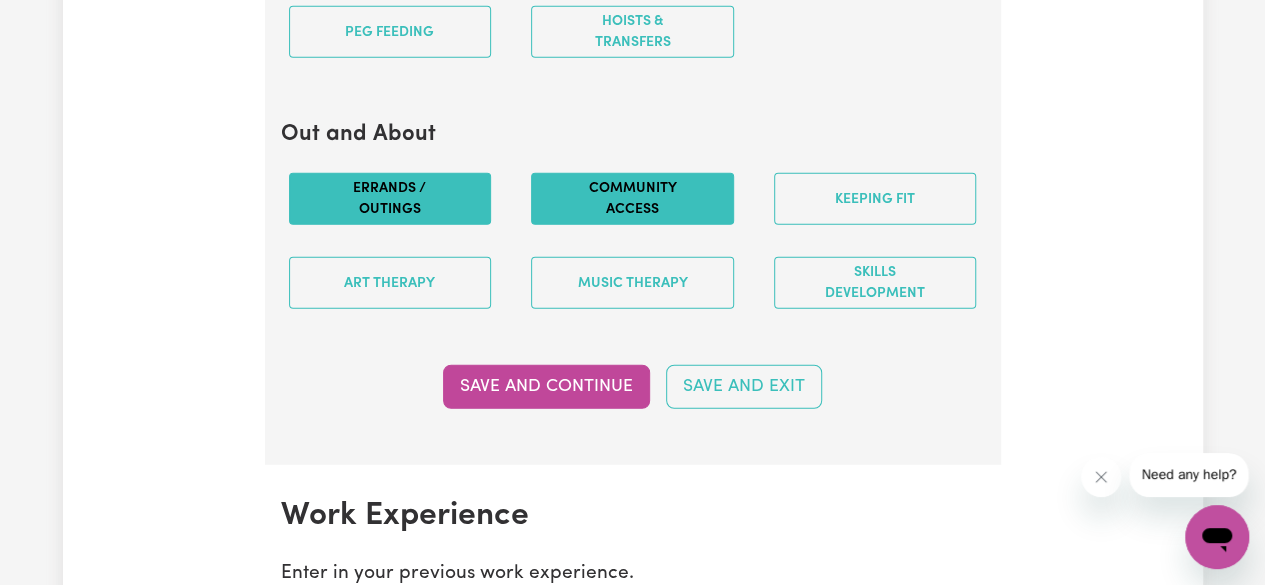 click on "Community access" at bounding box center (632, 199) 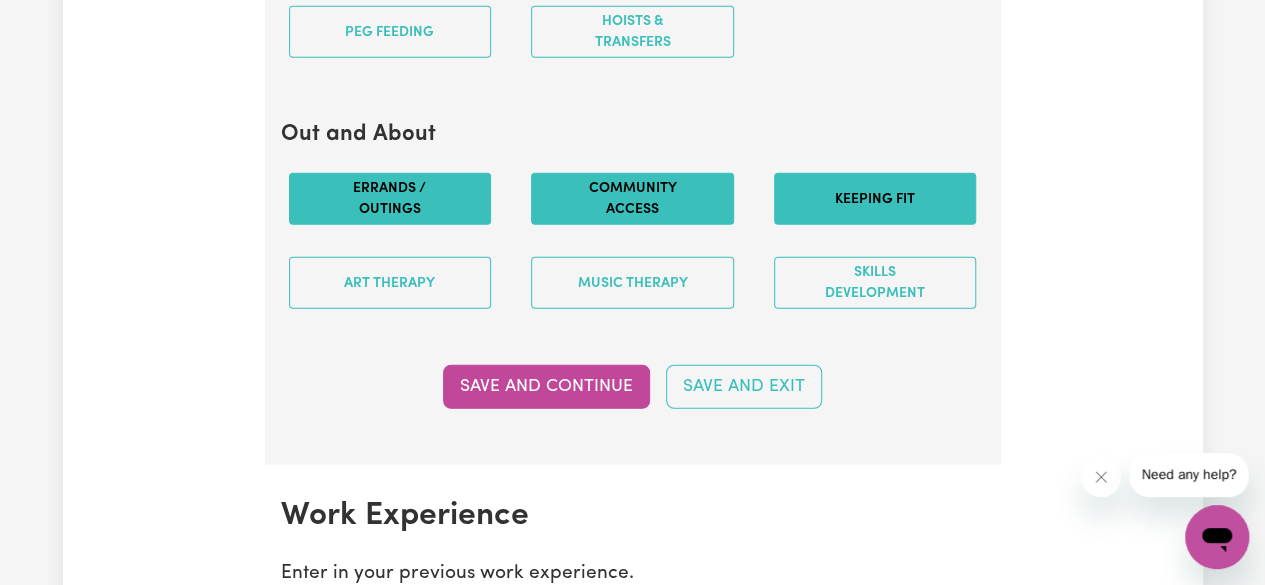 click on "Keeping fit" at bounding box center [875, 199] 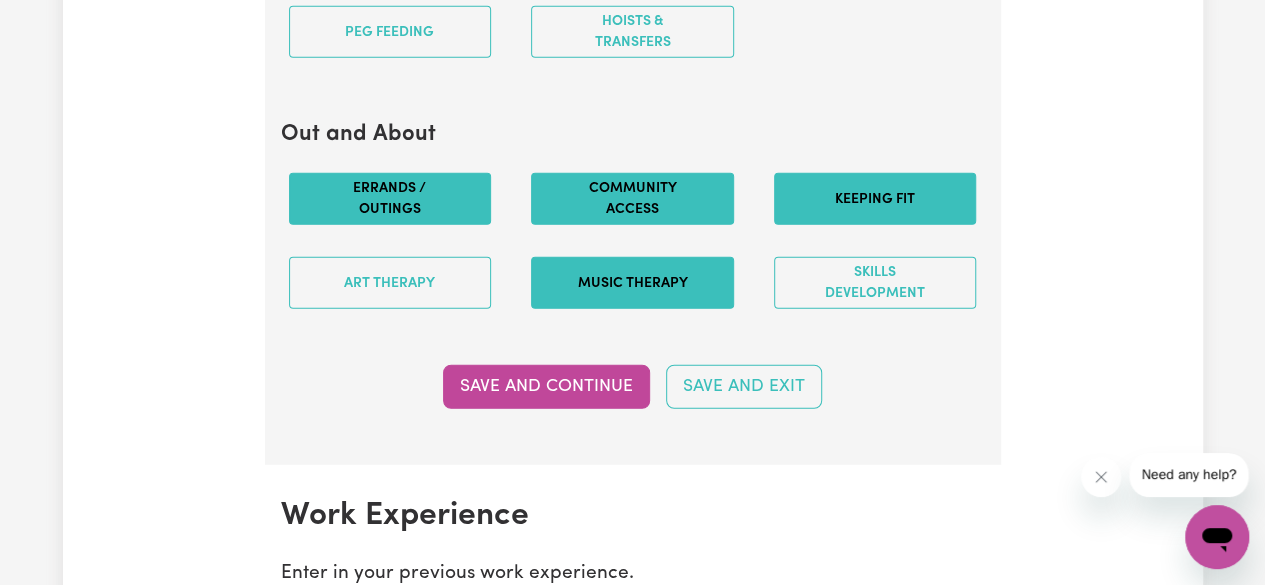 click on "Music therapy" at bounding box center [632, 283] 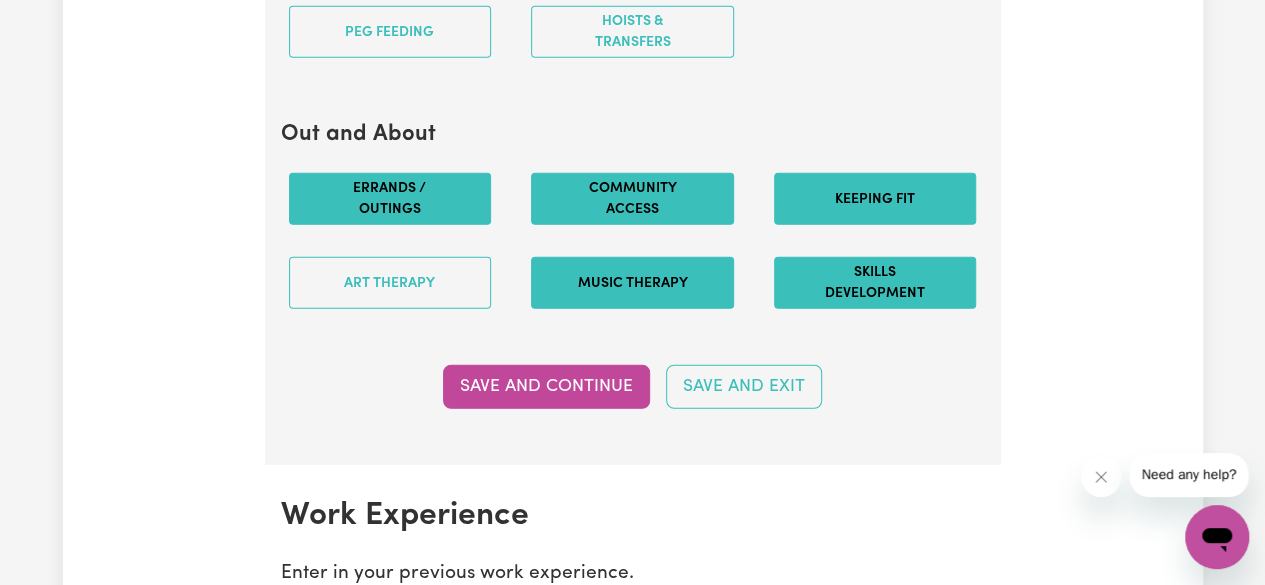 click on "Skills Development" at bounding box center (875, 283) 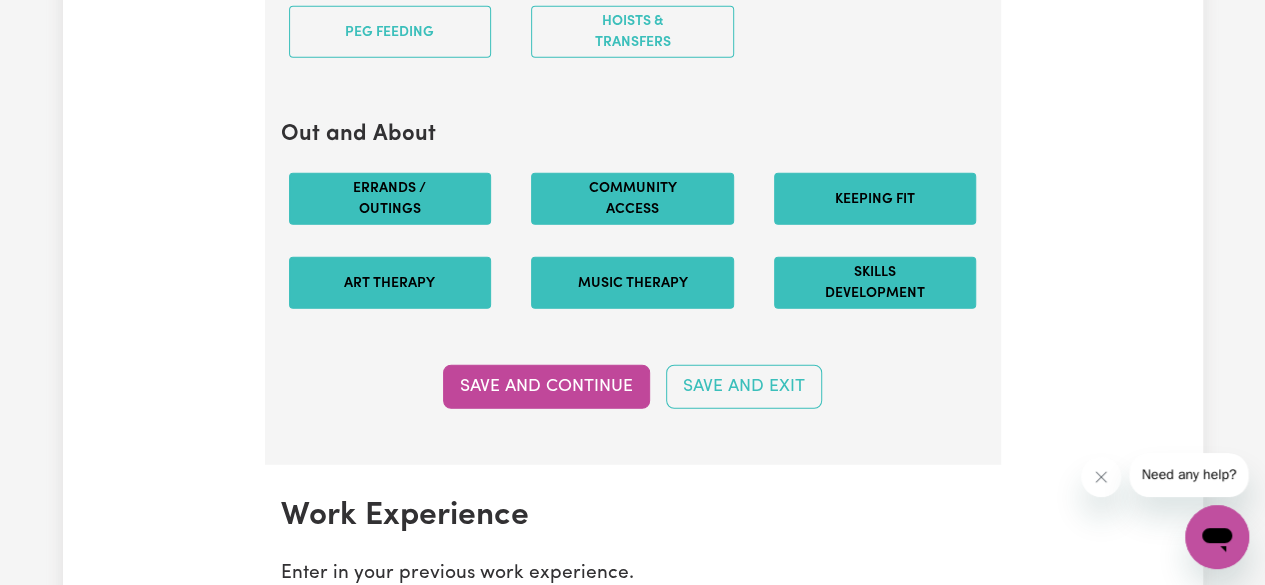 click on "Art therapy" at bounding box center [390, 283] 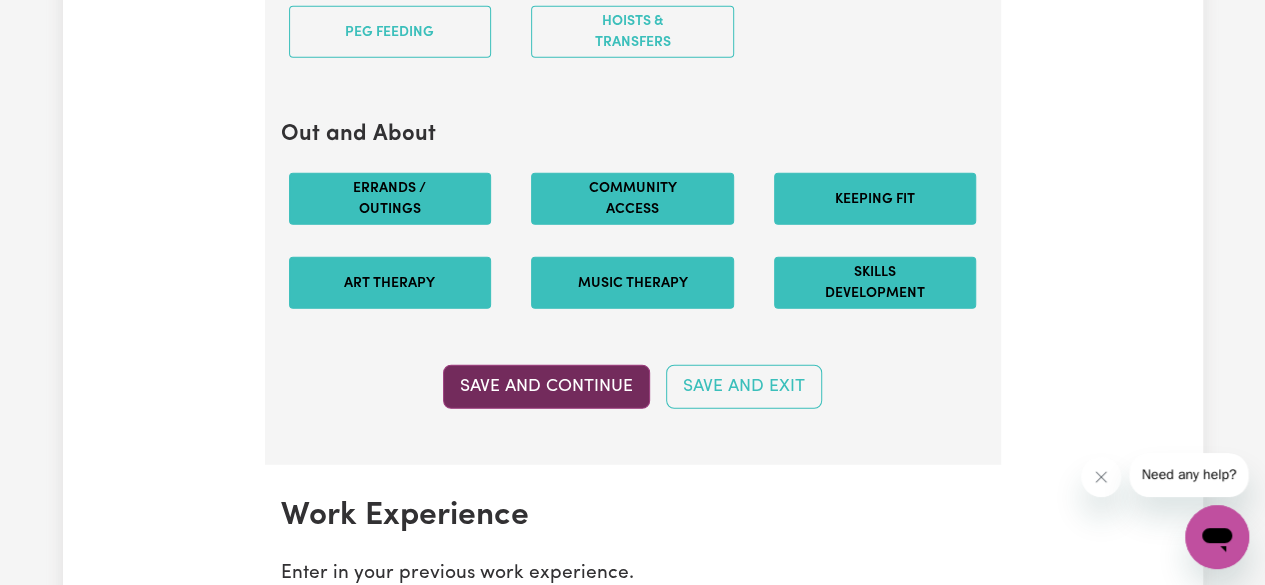 click on "Save and Continue" at bounding box center (546, 387) 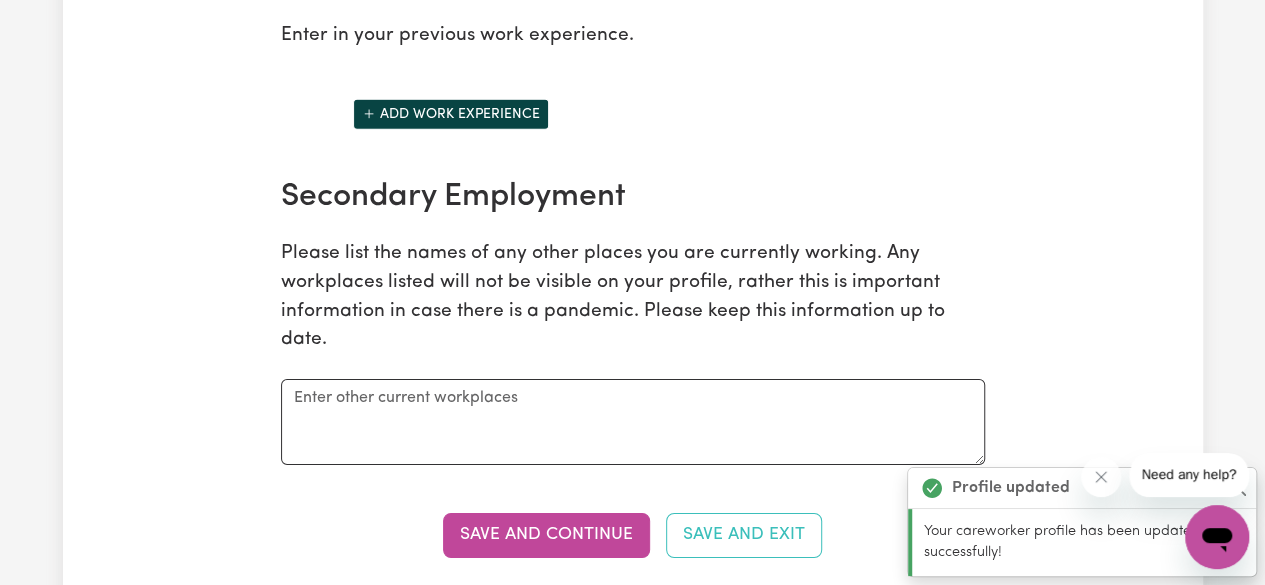 scroll, scrollTop: 3141, scrollLeft: 0, axis: vertical 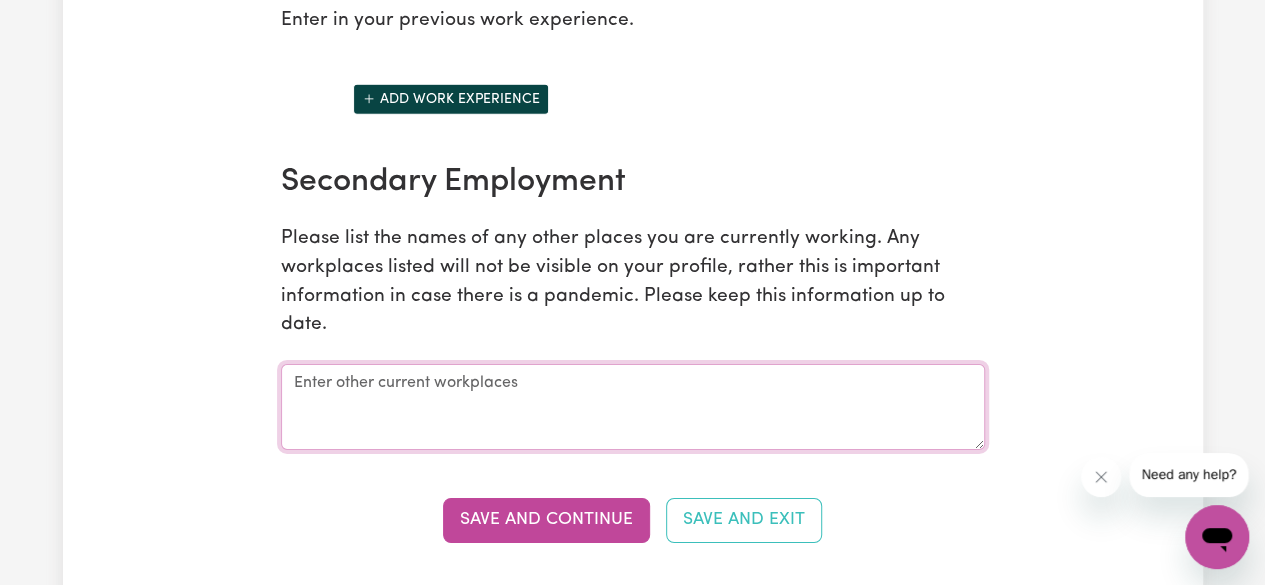click at bounding box center [633, 407] 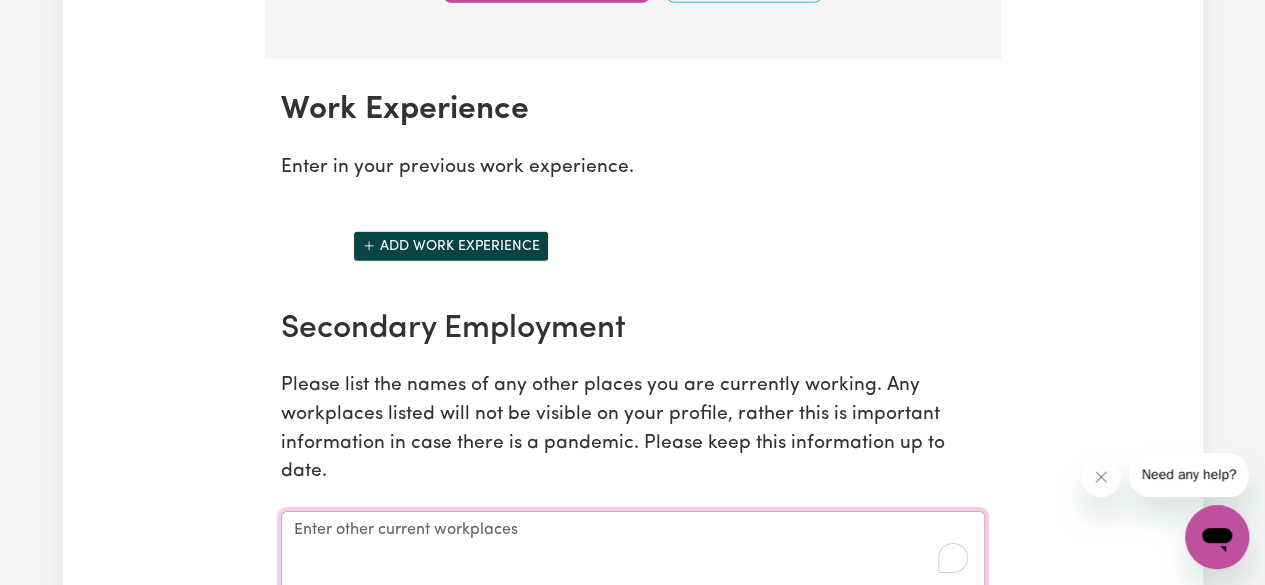 scroll, scrollTop: 2941, scrollLeft: 0, axis: vertical 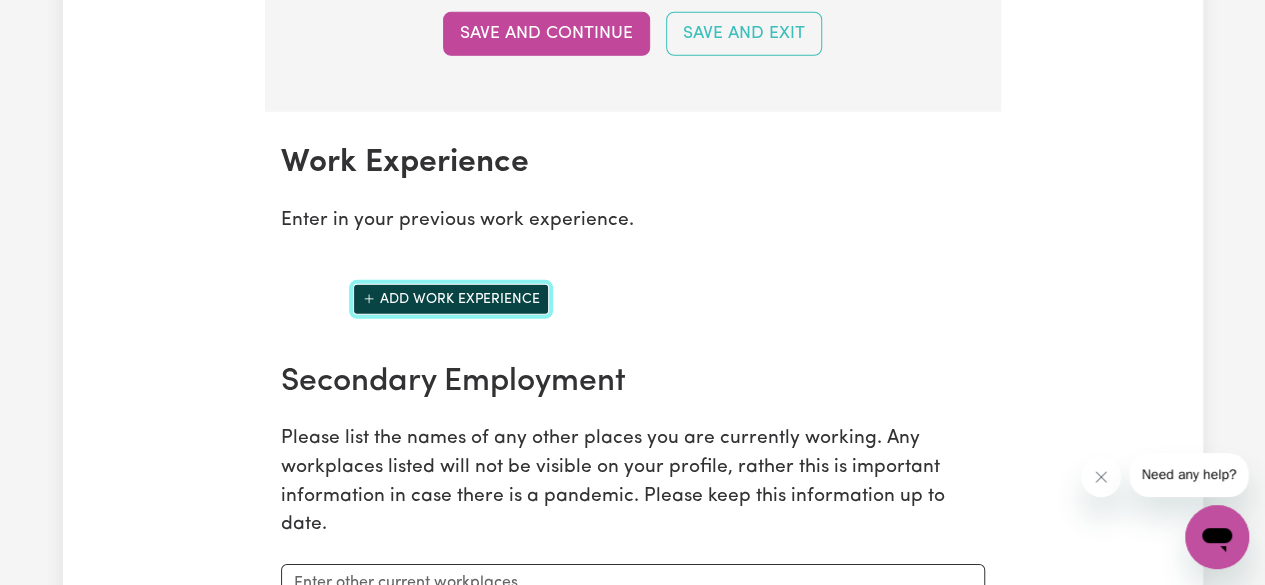 click 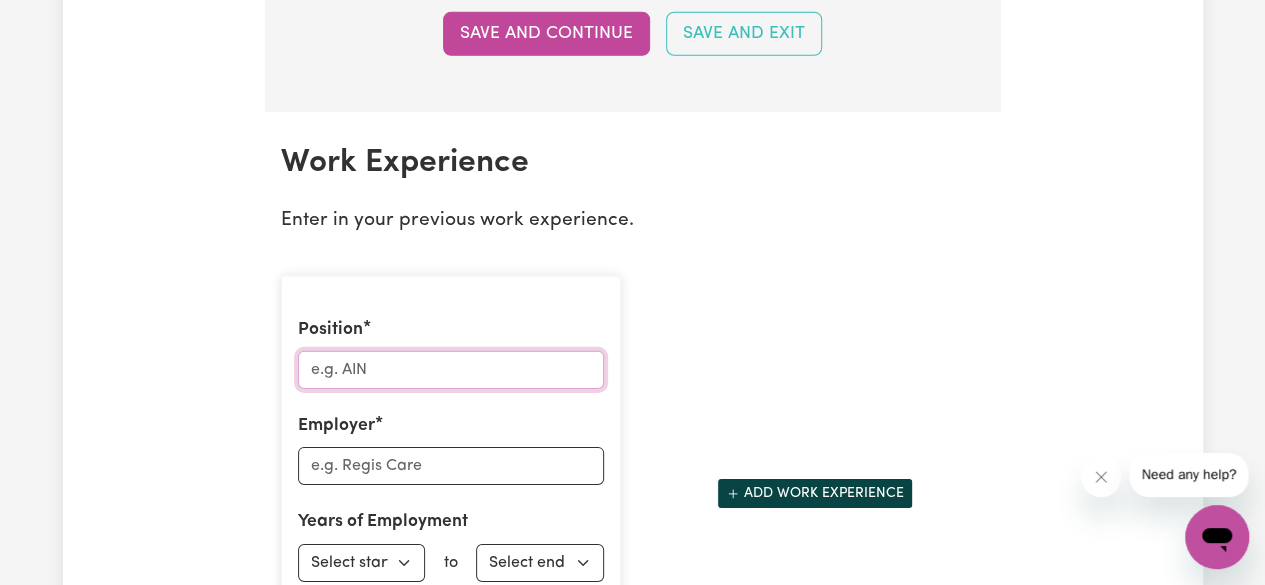 click on "Position" at bounding box center (451, 370) 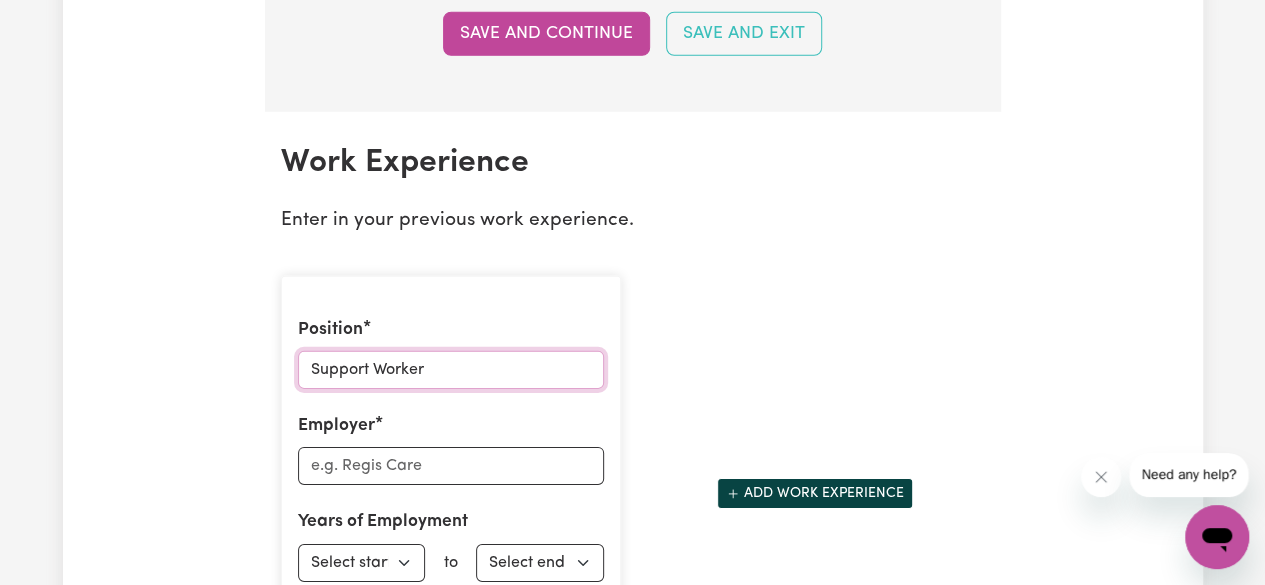 type on "Support Worker" 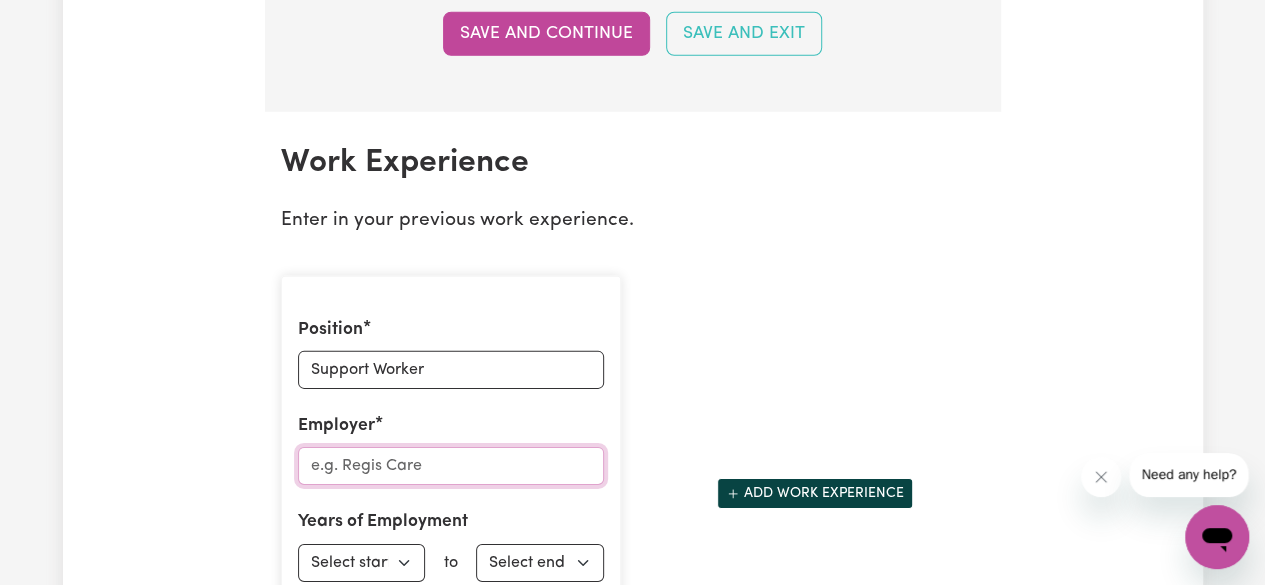click on "Employer" at bounding box center [451, 466] 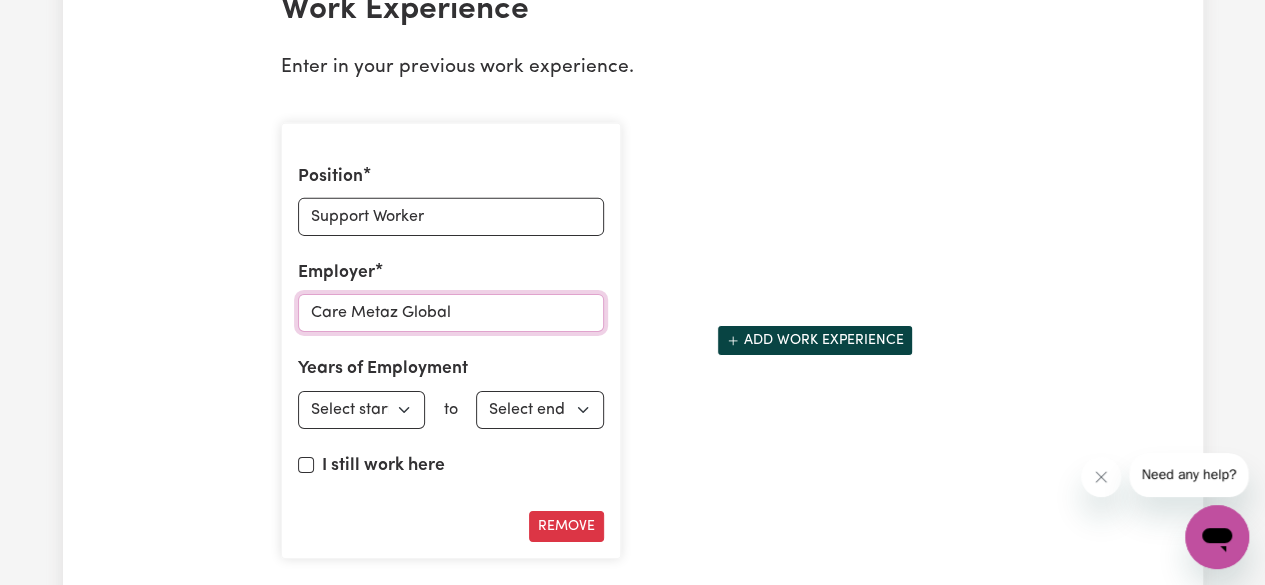 scroll, scrollTop: 3141, scrollLeft: 0, axis: vertical 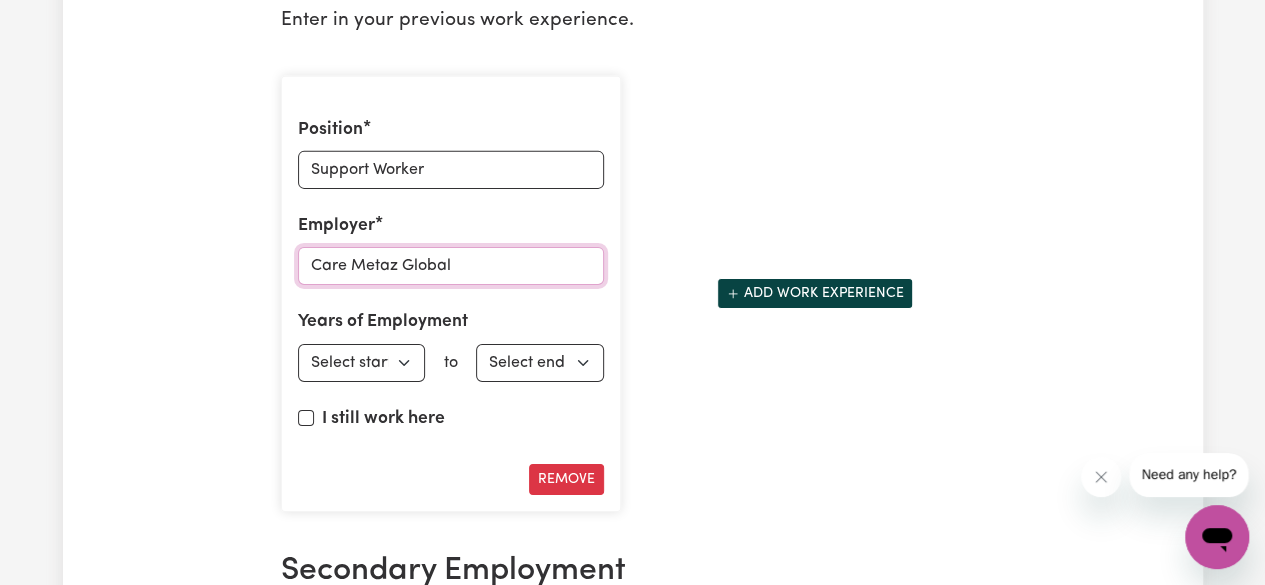 type on "Care Metaz Global" 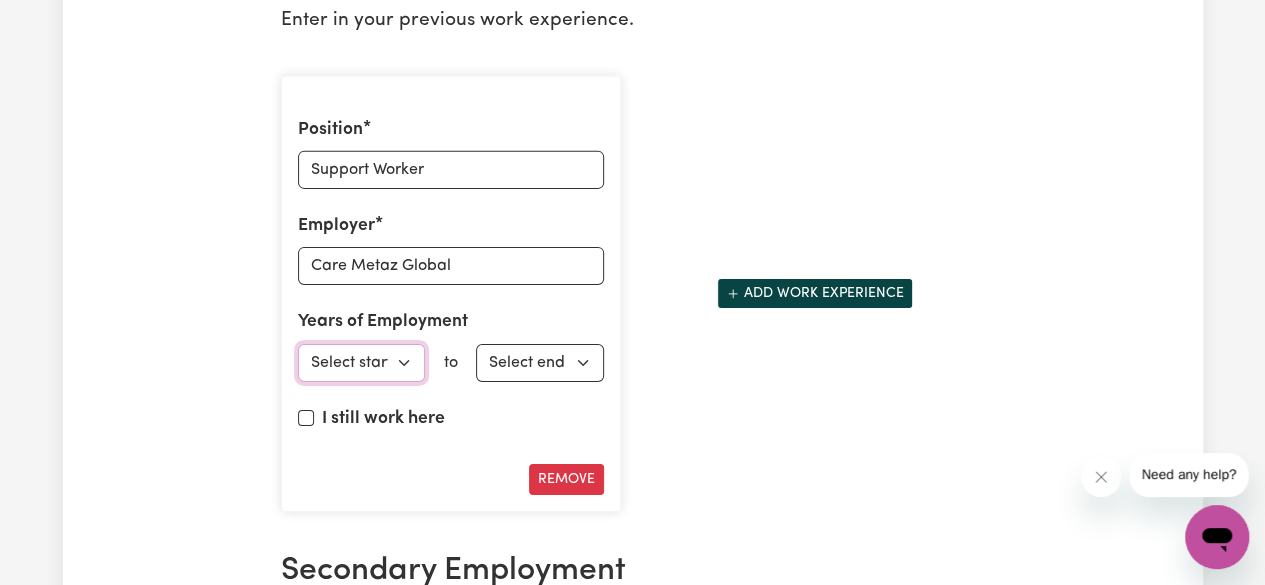 click on "Select start year 1951 1952 1953 1954 1955 1956 1957 1958 1959 1960 1961 1962 1963 1964 1965 1966 1967 1968 1969 1970 1971 1972 1973 1974 1975 1976 1977 1978 1979 1980 1981 1982 1983 1984 1985 1986 1987 1988 1989 1990 1991 1992 1993 1994 1995 1996 1997 1998 1999 2000 2001 2002 2003 2004 2005 2006 2007 2008 2009 2010 2011 2012 2013 2014 2015 2016 2017 2018 2019 2020 2021 2022 2023 2024 2025" at bounding box center [362, 363] 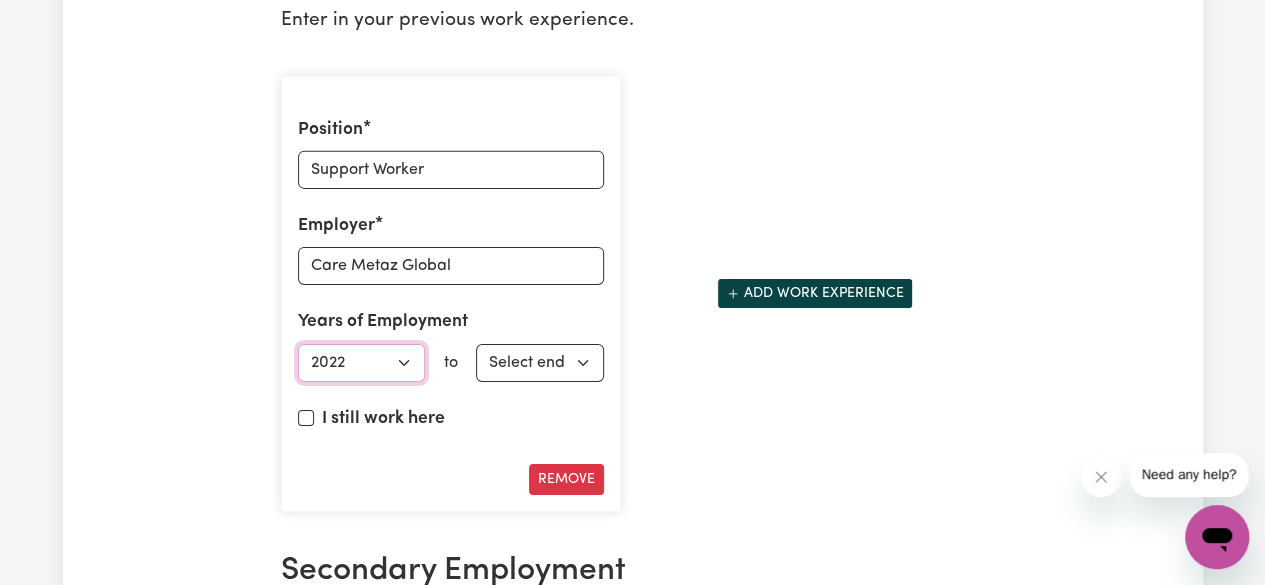 click on "Select start year 1951 1952 1953 1954 1955 1956 1957 1958 1959 1960 1961 1962 1963 1964 1965 1966 1967 1968 1969 1970 1971 1972 1973 1974 1975 1976 1977 1978 1979 1980 1981 1982 1983 1984 1985 1986 1987 1988 1989 1990 1991 1992 1993 1994 1995 1996 1997 1998 1999 2000 2001 2002 2003 2004 2005 2006 2007 2008 2009 2010 2011 2012 2013 2014 2015 2016 2017 2018 2019 2020 2021 2022 2023 2024 2025" at bounding box center [362, 363] 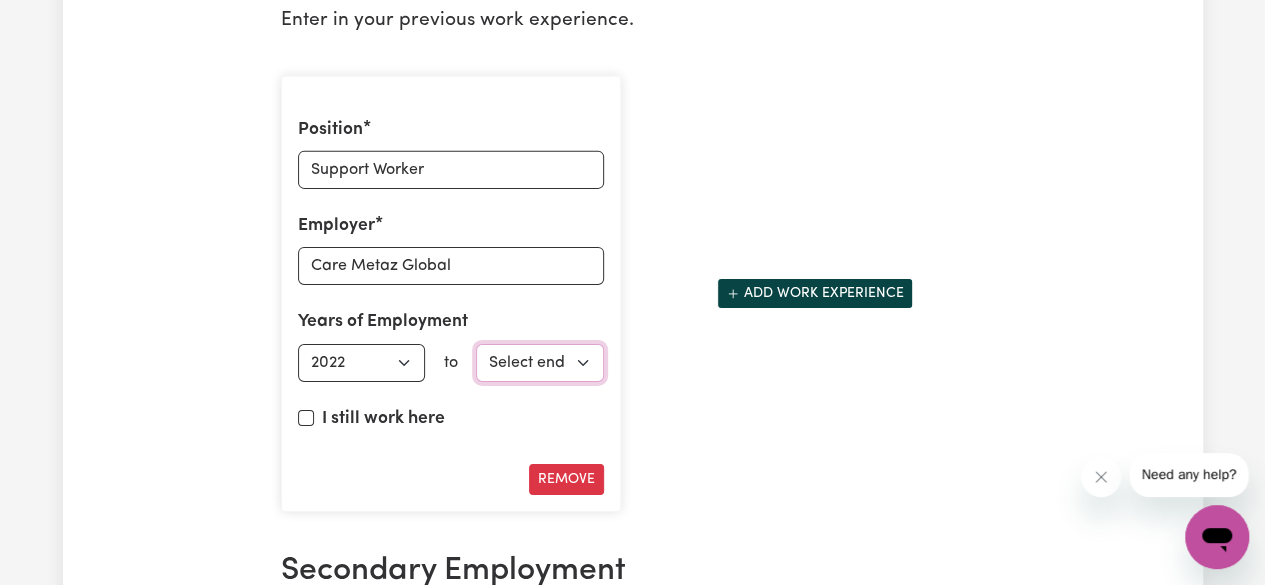 click on "Select end year 1951 1952 1953 1954 1955 1956 1957 1958 1959 1960 1961 1962 1963 1964 1965 1966 1967 1968 1969 1970 1971 1972 1973 1974 1975 1976 1977 1978 1979 1980 1981 1982 1983 1984 1985 1986 1987 1988 1989 1990 1991 1992 1993 1994 1995 1996 1997 1998 1999 2000 2001 2002 2003 2004 2005 2006 2007 2008 2009 2010 2011 2012 2013 2014 2015 2016 2017 2018 2019 2020 2021 2022 2023 2024 2025" at bounding box center (540, 363) 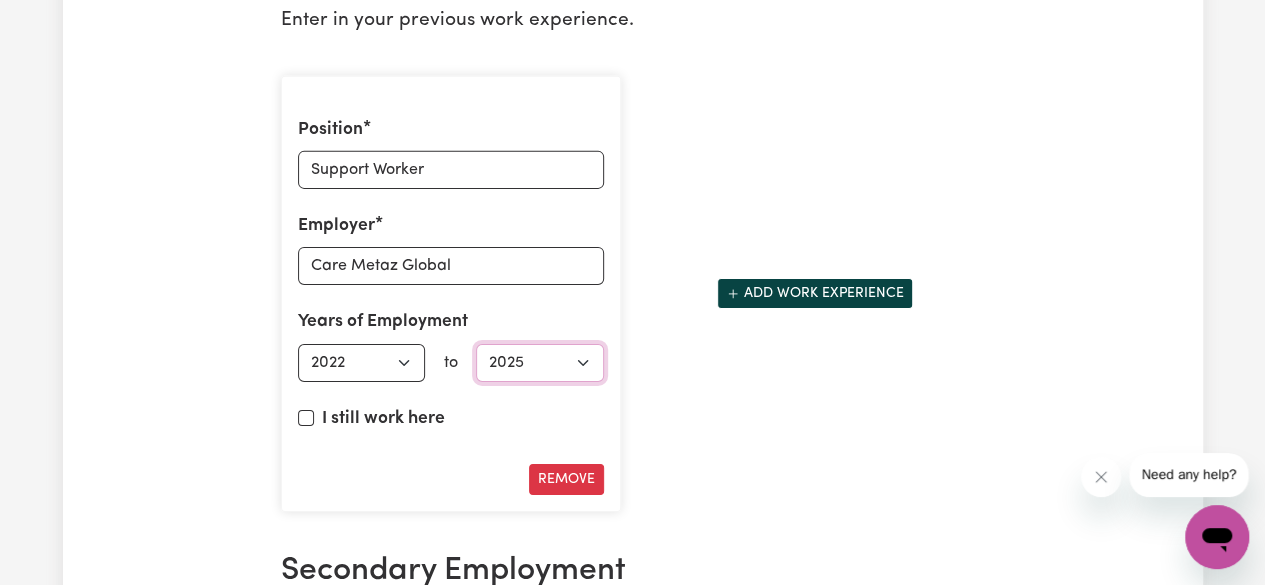 click on "Select end year 1951 1952 1953 1954 1955 1956 1957 1958 1959 1960 1961 1962 1963 1964 1965 1966 1967 1968 1969 1970 1971 1972 1973 1974 1975 1976 1977 1978 1979 1980 1981 1982 1983 1984 1985 1986 1987 1988 1989 1990 1991 1992 1993 1994 1995 1996 1997 1998 1999 2000 2001 2002 2003 2004 2005 2006 2007 2008 2009 2010 2011 2012 2013 2014 2015 2016 2017 2018 2019 2020 2021 2022 2023 2024 2025" at bounding box center [540, 363] 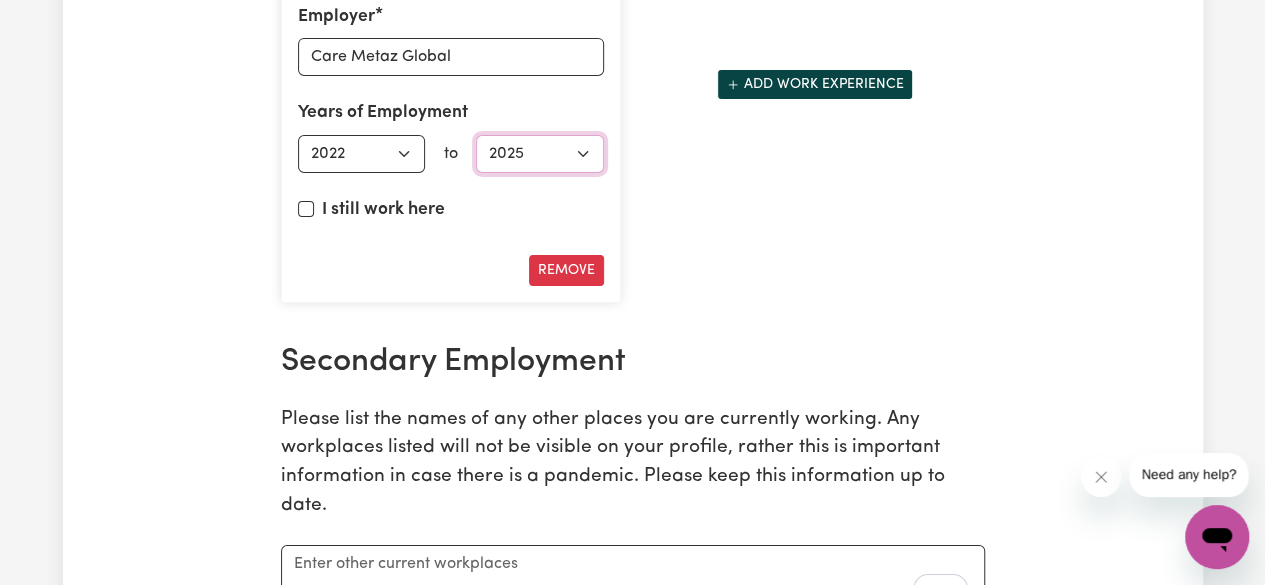 scroll, scrollTop: 3341, scrollLeft: 0, axis: vertical 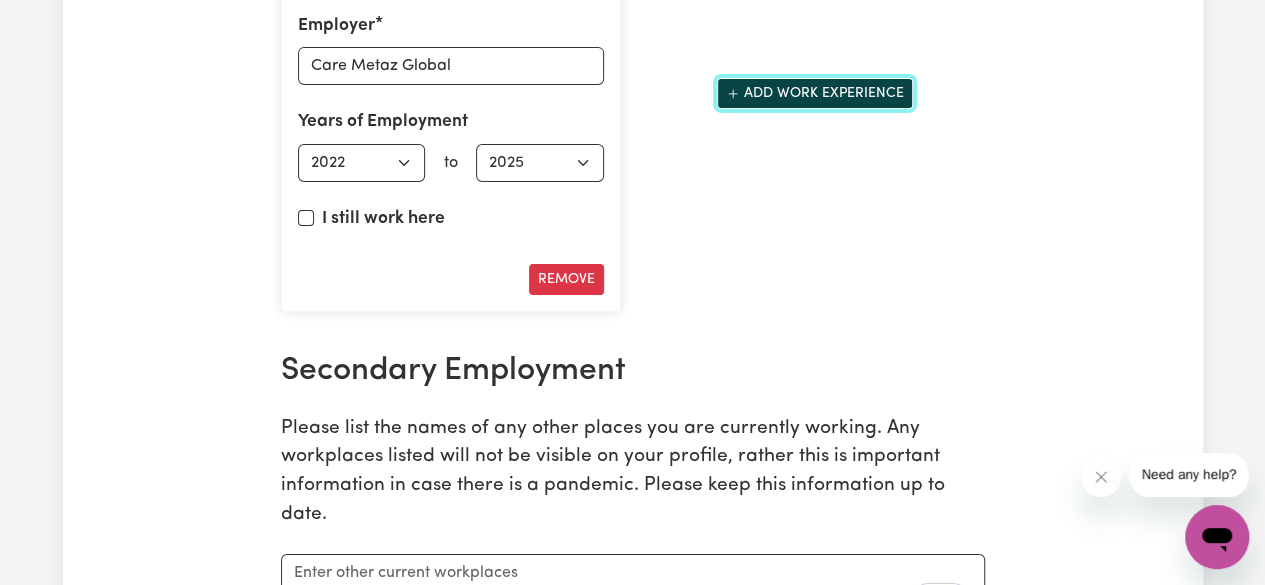 click on "Add work experience" at bounding box center [815, 93] 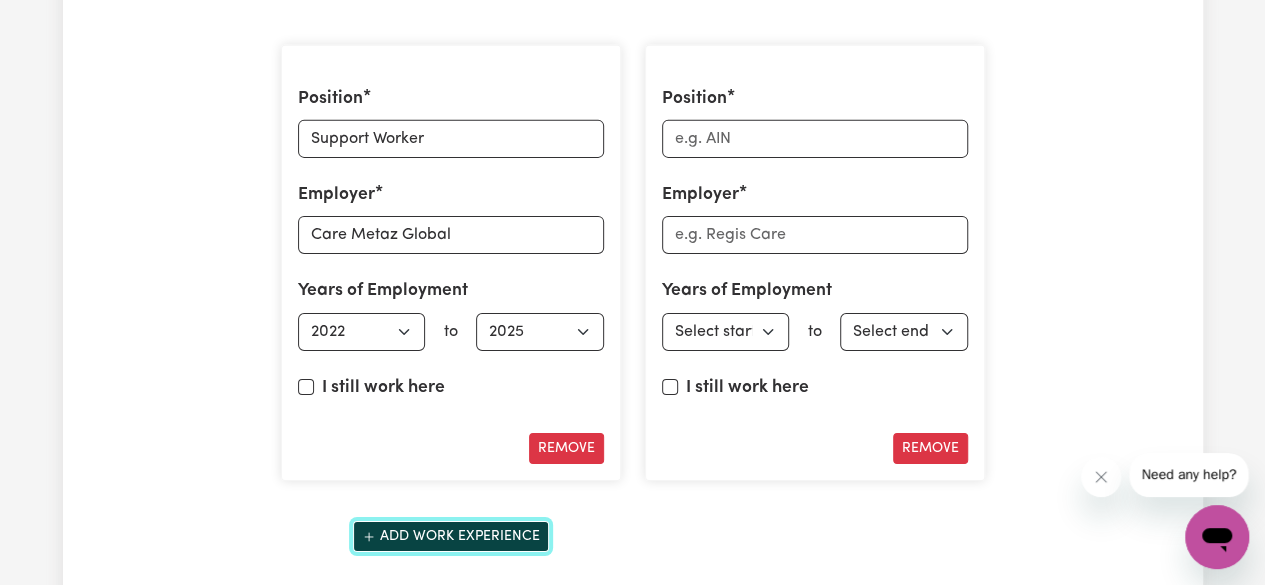 scroll, scrollTop: 3141, scrollLeft: 0, axis: vertical 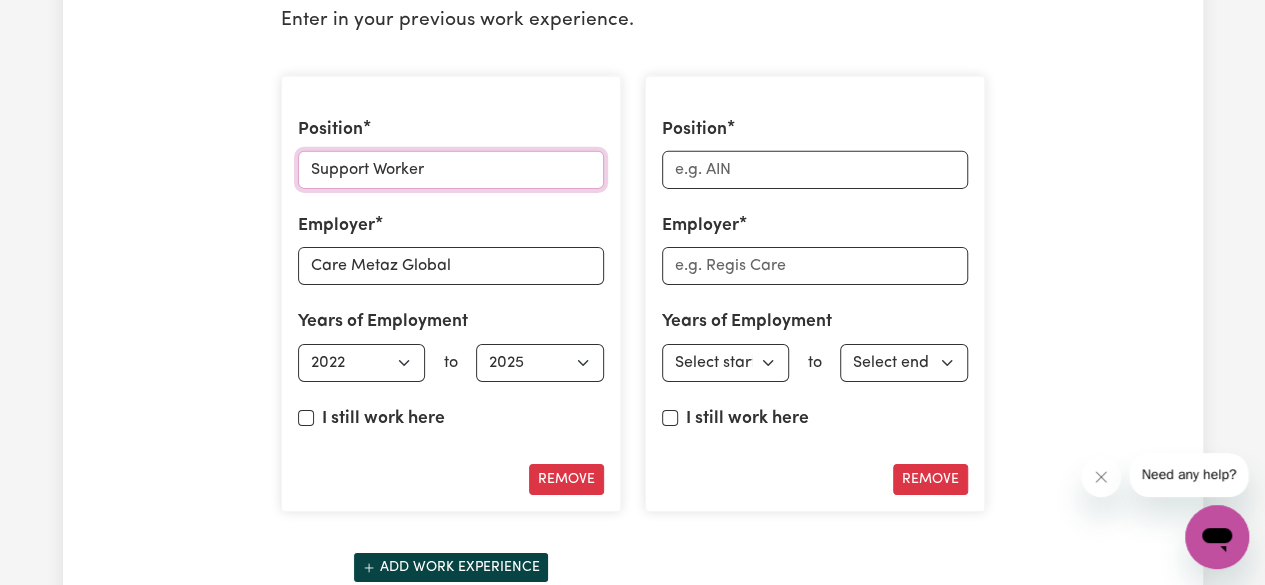 drag, startPoint x: 441, startPoint y: 159, endPoint x: 260, endPoint y: 171, distance: 181.39735 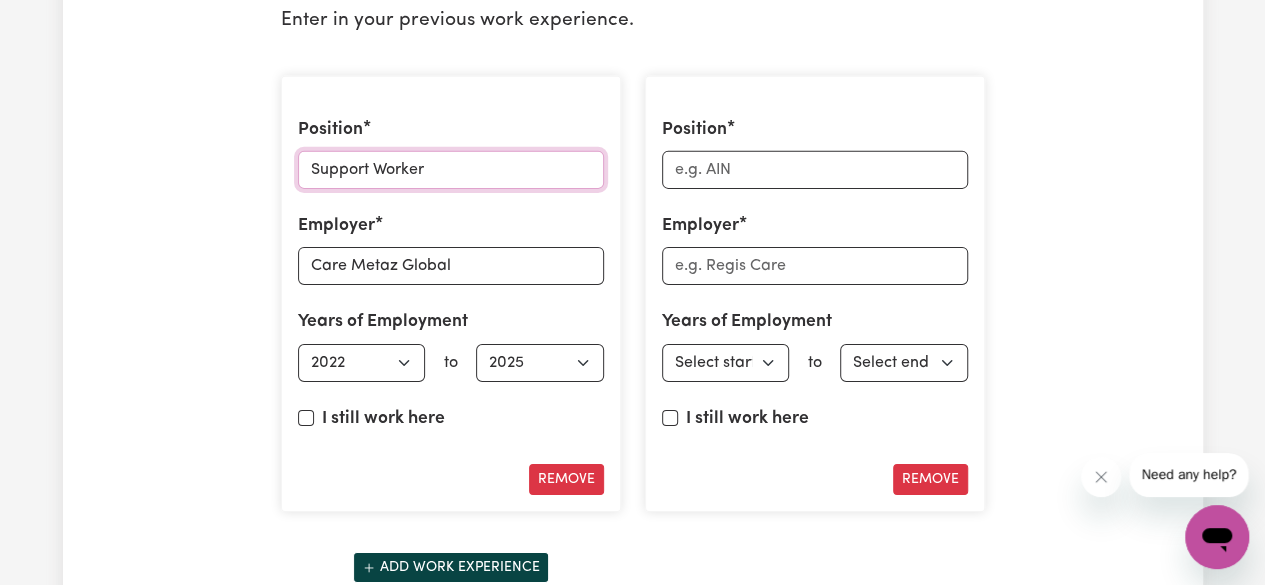 click on "Update Profile 1 2 3 4 5 Step  3 :  Your Work and Experience Potential clients need to know what training and work experience you have. Try to be as detailed as possible. Experience and Expertise Please list your areas of expertise in care and support. Aged Care Aged care - General Dementia Parkinsons Frail / limited mobility Disability Support Disability support - Adult Disability support - Child Cerebral Palsy Motor Neuron Diseases Acquired Brain Injuries MS Autism Down syndrome Intellectual Disability Spinal cord injury Vision impairment Disability support - Other Mental Health Depression Anxiety Psycho social disorder Schizophrenia Bipolar Disorder OCD Mental Health - Other Other Care Post-operative care Palliative care Child care Save and Continue Save and Exit Support I can offer Select the areas of support that you can offer. Around the House Cleaning services Domestic assistance (light duties only) Cooking Meal prep Admin Computer & IT Support One to One Support Personal care Social companionship 1951" at bounding box center [633, -265] 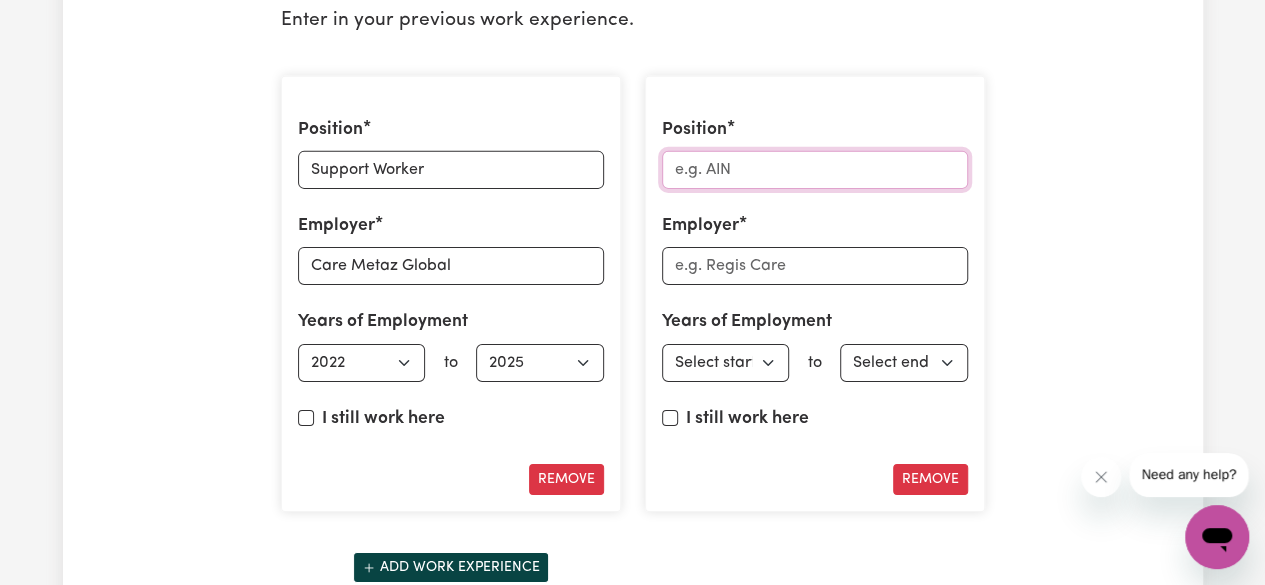 click on "Position" at bounding box center [815, 170] 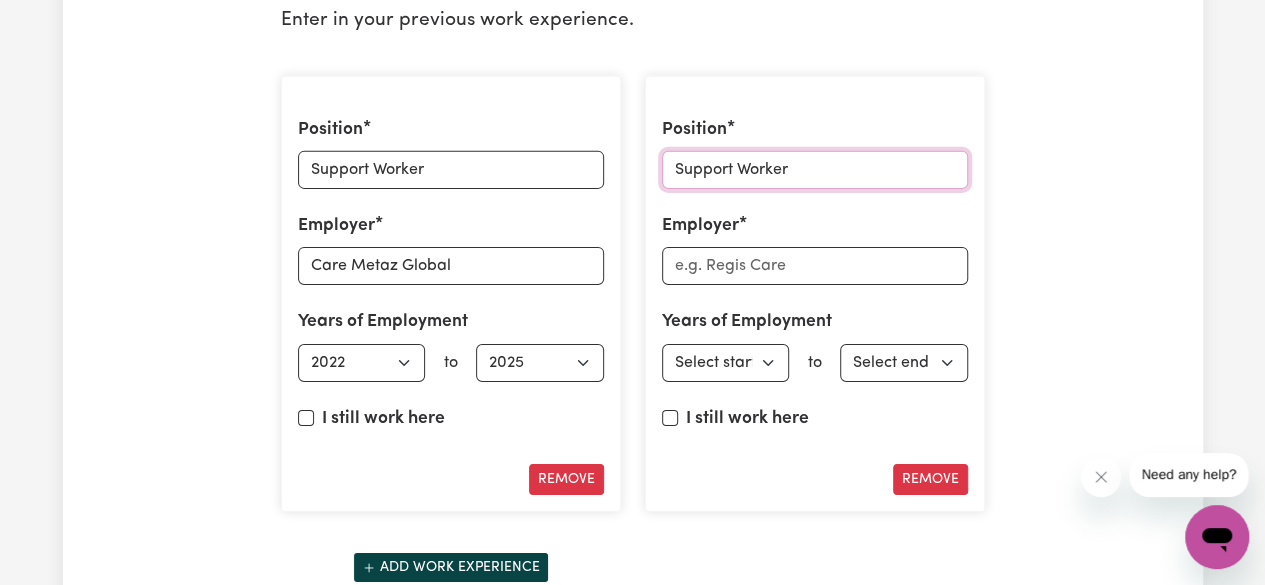 type on "Support Worker" 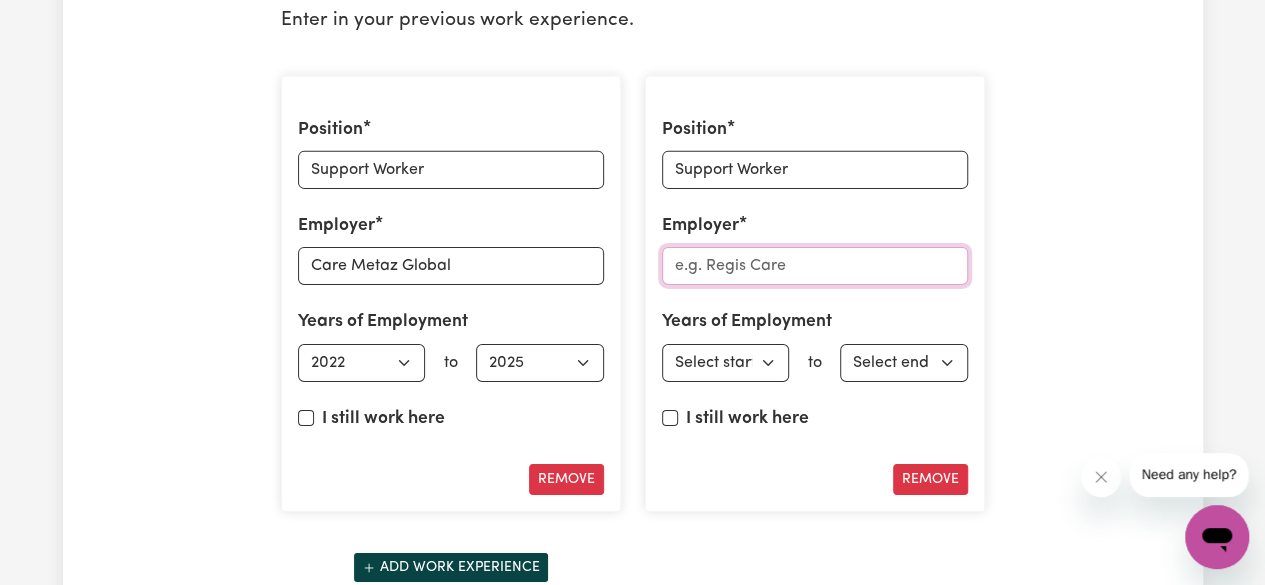 click on "Employer" at bounding box center (815, 266) 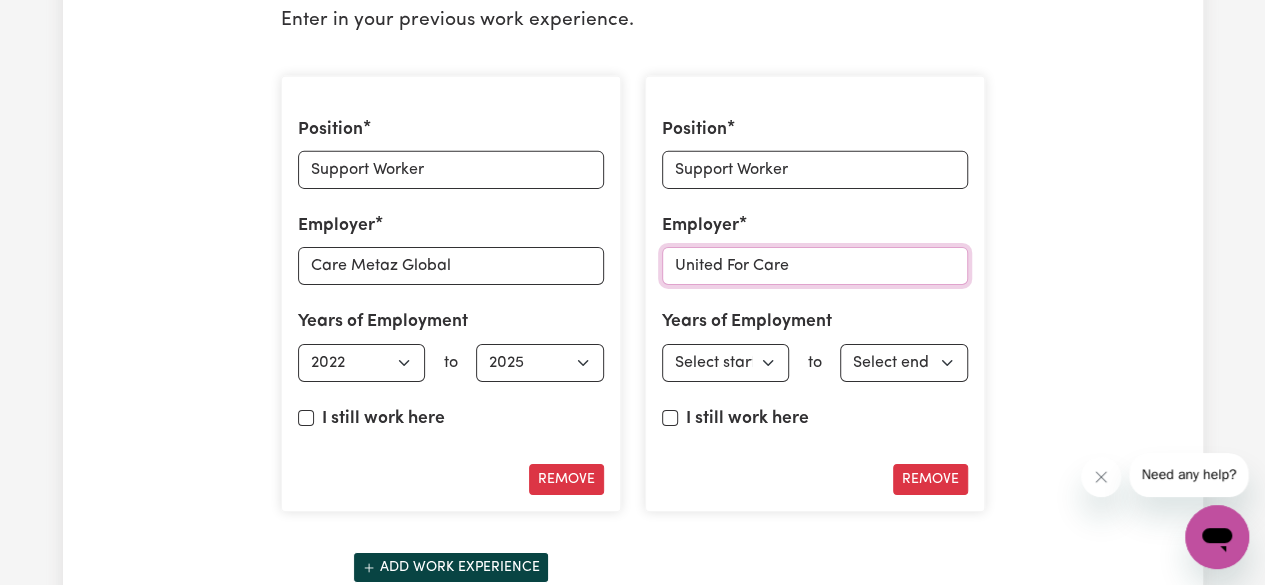 type on "United For Care" 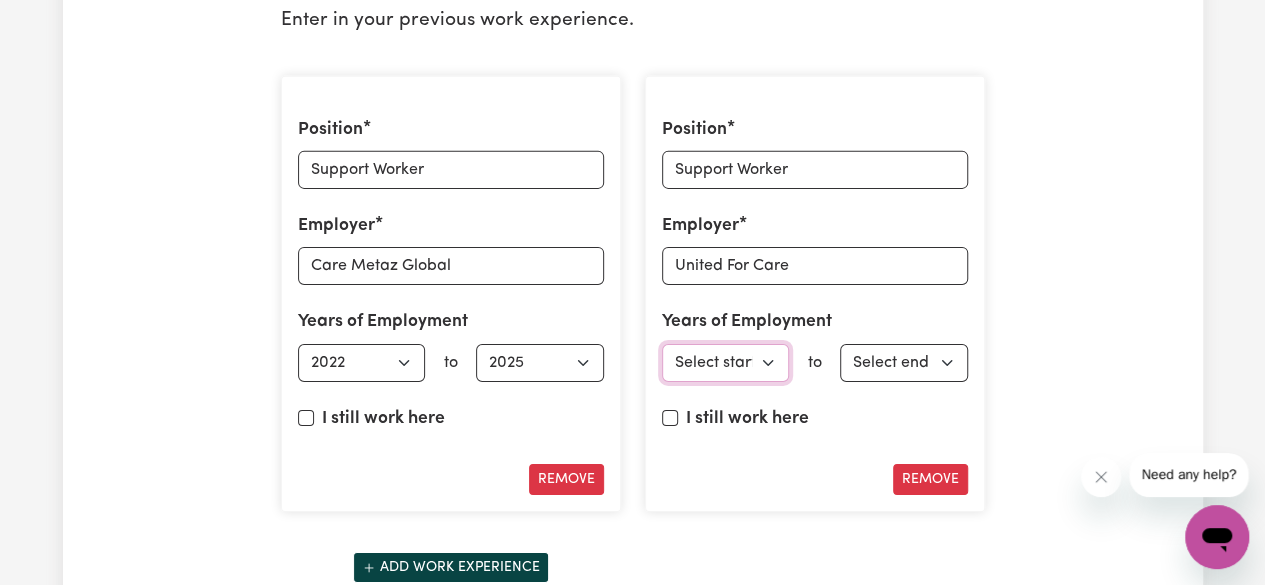 click on "Select start year 1951 1952 1953 1954 1955 1956 1957 1958 1959 1960 1961 1962 1963 1964 1965 1966 1967 1968 1969 1970 1971 1972 1973 1974 1975 1976 1977 1978 1979 1980 1981 1982 1983 1984 1985 1986 1987 1988 1989 1990 1991 1992 1993 1994 1995 1996 1997 1998 1999 2000 2001 2002 2003 2004 2005 2006 2007 2008 2009 2010 2011 2012 2013 2014 2015 2016 2017 2018 2019 2020 2021 2022 2023 2024 2025" at bounding box center (726, 363) 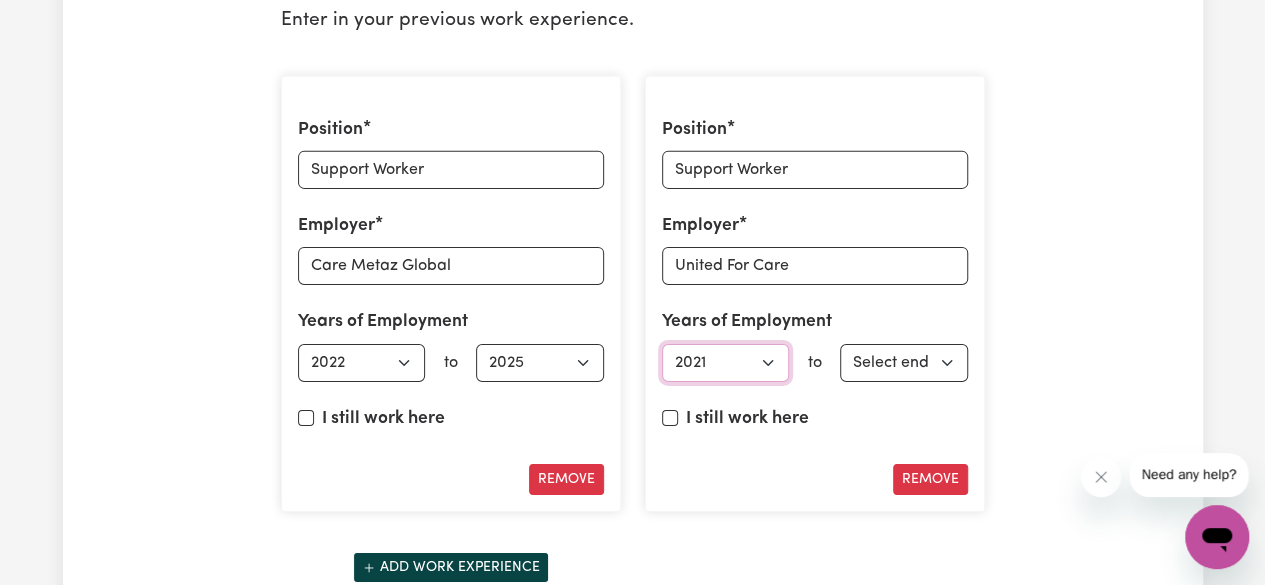 click on "Select start year 1951 1952 1953 1954 1955 1956 1957 1958 1959 1960 1961 1962 1963 1964 1965 1966 1967 1968 1969 1970 1971 1972 1973 1974 1975 1976 1977 1978 1979 1980 1981 1982 1983 1984 1985 1986 1987 1988 1989 1990 1991 1992 1993 1994 1995 1996 1997 1998 1999 2000 2001 2002 2003 2004 2005 2006 2007 2008 2009 2010 2011 2012 2013 2014 2015 2016 2017 2018 2019 2020 2021 2022 2023 2024 2025" at bounding box center [726, 363] 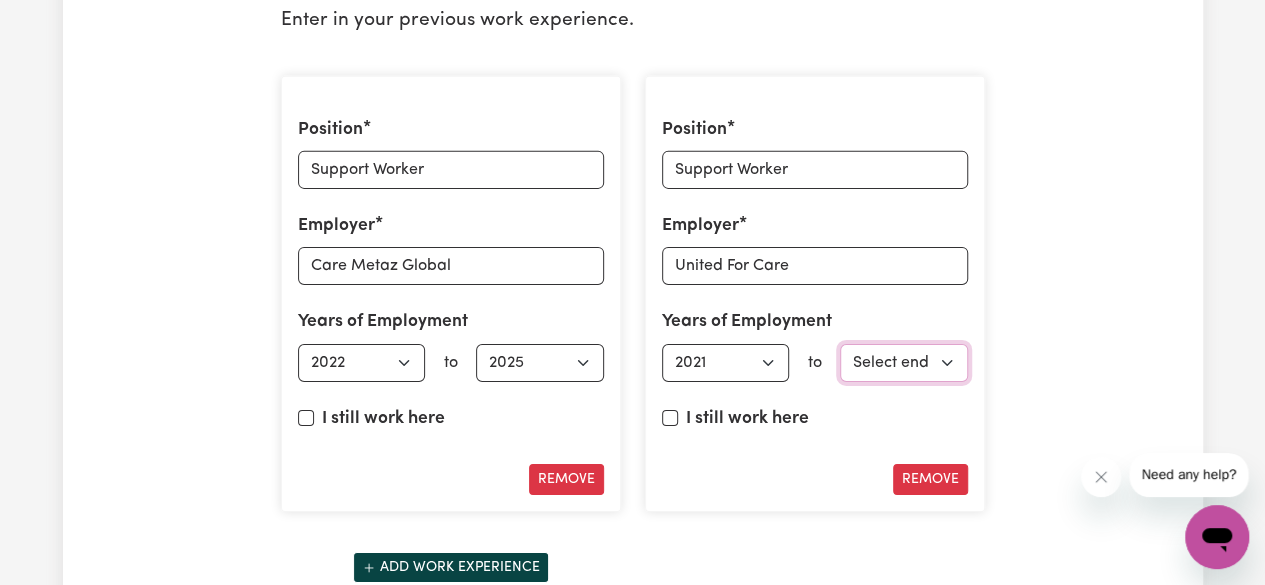 click on "Select end year 1951 1952 1953 1954 1955 1956 1957 1958 1959 1960 1961 1962 1963 1964 1965 1966 1967 1968 1969 1970 1971 1972 1973 1974 1975 1976 1977 1978 1979 1980 1981 1982 1983 1984 1985 1986 1987 1988 1989 1990 1991 1992 1993 1994 1995 1996 1997 1998 1999 2000 2001 2002 2003 2004 2005 2006 2007 2008 2009 2010 2011 2012 2013 2014 2015 2016 2017 2018 2019 2020 2021 2022 2023 2024 2025" at bounding box center [904, 363] 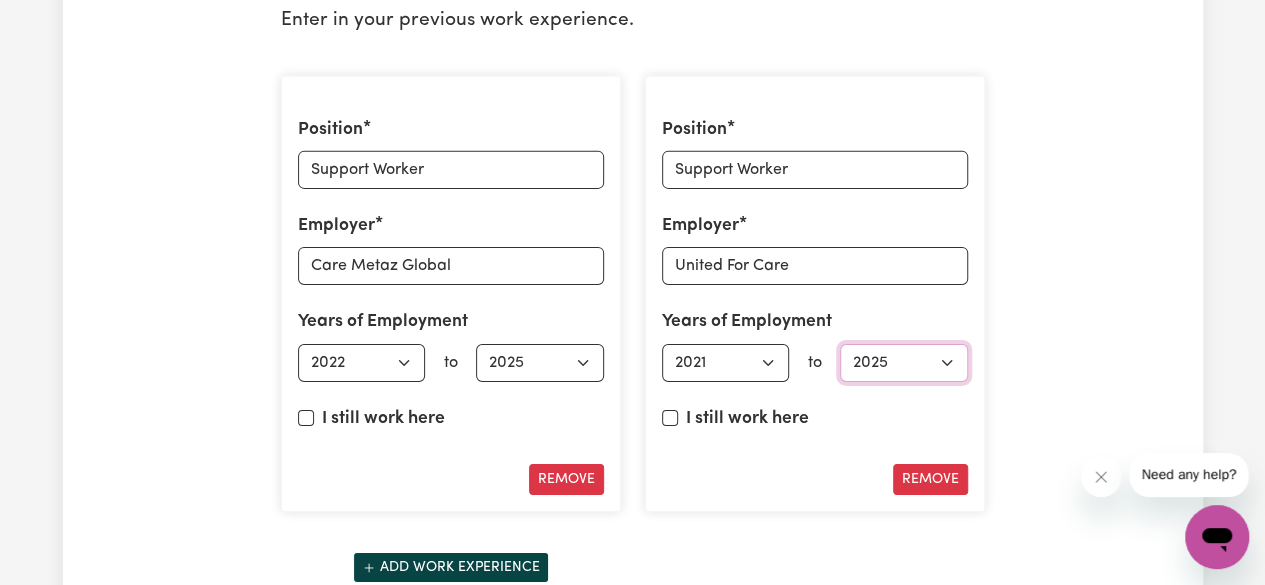 click on "Select end year 1951 1952 1953 1954 1955 1956 1957 1958 1959 1960 1961 1962 1963 1964 1965 1966 1967 1968 1969 1970 1971 1972 1973 1974 1975 1976 1977 1978 1979 1980 1981 1982 1983 1984 1985 1986 1987 1988 1989 1990 1991 1992 1993 1994 1995 1996 1997 1998 1999 2000 2001 2002 2003 2004 2005 2006 2007 2008 2009 2010 2011 2012 2013 2014 2015 2016 2017 2018 2019 2020 2021 2022 2023 2024 2025" at bounding box center (904, 363) 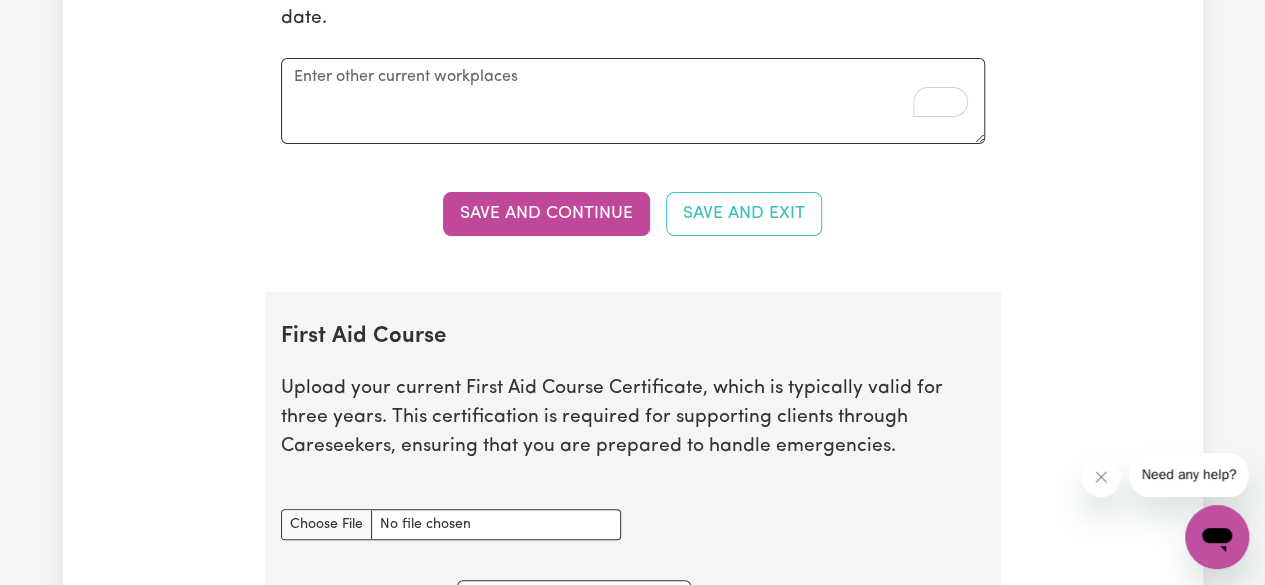 scroll, scrollTop: 3941, scrollLeft: 0, axis: vertical 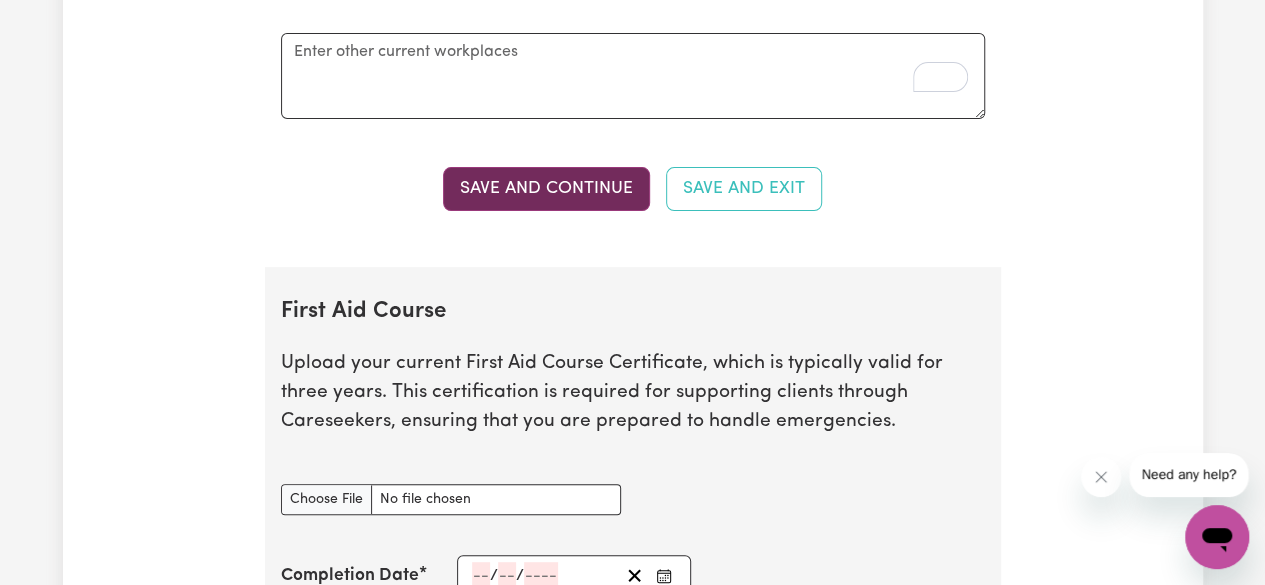 click on "Save and Continue" at bounding box center [546, 189] 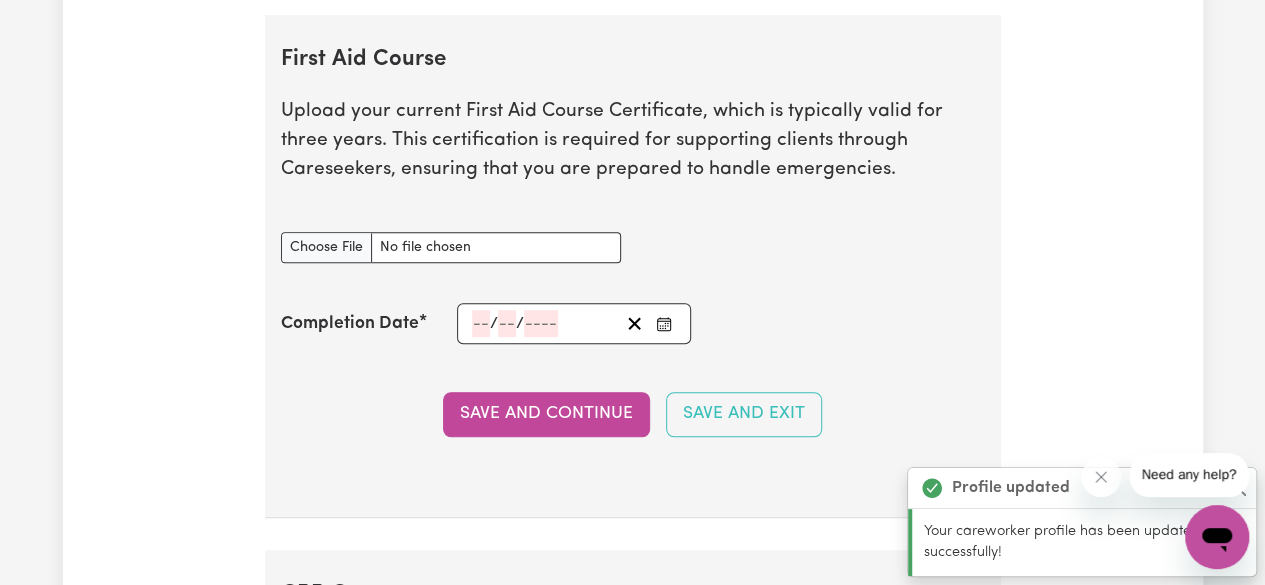 scroll, scrollTop: 4241, scrollLeft: 0, axis: vertical 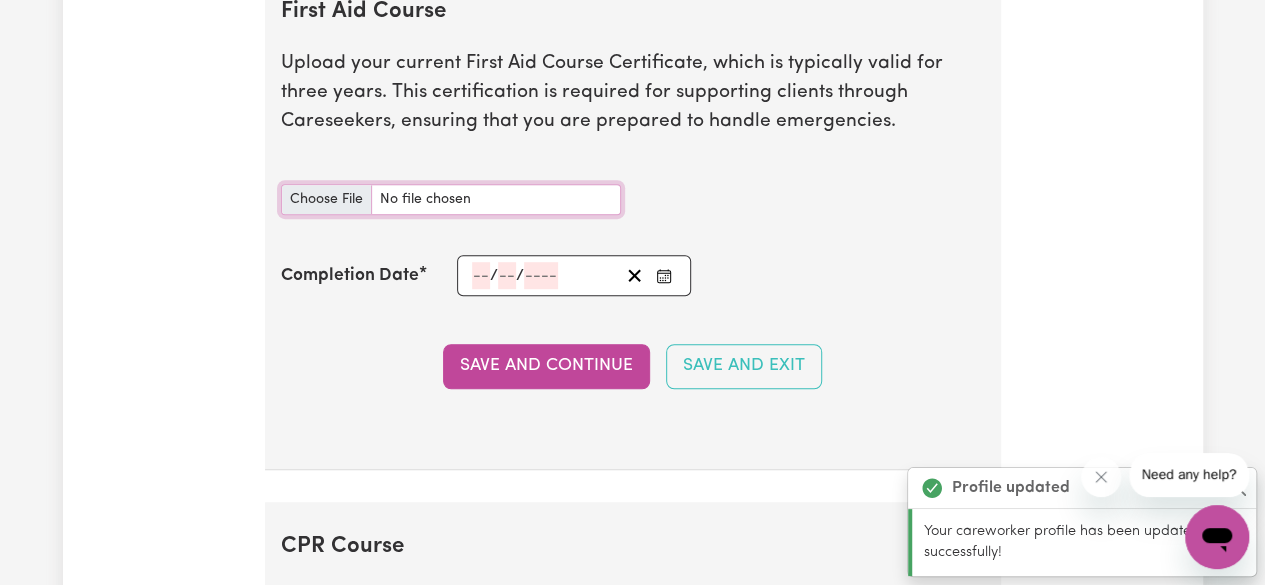 click on "First Aid Course  document" at bounding box center (451, 199) 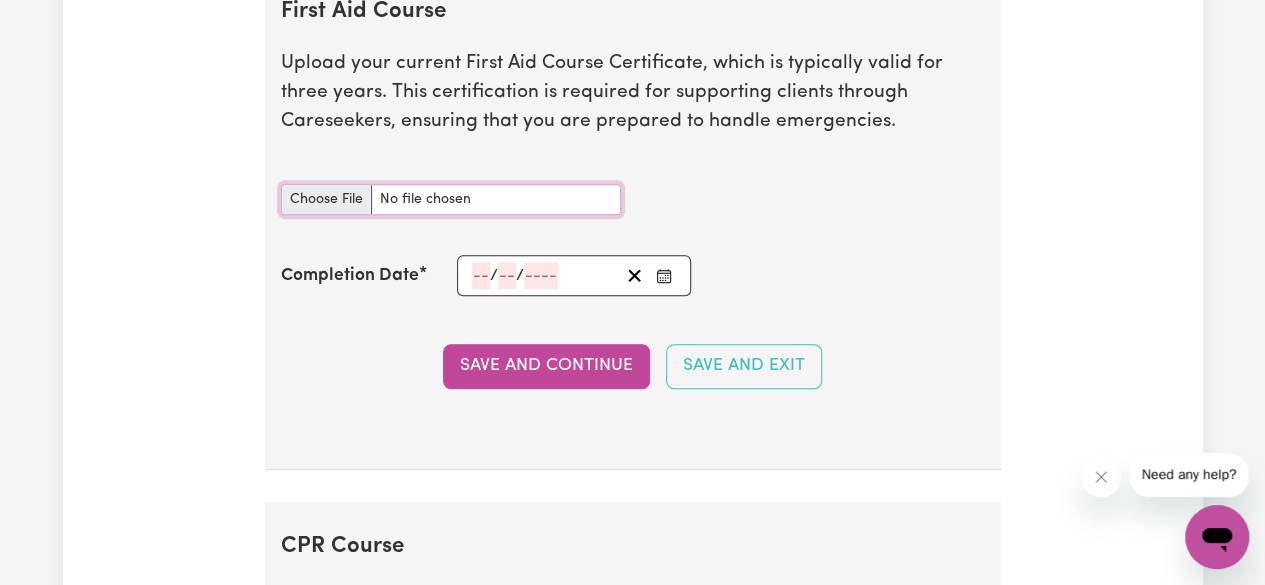 type on "C:\fakepath\[DOCUMENT_NAME] [DOCUMENT_CODE] [DOCUMENT_NAME].pdf" 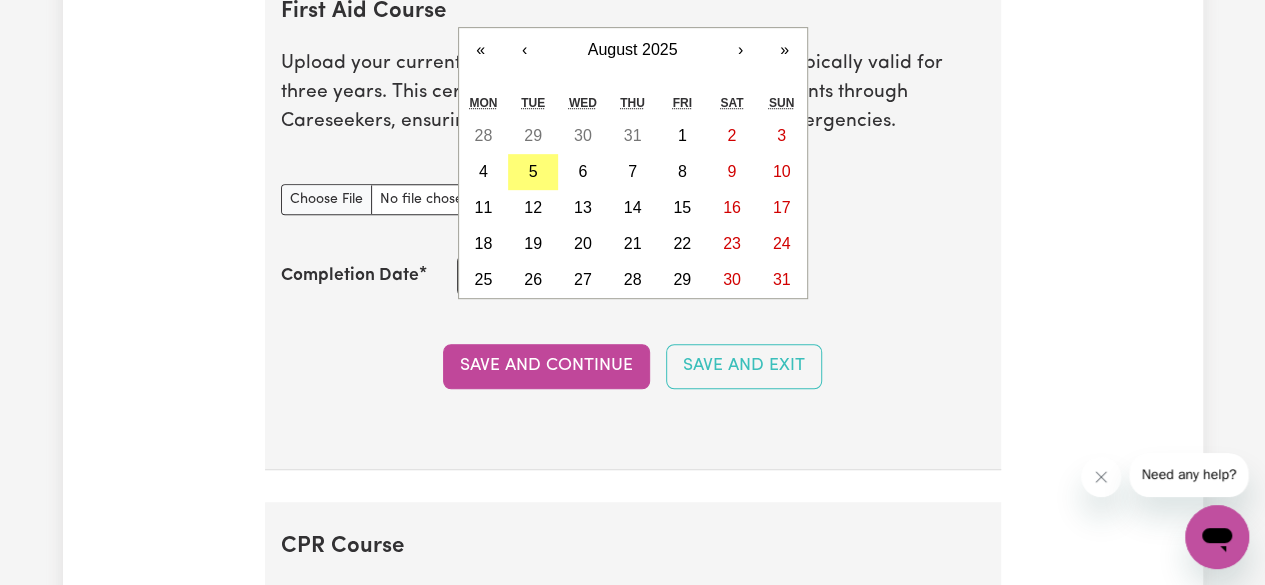 click on "/ / « ‹ August 2025 › » Mon Tue Wed Thu Fri Sat Sun 28 29 30 31 1 2 3 4 5 6 7 8 9 10 11 12 13 14 15 16 17 18 19 20 21 22 23 24 25 26 27 28 29 30 31" at bounding box center (574, 275) 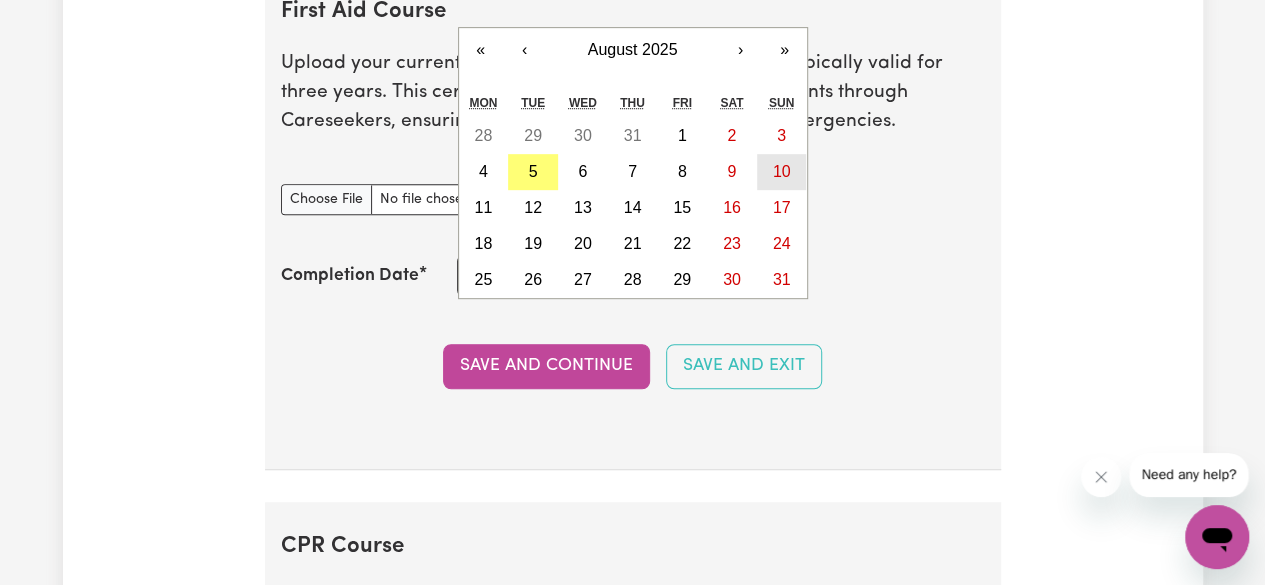 click on "10" at bounding box center (782, 171) 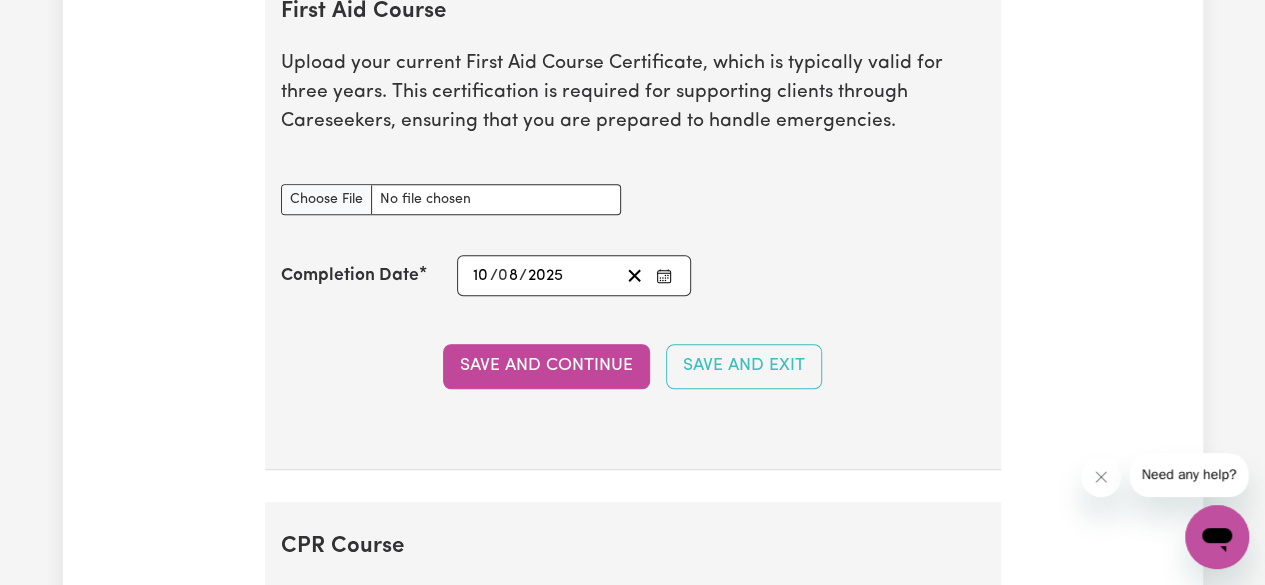 click on "[DATE] [DATE] « ‹ [MONTH] [YEAR] › » [DAYS]" at bounding box center [574, 275] 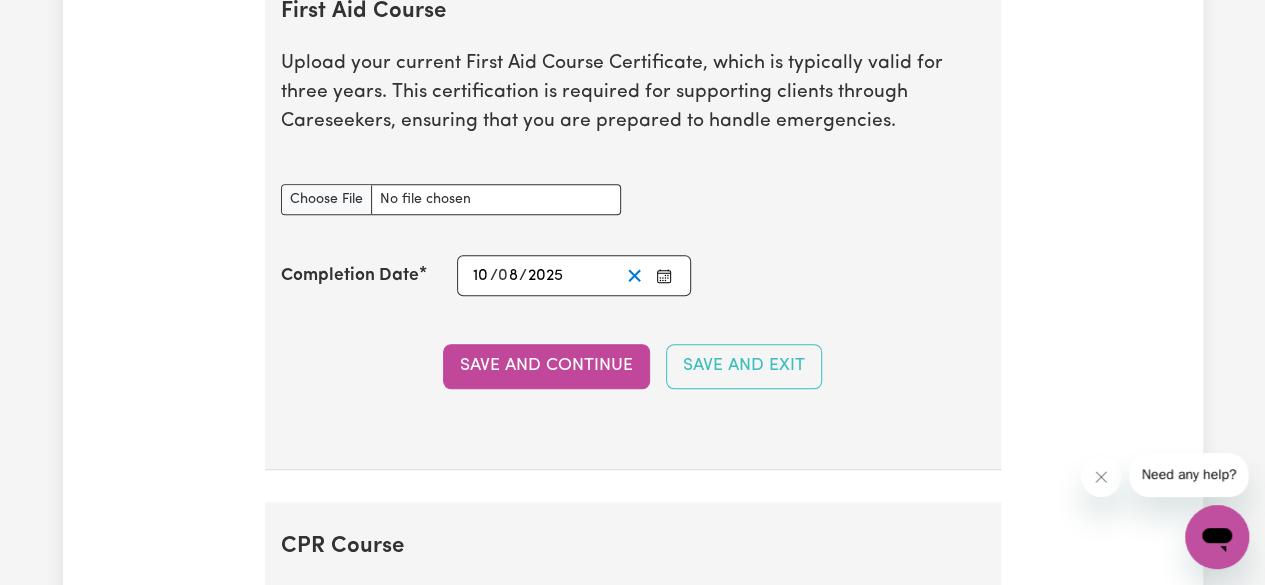 click 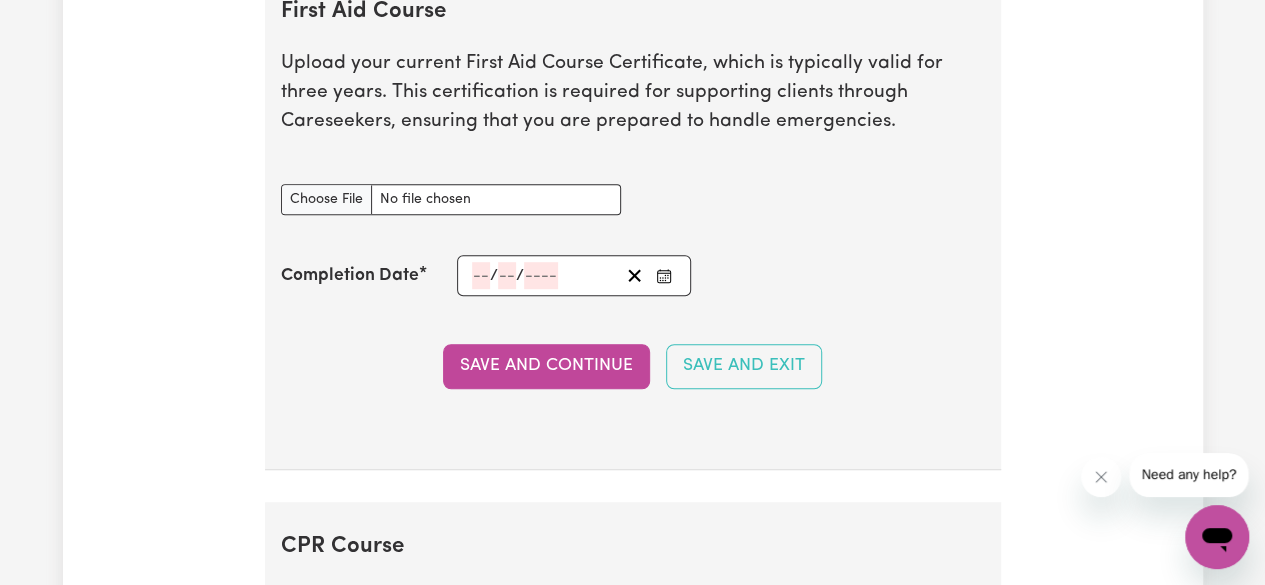 click on "/ / « ‹ August 2025 › » Mon Tue Wed Thu Fri Sat Sun 28 29 30 31 1 2 3 4 5 6 7 8 9 10 11 12 13 14 15 16 17 18 19 20 21 22 23 24 25 26 27 28 29 30 31" at bounding box center (574, 275) 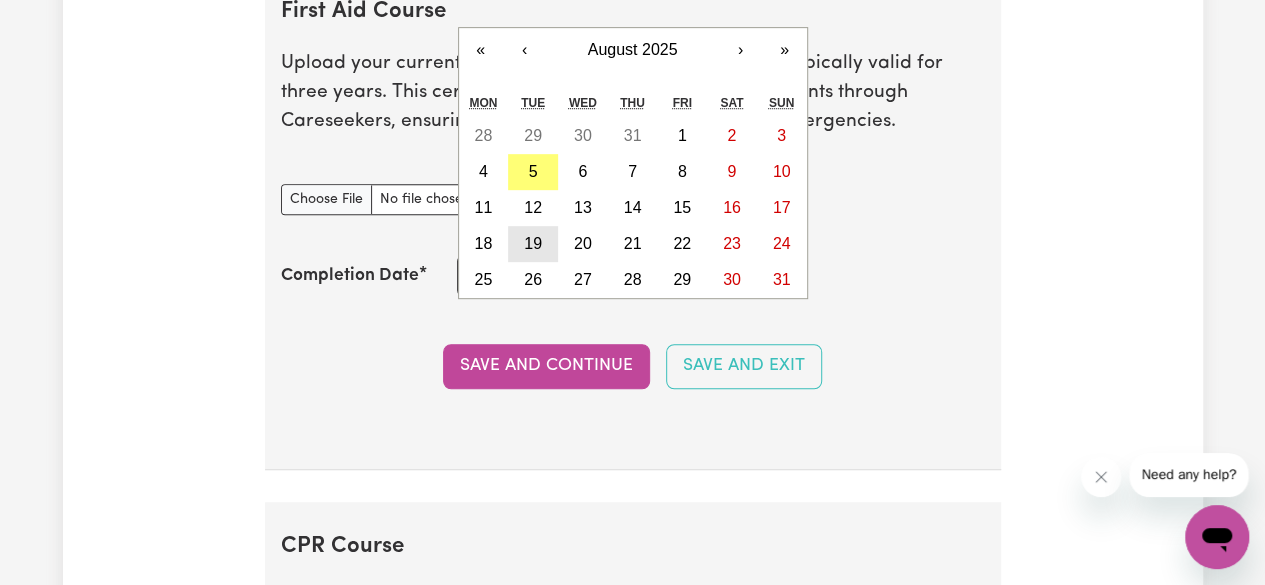 type on "10" 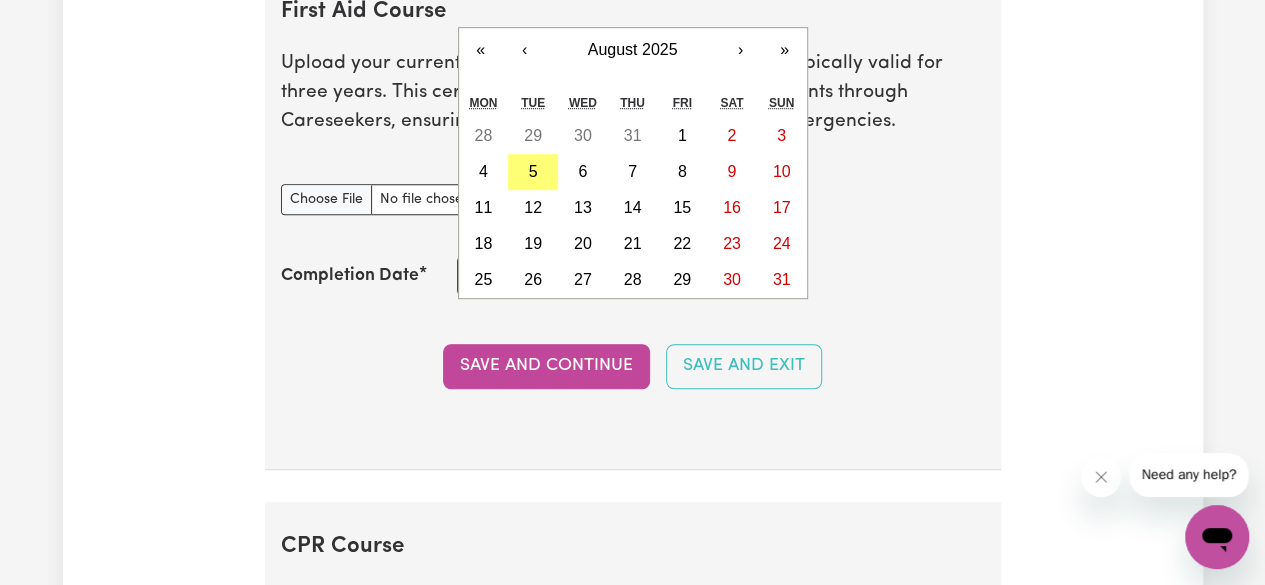 type on "2027" 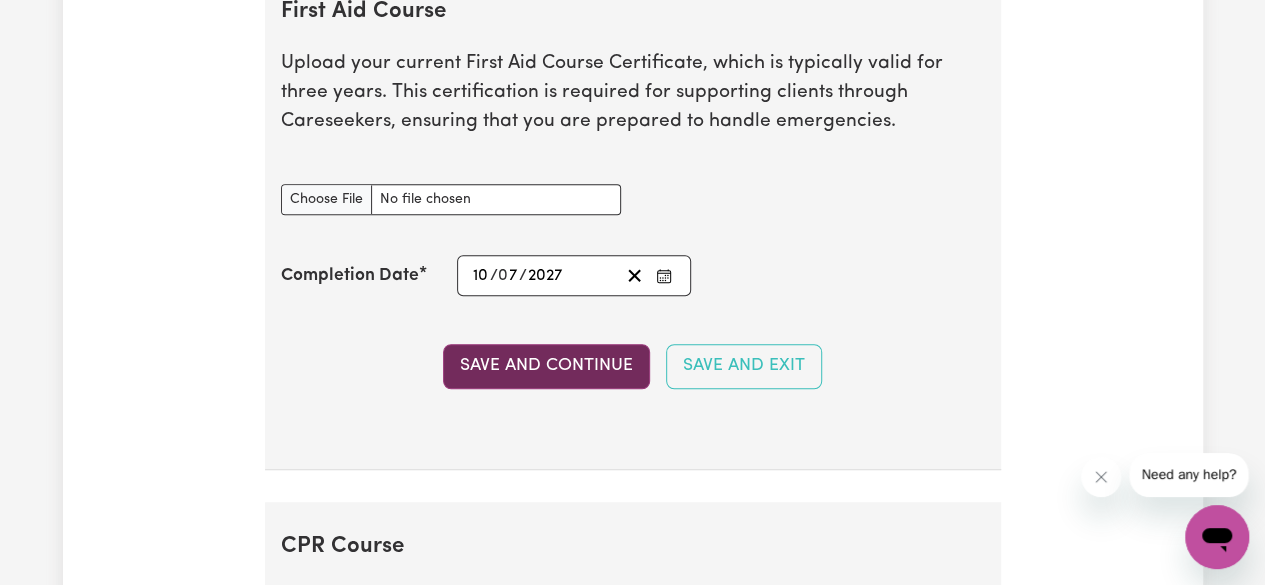 click on "Save and Continue" at bounding box center (546, 366) 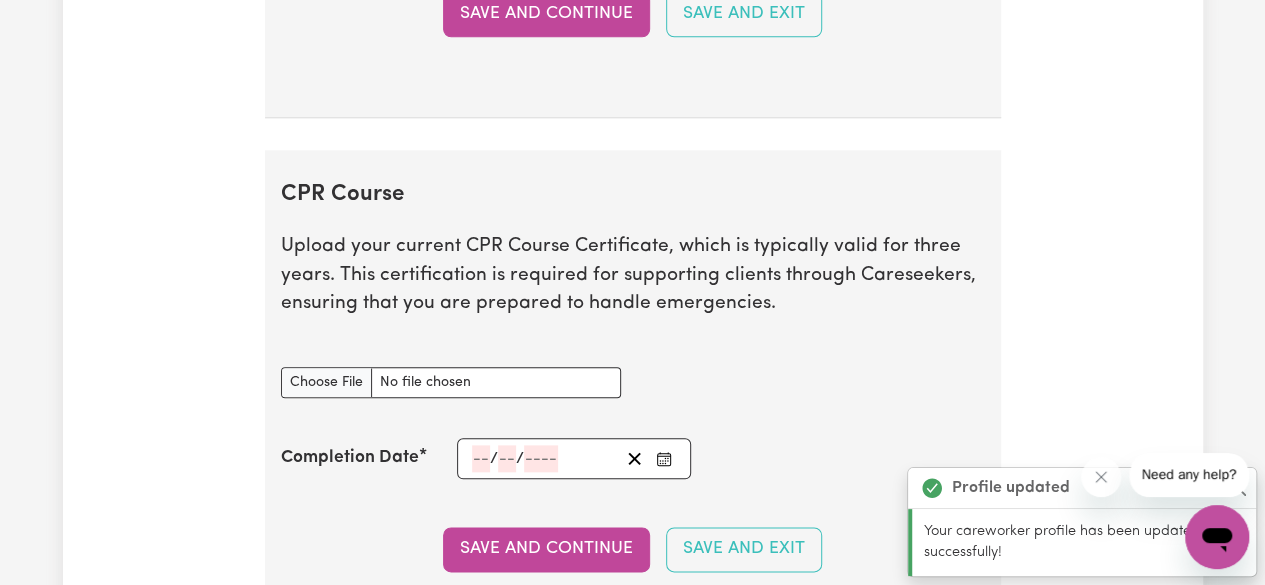 scroll, scrollTop: 4723, scrollLeft: 0, axis: vertical 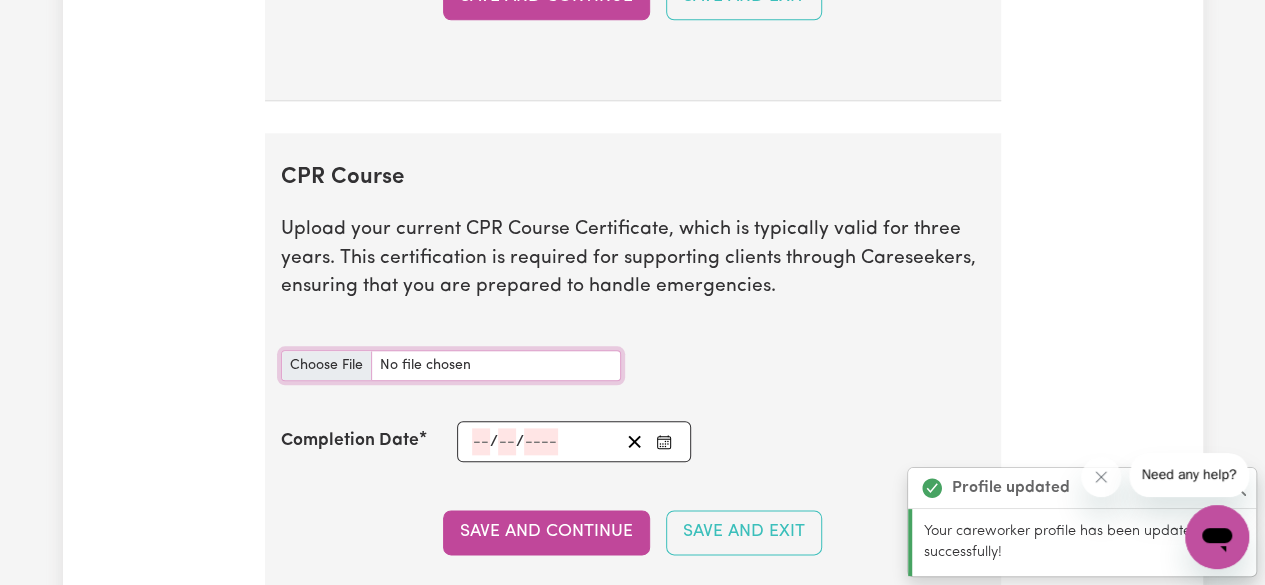click on "CPR Course  document" at bounding box center (451, 365) 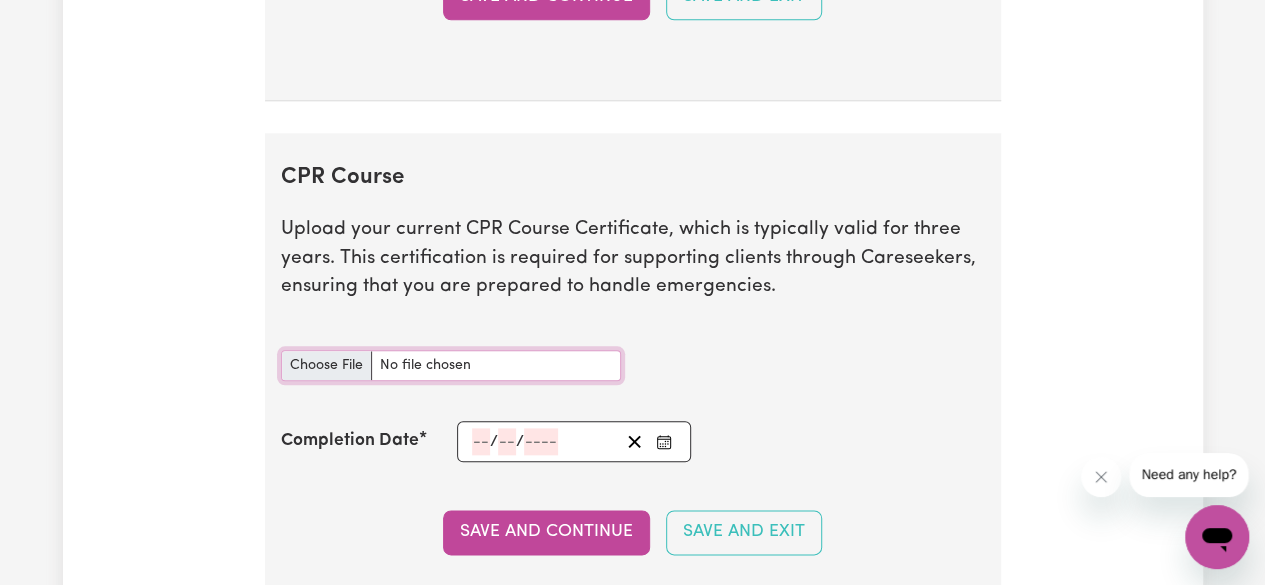type on "C:\fakepath\[DOCUMENT_NAME].pdf" 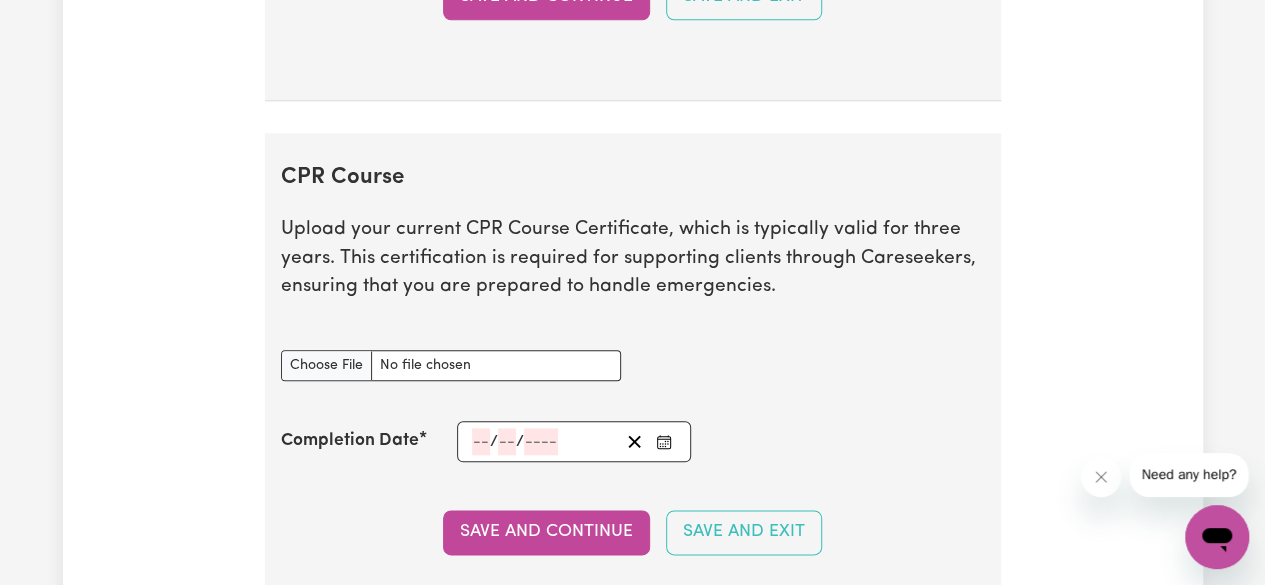 click 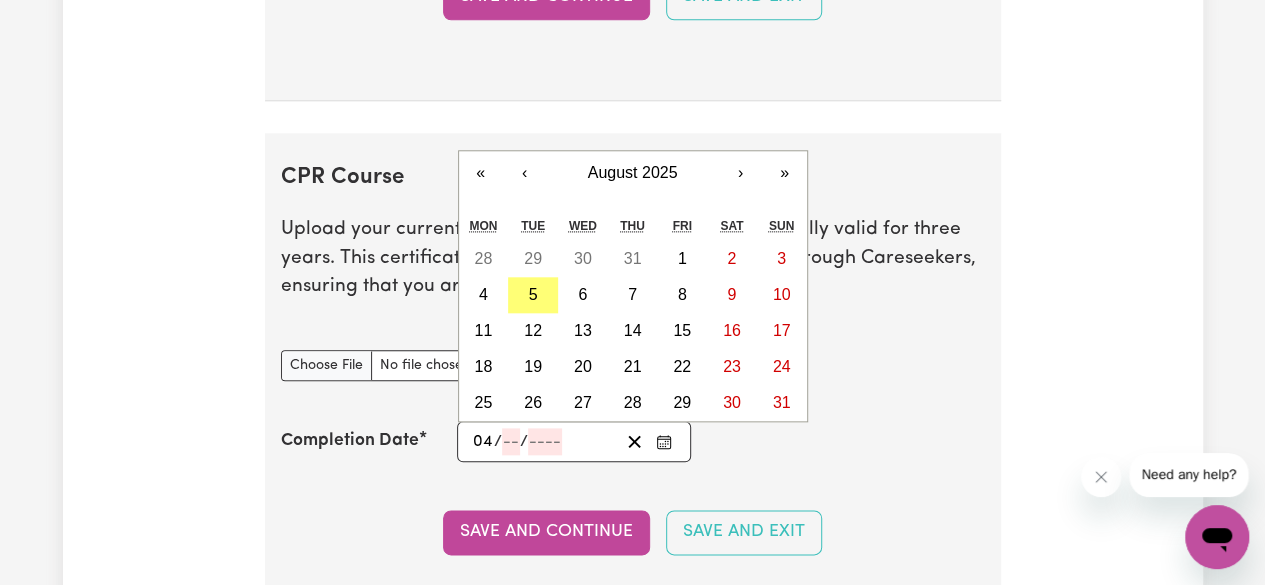 type on "04" 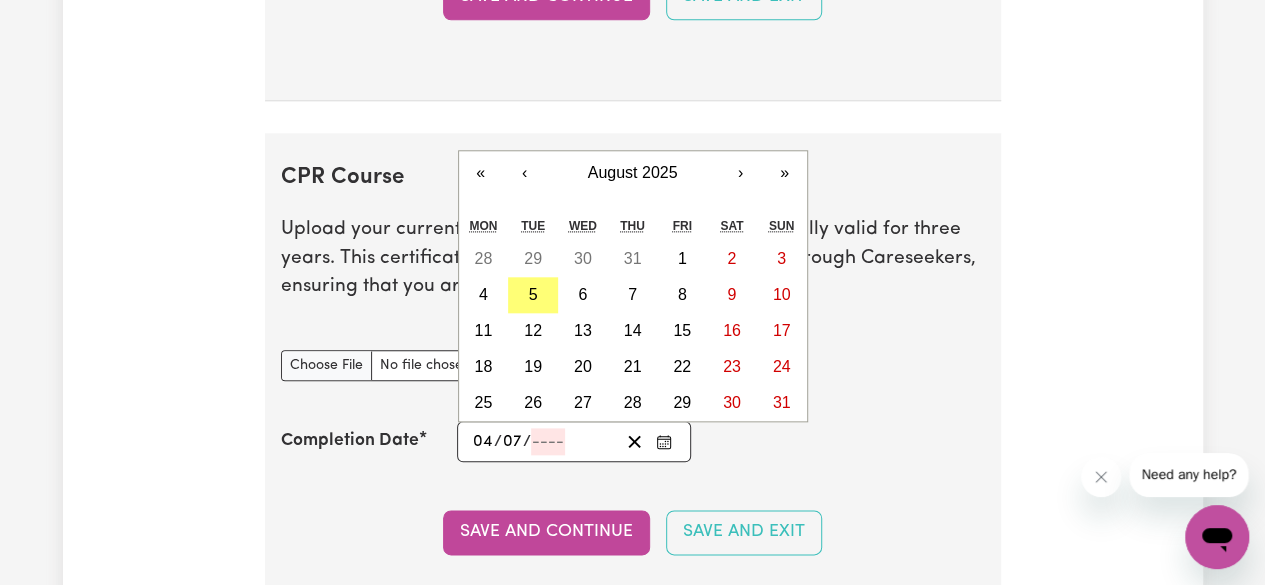 type on "07" 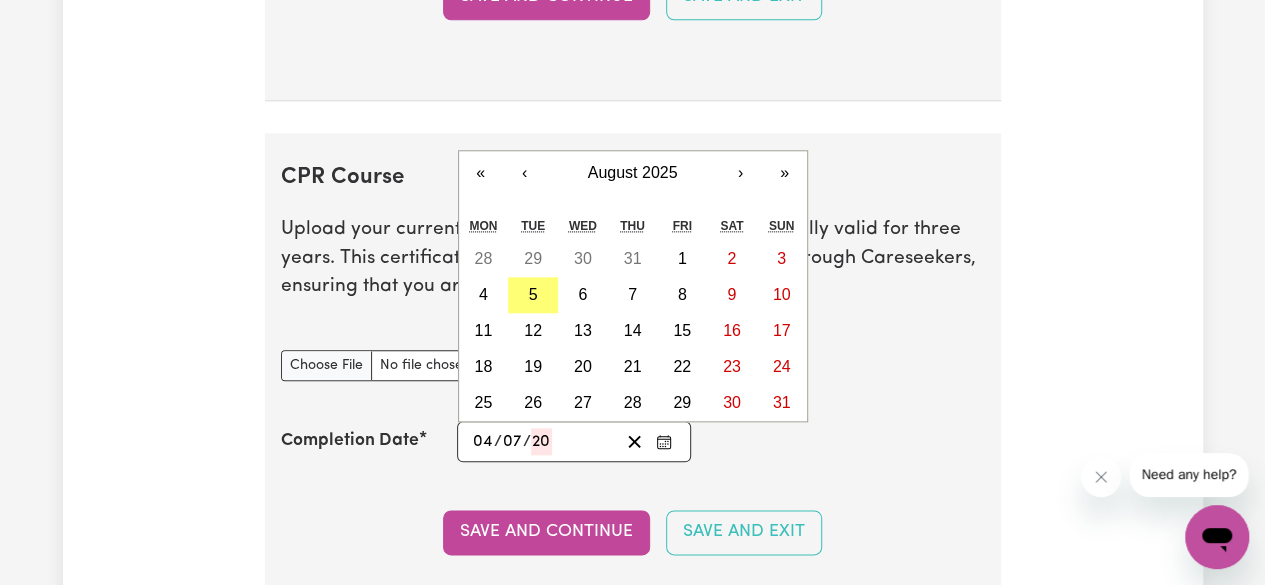 type on "202" 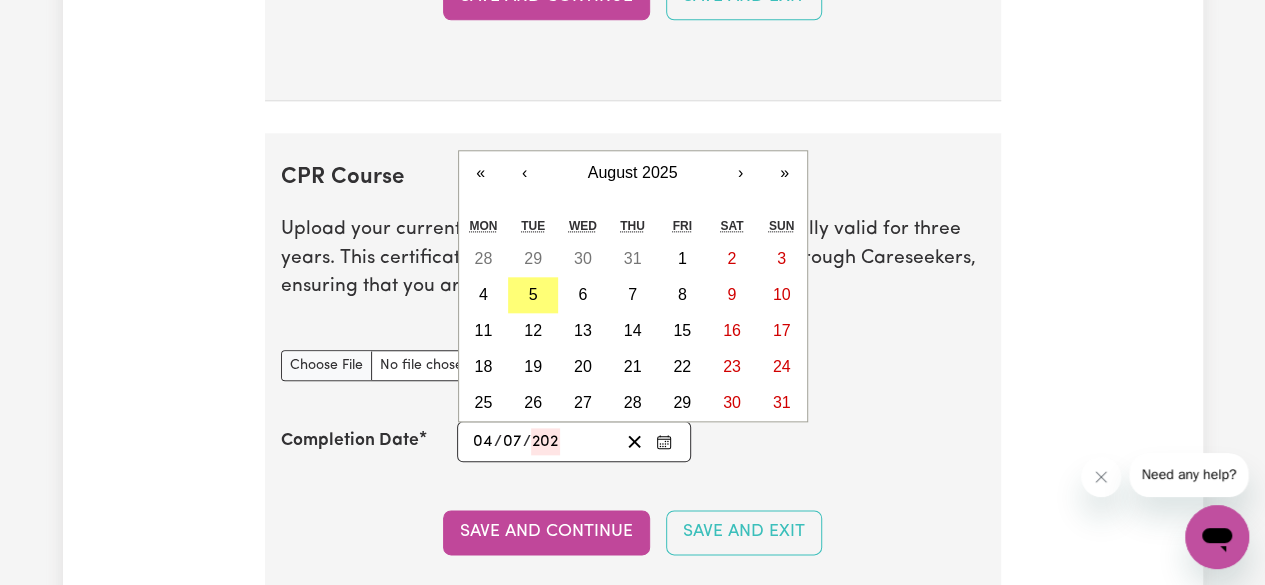 type on "[DATE]" 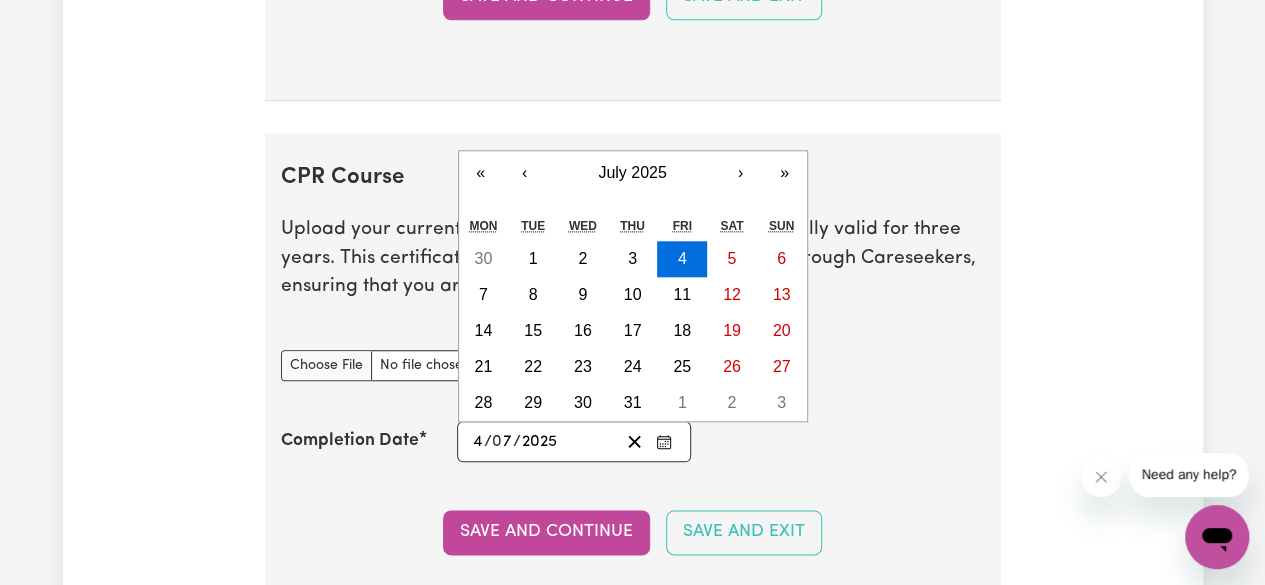 type on "2025" 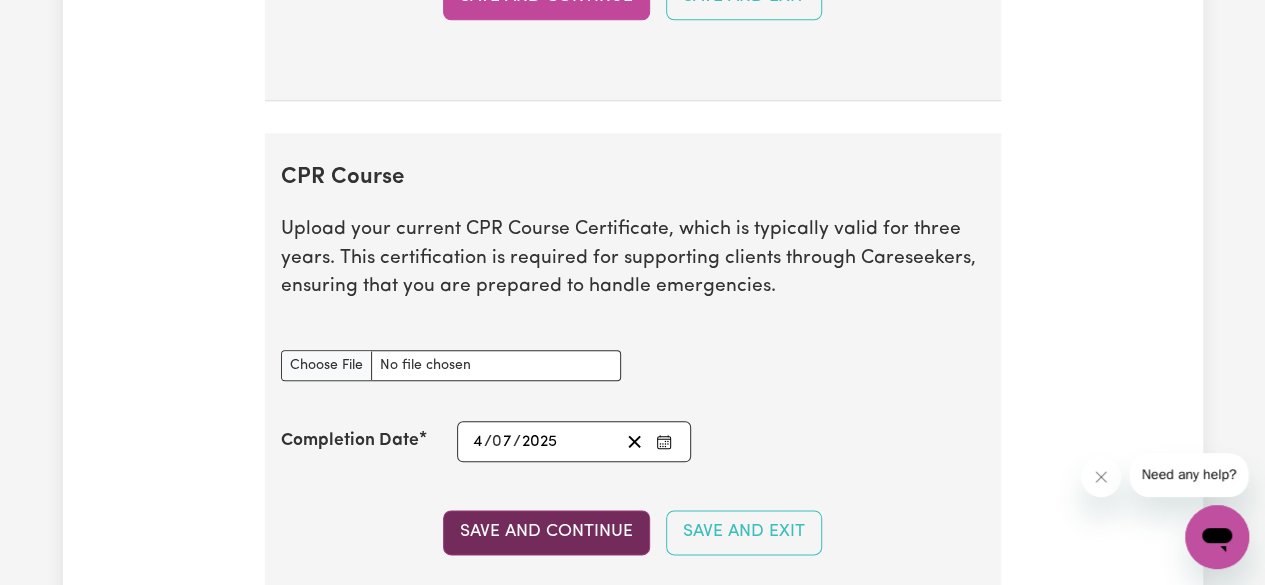 click on "Save and Continue" at bounding box center (546, 532) 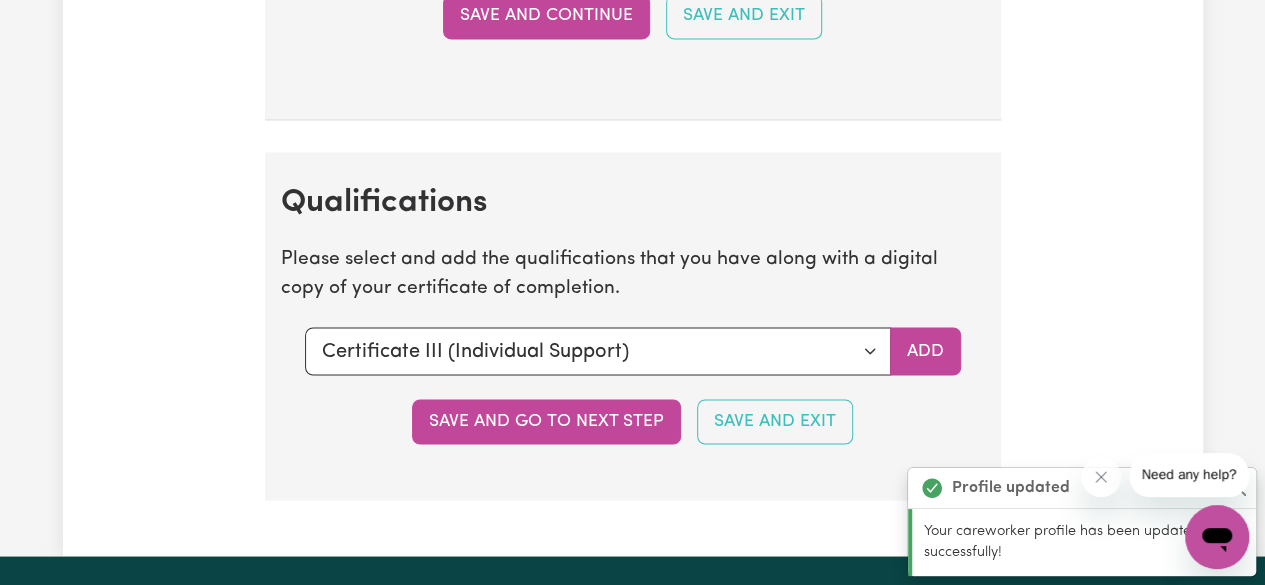 scroll, scrollTop: 5369, scrollLeft: 0, axis: vertical 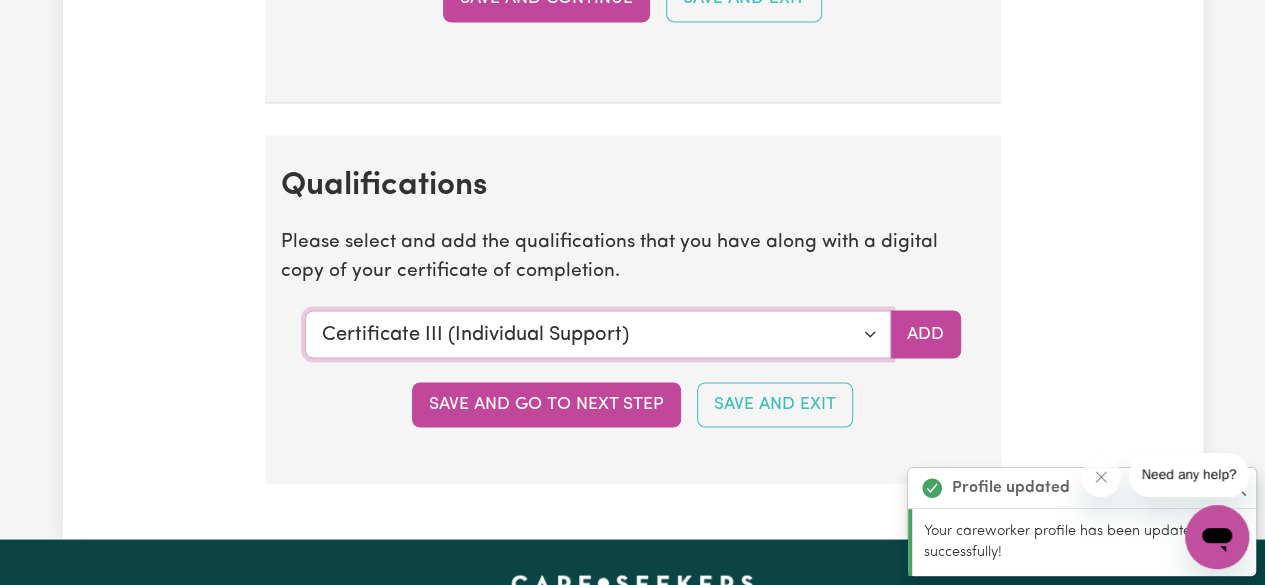 click on "Select a qualification to add... Certificate III (Individual Support) Certificate III in Community Services [CHC32015] Certificate IV (Disability Support) Certificate IV (Ageing Support) Certificate IV in Community Services [CHC42015] Certificate IV (Mental Health) Diploma of Nursing Diploma of Nursing (EEN) Diploma of Community Services Diploma Mental Health Master of Science (Dementia Care) Assist clients with medication [HLTHPS006] CPR Course [HLTAID009-12] Course in First Aid Management of Anaphylaxis [22300VIC] Course in the Management of Asthma Risks and Emergencies in the Workplace [22556VIC] Epilepsy Management Manual Handling Medication Management Bachelor of Nursing - Australian registered nurse Bachelor of Nursing - Overseas qualification Bachelor of Nursing (Not Registered Under APHRA) Bachelor of social work Bachelor of social work - overseas qualification Bachelor of psychology Bachelor of psychology - overseas qualification Bachelor of applied science (OT, Speech, Physio)" at bounding box center (598, 334) 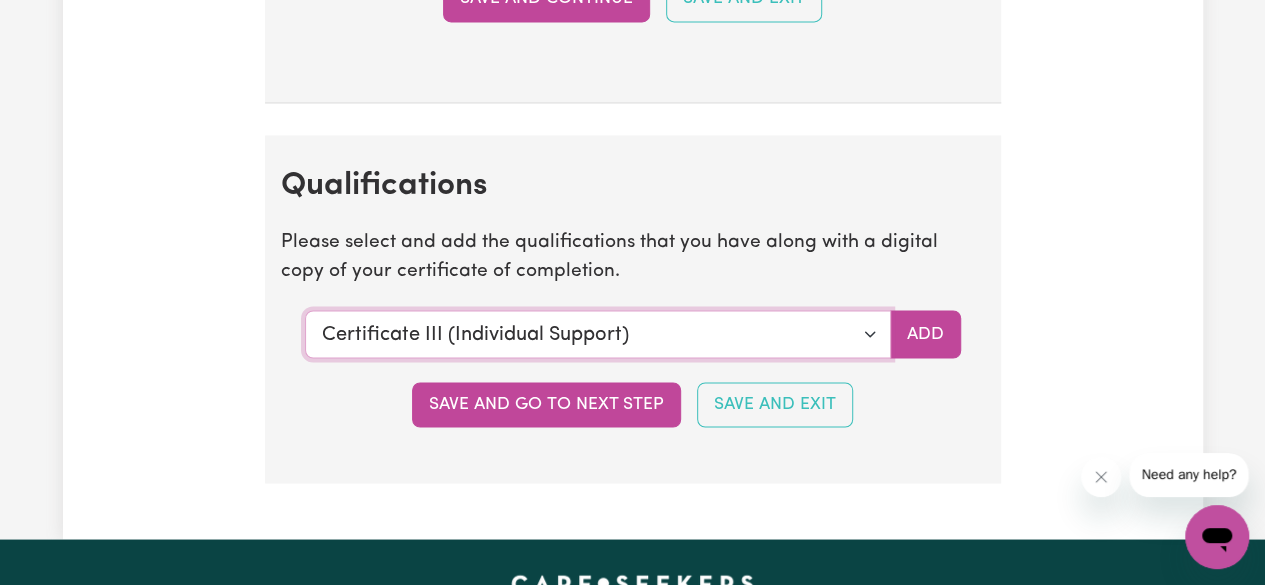 select on "Certificate IV (Mental Health)" 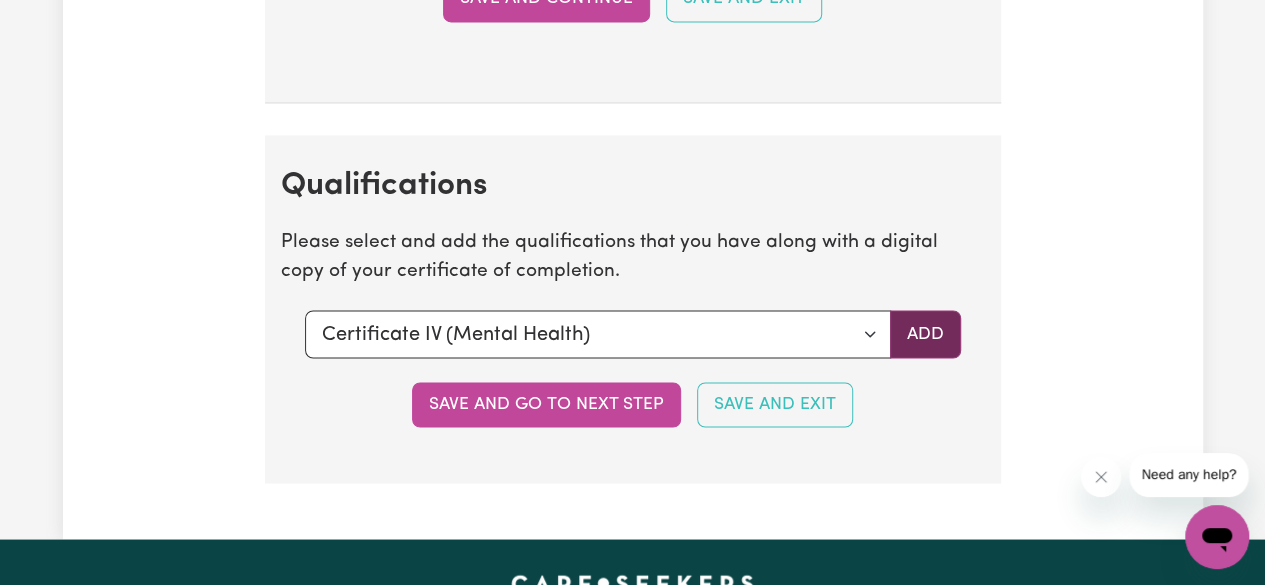 click on "Add" at bounding box center [925, 334] 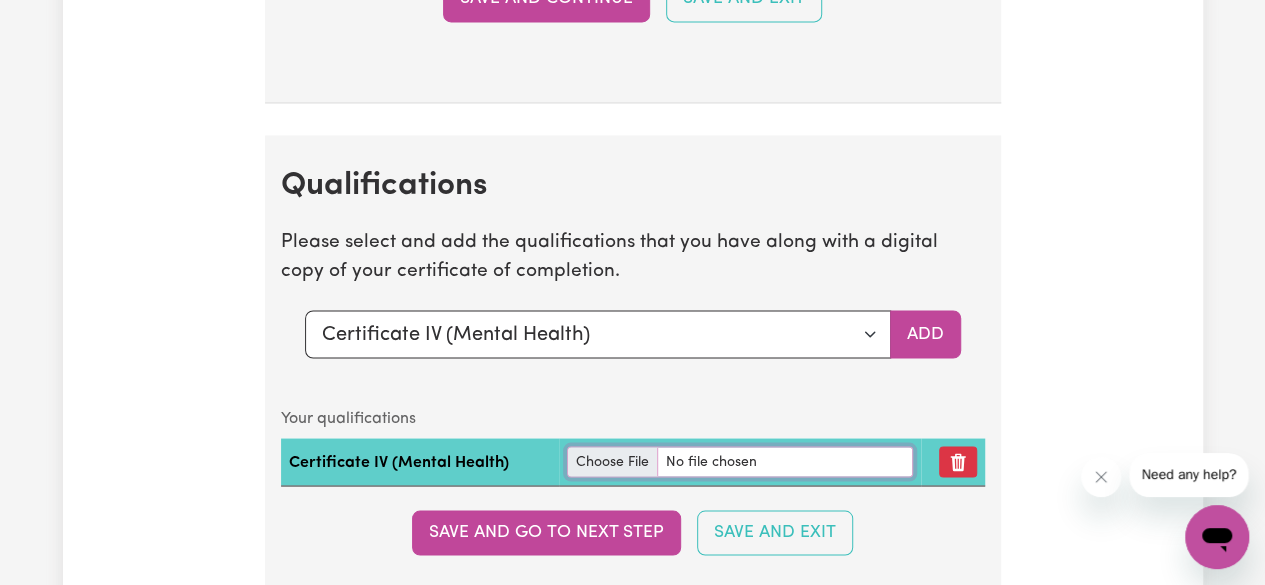 click at bounding box center (739, 461) 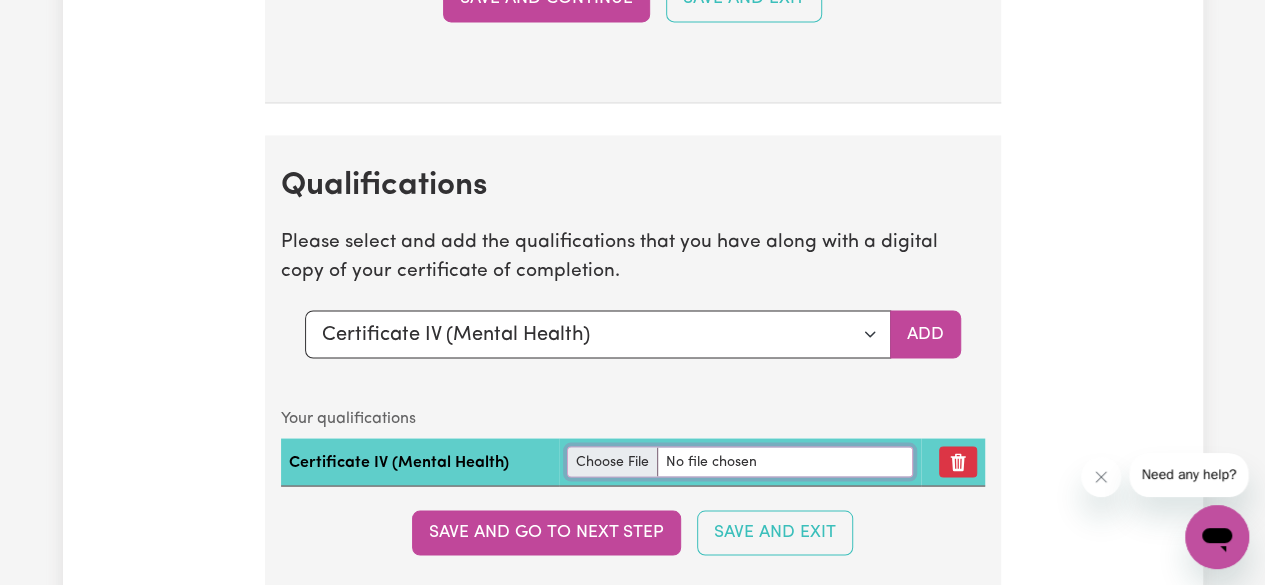 type on "C:\fakepath\[DOCUMENT_NAME].pdf" 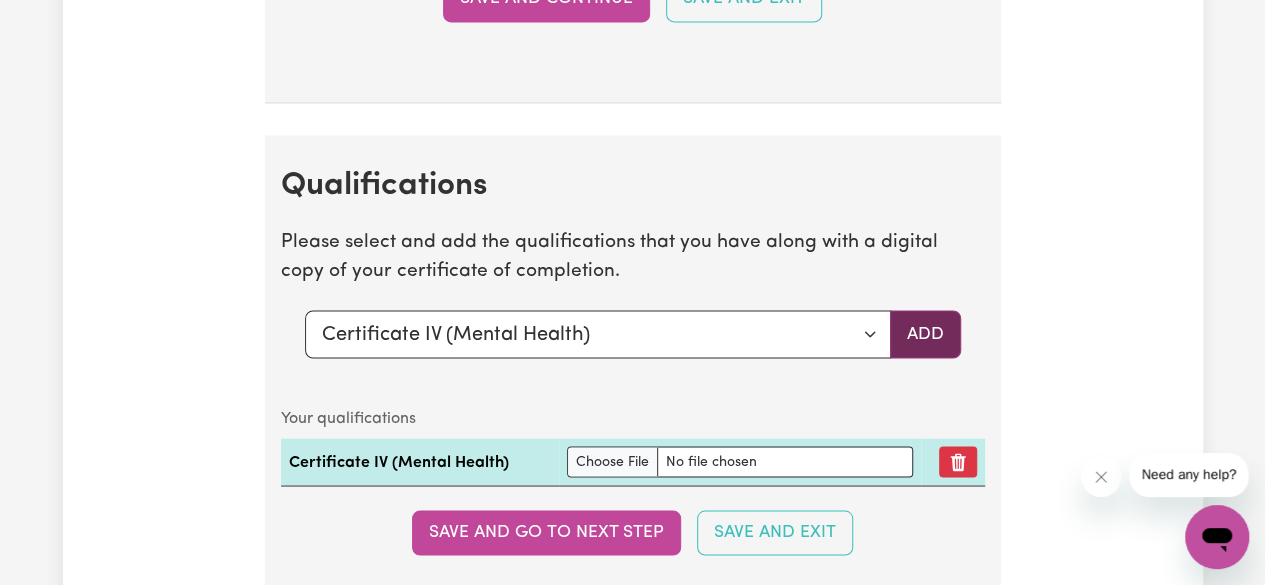 click on "Add" at bounding box center [925, 334] 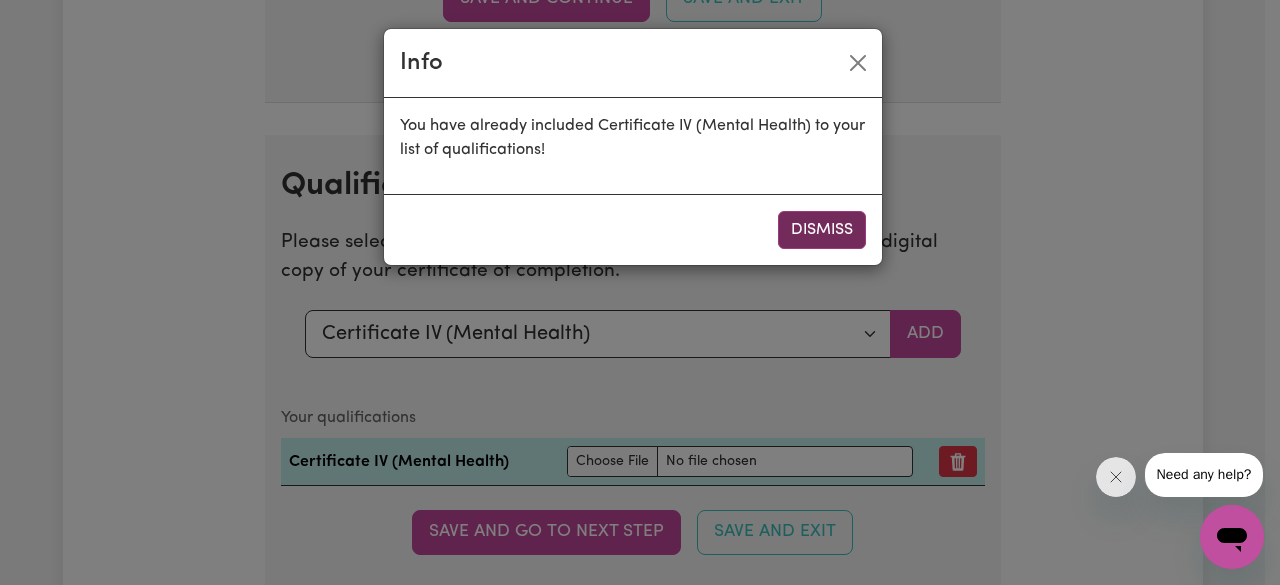 click on "Dismiss" at bounding box center (822, 230) 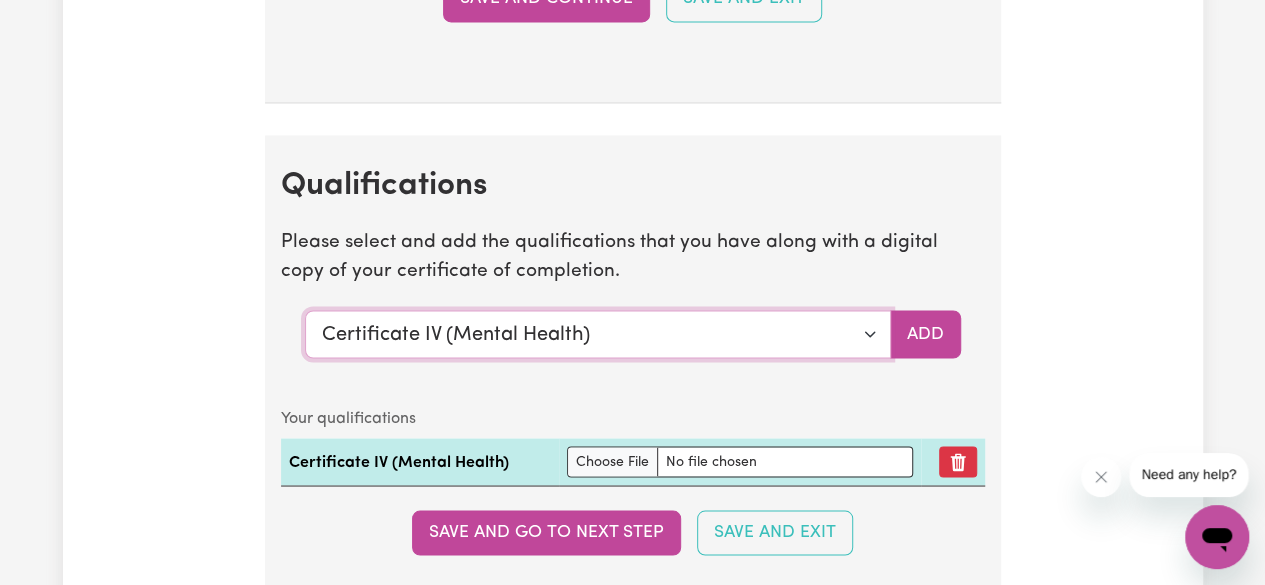 click on "Select a qualification to add... Certificate III (Individual Support) Certificate III in Community Services [CHC32015] Certificate IV (Disability Support) Certificate IV (Ageing Support) Certificate IV in Community Services [CHC42015] Certificate IV (Mental Health) Diploma of Nursing Diploma of Nursing (EEN) Diploma of Community Services Diploma Mental Health Master of Science (Dementia Care) Assist clients with medication [HLTHPS006] CPR Course [HLTAID009-12] Course in First Aid Management of Anaphylaxis [22300VIC] Course in the Management of Asthma Risks and Emergencies in the Workplace [22556VIC] Epilepsy Management Manual Handling Medication Management Bachelor of Nursing - Australian registered nurse Bachelor of Nursing - Overseas qualification Bachelor of Nursing (Not Registered Under APHRA) Bachelor of social work Bachelor of social work - overseas qualification Bachelor of psychology Bachelor of psychology - overseas qualification Bachelor of applied science (OT, Speech, Physio)" at bounding box center [598, 334] 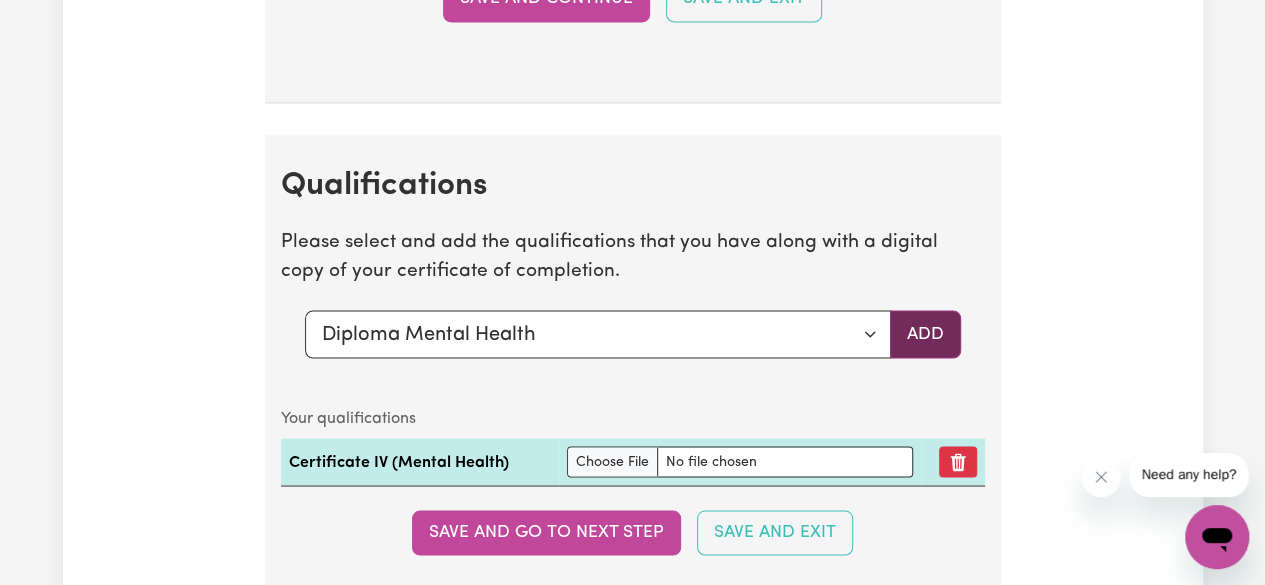 click on "Add" at bounding box center [925, 334] 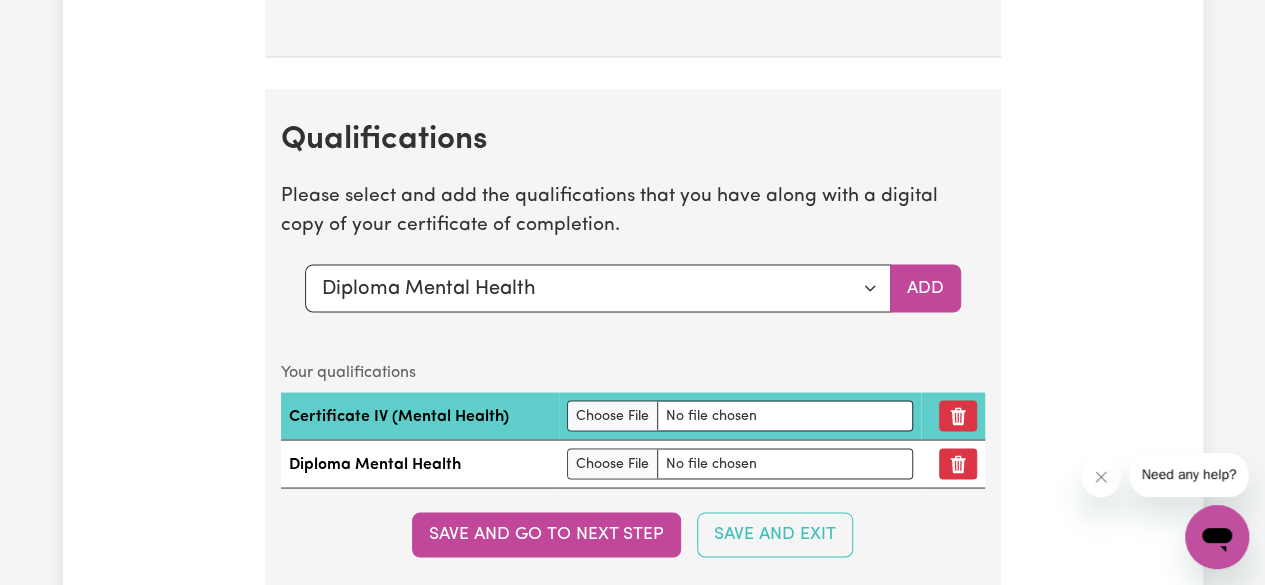scroll, scrollTop: 5569, scrollLeft: 0, axis: vertical 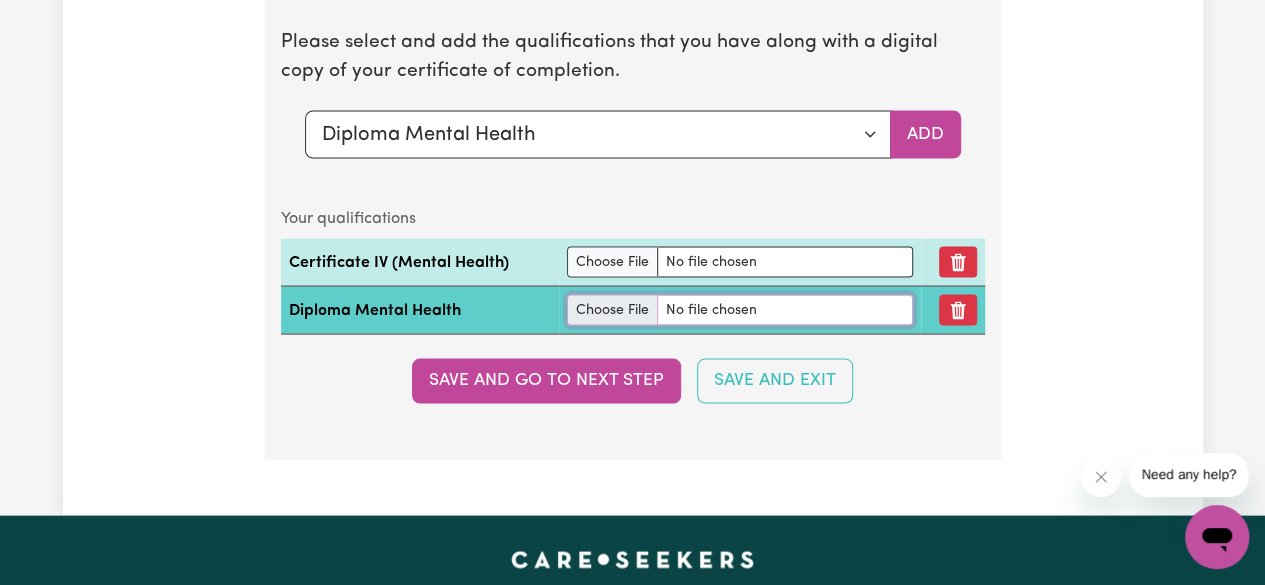 click at bounding box center [739, 309] 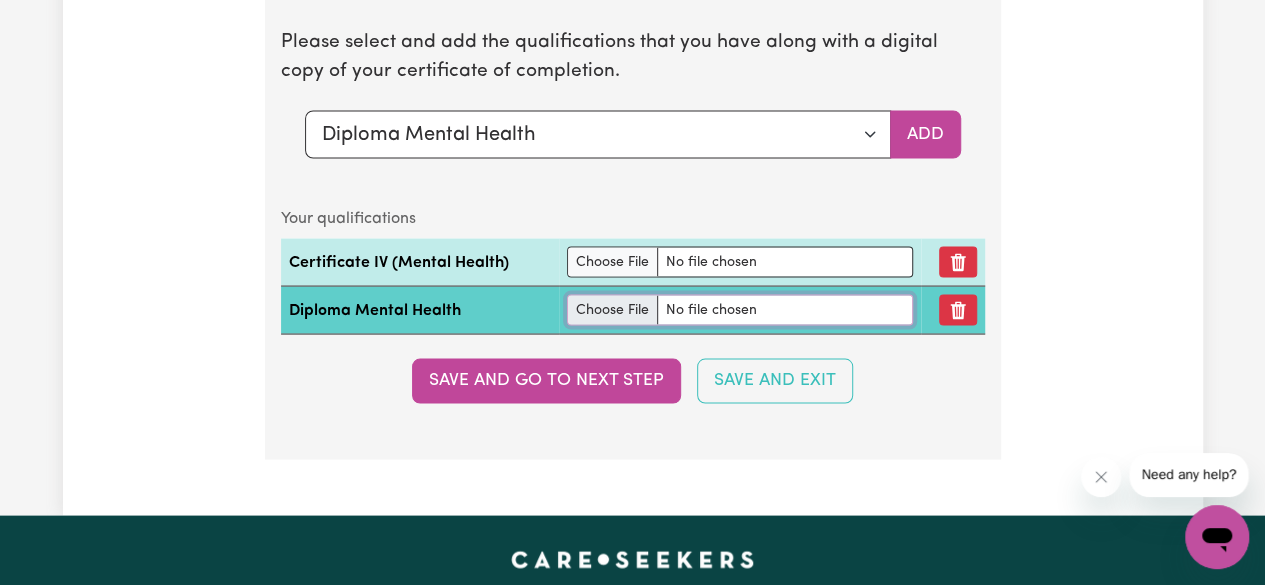 type on "C:\fakepath\[DOCUMENT_NAME].pdf" 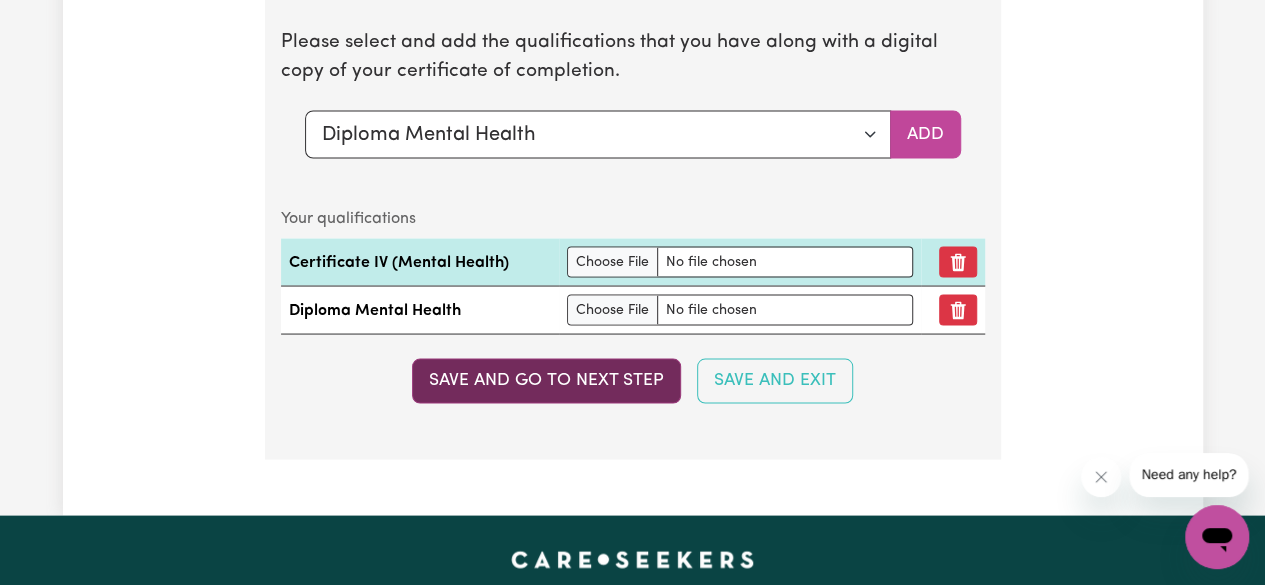 click on "Save and go to next step" at bounding box center [546, 380] 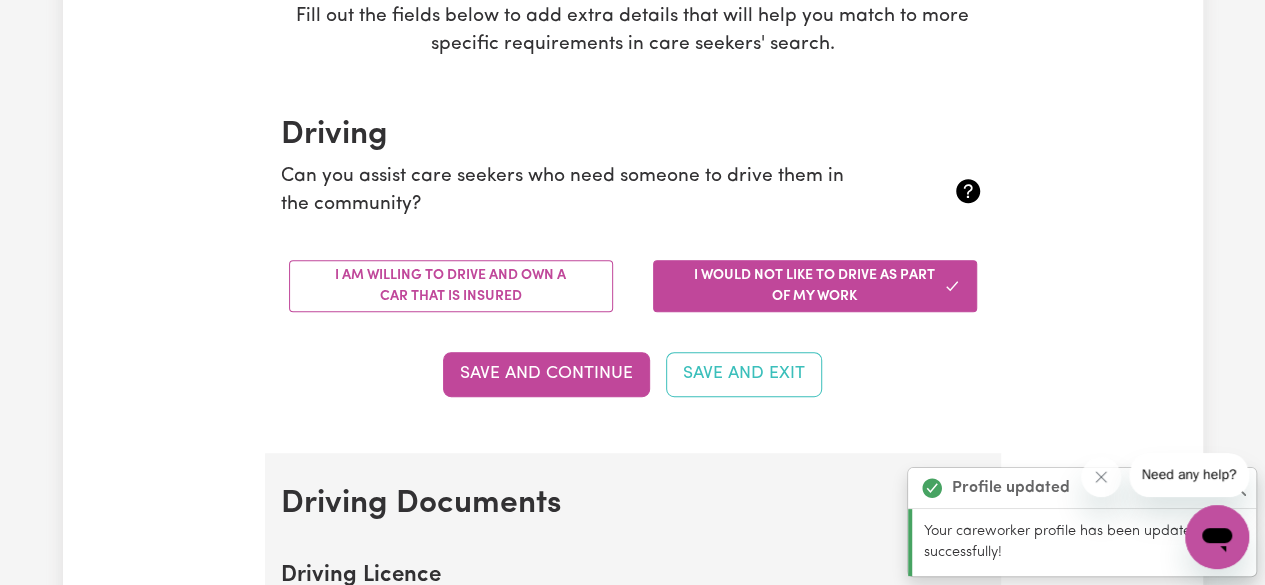 scroll, scrollTop: 400, scrollLeft: 0, axis: vertical 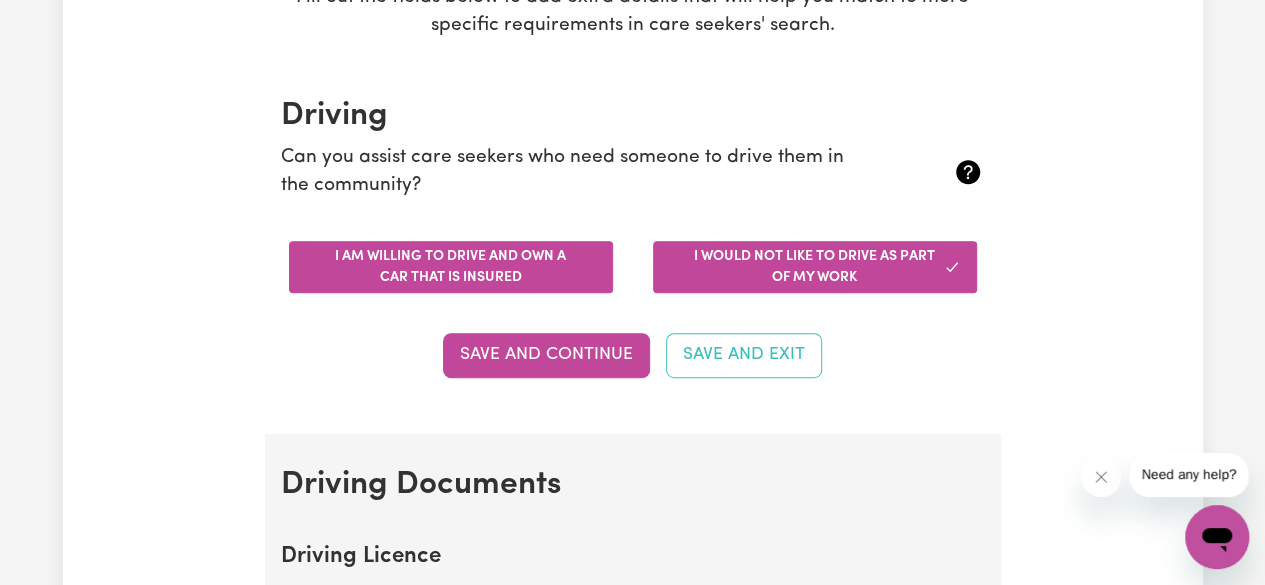 click on "I am willing to drive and own a car that is insured" at bounding box center [451, 267] 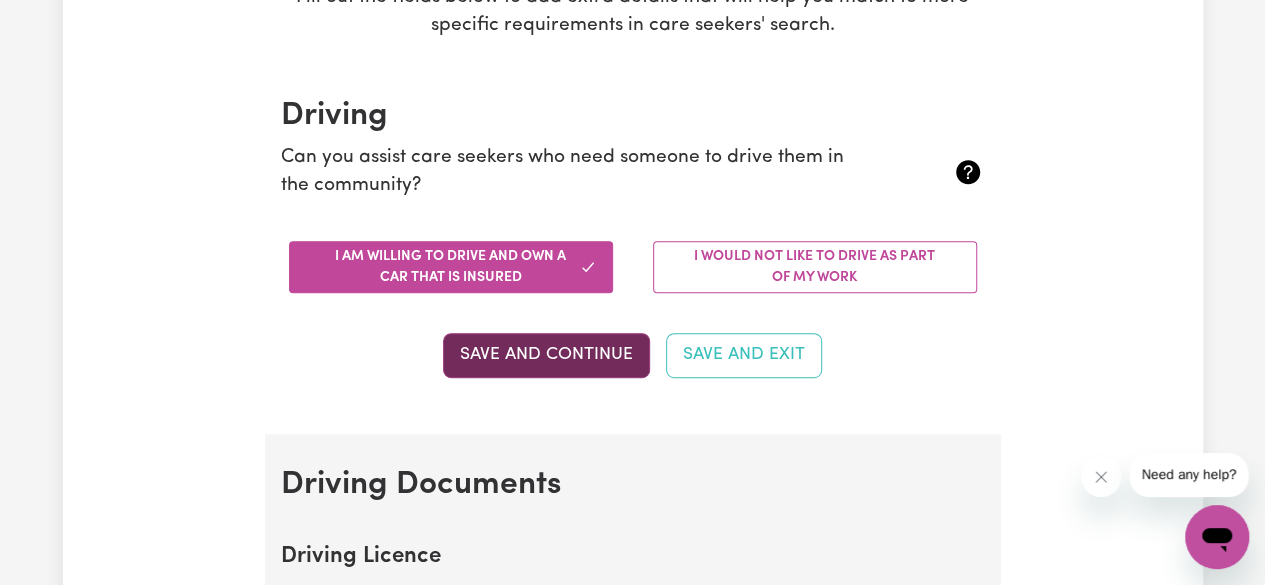 click on "Save and Continue" at bounding box center (546, 355) 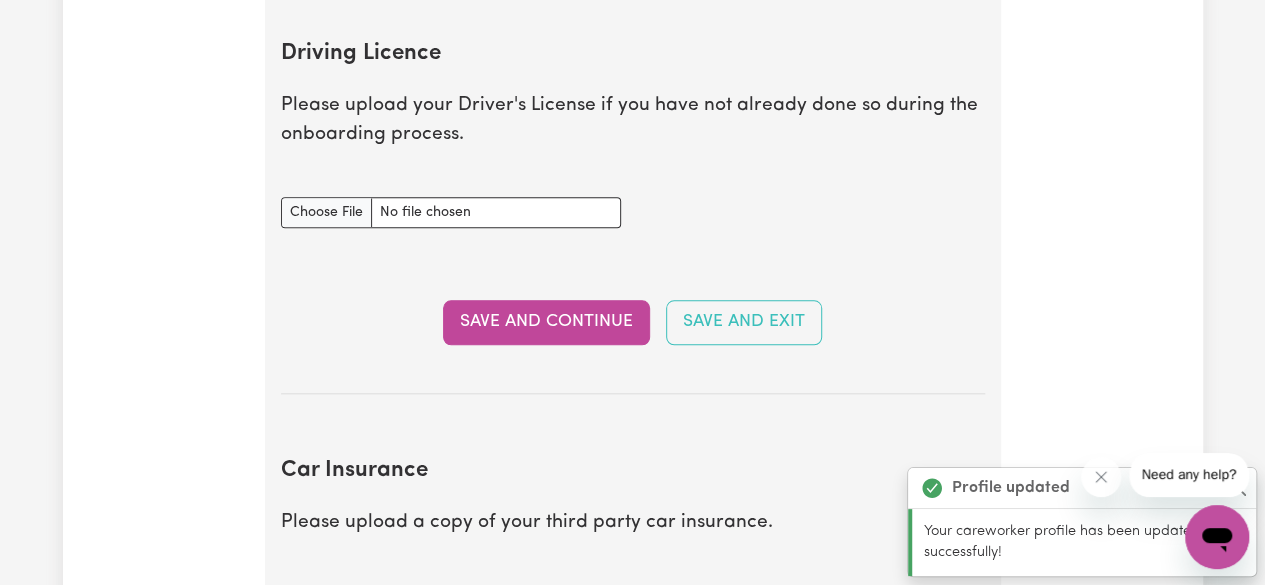 scroll, scrollTop: 910, scrollLeft: 0, axis: vertical 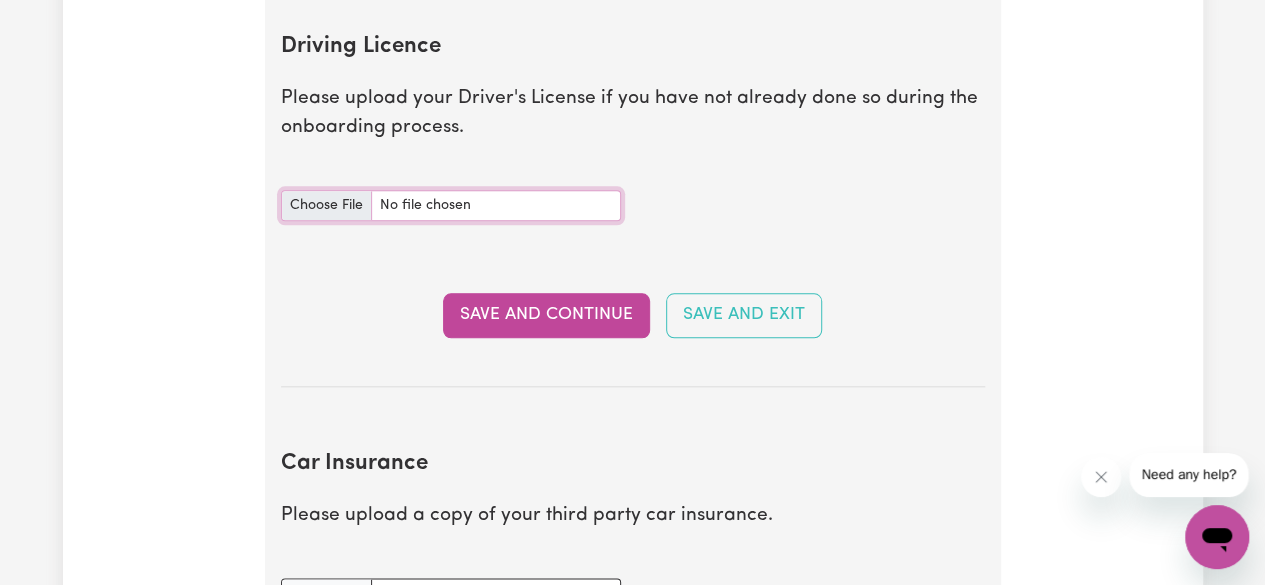 click on "Driving Licence  document" at bounding box center (451, 205) 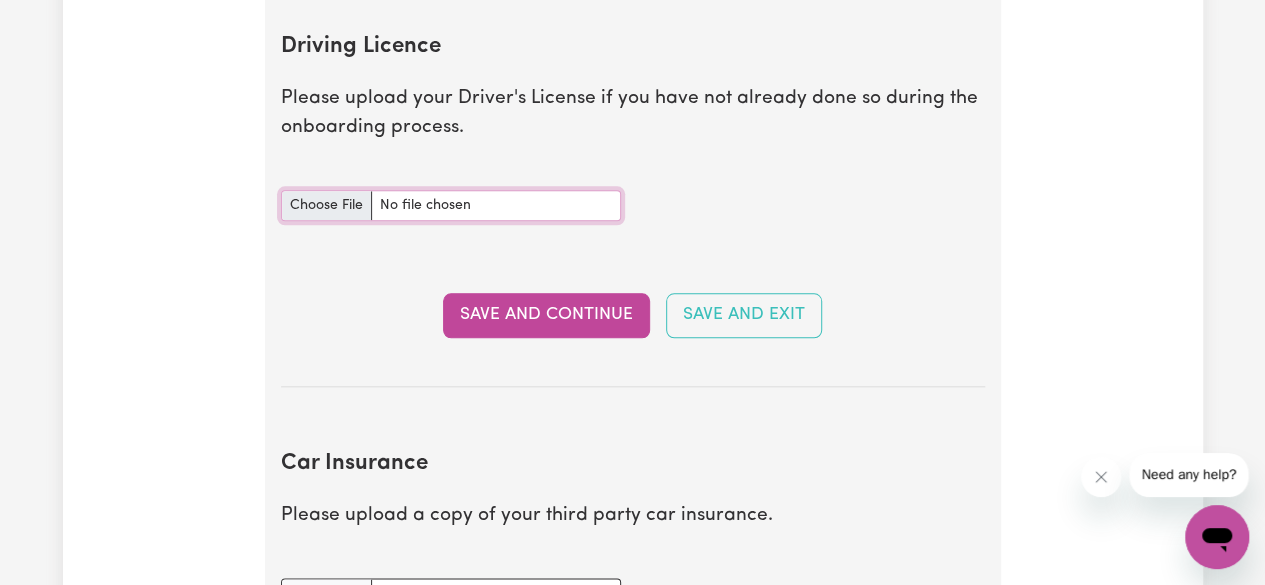 type on "C:\fakepath\[DOCUMENT_NAME] [NUMBER].jpg" 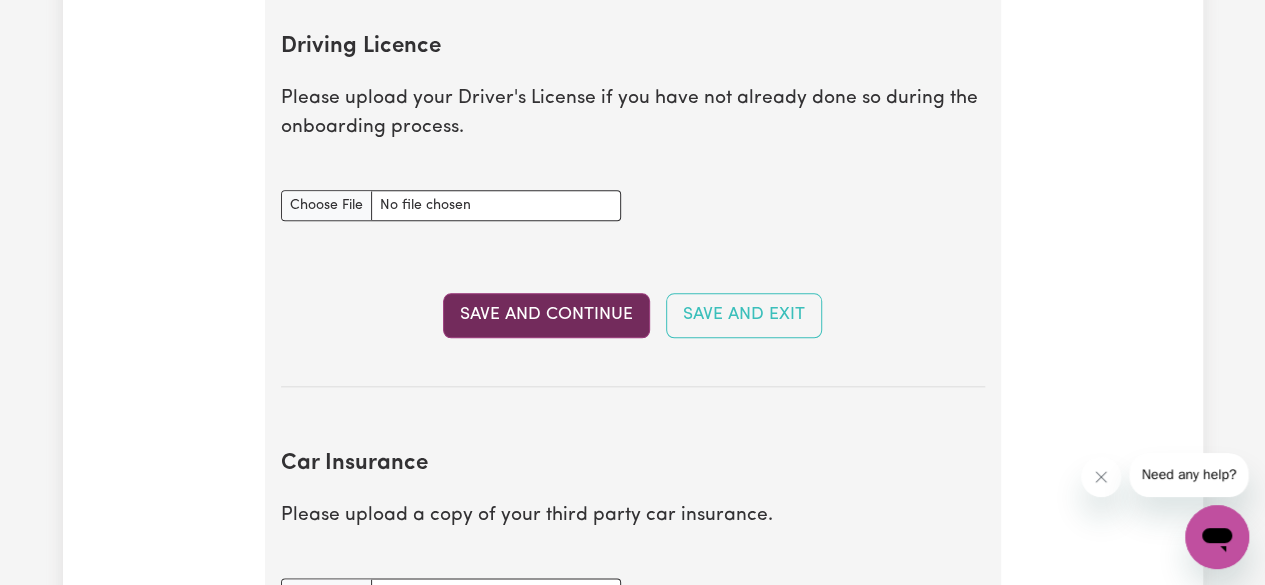 click on "Save and Continue" at bounding box center (546, 315) 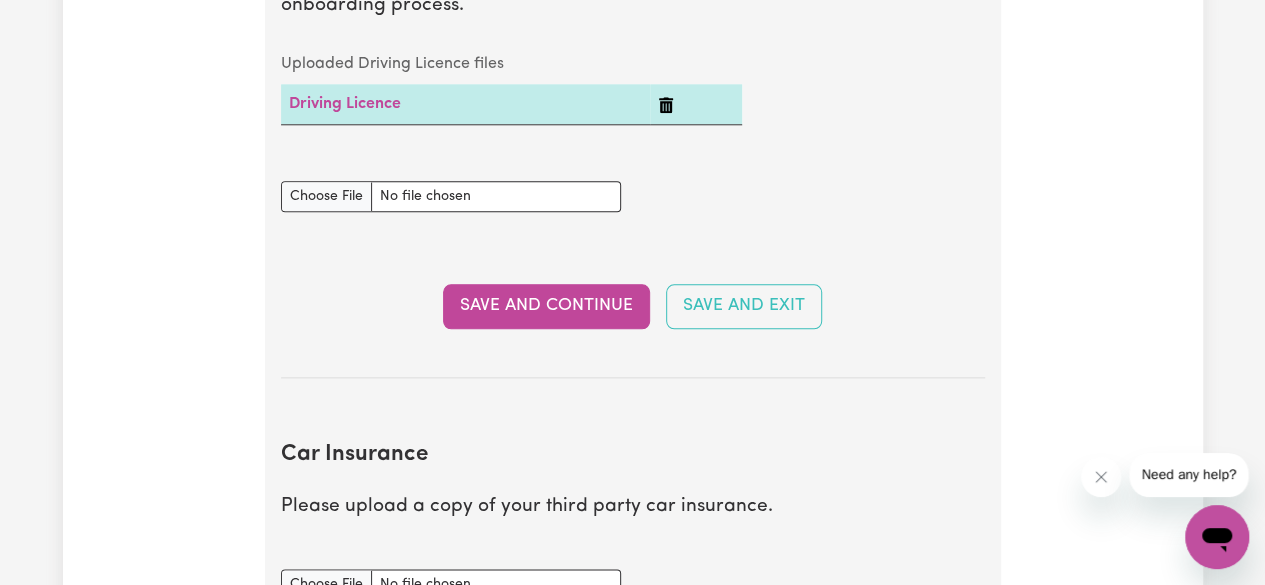scroll, scrollTop: 1026, scrollLeft: 0, axis: vertical 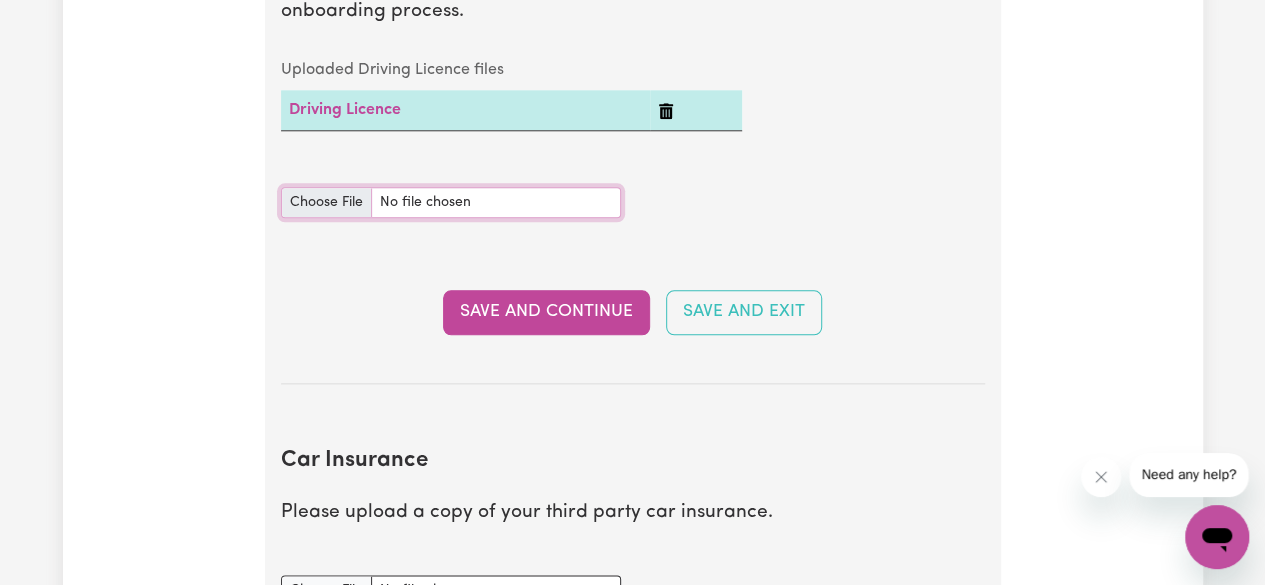 click on "Driving Licence  document" at bounding box center (451, 202) 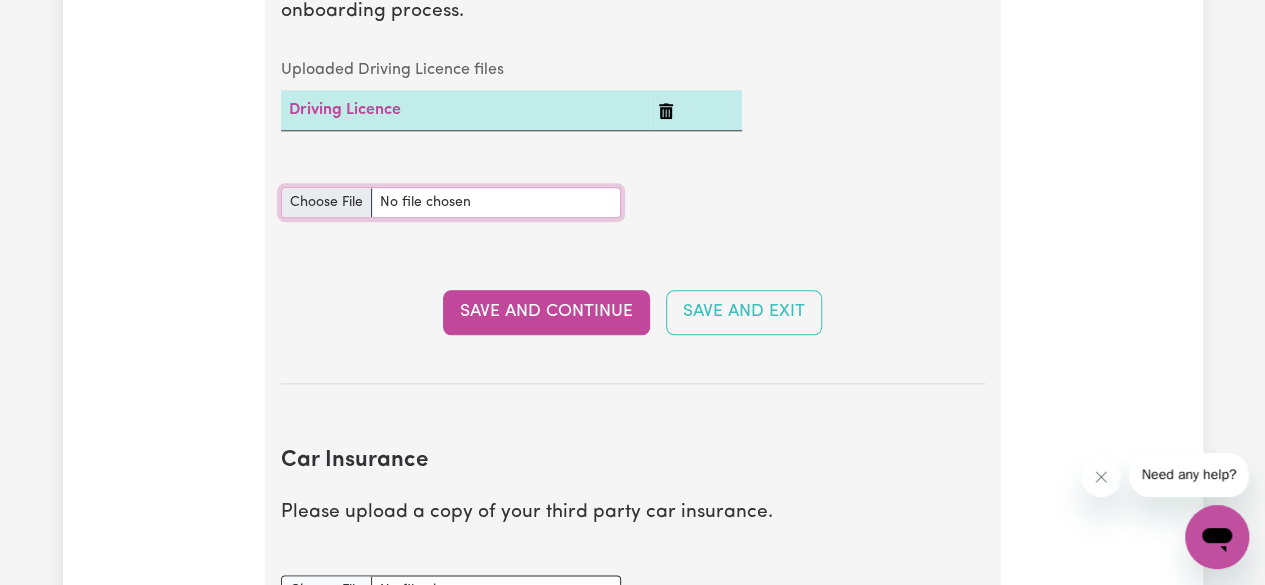 type on "C:\fakepath\[DOCUMENT_NAME] [NUMBER].jpg" 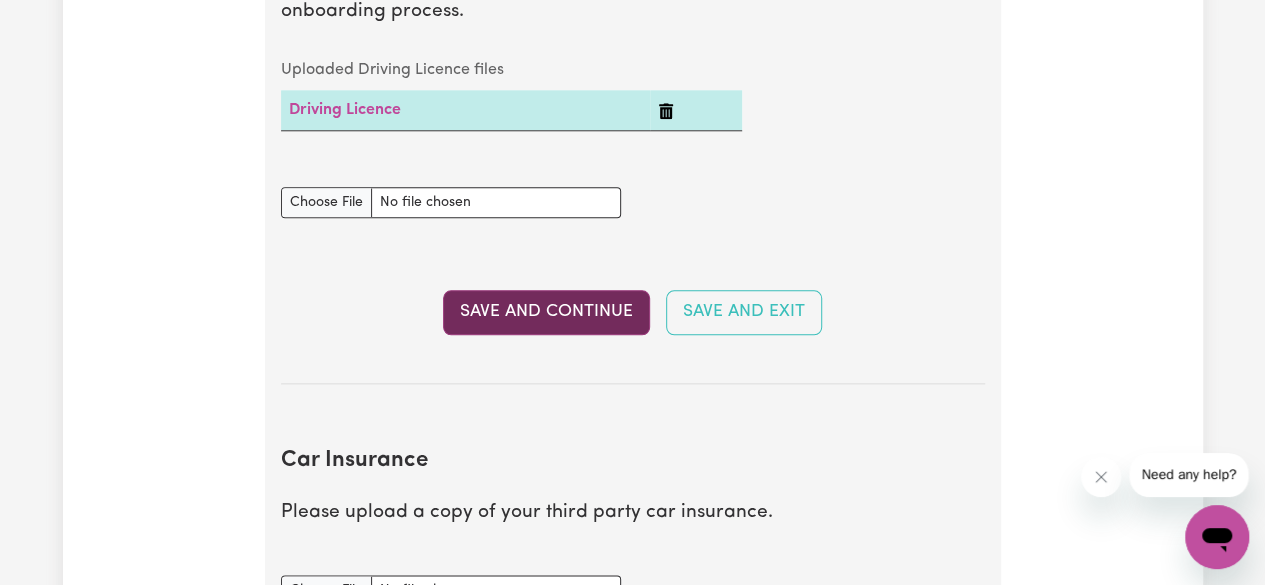 click on "Save and Continue" at bounding box center (546, 312) 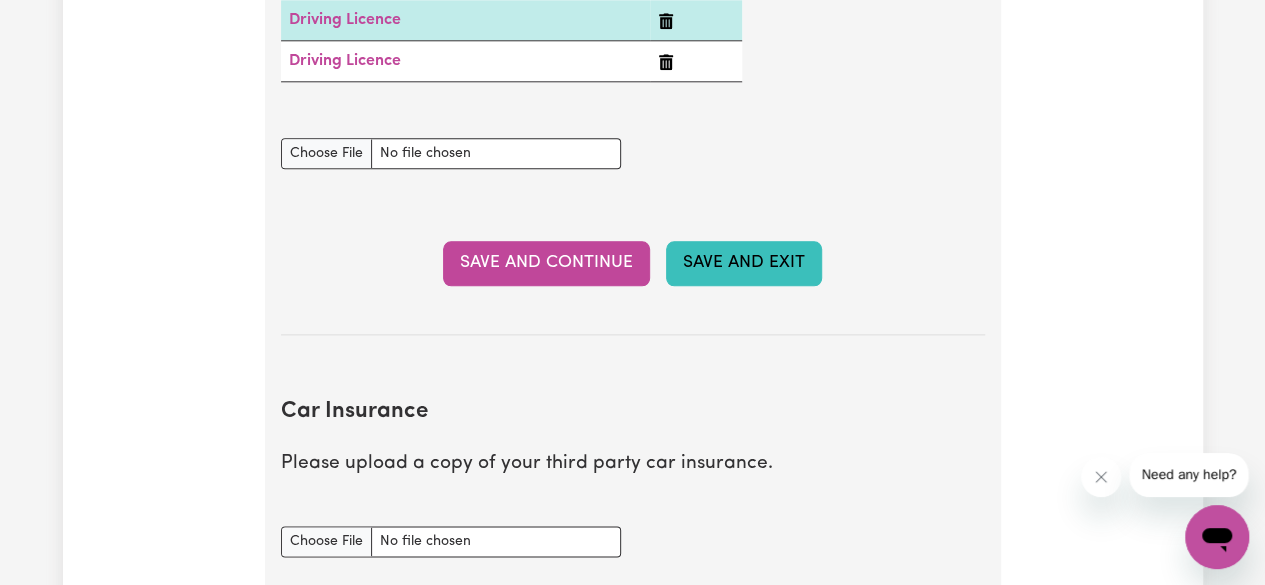 scroll, scrollTop: 1140, scrollLeft: 0, axis: vertical 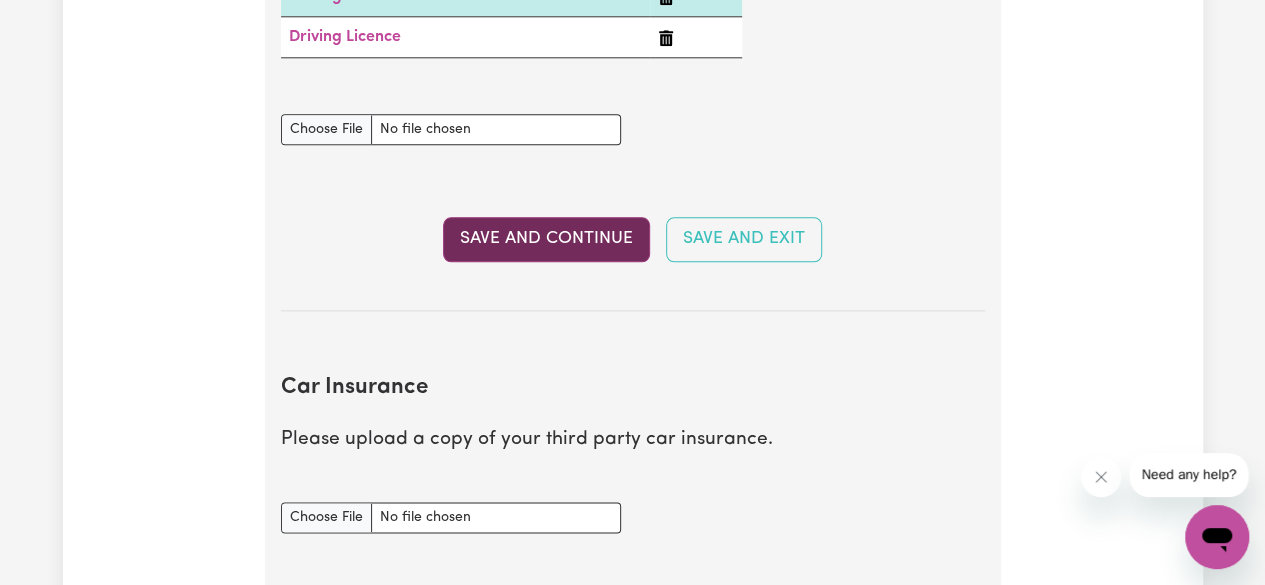 click on "Save and Continue" at bounding box center [546, 239] 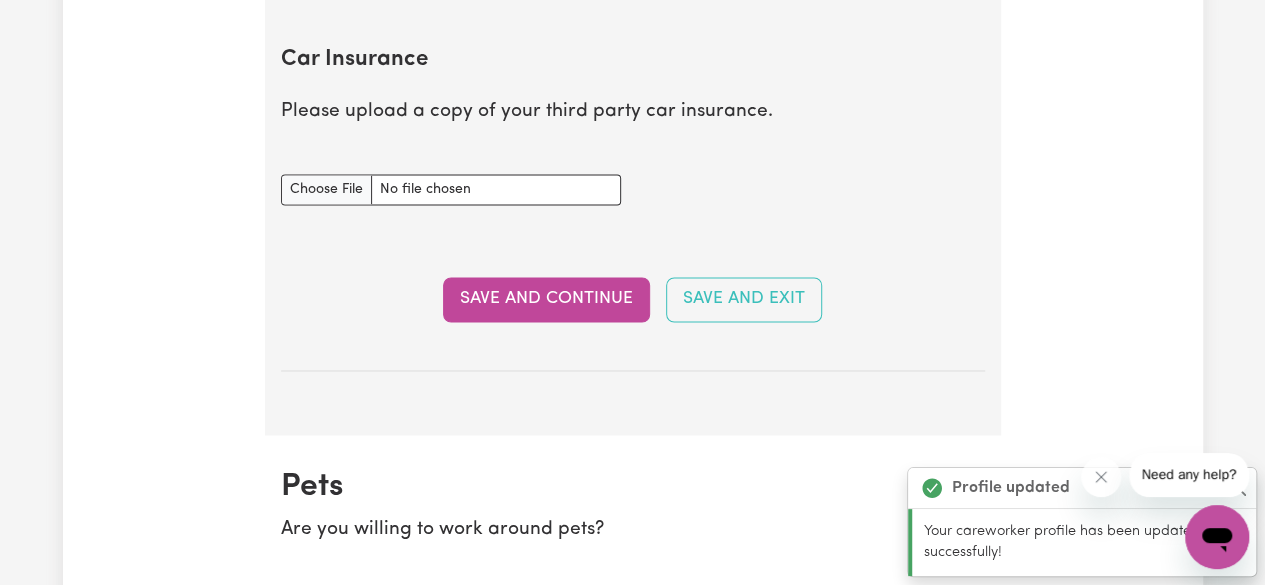 scroll, scrollTop: 1481, scrollLeft: 0, axis: vertical 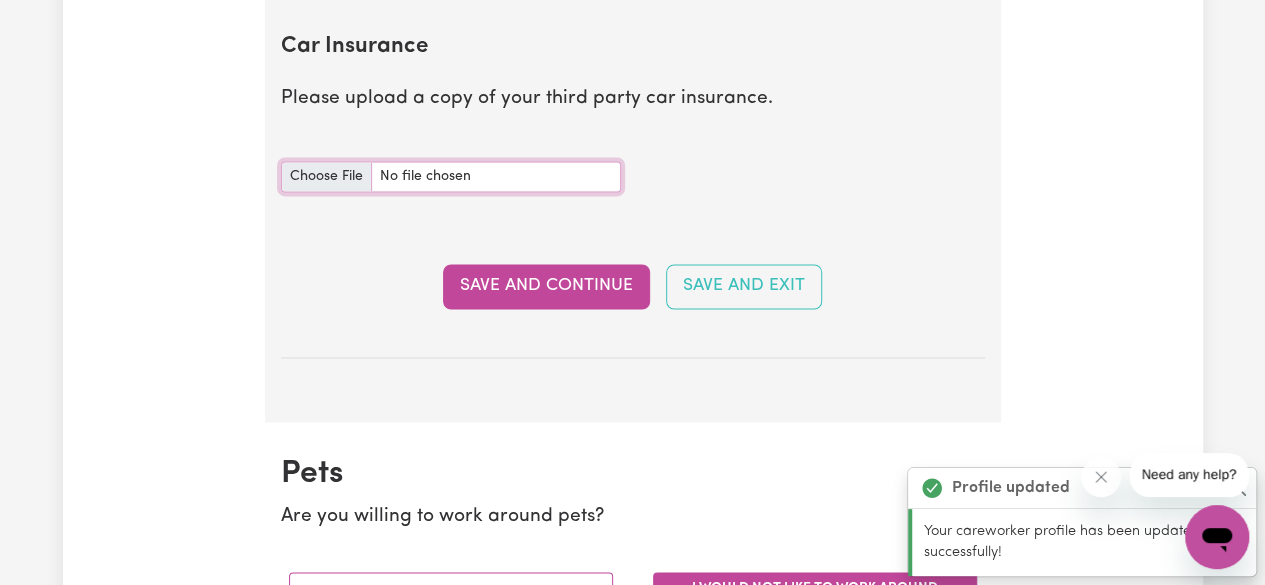 click on "Car Insurance  document" at bounding box center (451, 176) 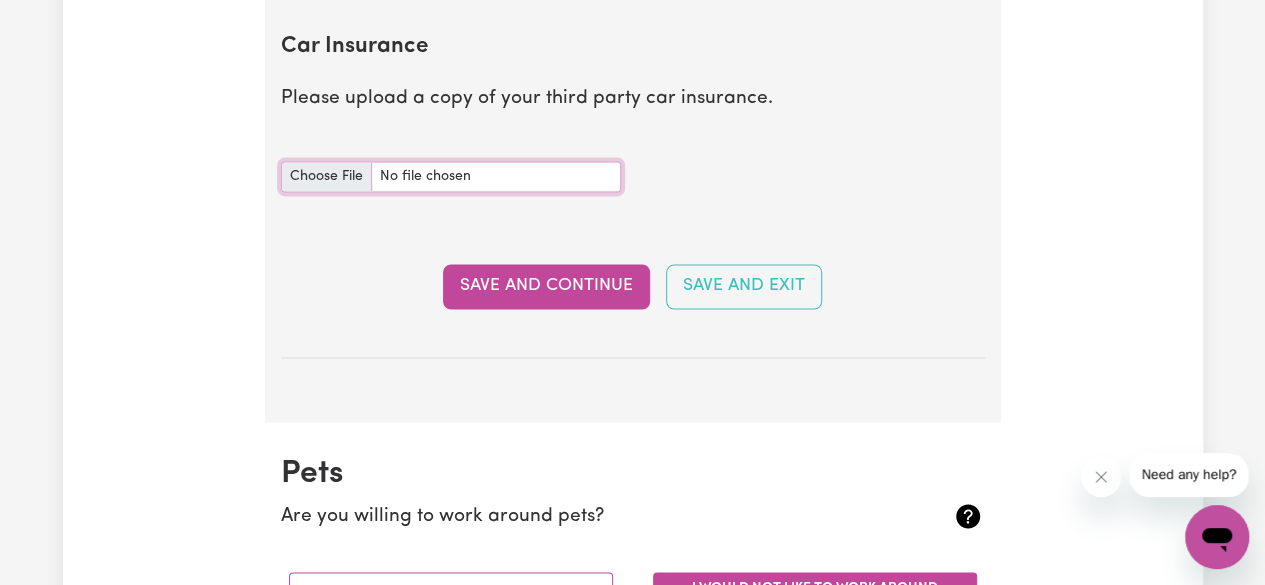 click on "Car Insurance  document" at bounding box center (451, 176) 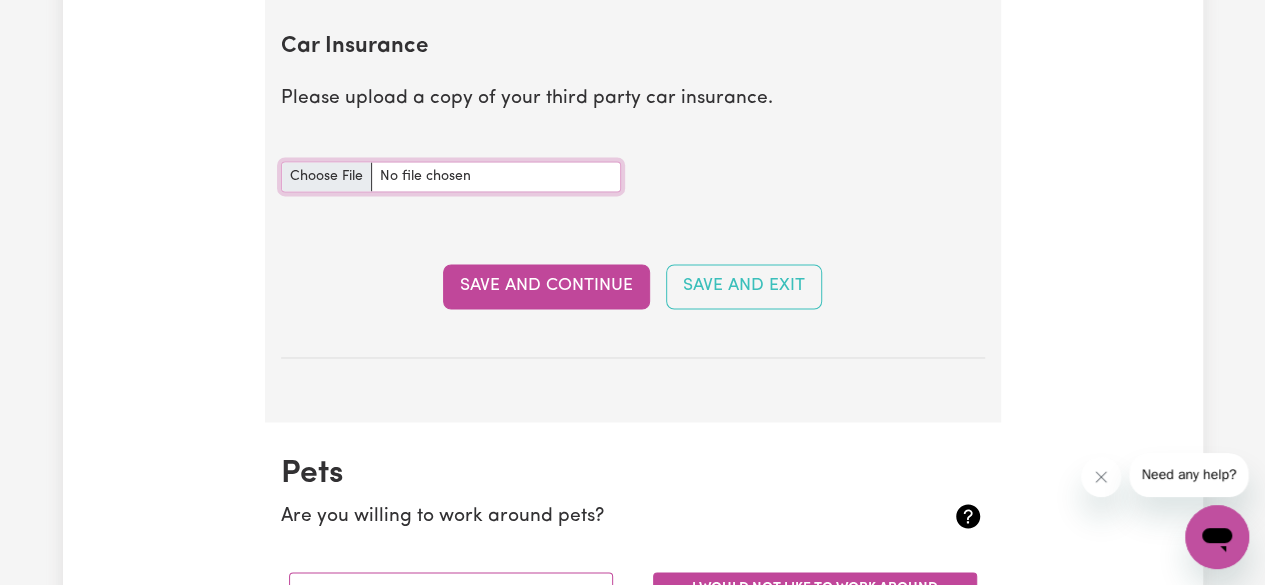 type on "C:\fakepath\[DOCUMENT_NAME] [NUMBER] [DOCUMENT_NAME].pdf" 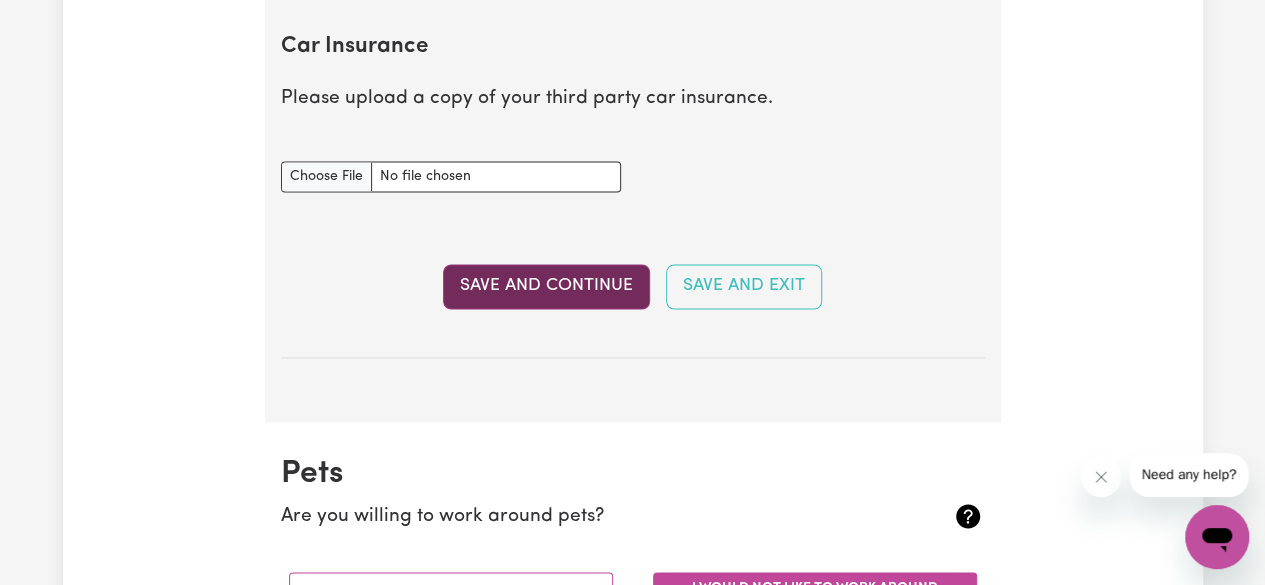 click on "Save and Continue" at bounding box center (546, 286) 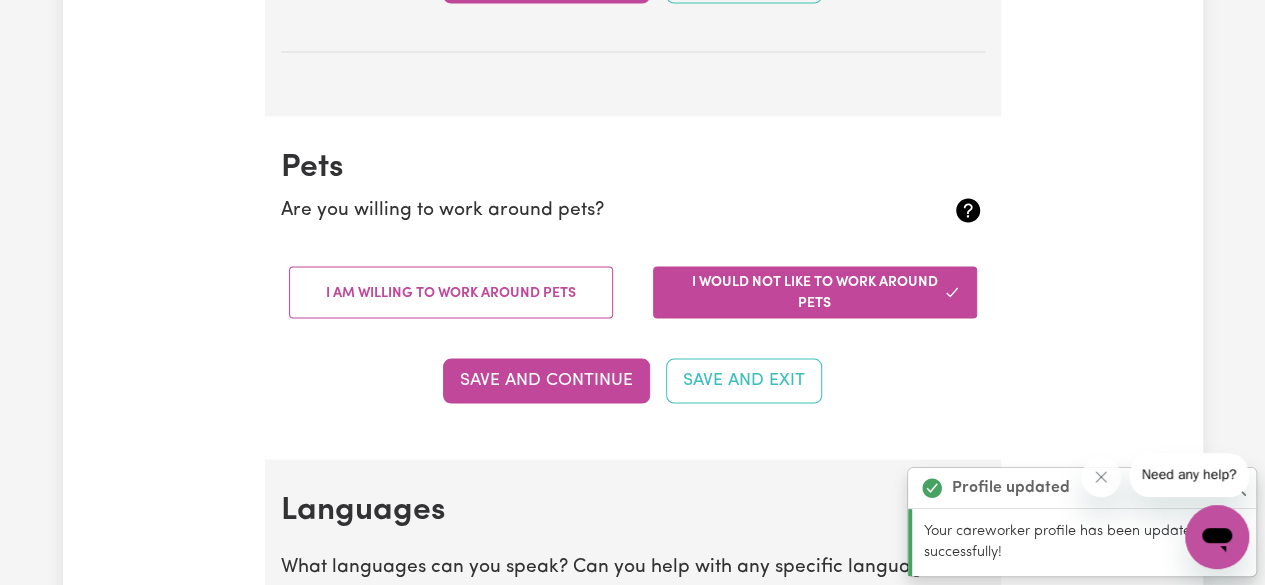 scroll, scrollTop: 1900, scrollLeft: 0, axis: vertical 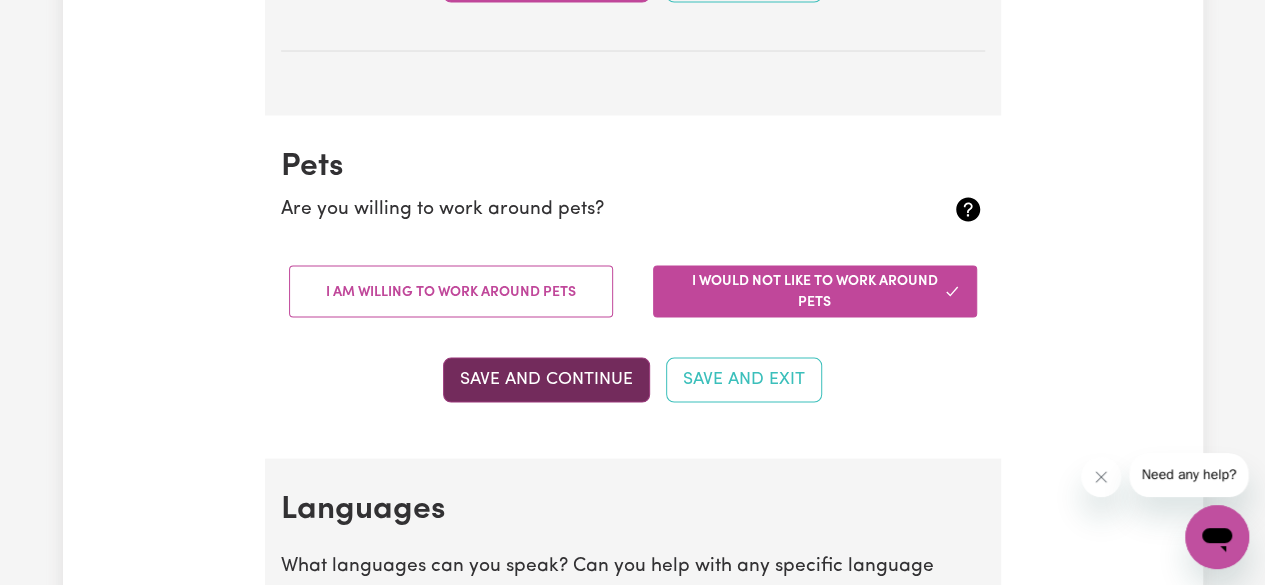 click on "Save and Continue" at bounding box center [546, 380] 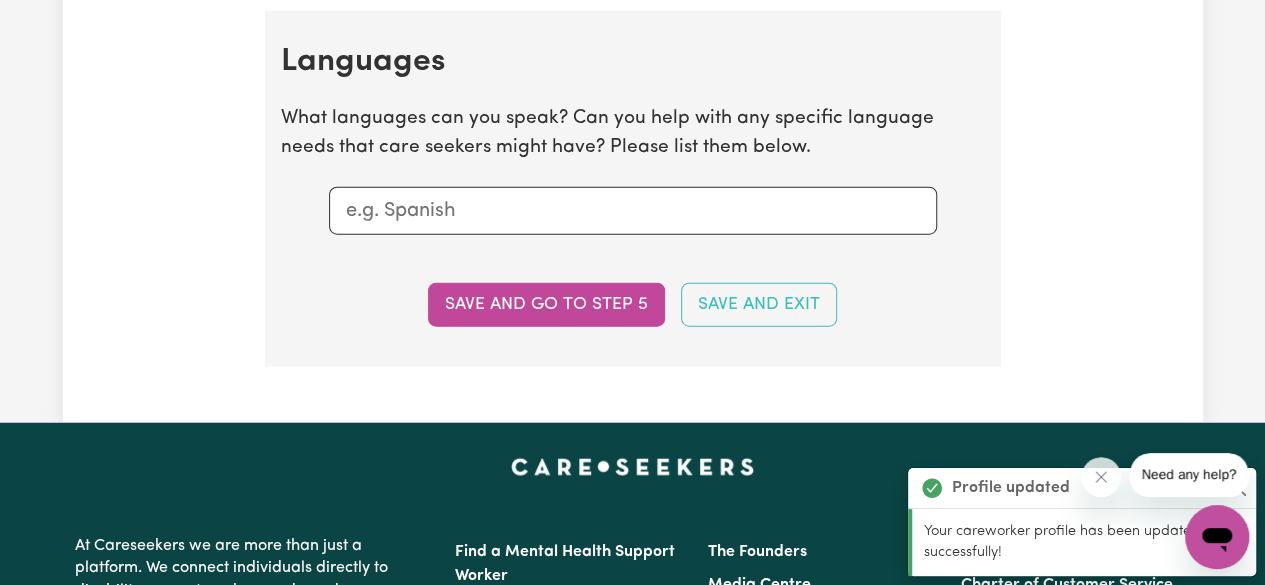 scroll, scrollTop: 2355, scrollLeft: 0, axis: vertical 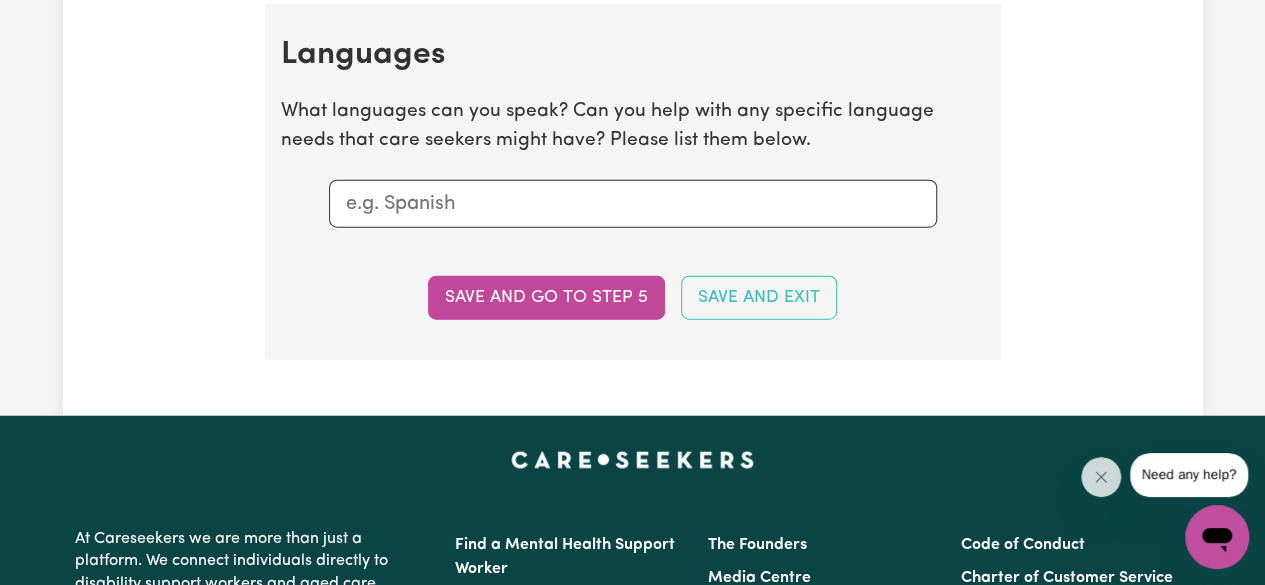 click at bounding box center (633, 204) 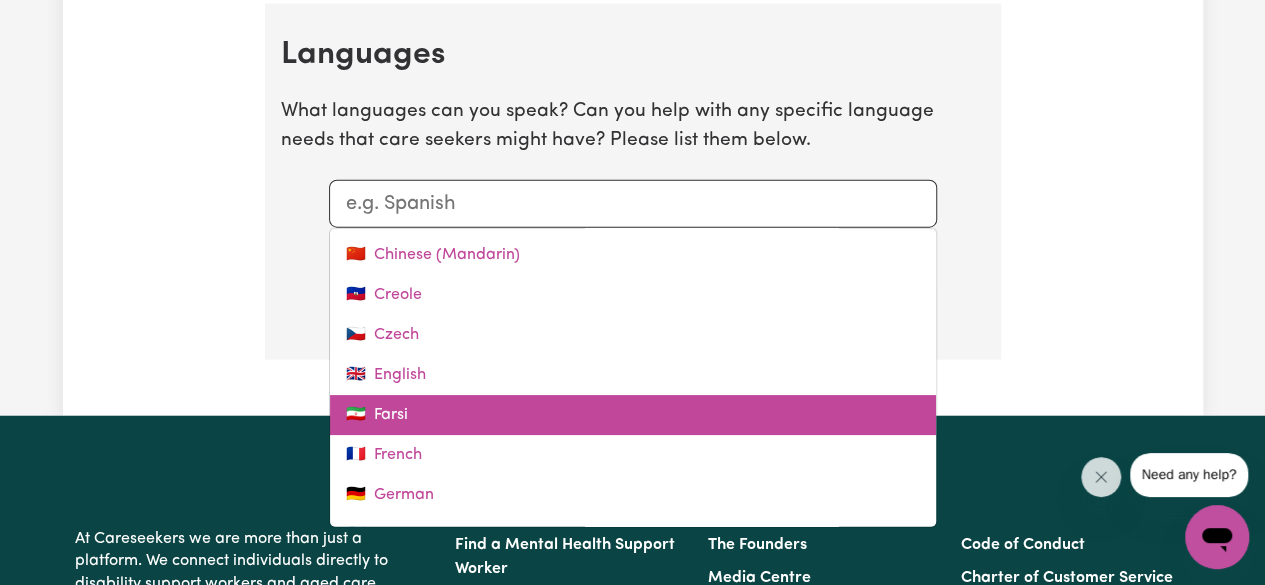 scroll, scrollTop: 200, scrollLeft: 0, axis: vertical 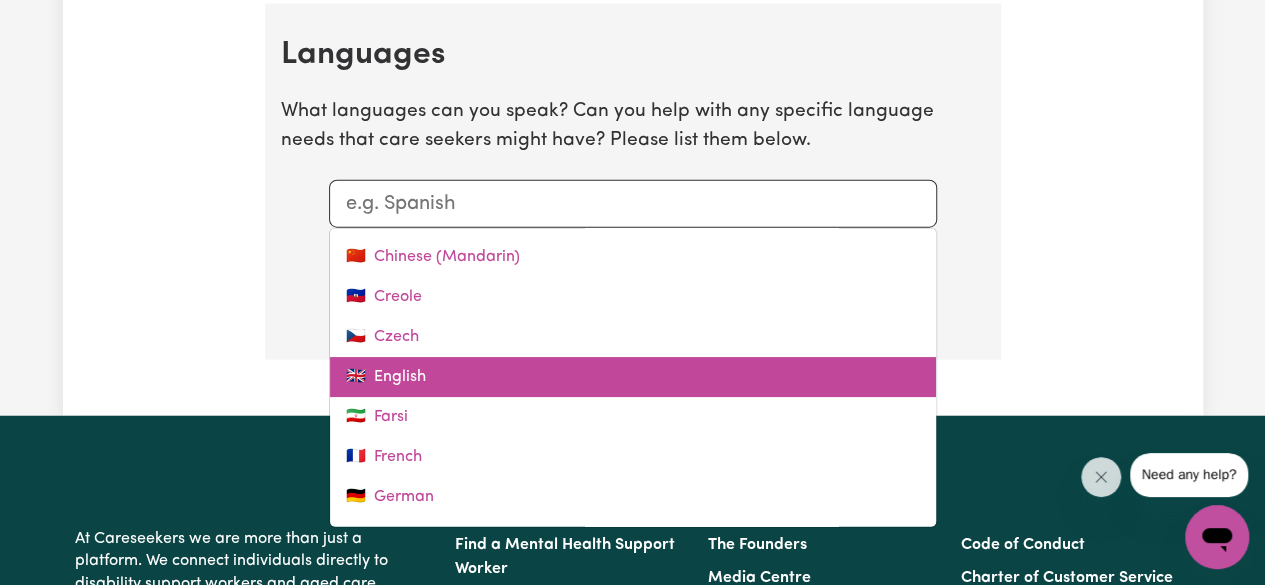 click on "🇬🇧 English" at bounding box center [633, 377] 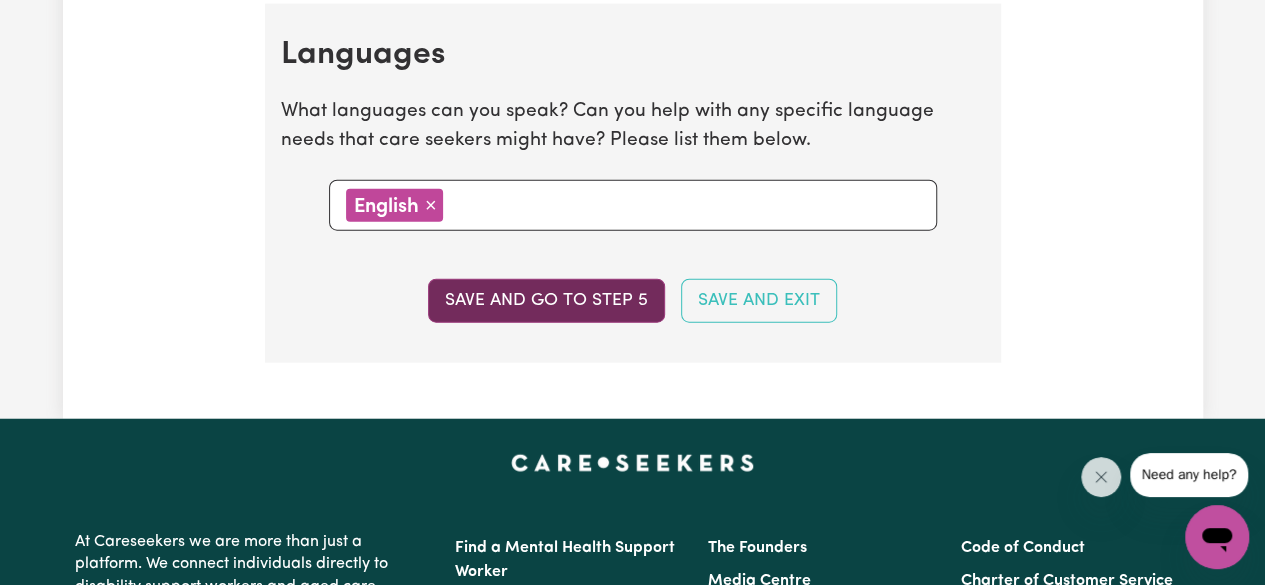 click on "Save and go to step 5" at bounding box center [546, 301] 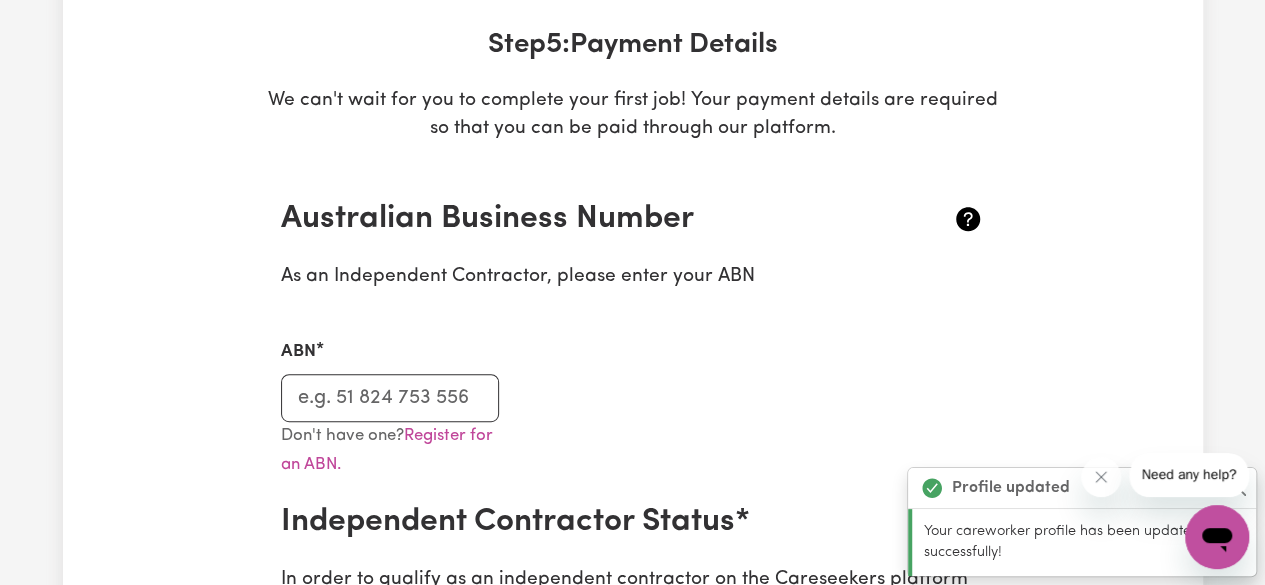 scroll, scrollTop: 300, scrollLeft: 0, axis: vertical 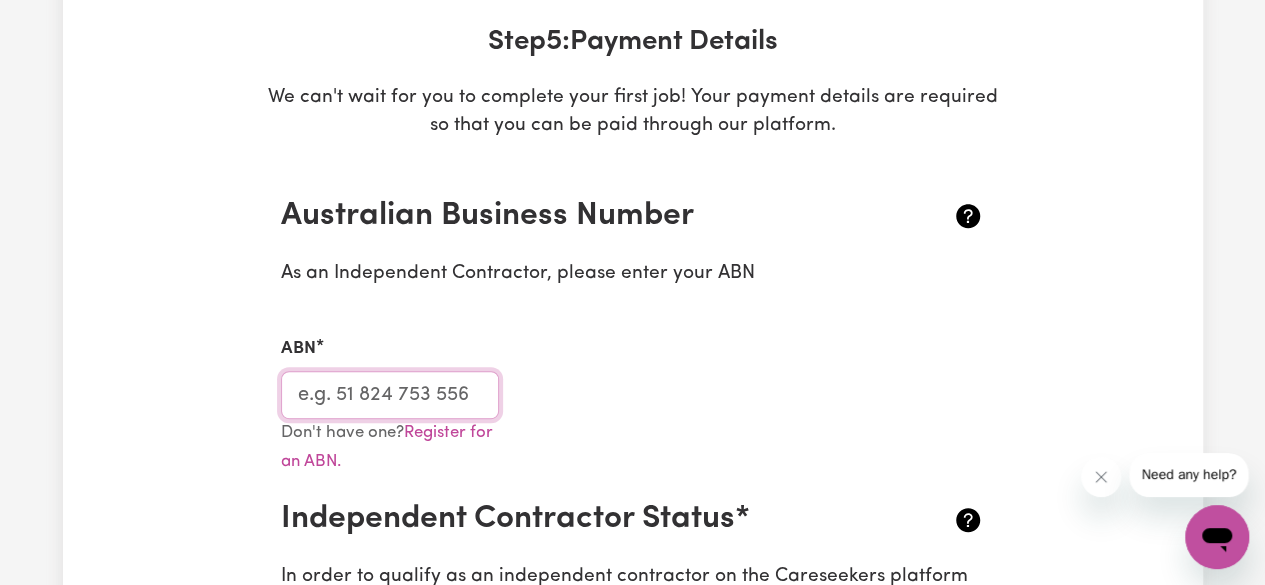 click on "ABN" at bounding box center (390, 395) 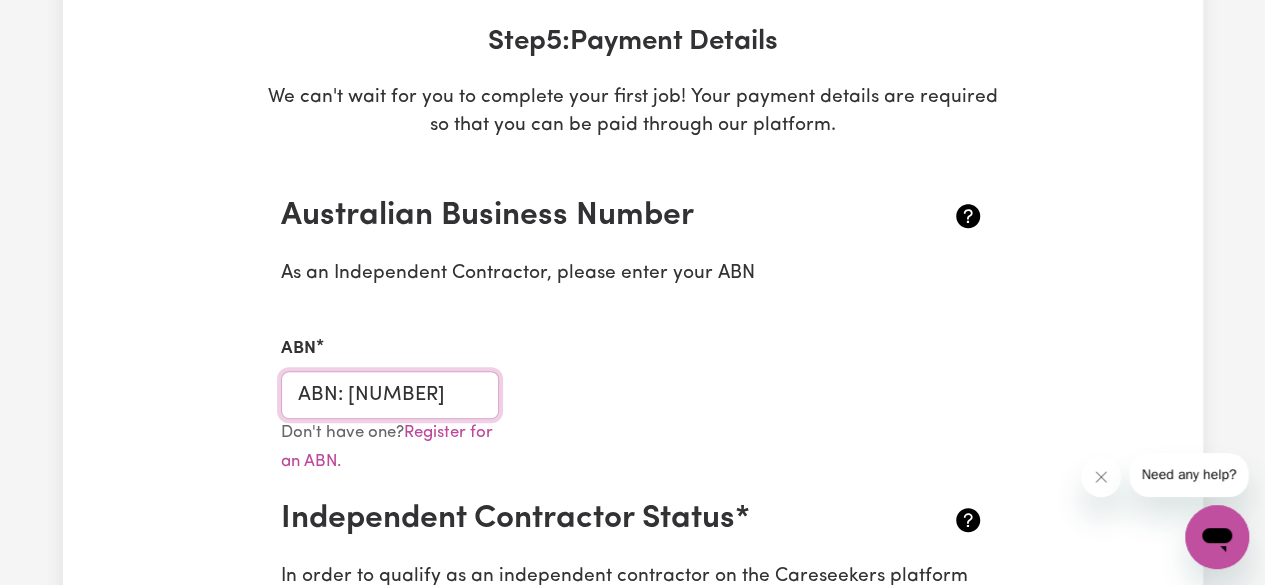 click on "ABN: [NUMBER]" at bounding box center (390, 395) 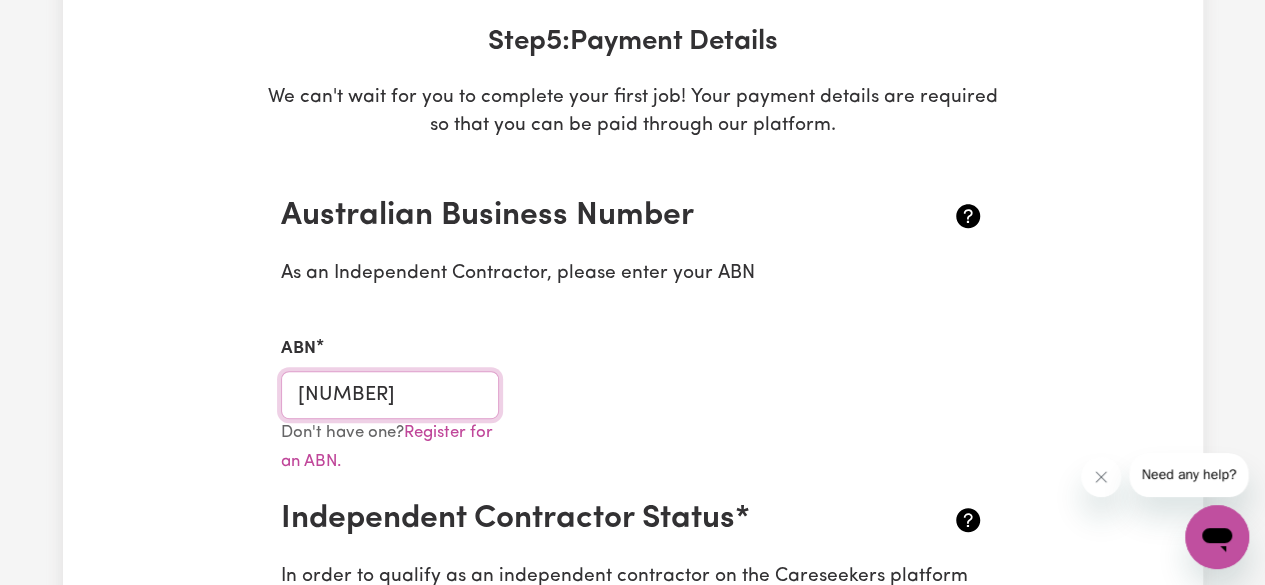 click on "[NUMBER]" at bounding box center [390, 395] 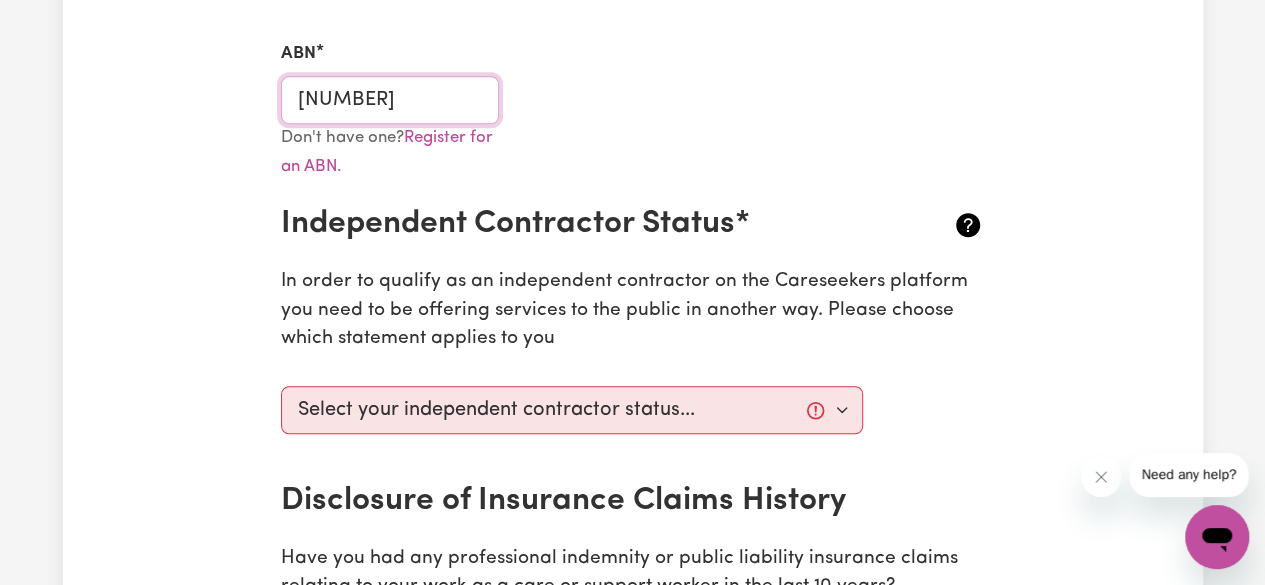 scroll, scrollTop: 600, scrollLeft: 0, axis: vertical 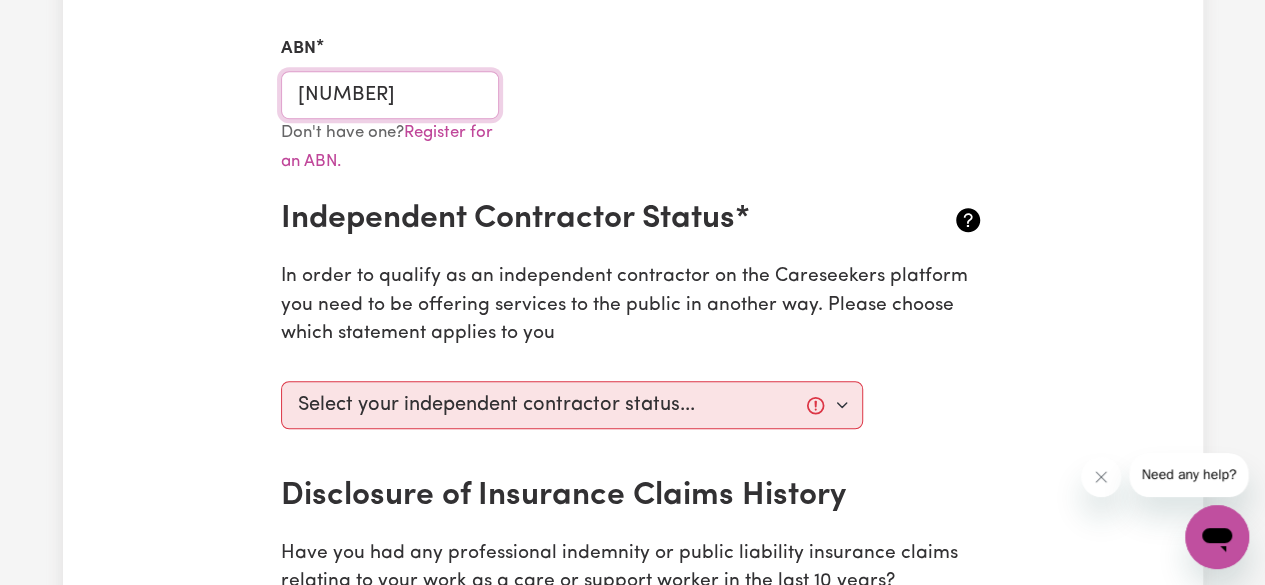 type on "[NUMBER]" 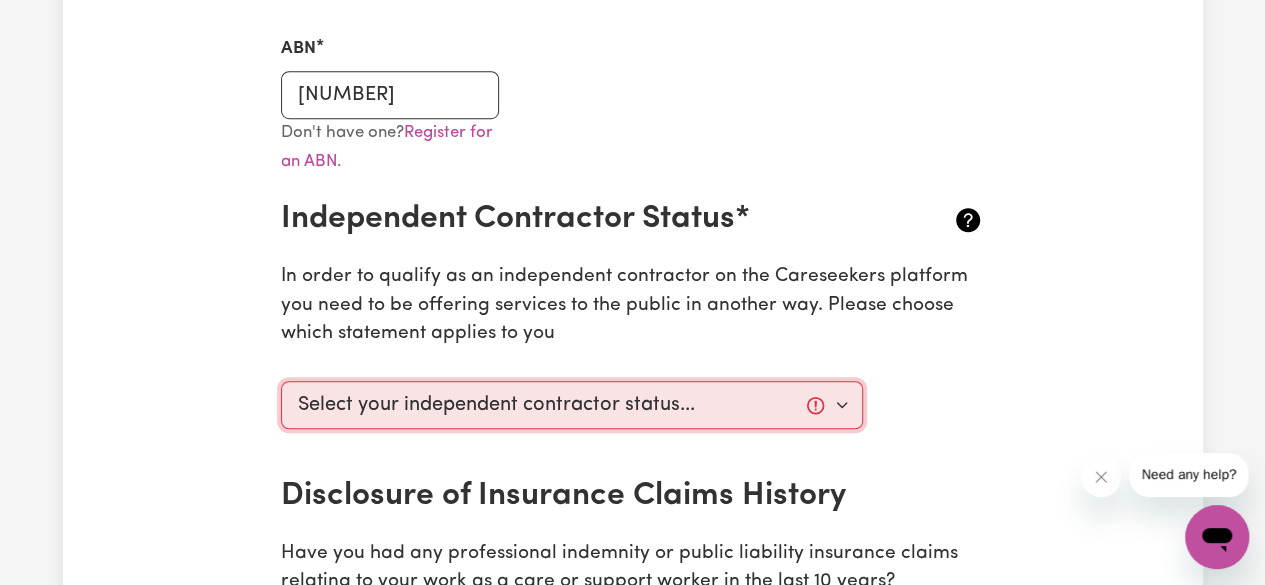 click on "Select your independent contractor status... I am providing services through another platform I am providing services privately on my own I am providing services by being employed by an organisation I am working in another industry" at bounding box center [572, 405] 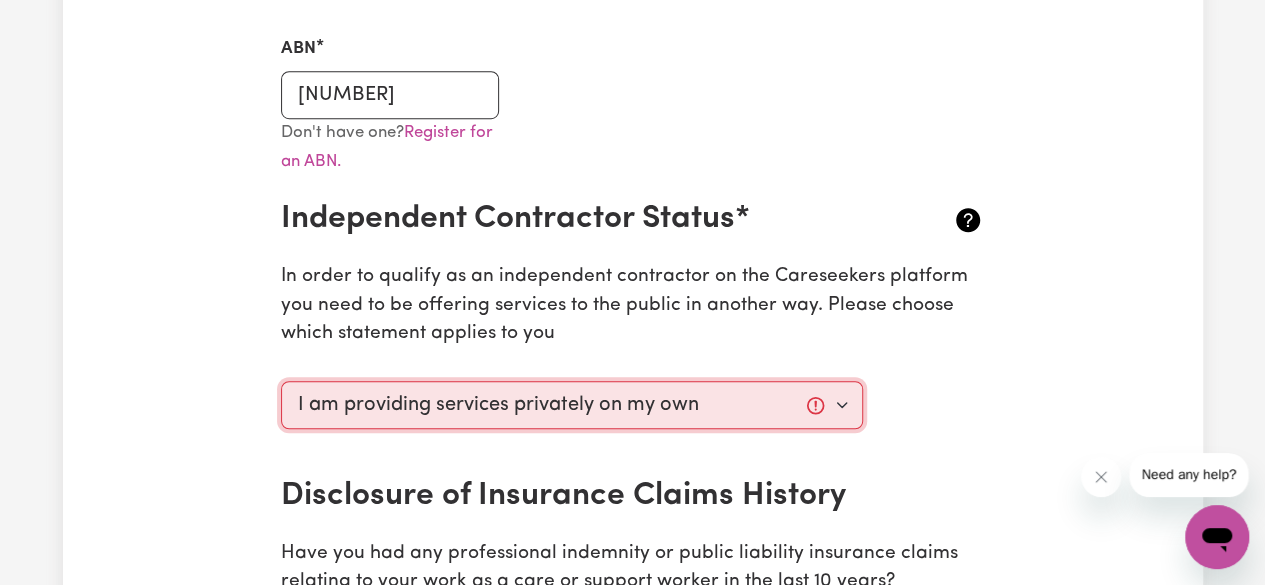 click on "Select your independent contractor status... I am providing services through another platform I am providing services privately on my own I am providing services by being employed by an organisation I am working in another industry" at bounding box center [572, 405] 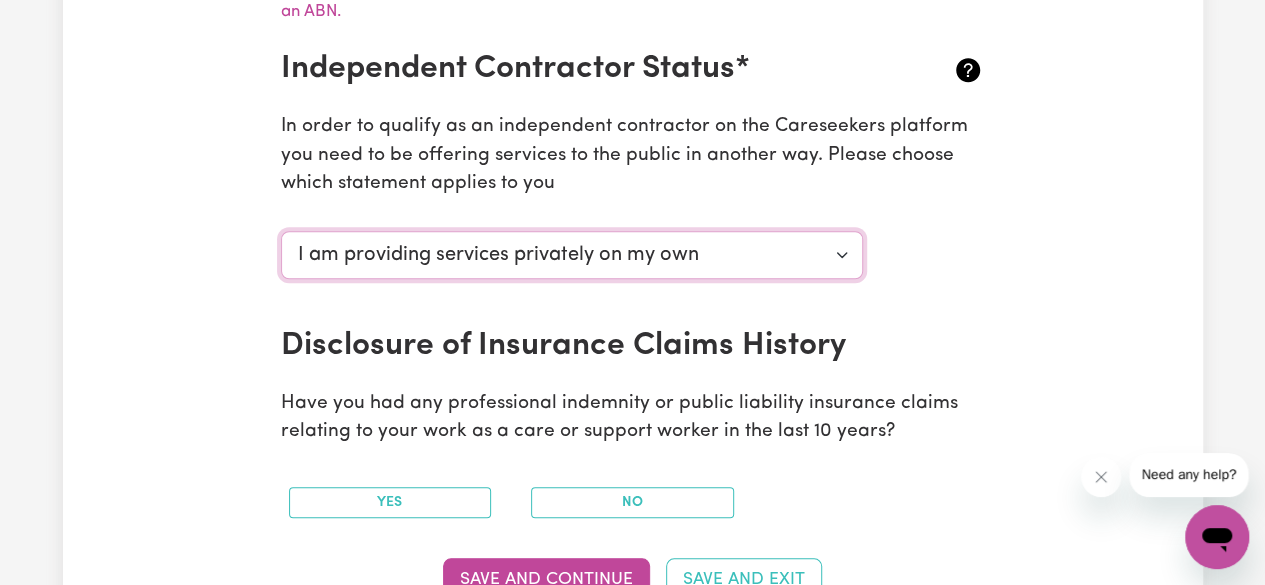 scroll, scrollTop: 900, scrollLeft: 0, axis: vertical 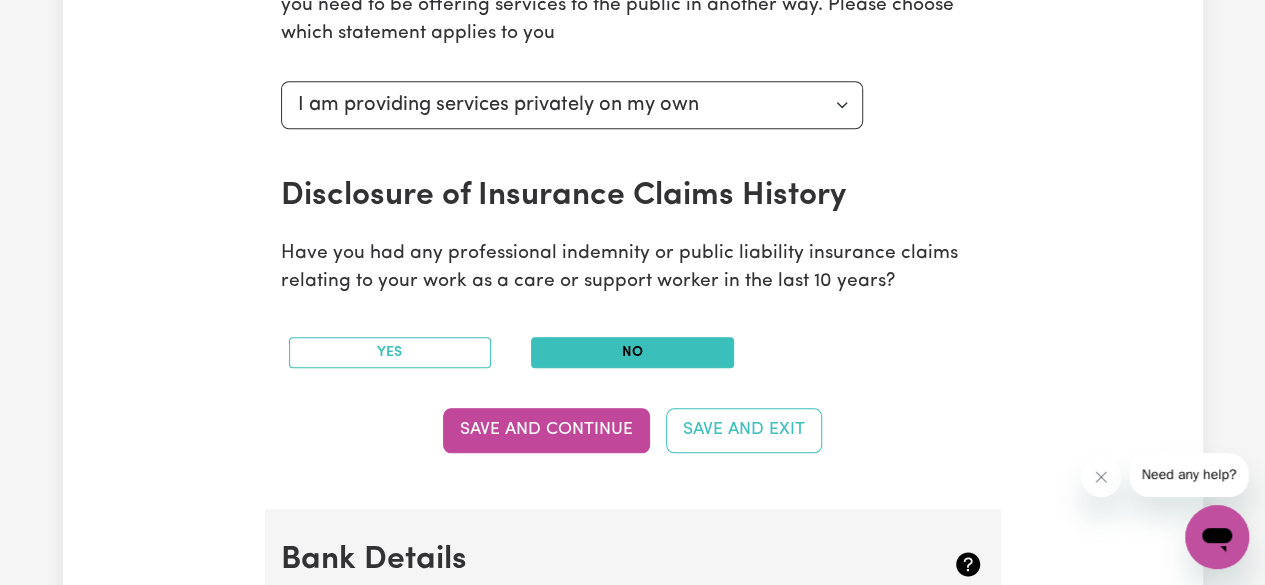 click on "No" at bounding box center (632, 352) 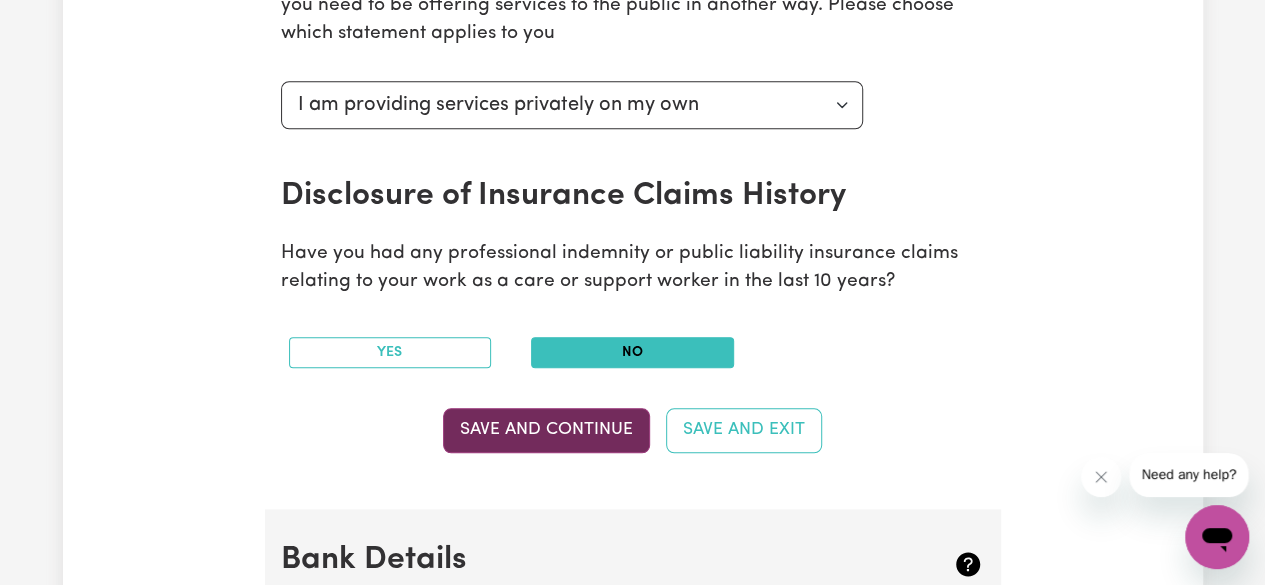 click on "Save and Continue" at bounding box center [546, 430] 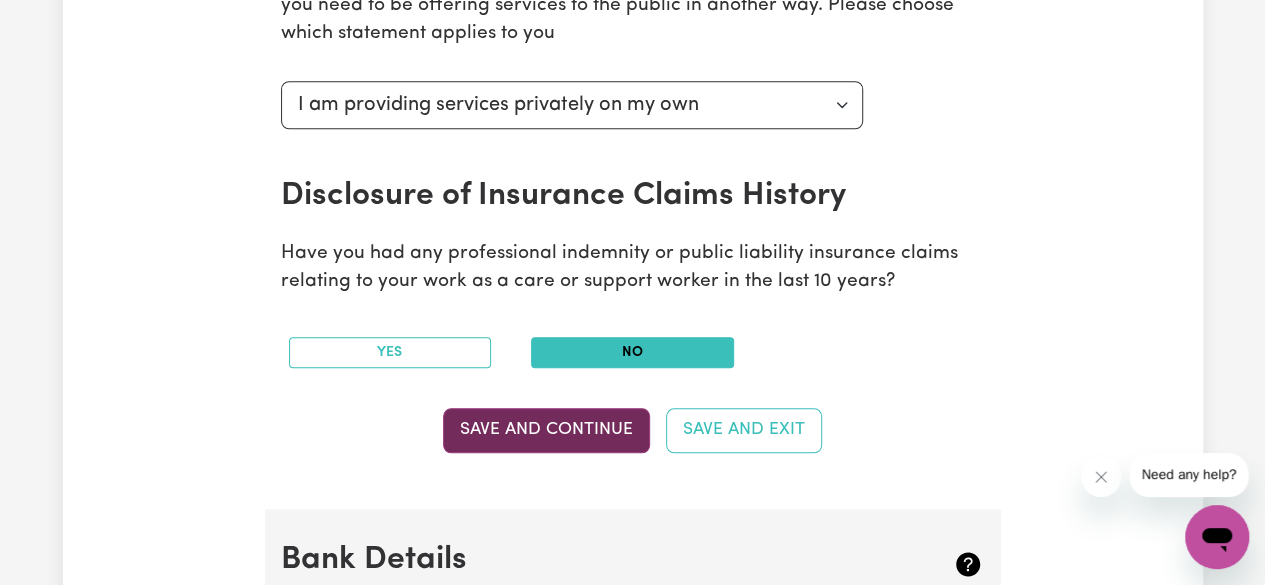 click on "Save and Continue" at bounding box center [546, 430] 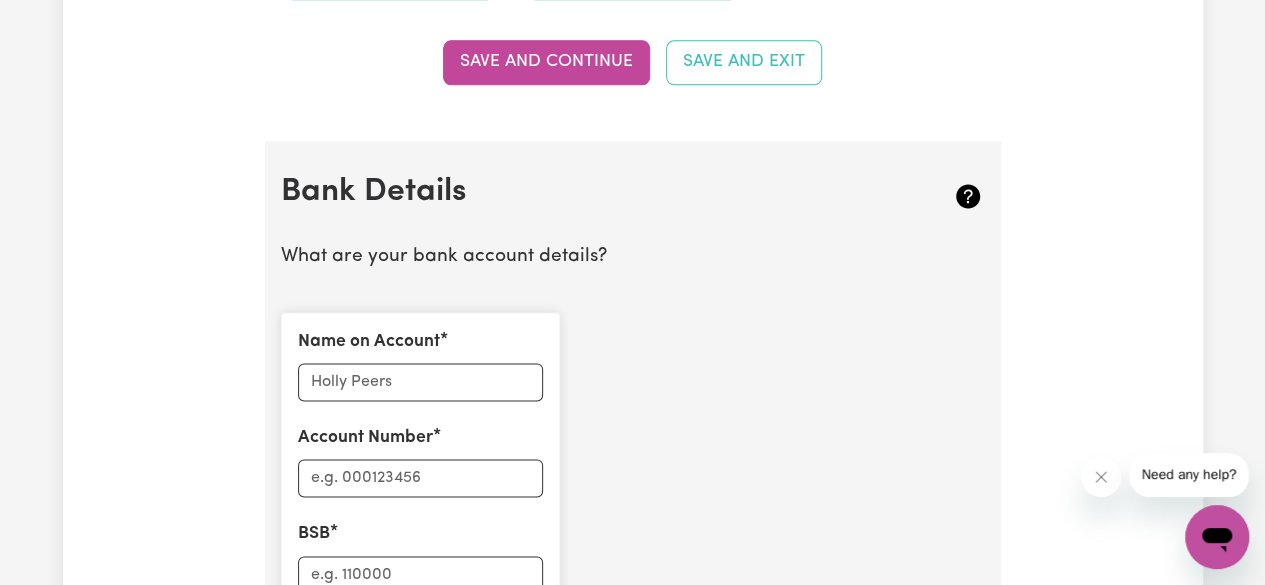 scroll, scrollTop: 1340, scrollLeft: 0, axis: vertical 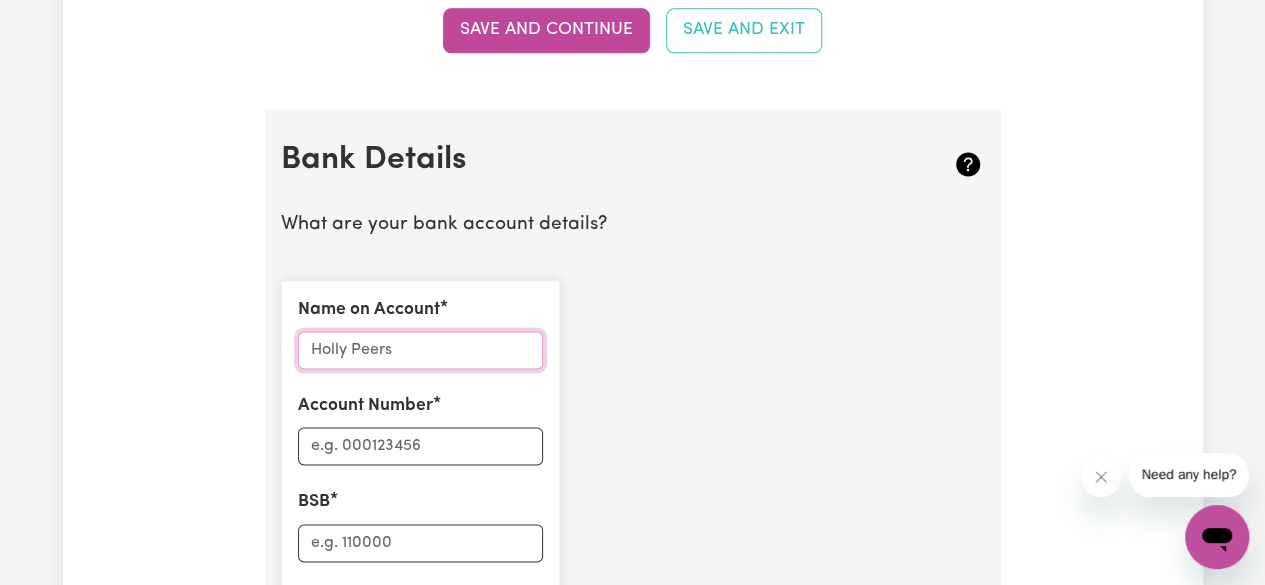click on "Name on Account" at bounding box center [420, 350] 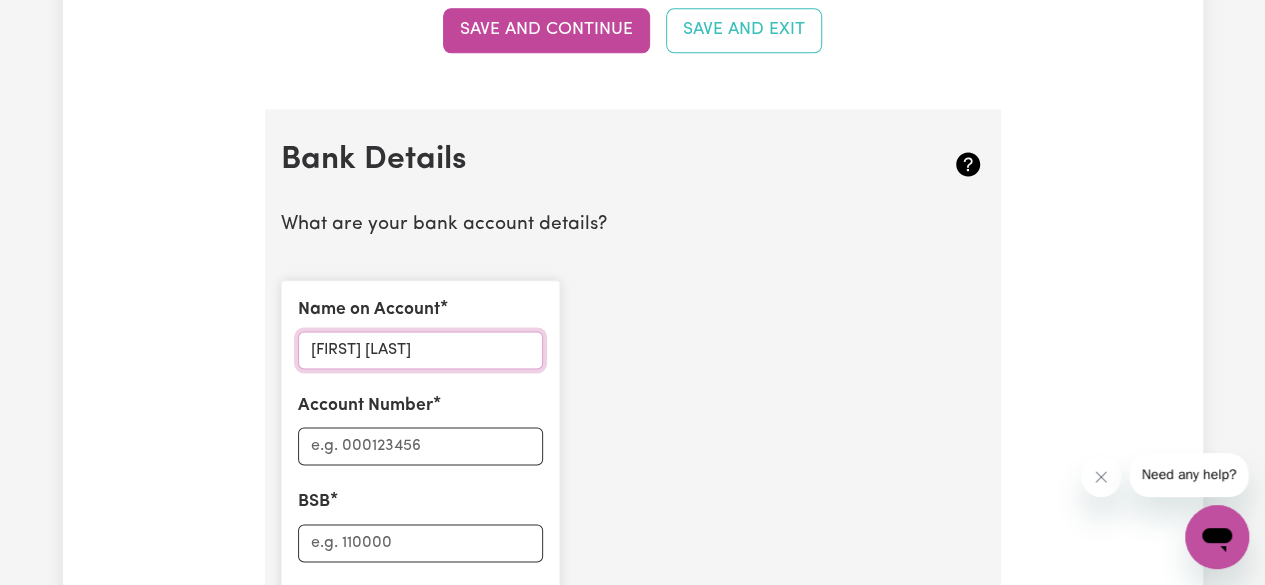 type on "[FIRST] [LAST]" 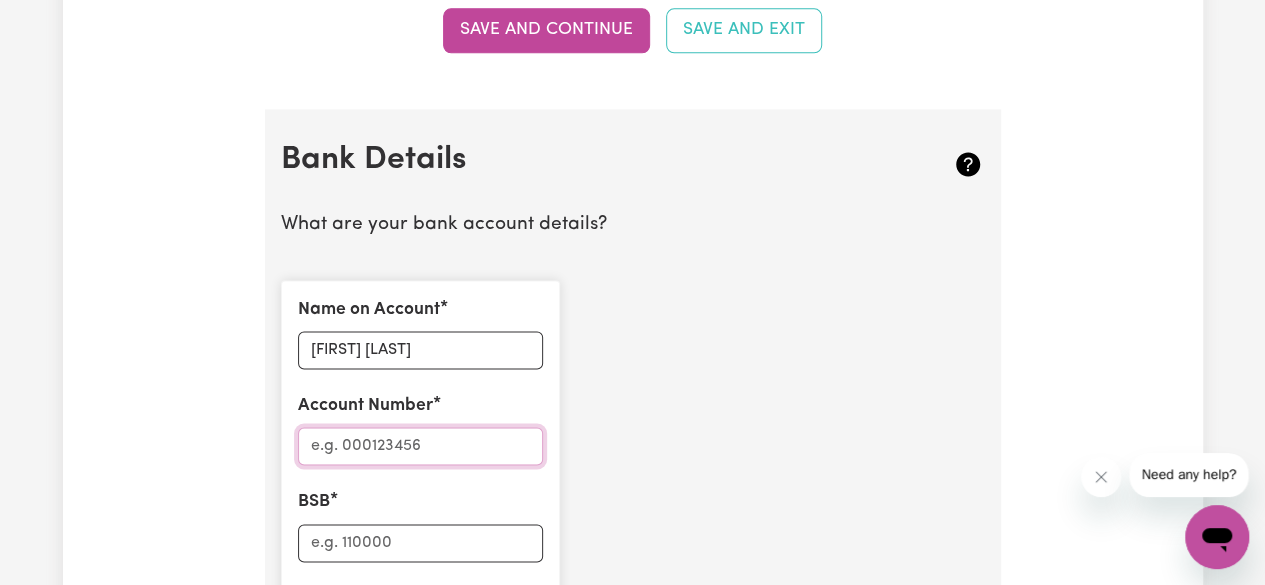 click on "Account Number" at bounding box center (420, 446) 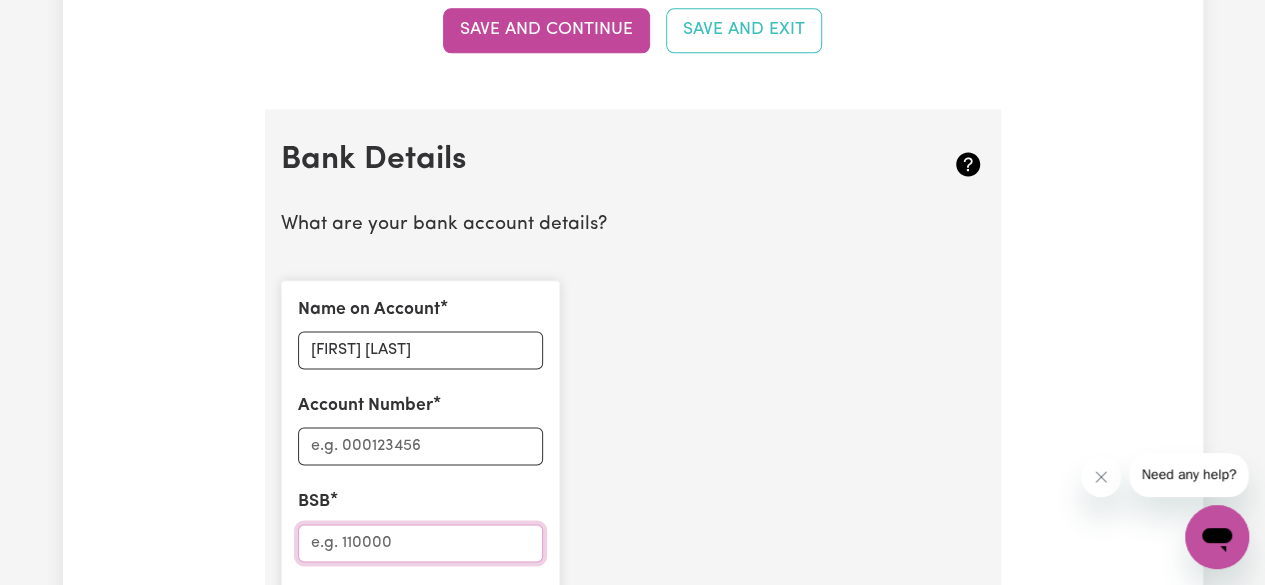 click on "BSB" at bounding box center [420, 543] 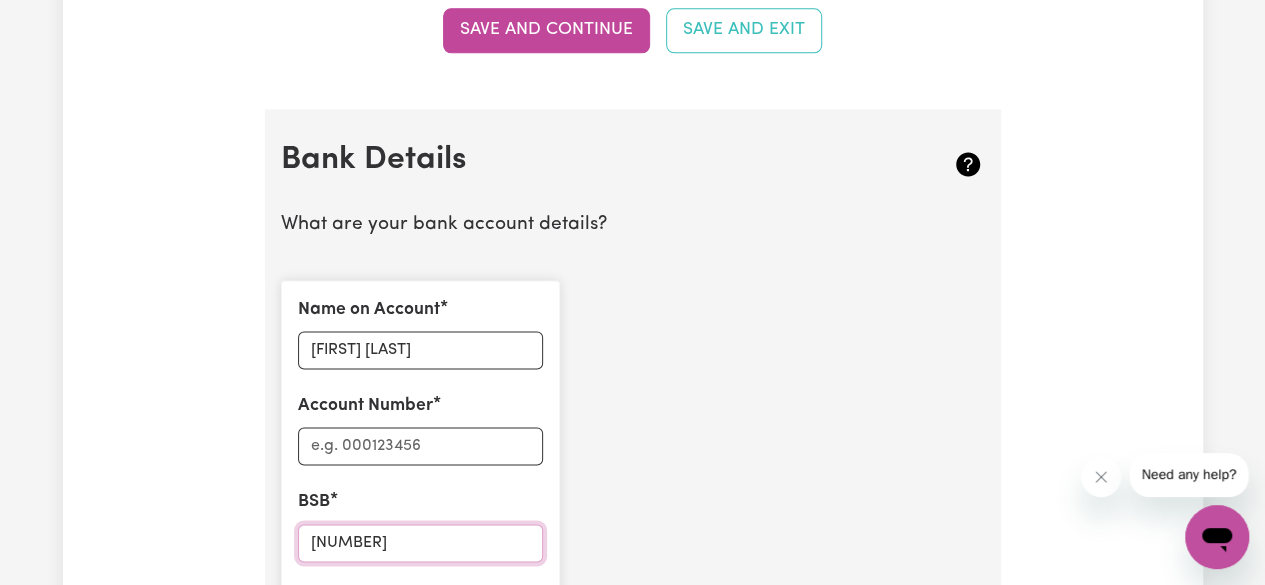type on "[NUMBER]" 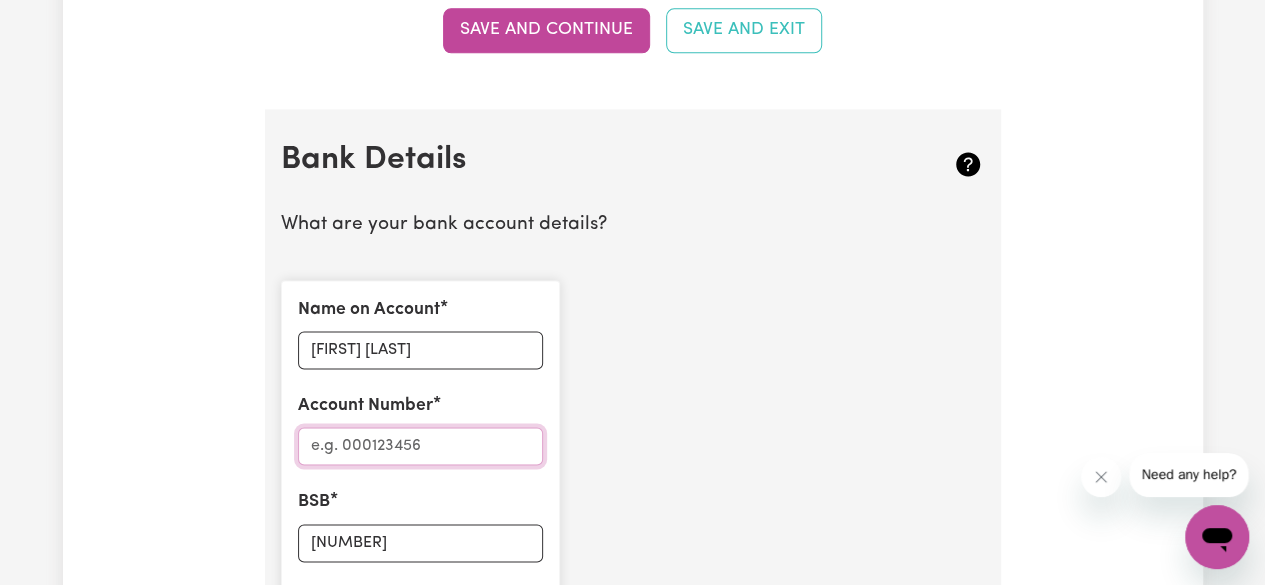 click on "Account Number" at bounding box center (420, 446) 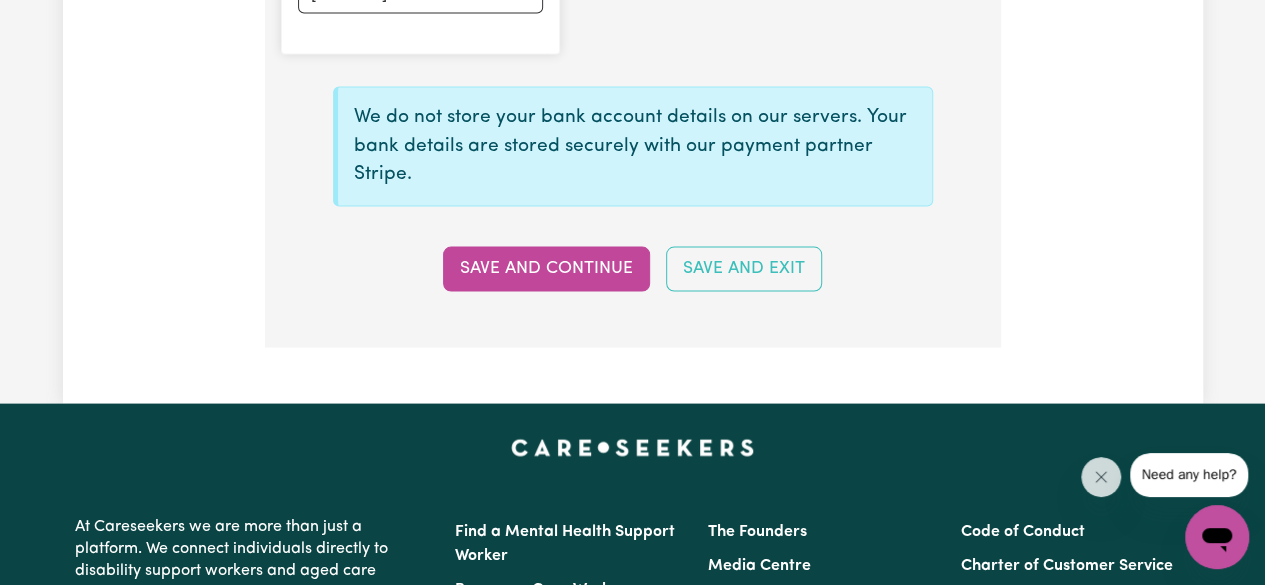 scroll, scrollTop: 1940, scrollLeft: 0, axis: vertical 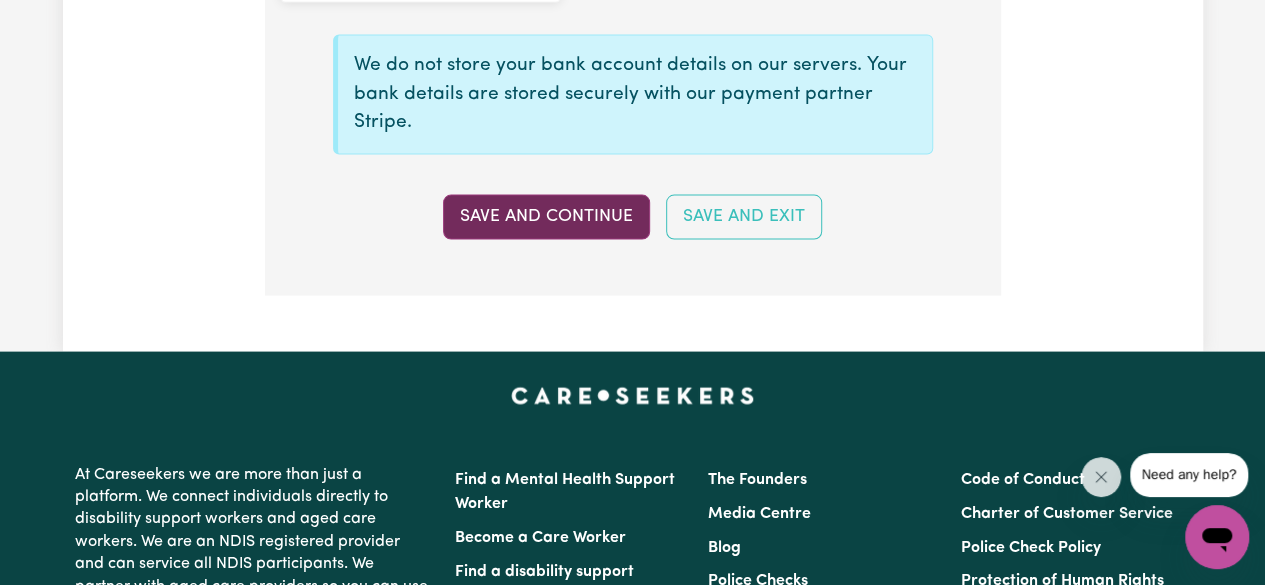 type on "[NUMBER]" 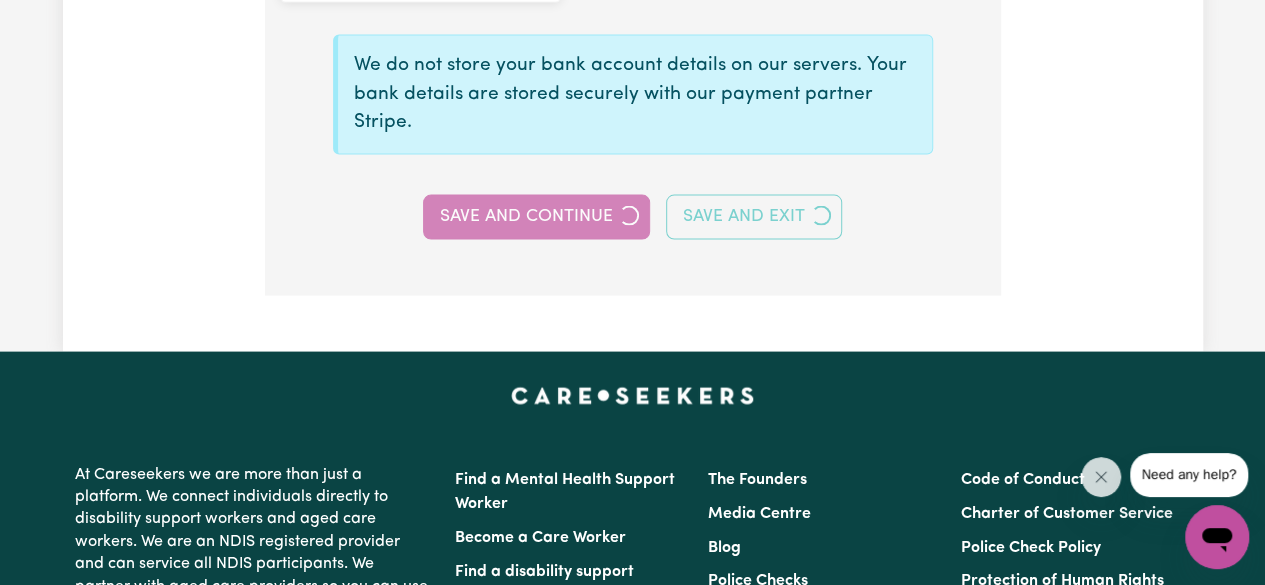 type 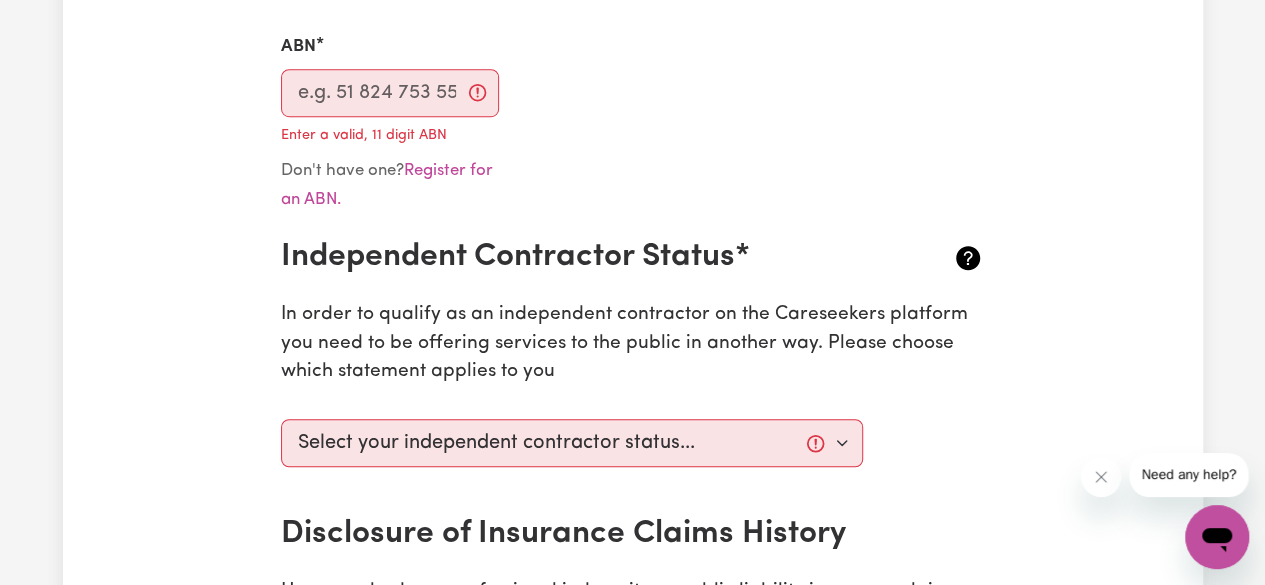 scroll, scrollTop: 600, scrollLeft: 0, axis: vertical 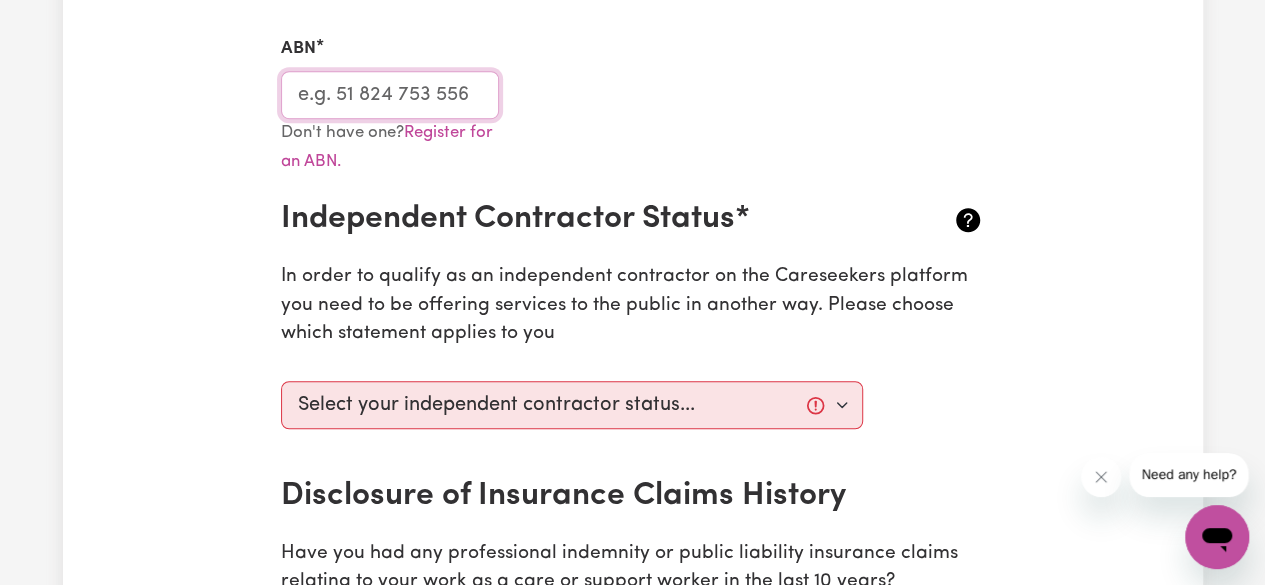 click on "ABN" at bounding box center (390, 95) 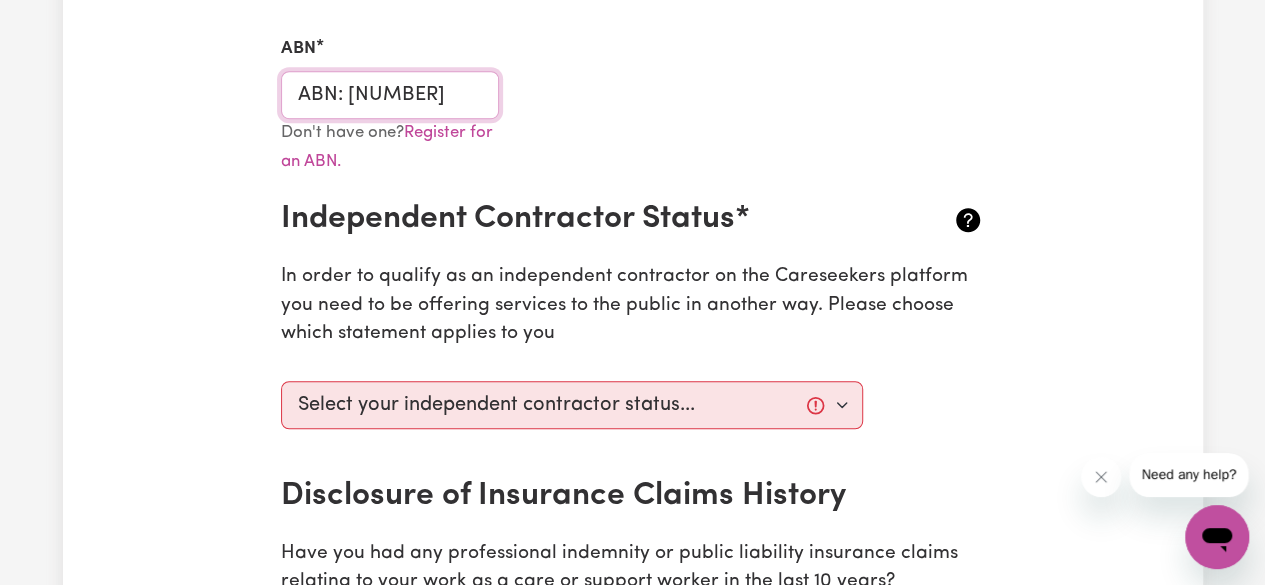 click on "ABN: [NUMBER]" at bounding box center [390, 95] 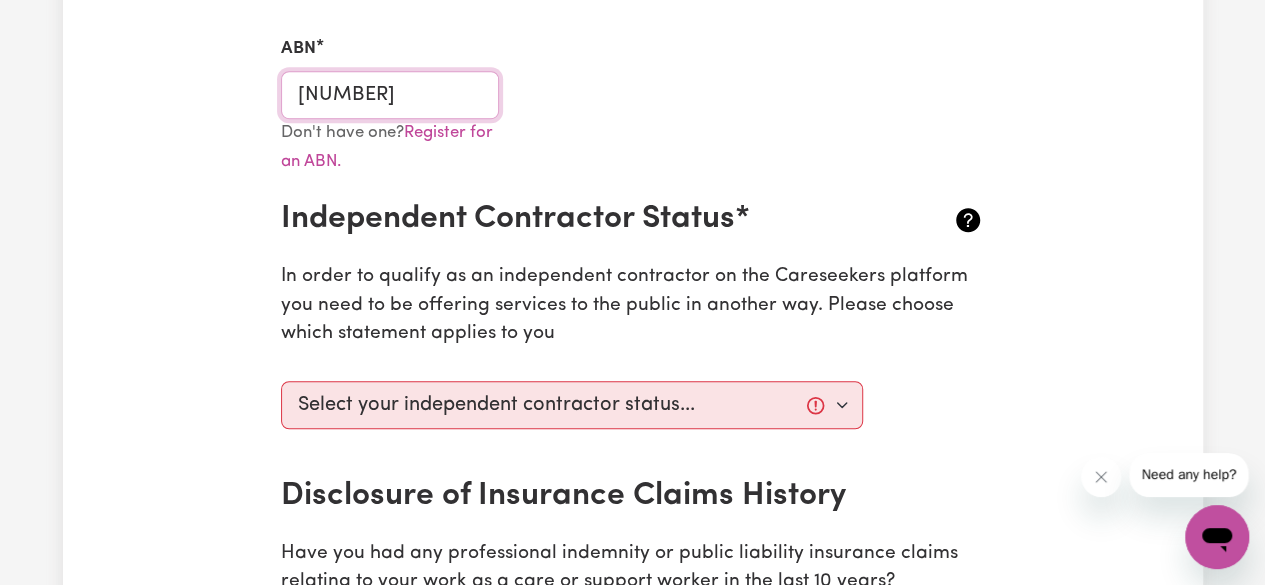 click on "[NUMBER]" at bounding box center (390, 95) 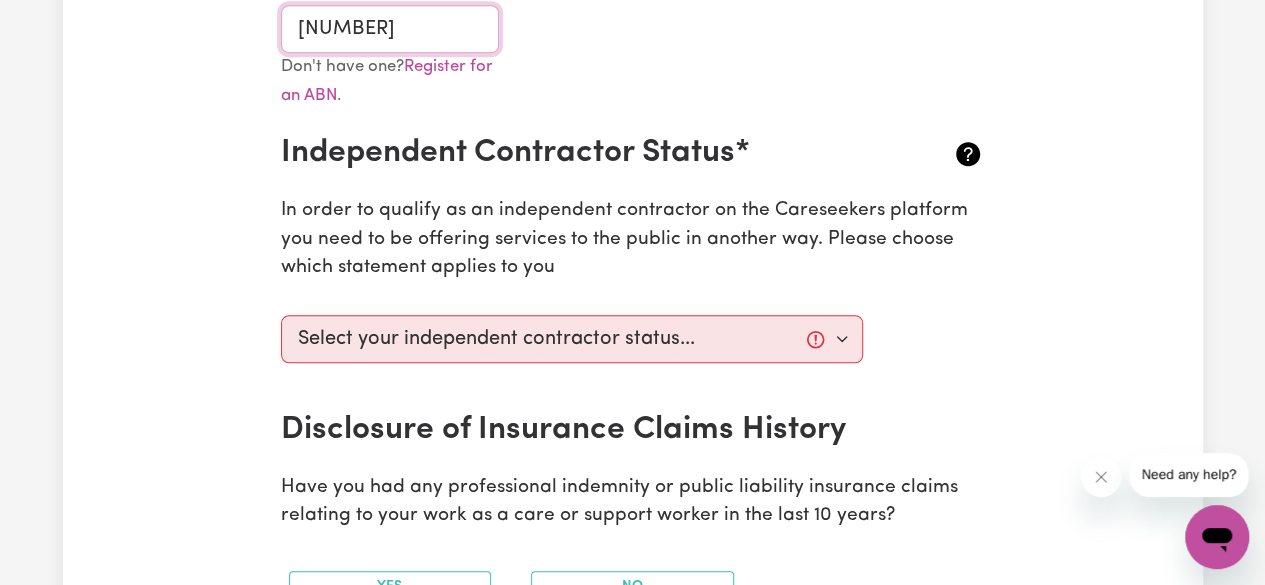 scroll, scrollTop: 700, scrollLeft: 0, axis: vertical 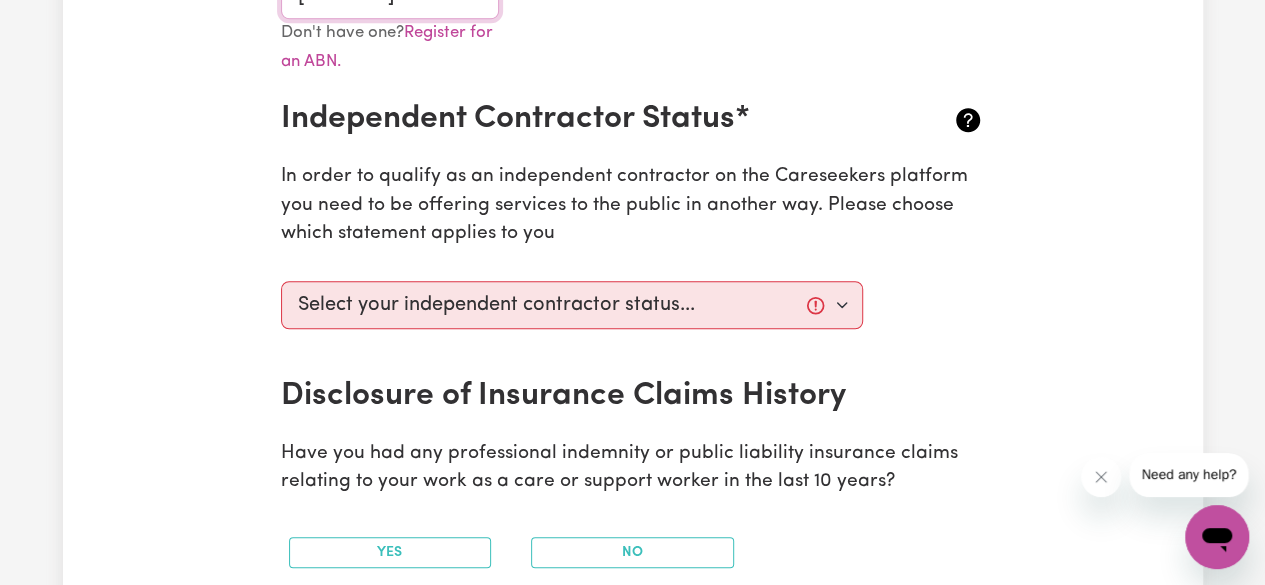 type on "[NUMBER]" 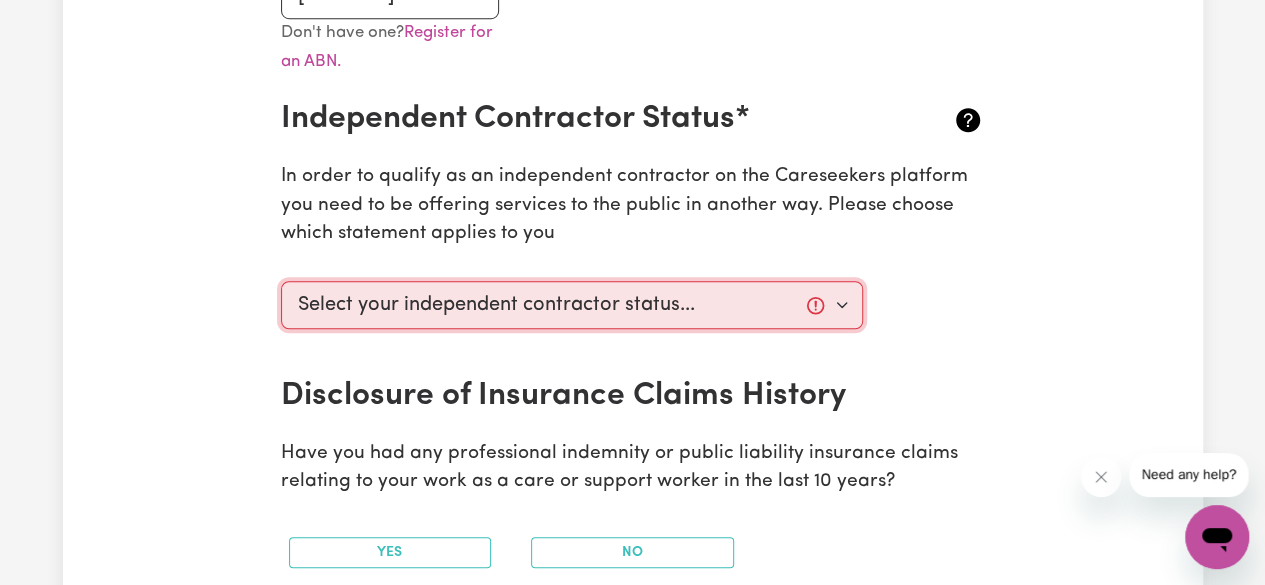 click on "Select your independent contractor status... I am providing services through another platform I am providing services privately on my own I am providing services by being employed by an organisation I am working in another industry" at bounding box center [572, 305] 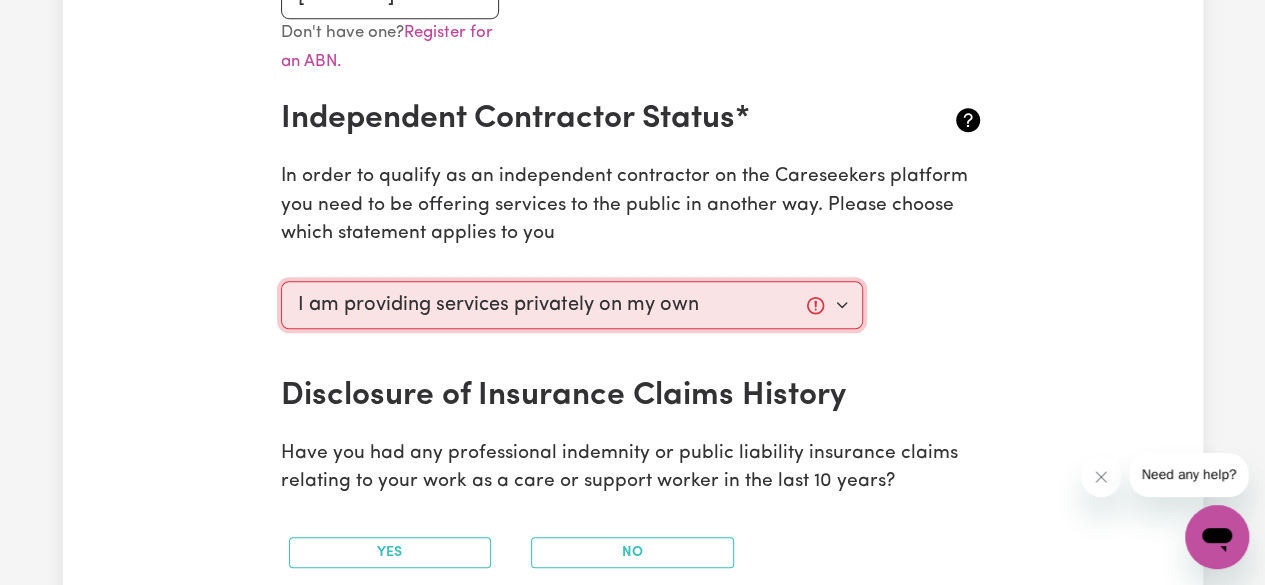 click on "Select your independent contractor status... I am providing services through another platform I am providing services privately on my own I am providing services by being employed by an organisation I am working in another industry" at bounding box center [572, 305] 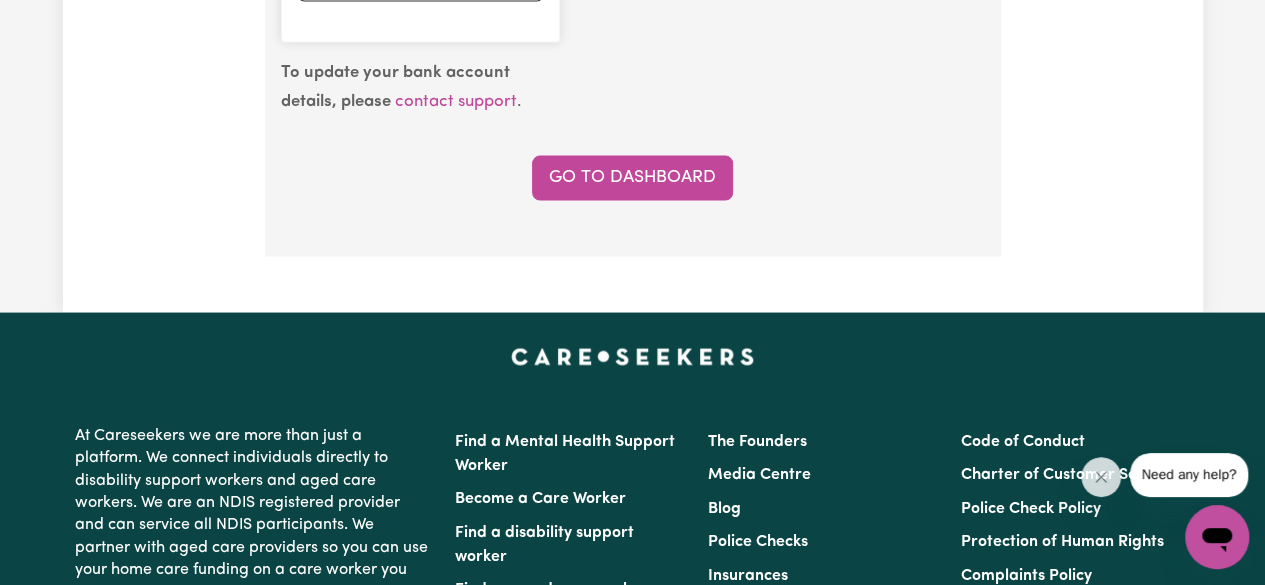 scroll, scrollTop: 1800, scrollLeft: 0, axis: vertical 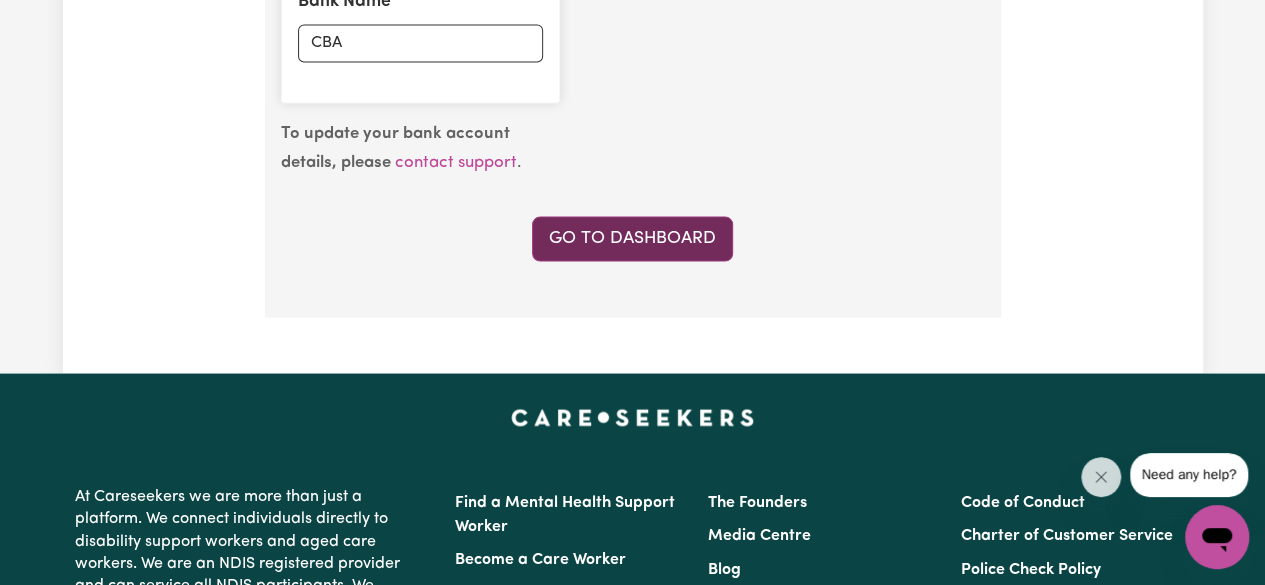 click on "Go to Dashboard" at bounding box center [632, 238] 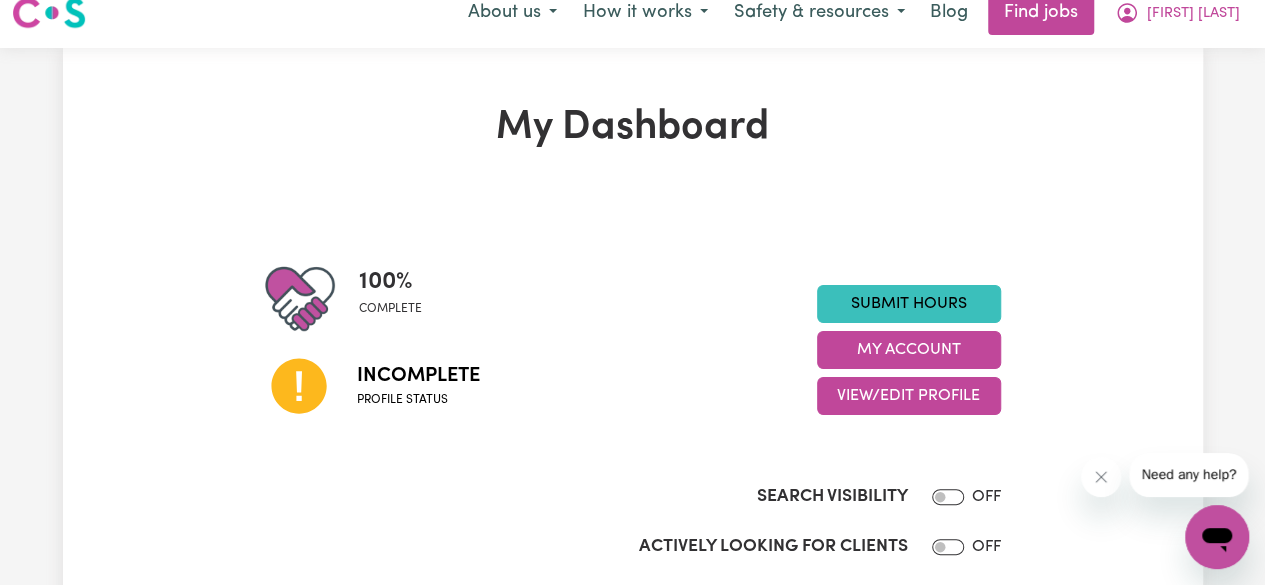 scroll, scrollTop: 0, scrollLeft: 0, axis: both 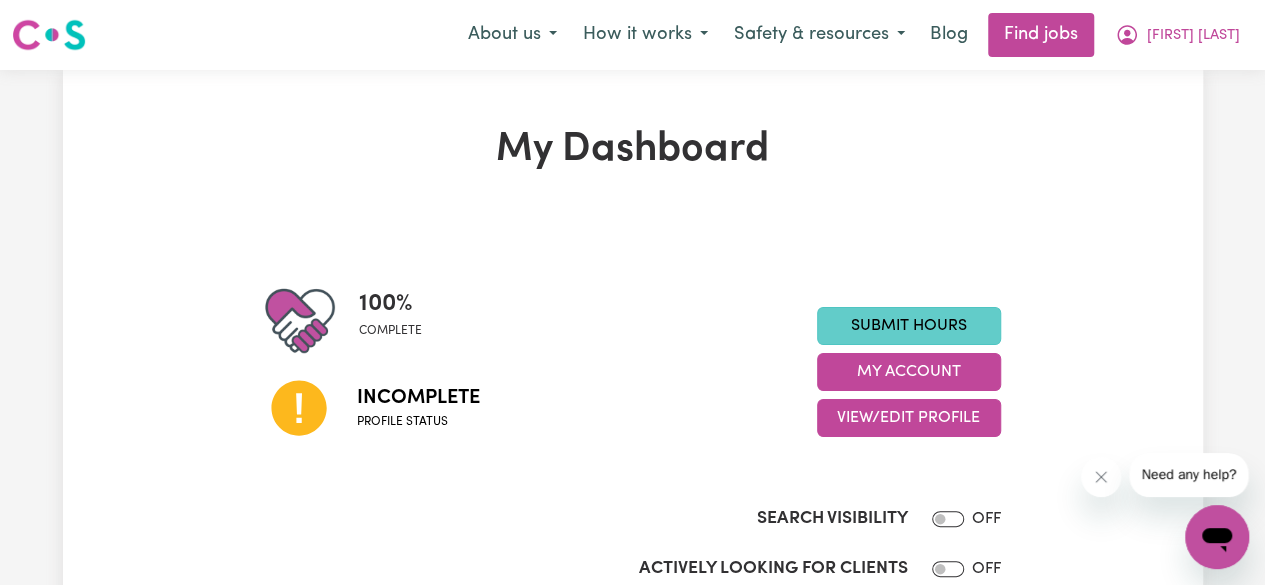click on "Submit Hours" at bounding box center [909, 326] 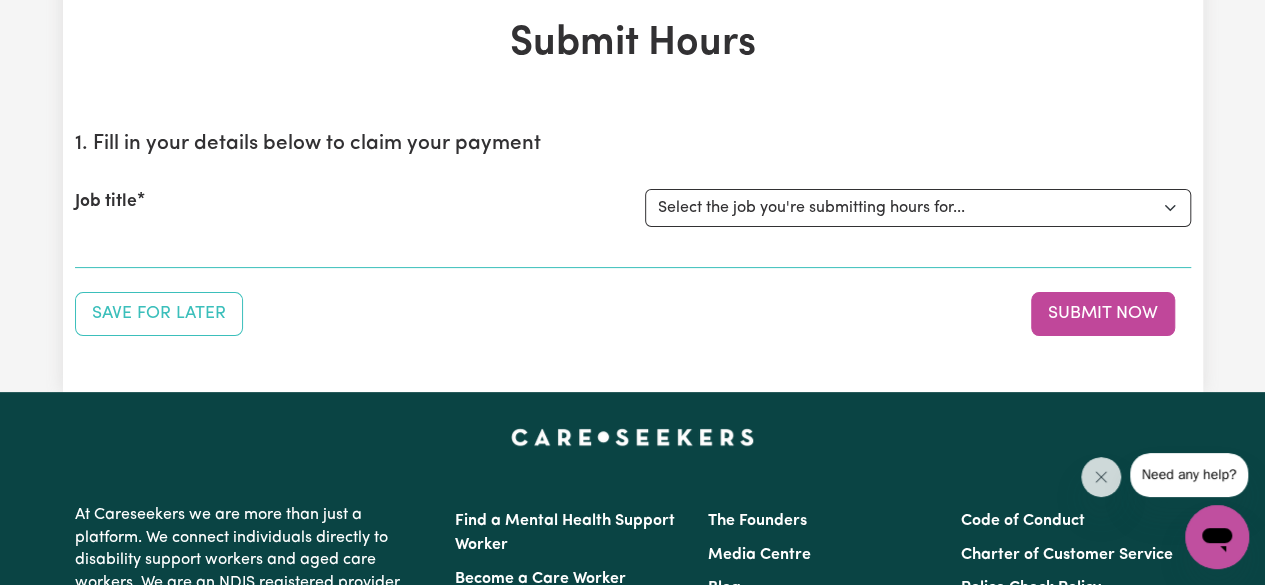 scroll, scrollTop: 0, scrollLeft: 0, axis: both 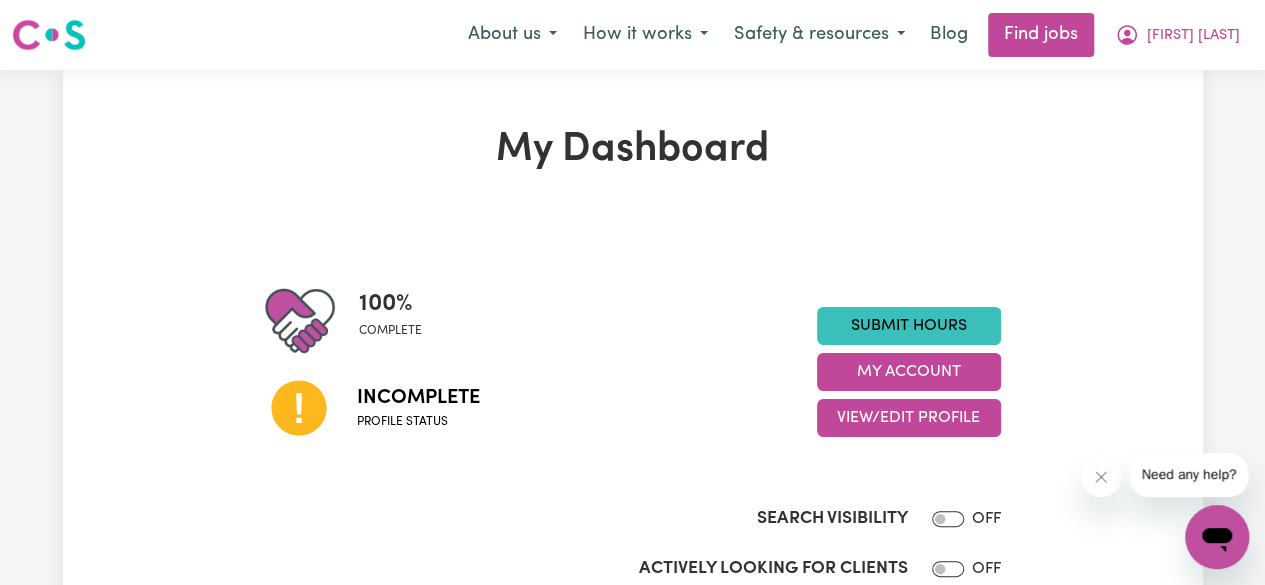 click at bounding box center [49, 35] 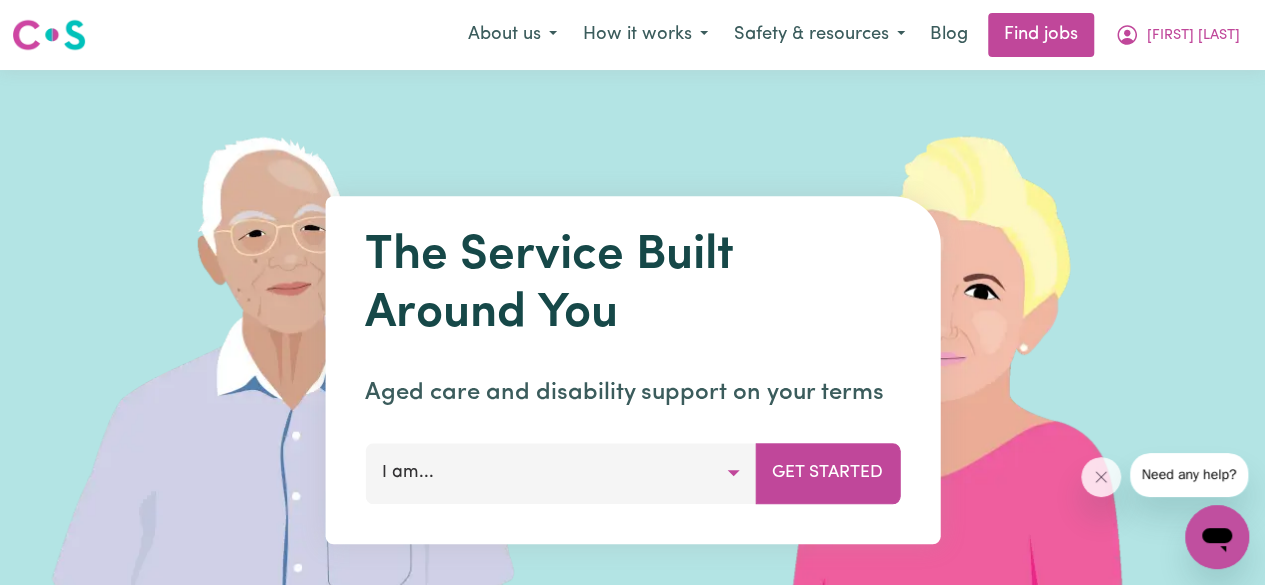 click at bounding box center (967, 370) 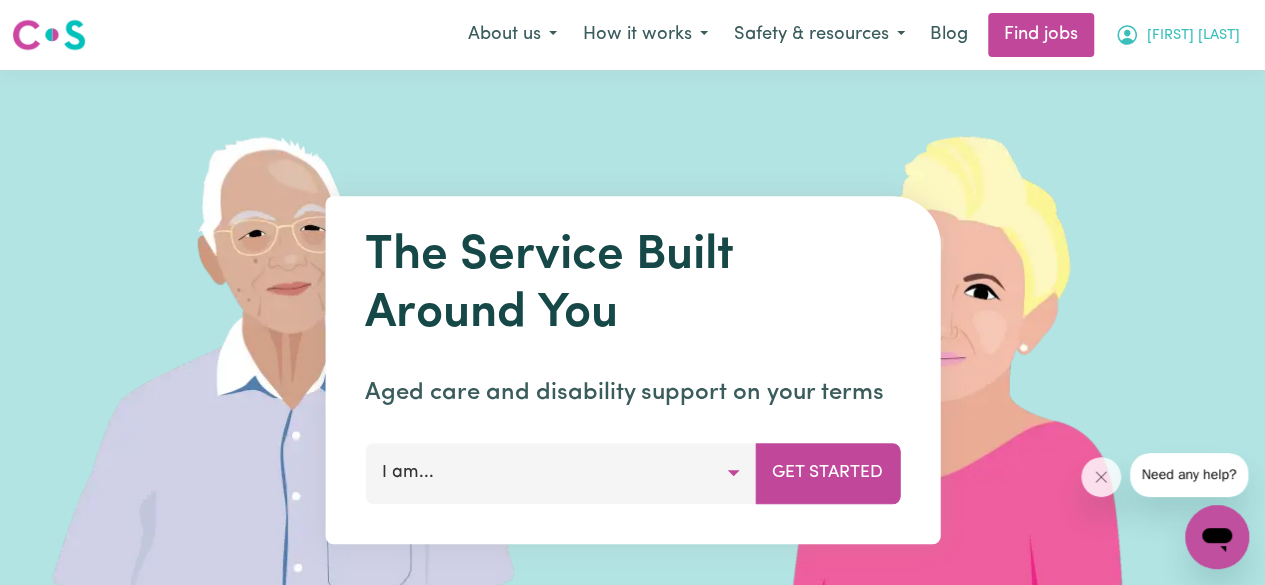 click on "[FIRST] [LAST]" at bounding box center (1193, 36) 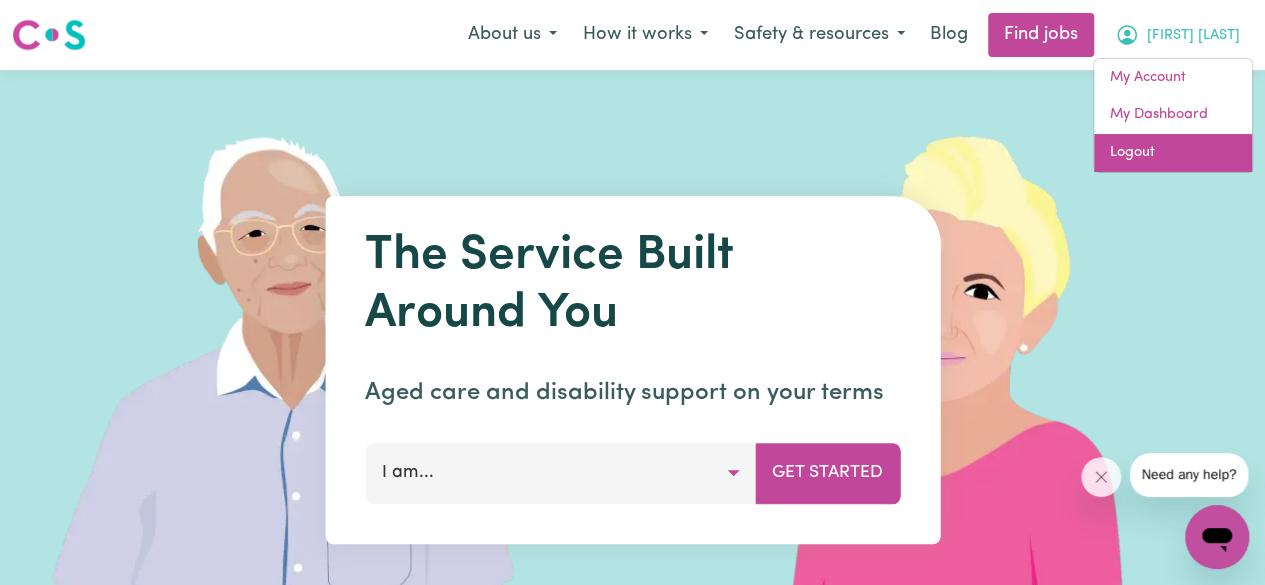 click on "Logout" at bounding box center [1173, 153] 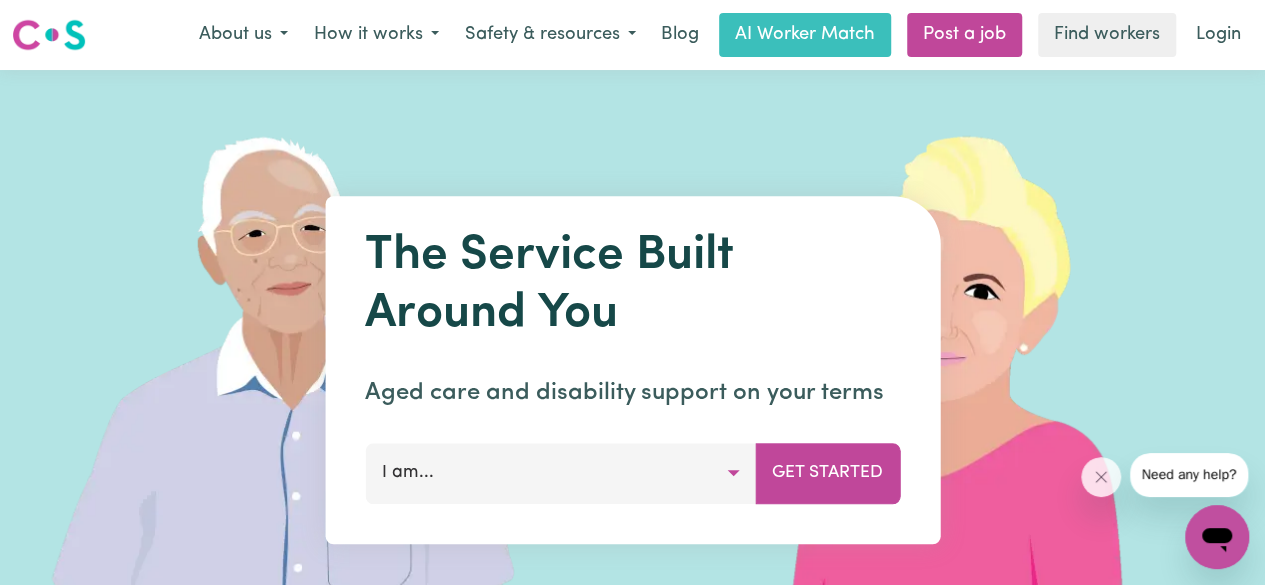 drag, startPoint x: 1040, startPoint y: 163, endPoint x: 854, endPoint y: 123, distance: 190.25246 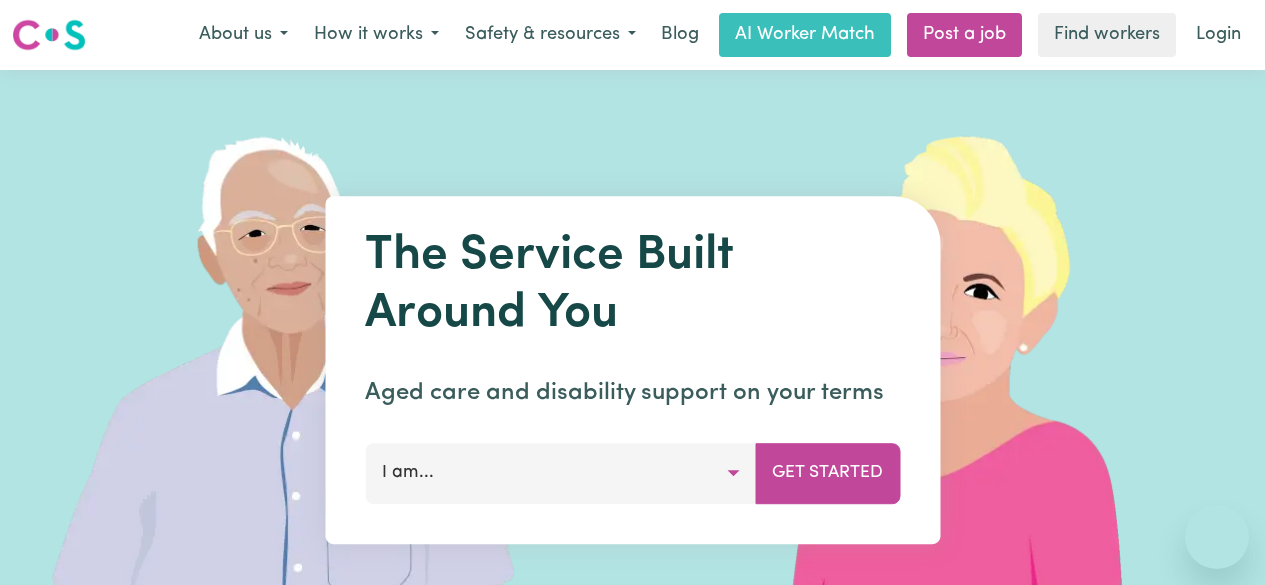 scroll, scrollTop: 0, scrollLeft: 0, axis: both 